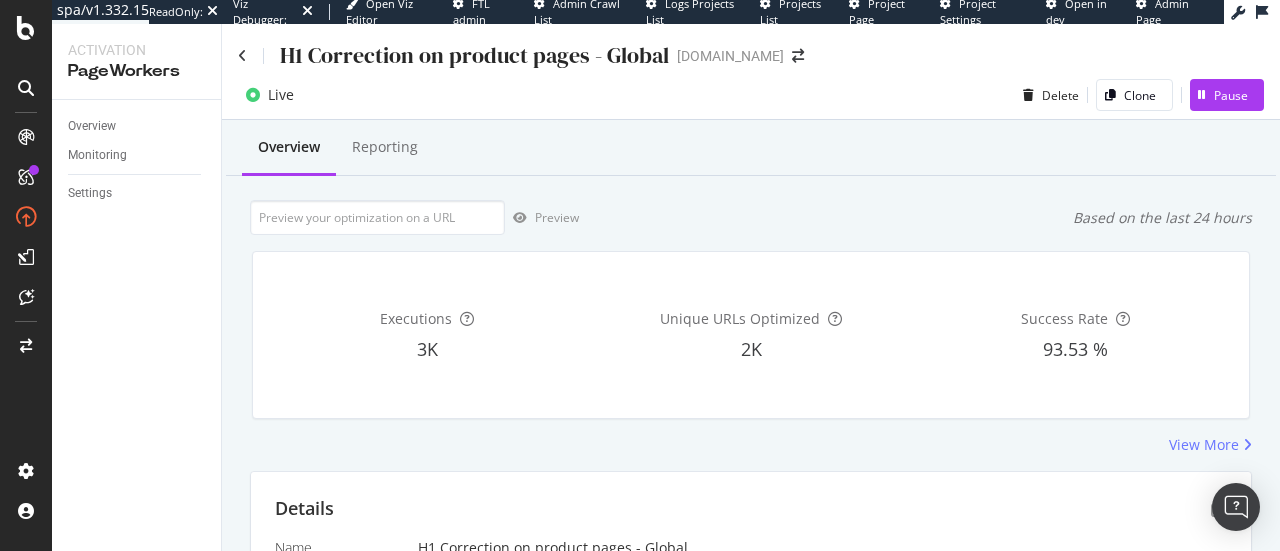 scroll, scrollTop: 0, scrollLeft: 0, axis: both 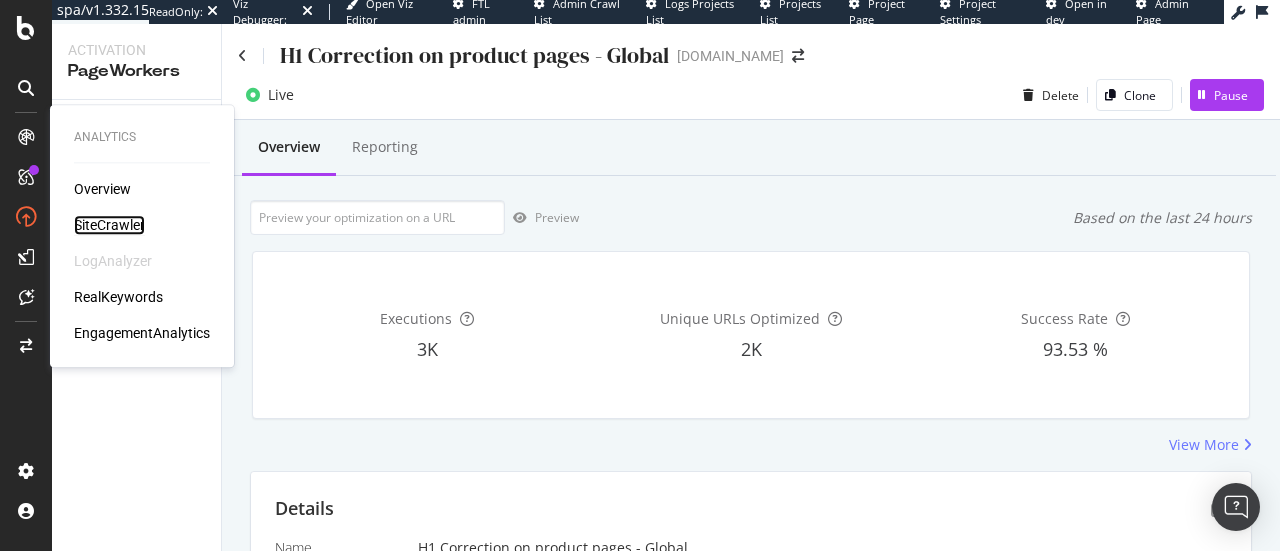 click on "SiteCrawler" at bounding box center [109, 225] 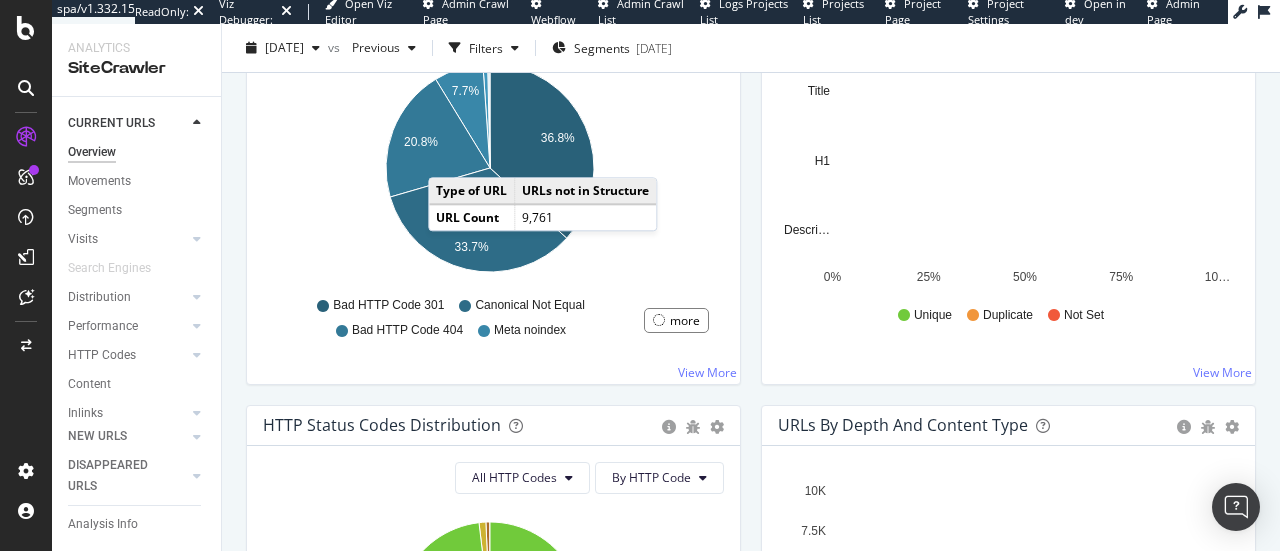 scroll, scrollTop: 610, scrollLeft: 0, axis: vertical 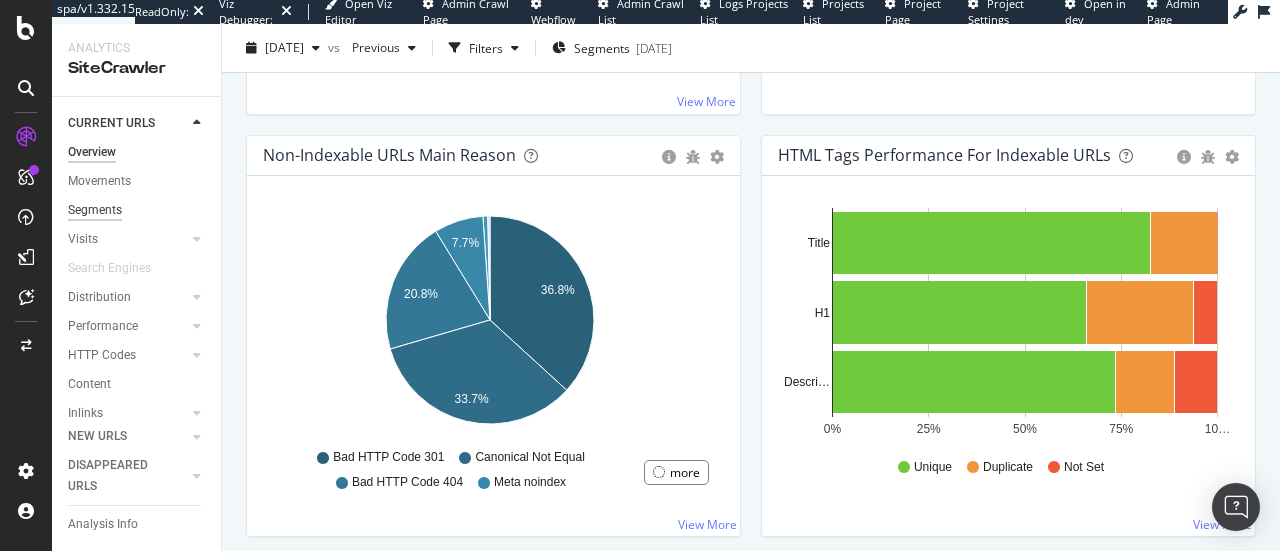 click on "Segments" at bounding box center [95, 210] 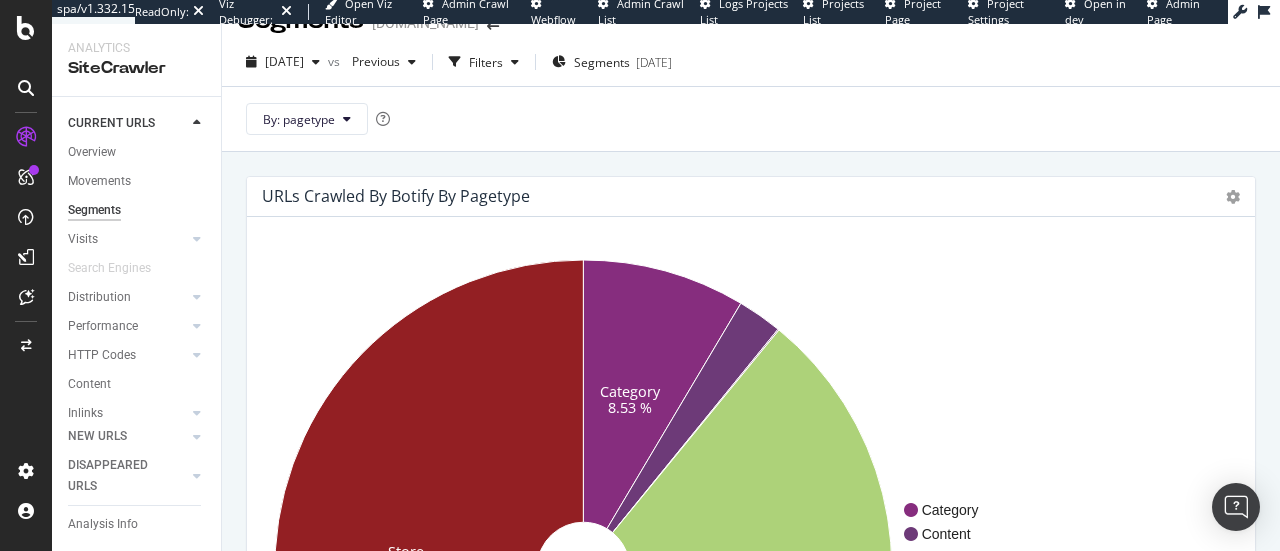scroll, scrollTop: 35, scrollLeft: 0, axis: vertical 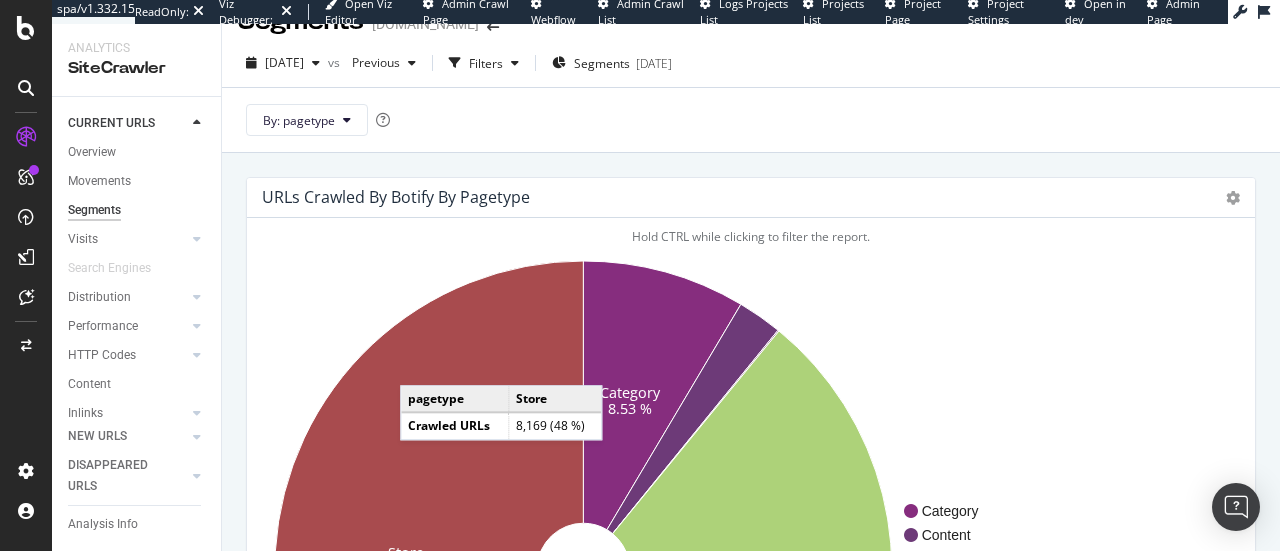click 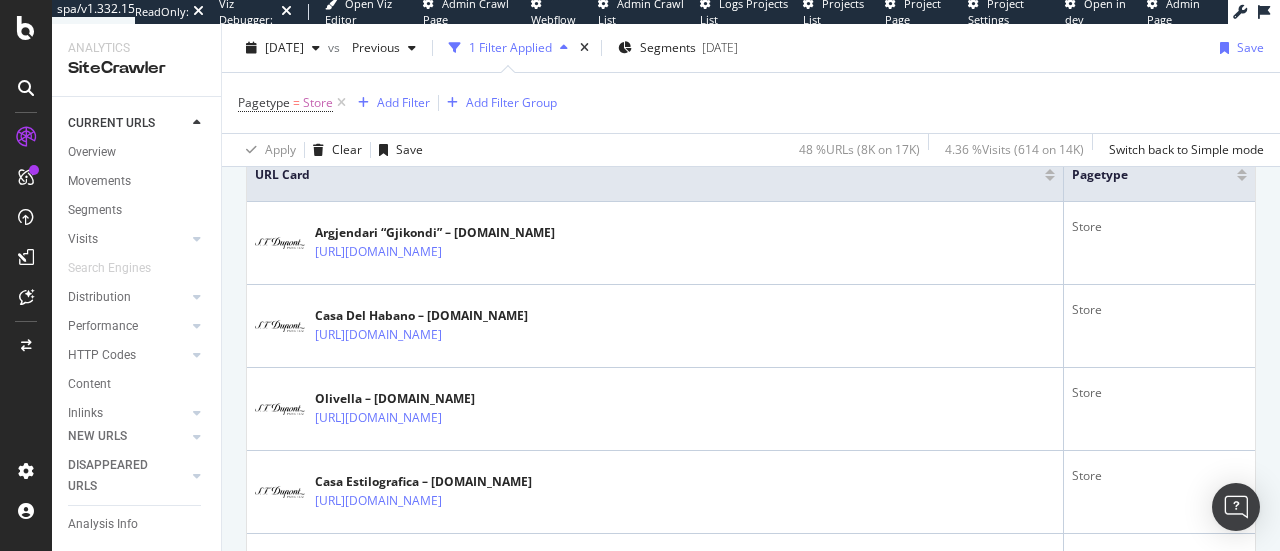 scroll, scrollTop: 480, scrollLeft: 0, axis: vertical 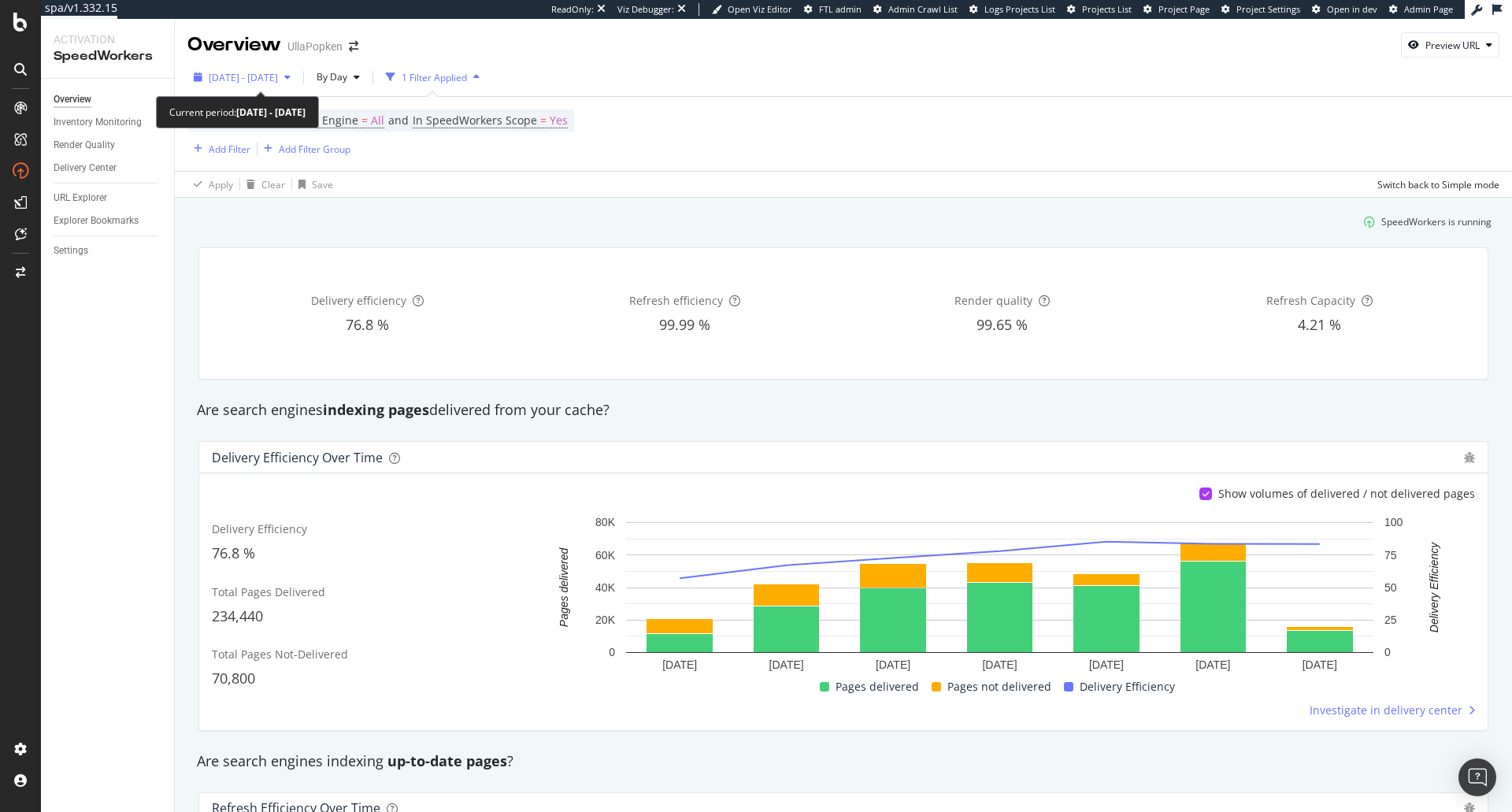 click on "2025 Jun. 19th - Jul. 16th" at bounding box center [243, 77] 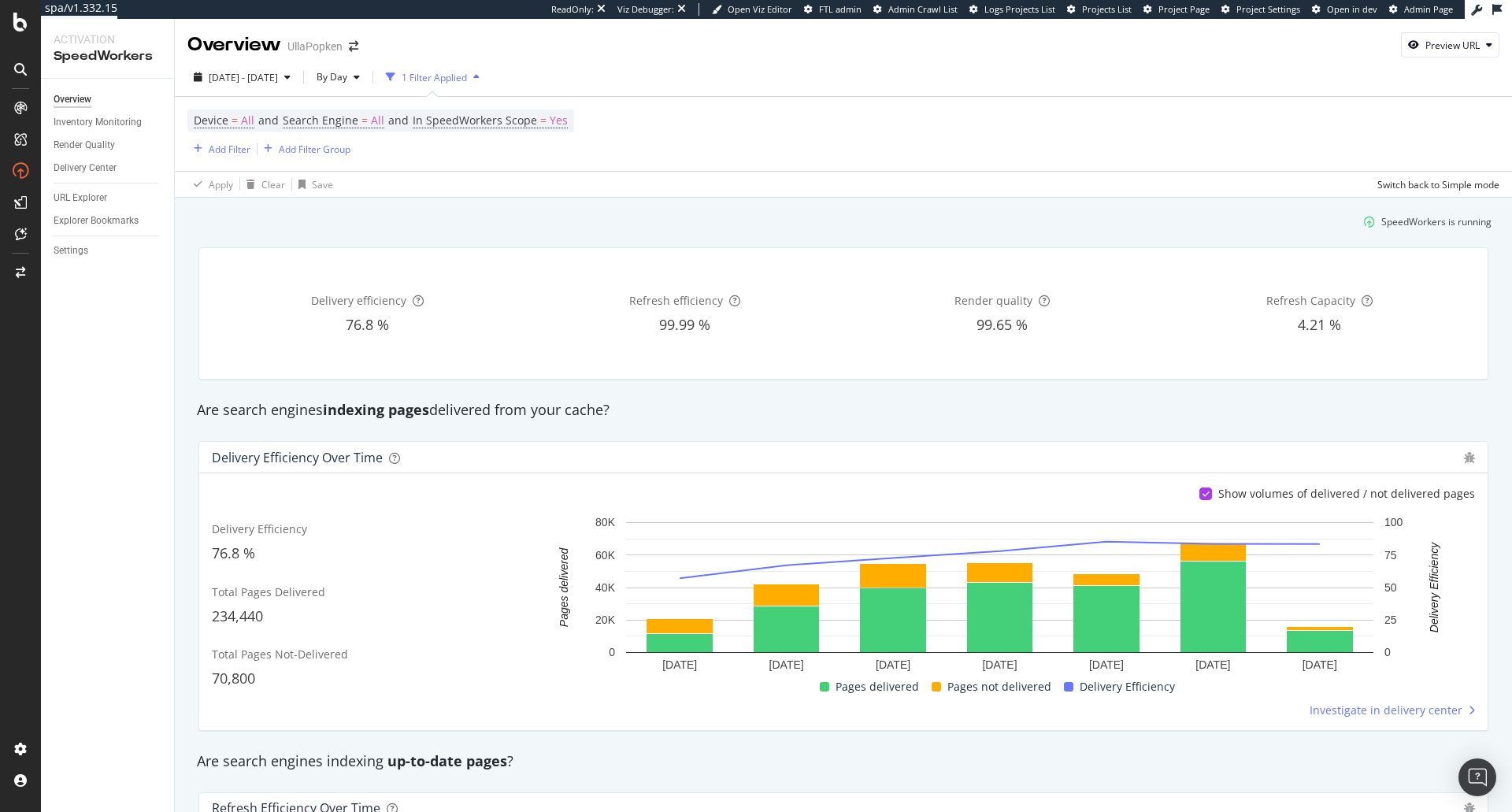 click on "Device   =     All  and  Search Engine   =     All  and  In SpeedWorkers Scope   =     Yes Add Filter Add Filter Group" at bounding box center [843, 134] 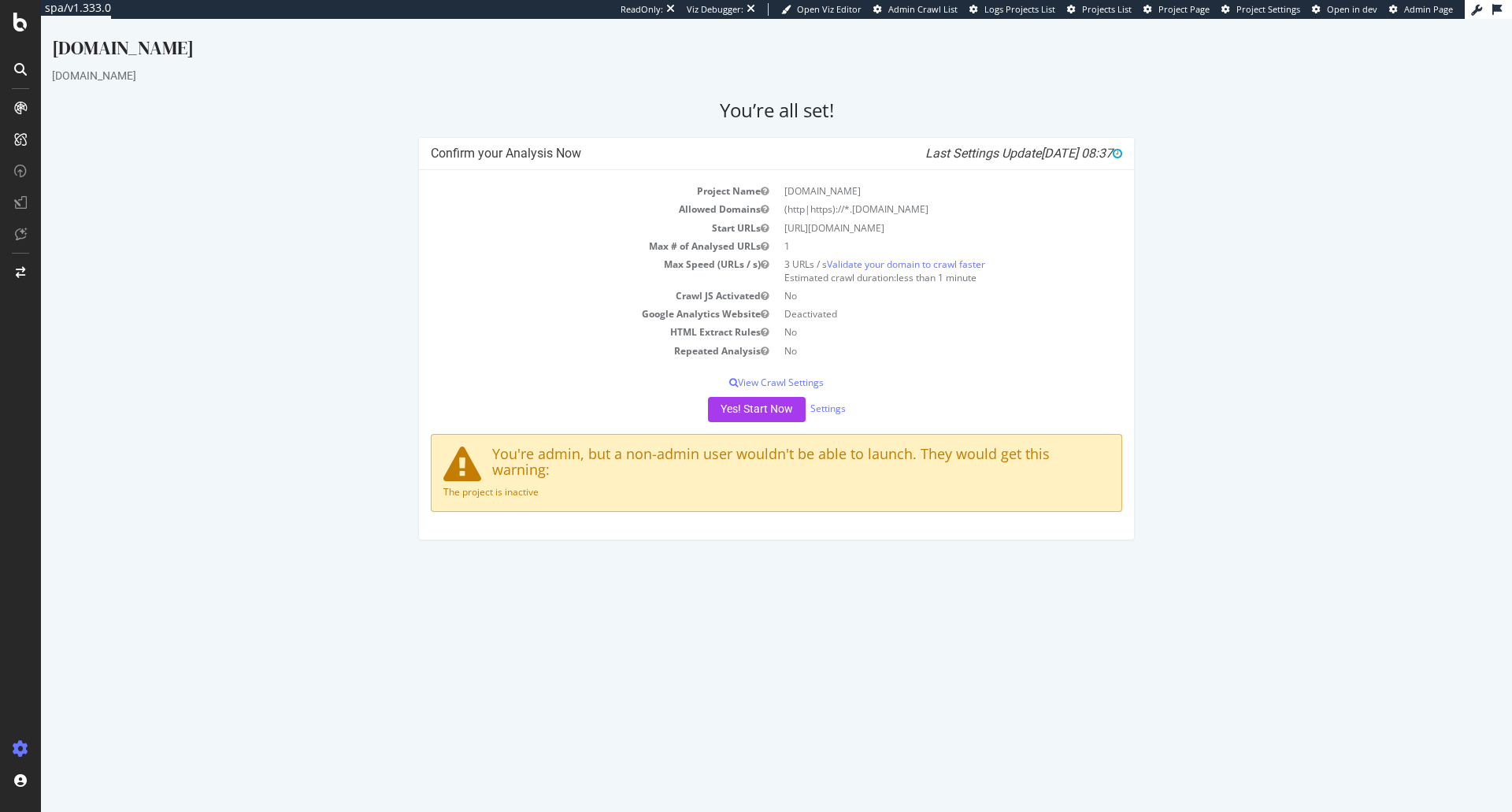 scroll, scrollTop: 0, scrollLeft: 0, axis: both 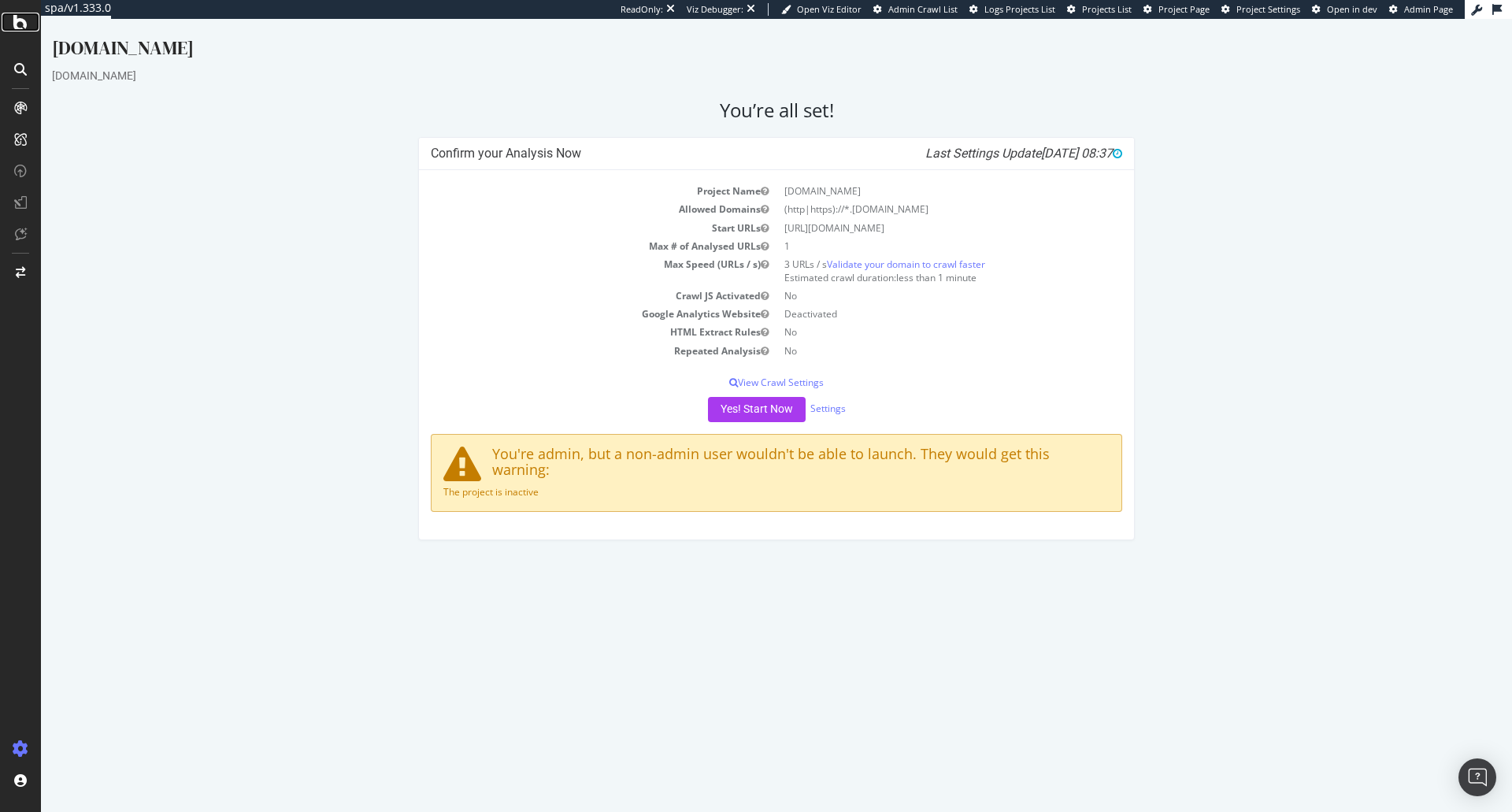 click at bounding box center [20, 22] 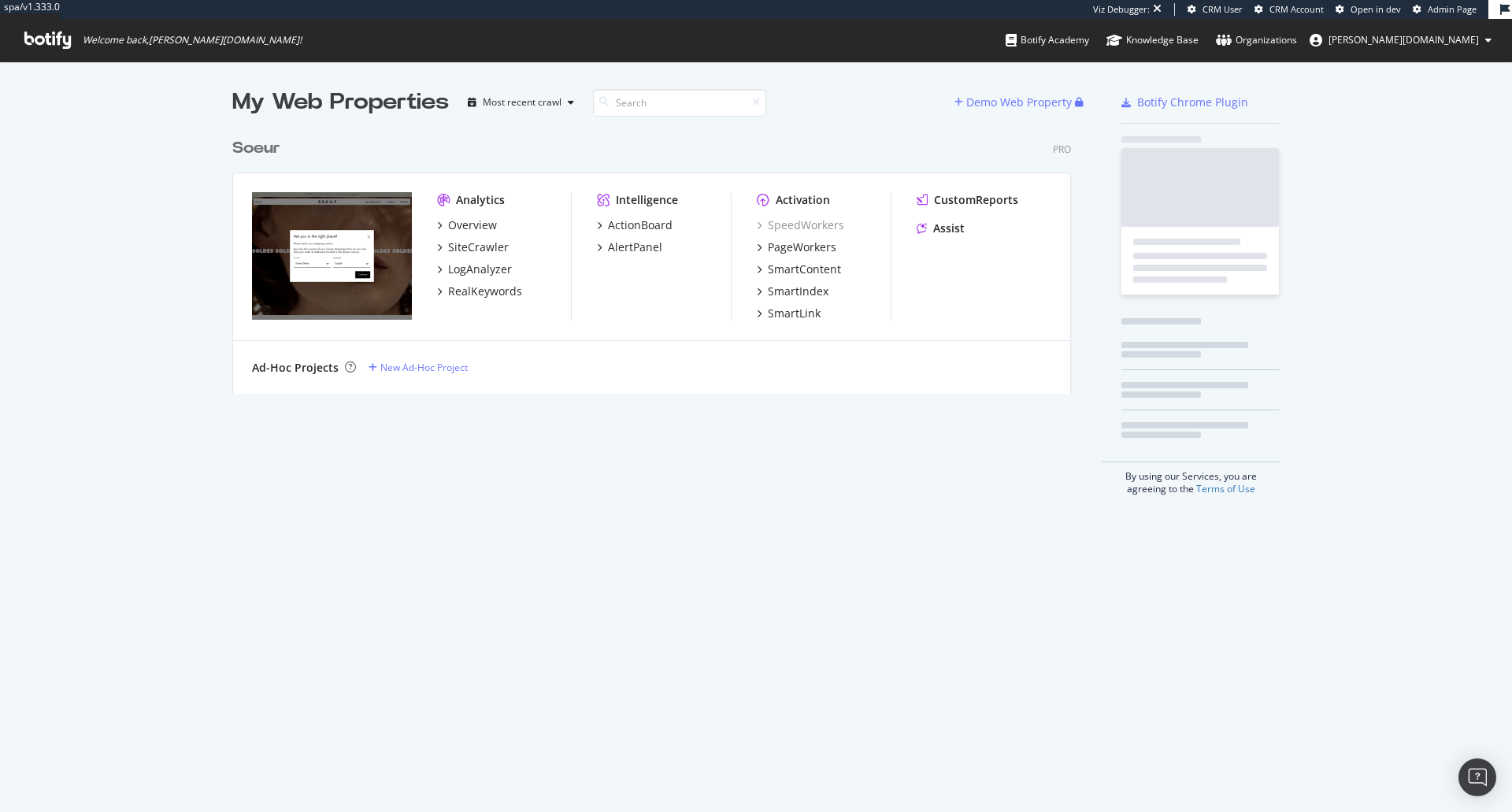scroll, scrollTop: 13, scrollLeft: 13, axis: both 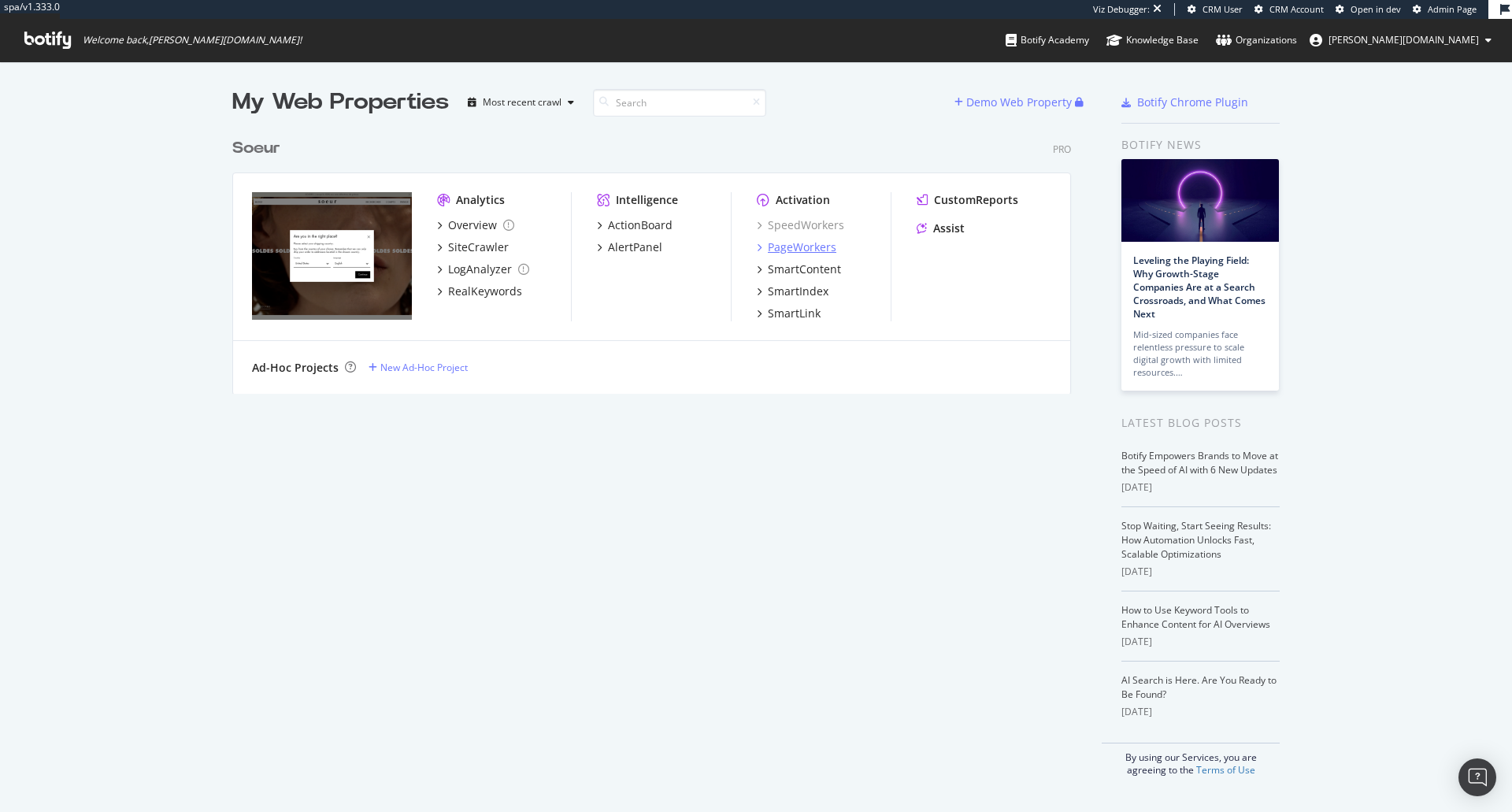 click on "PageWorkers" at bounding box center [802, 247] 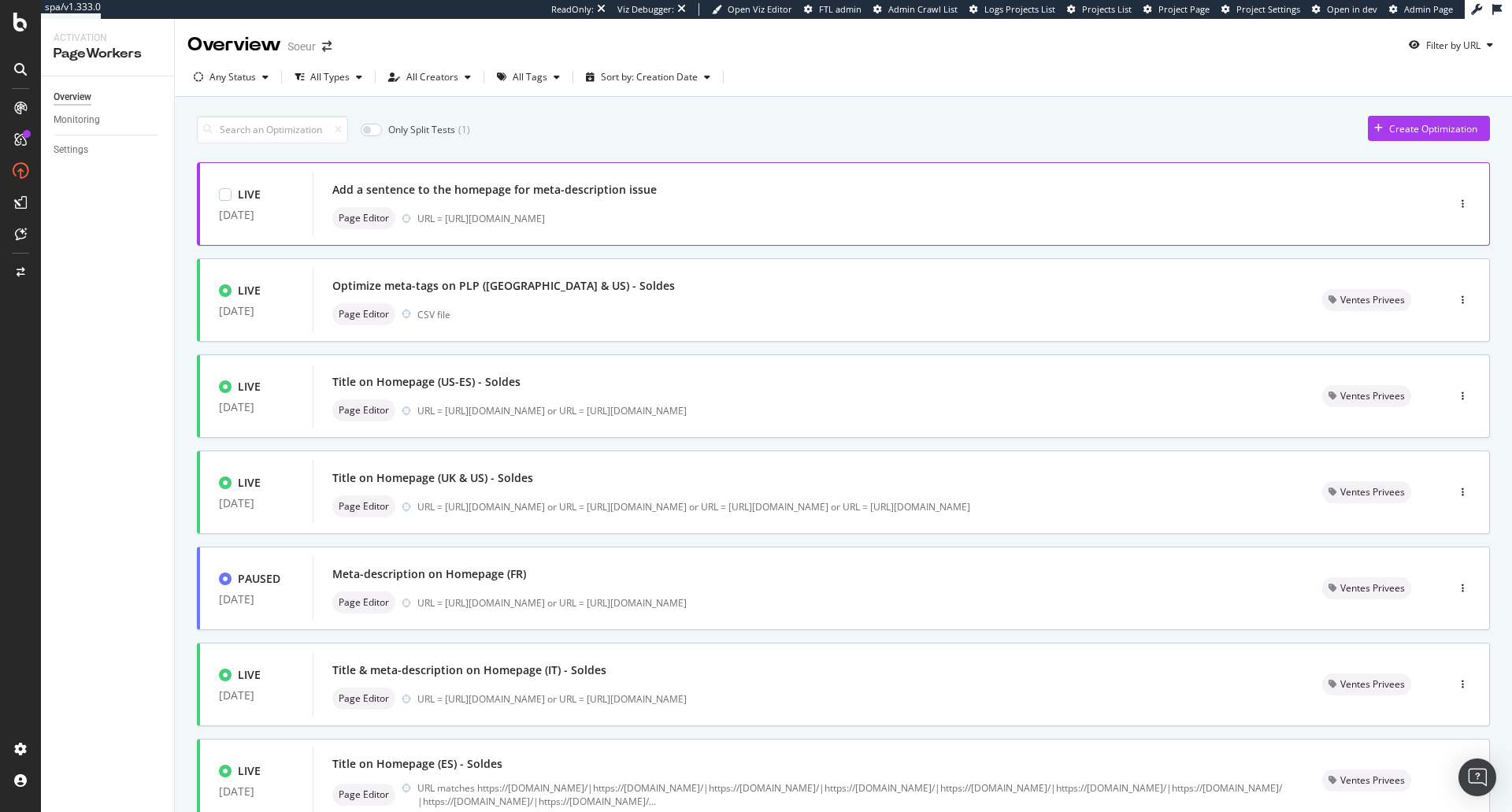 click on "URL = https://www.soeur.fr/" at bounding box center (899, 218) 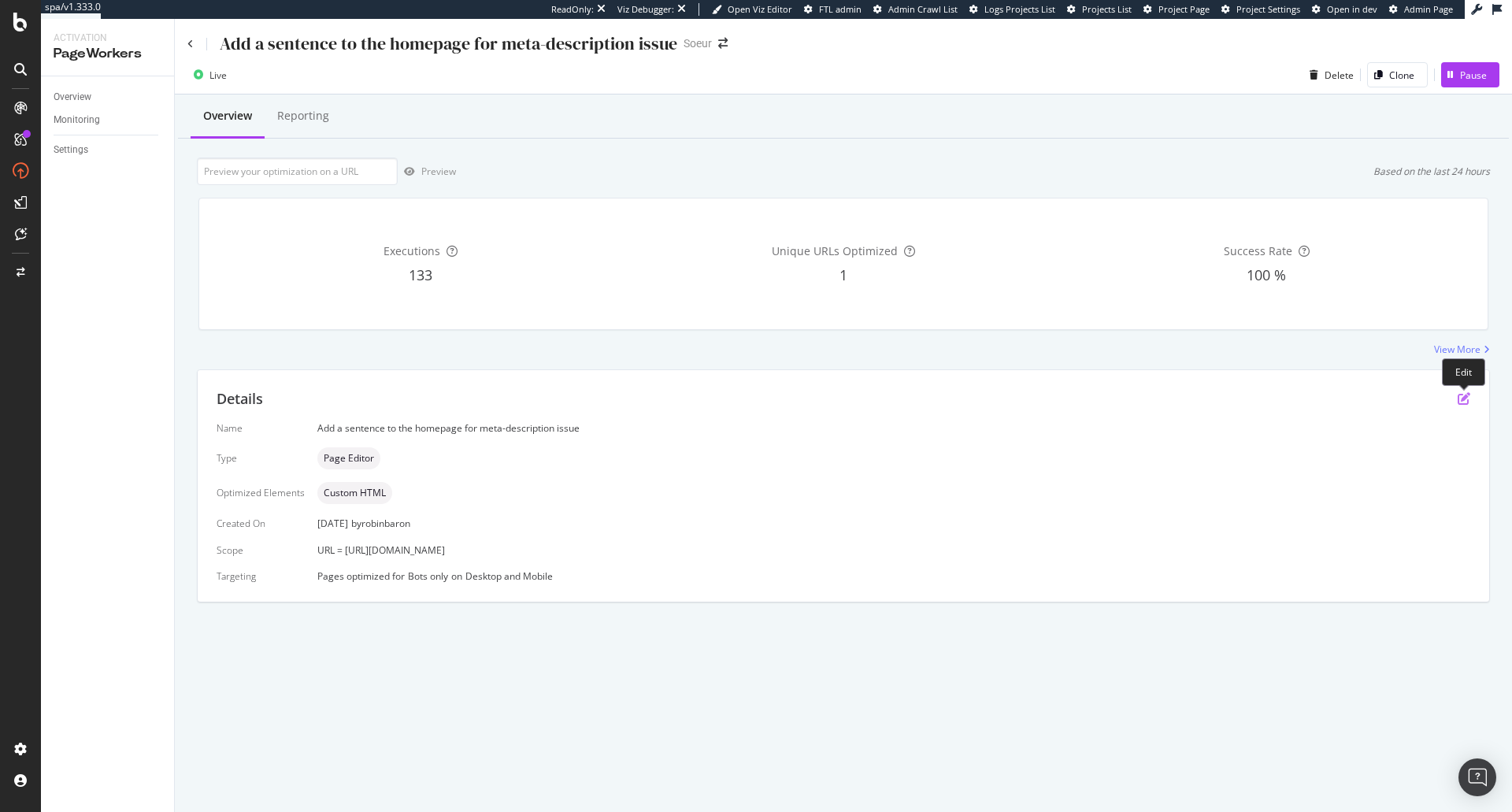click at bounding box center [1464, 399] 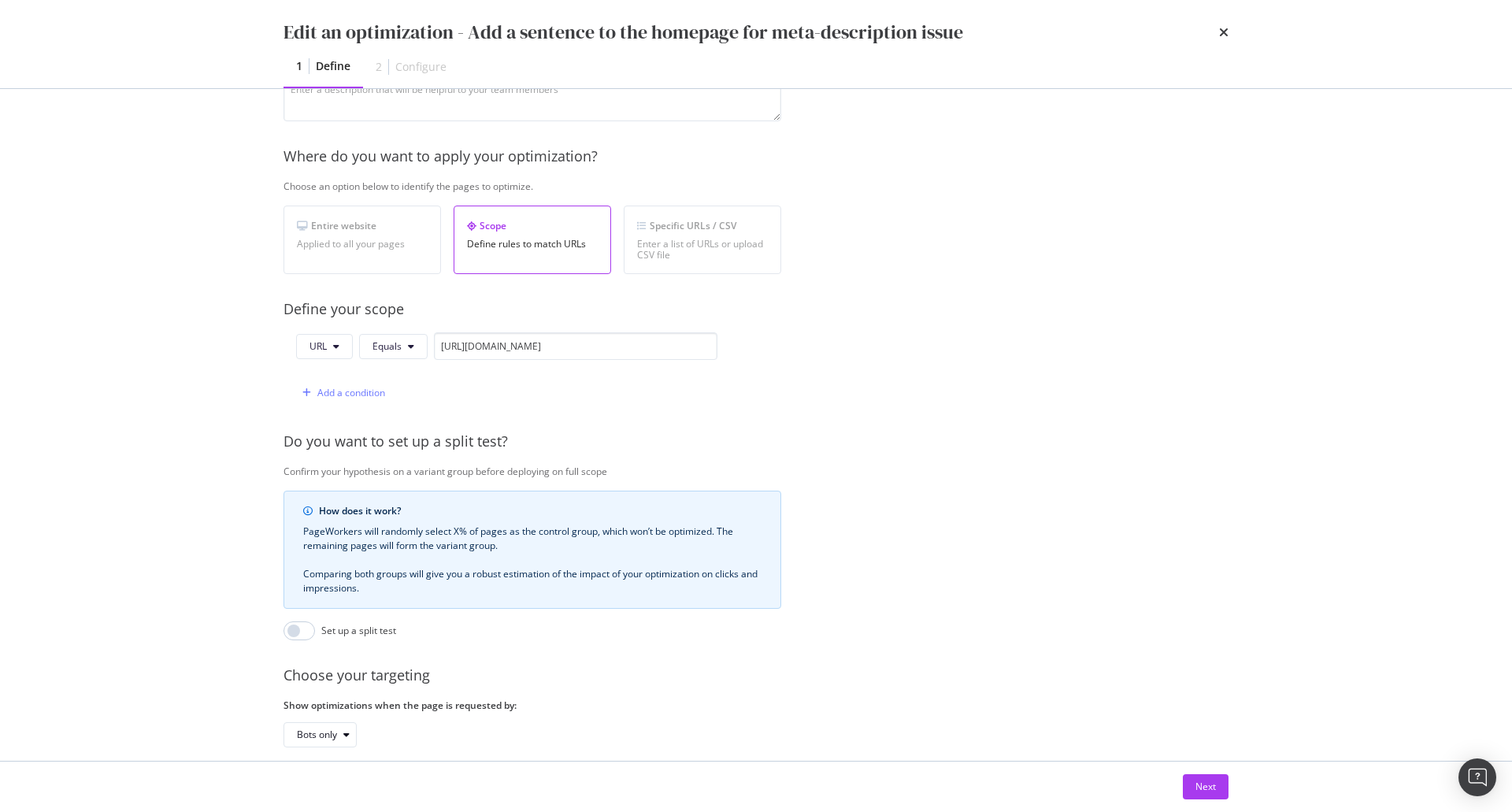 scroll, scrollTop: 280, scrollLeft: 0, axis: vertical 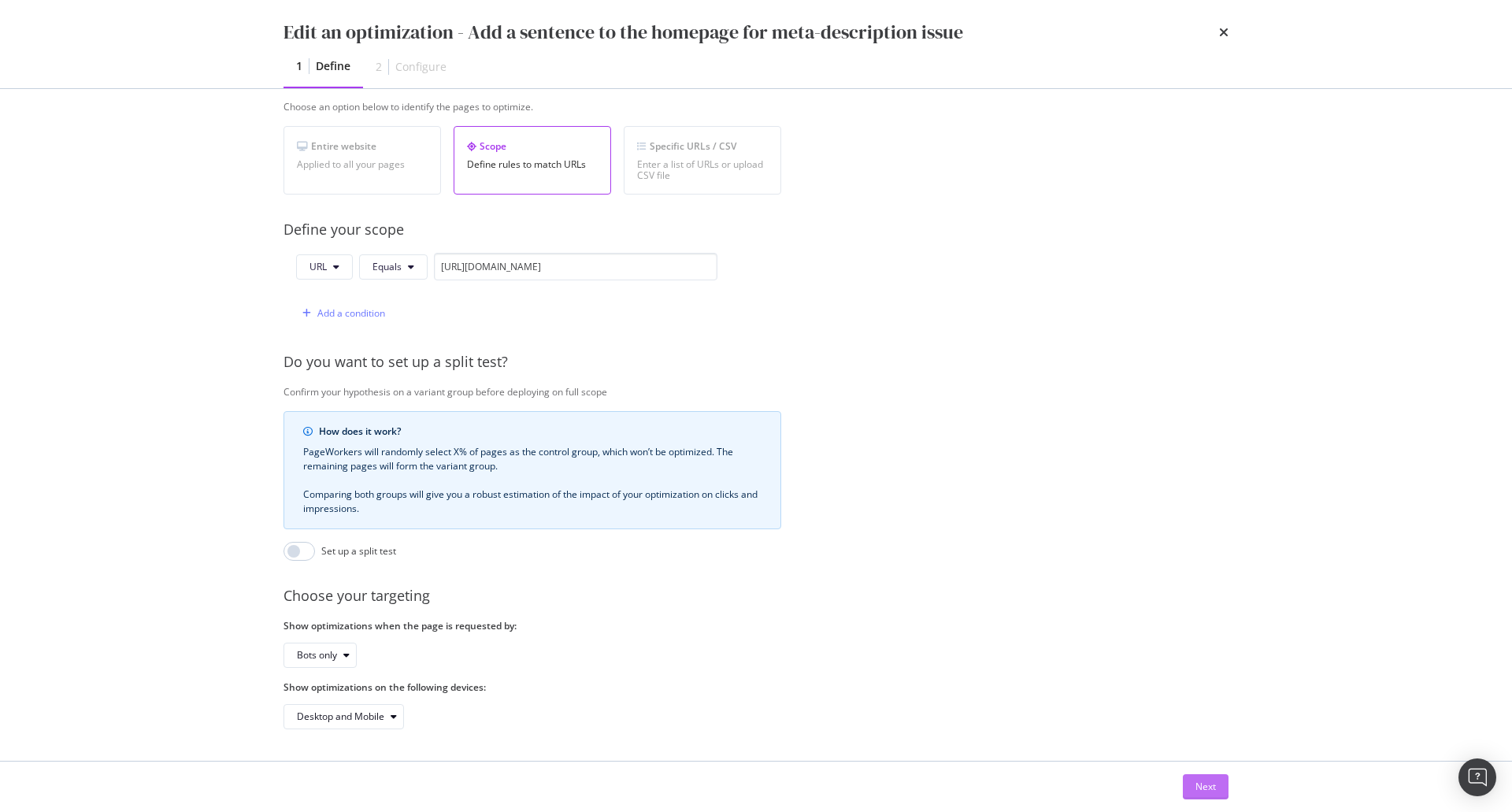 click on "Next" at bounding box center (1206, 786) 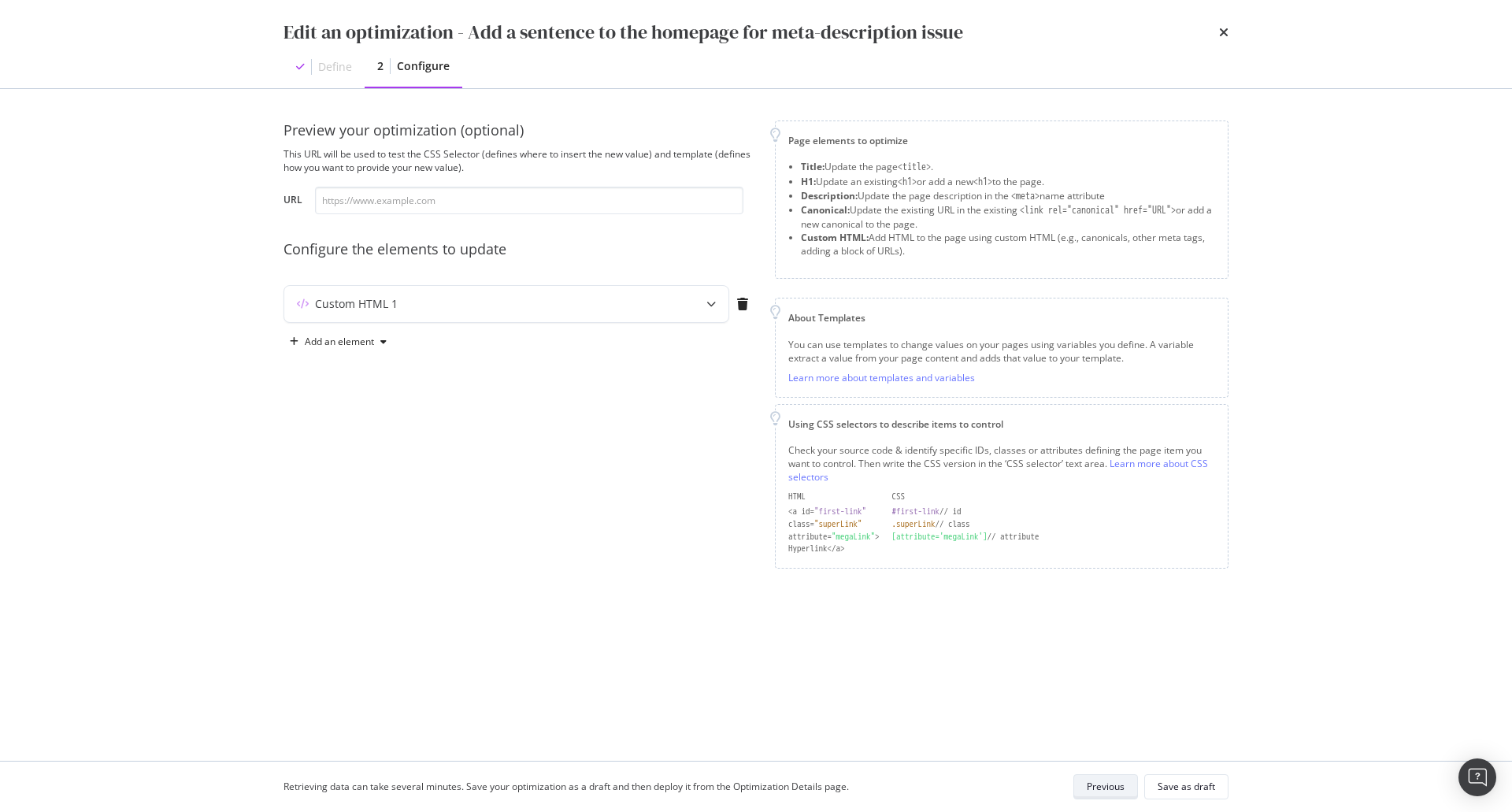 scroll, scrollTop: 0, scrollLeft: 0, axis: both 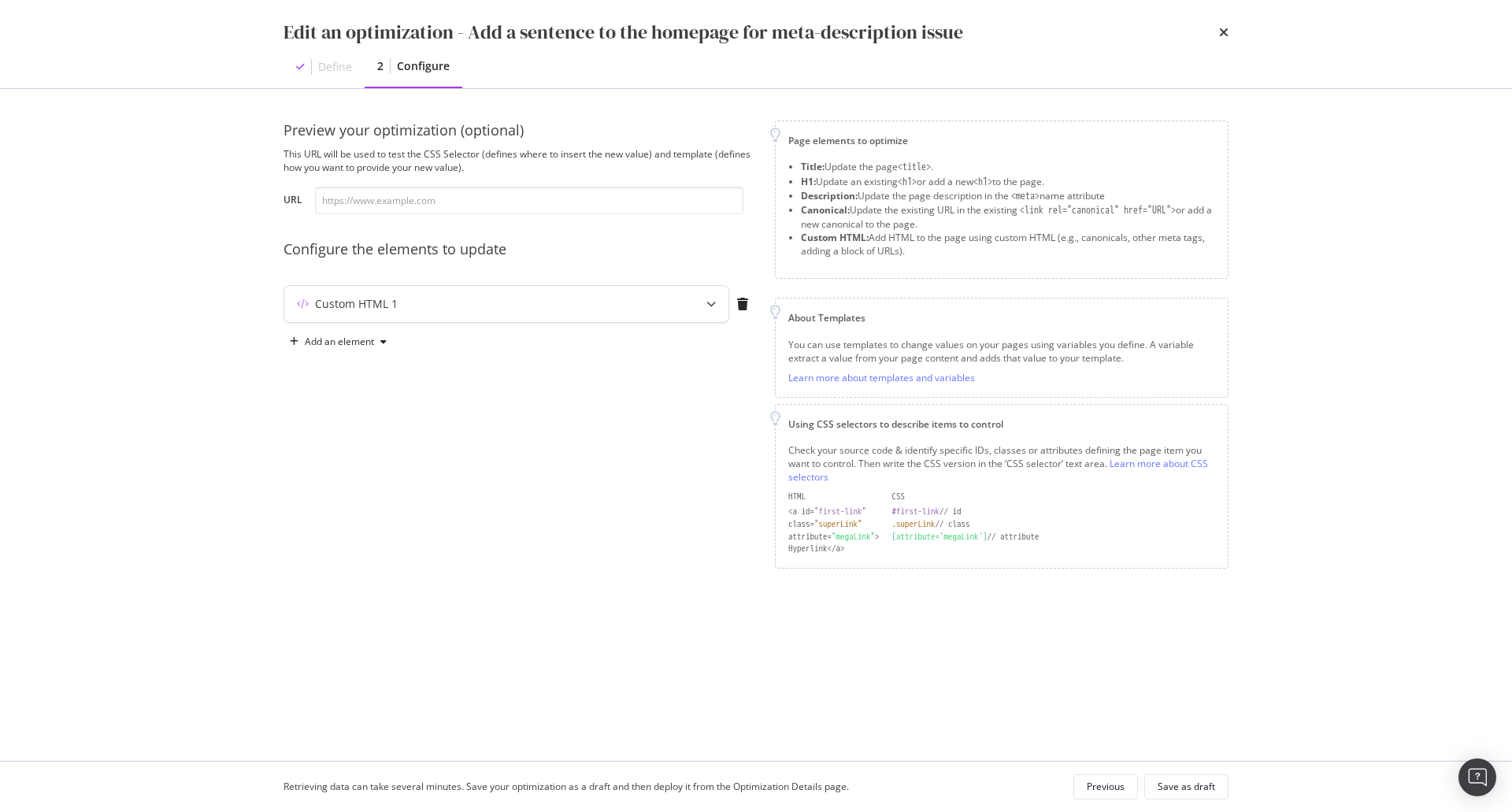 click on "Custom HTML 1" at bounding box center [506, 304] 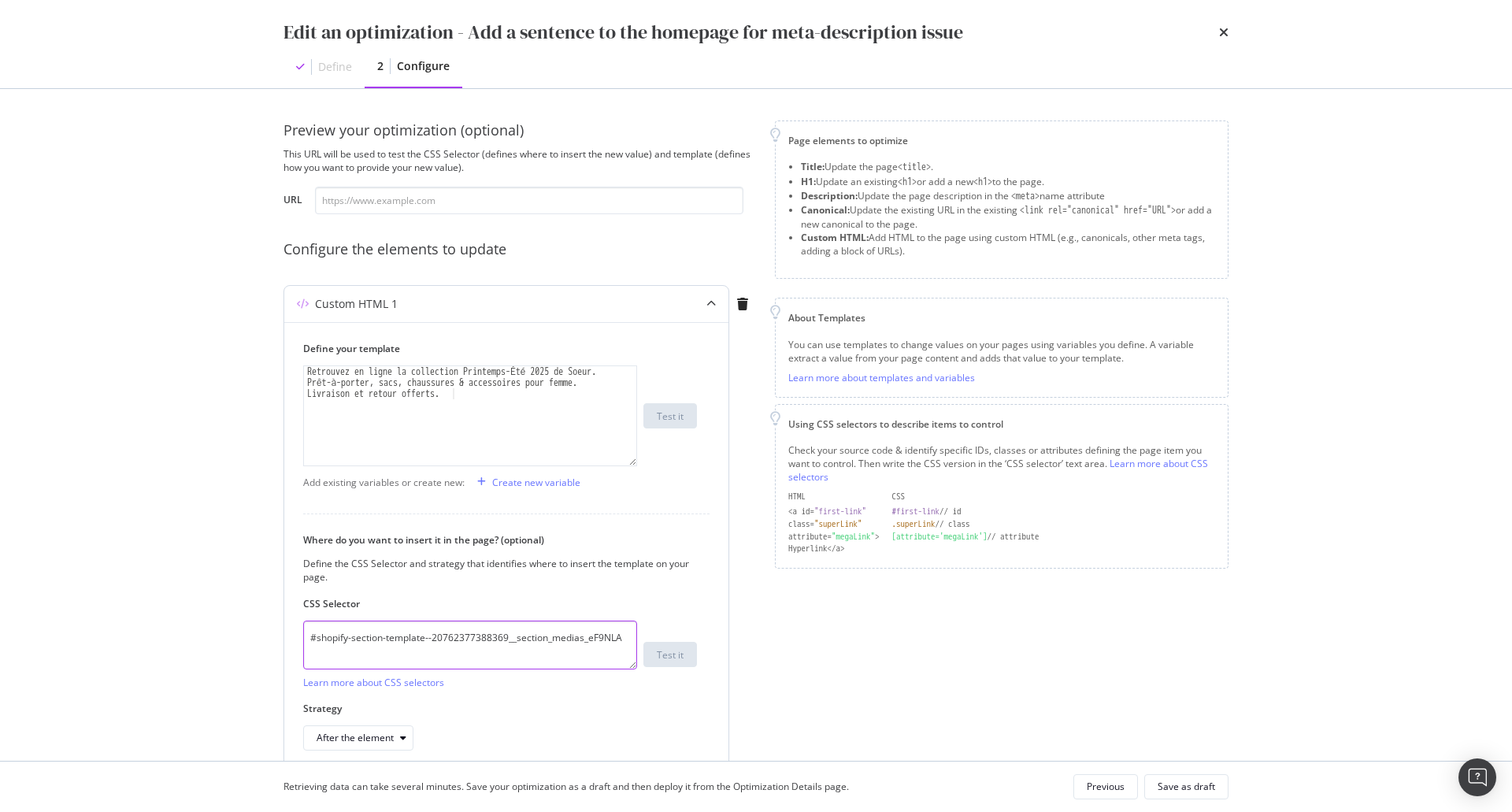 drag, startPoint x: 621, startPoint y: 632, endPoint x: 318, endPoint y: 627, distance: 303.04125 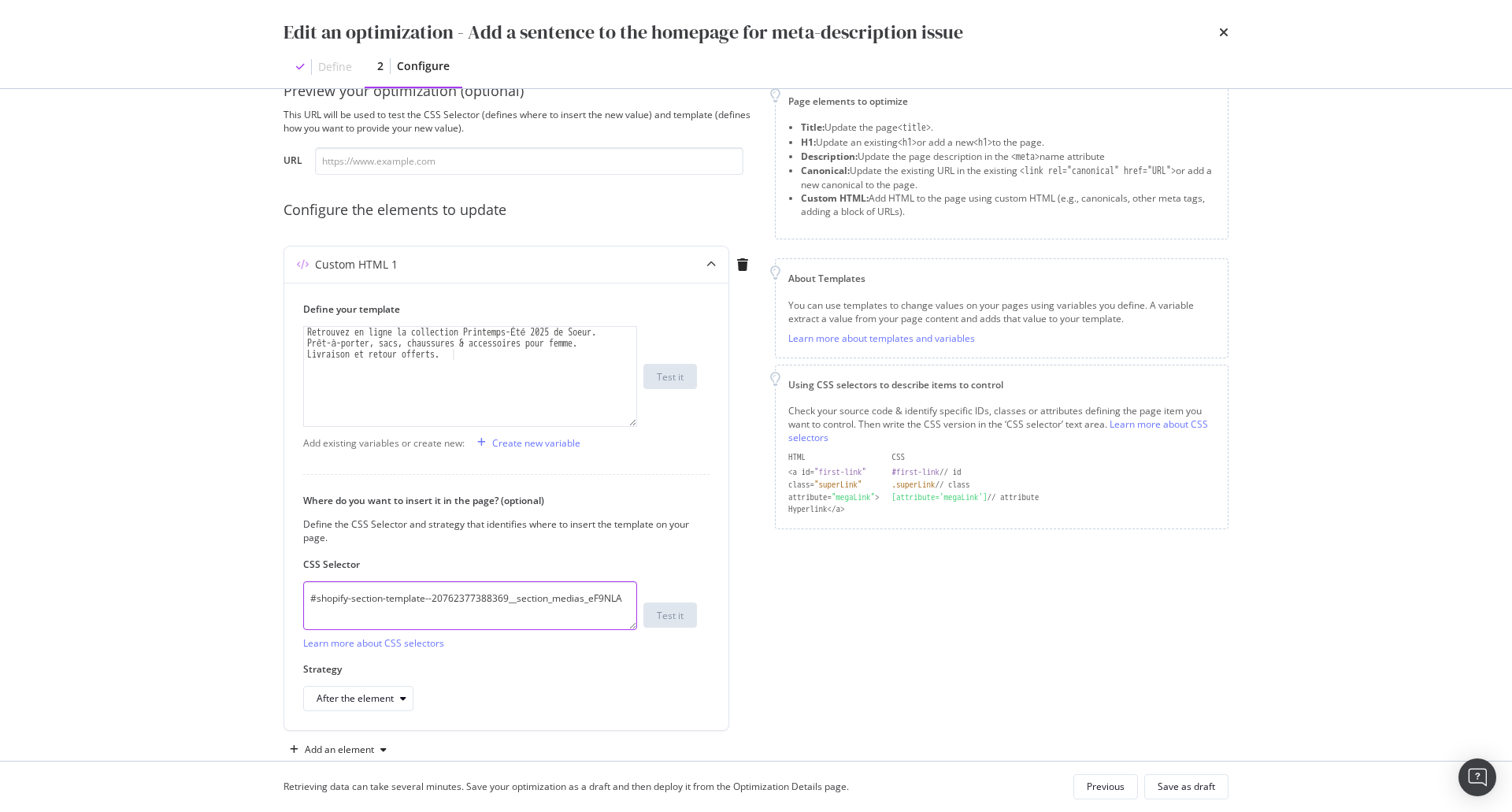 scroll, scrollTop: 72, scrollLeft: 0, axis: vertical 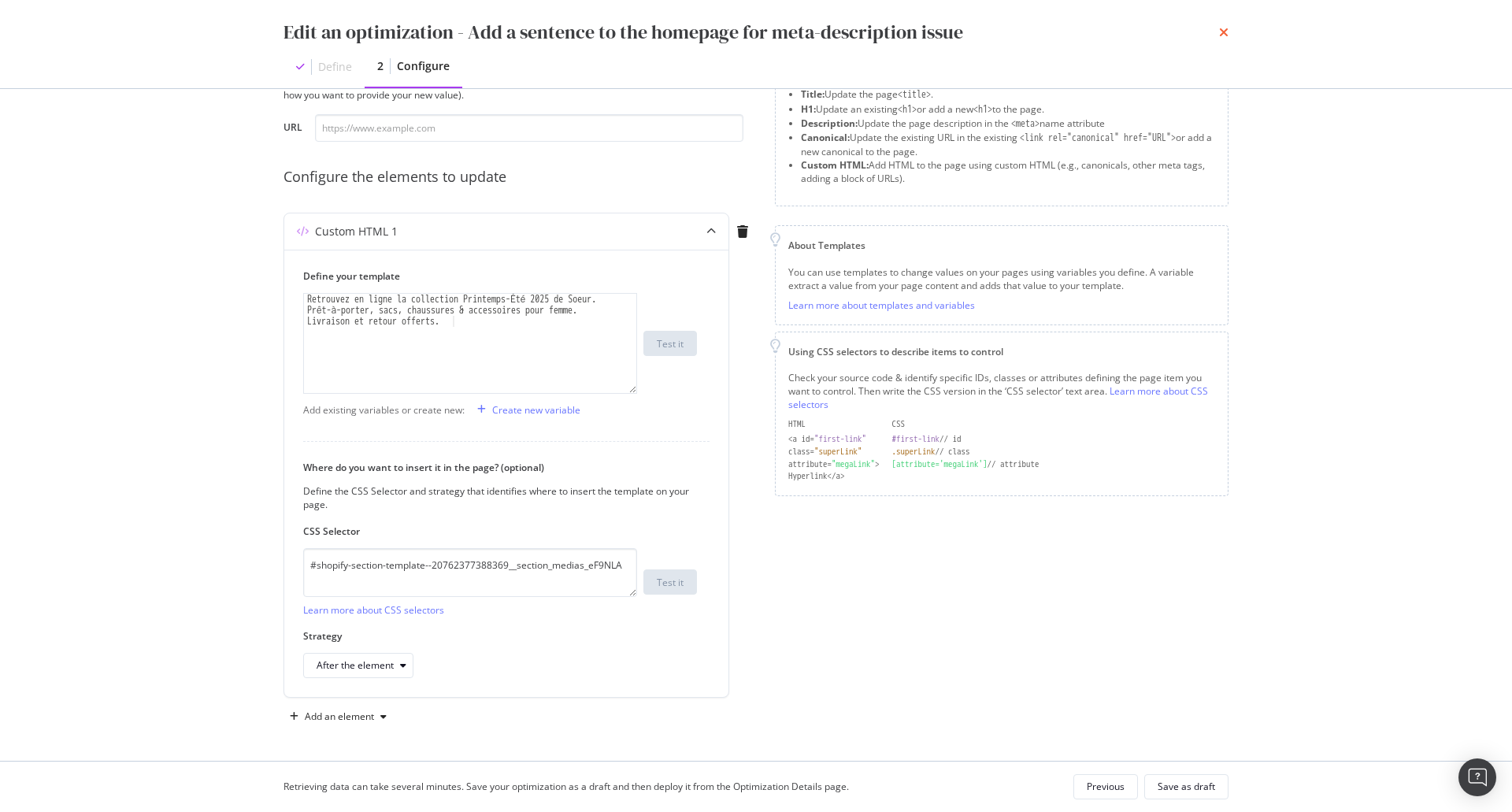 click at bounding box center (1224, 32) 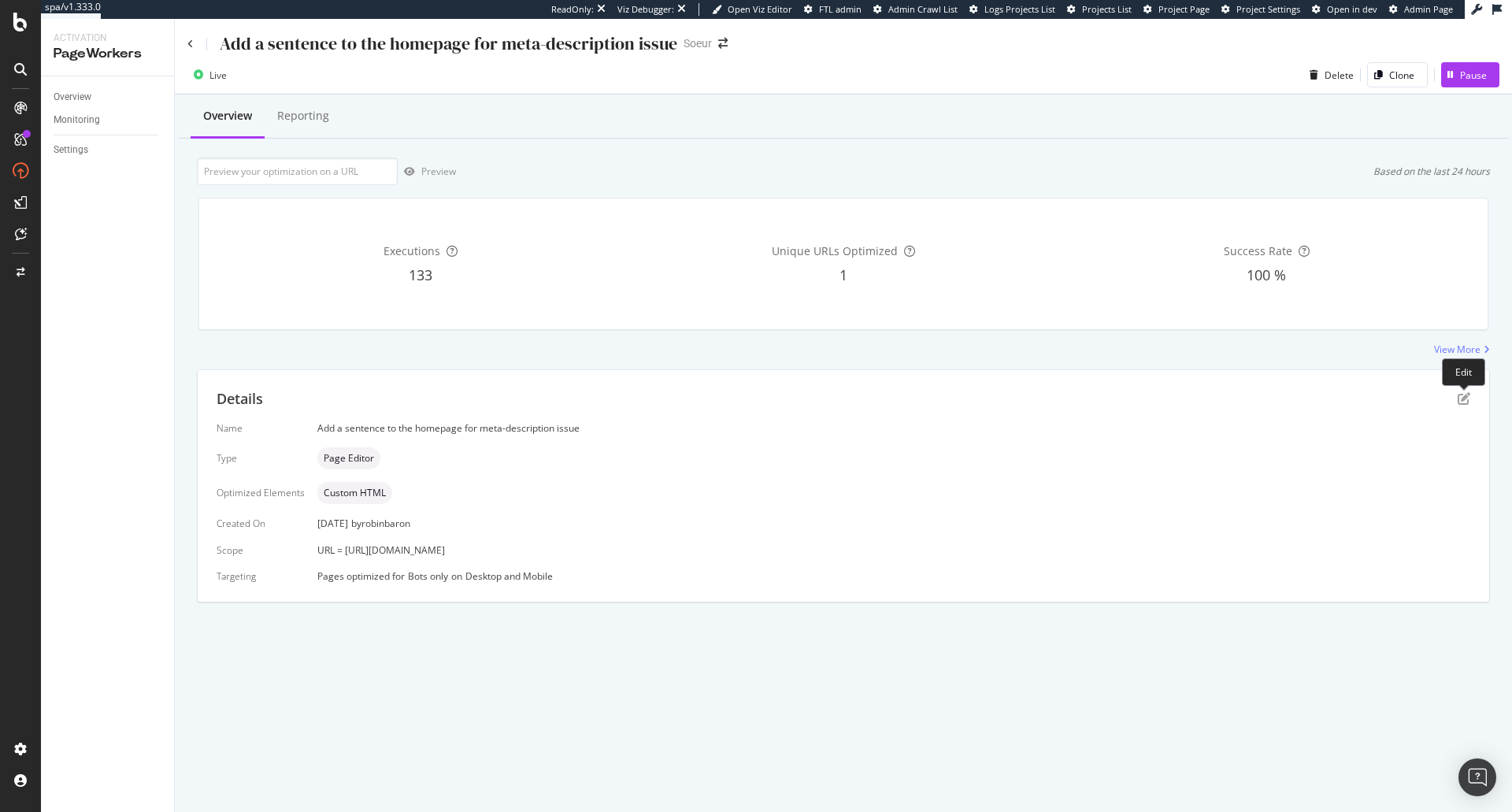 click on "Details" at bounding box center (843, 399) 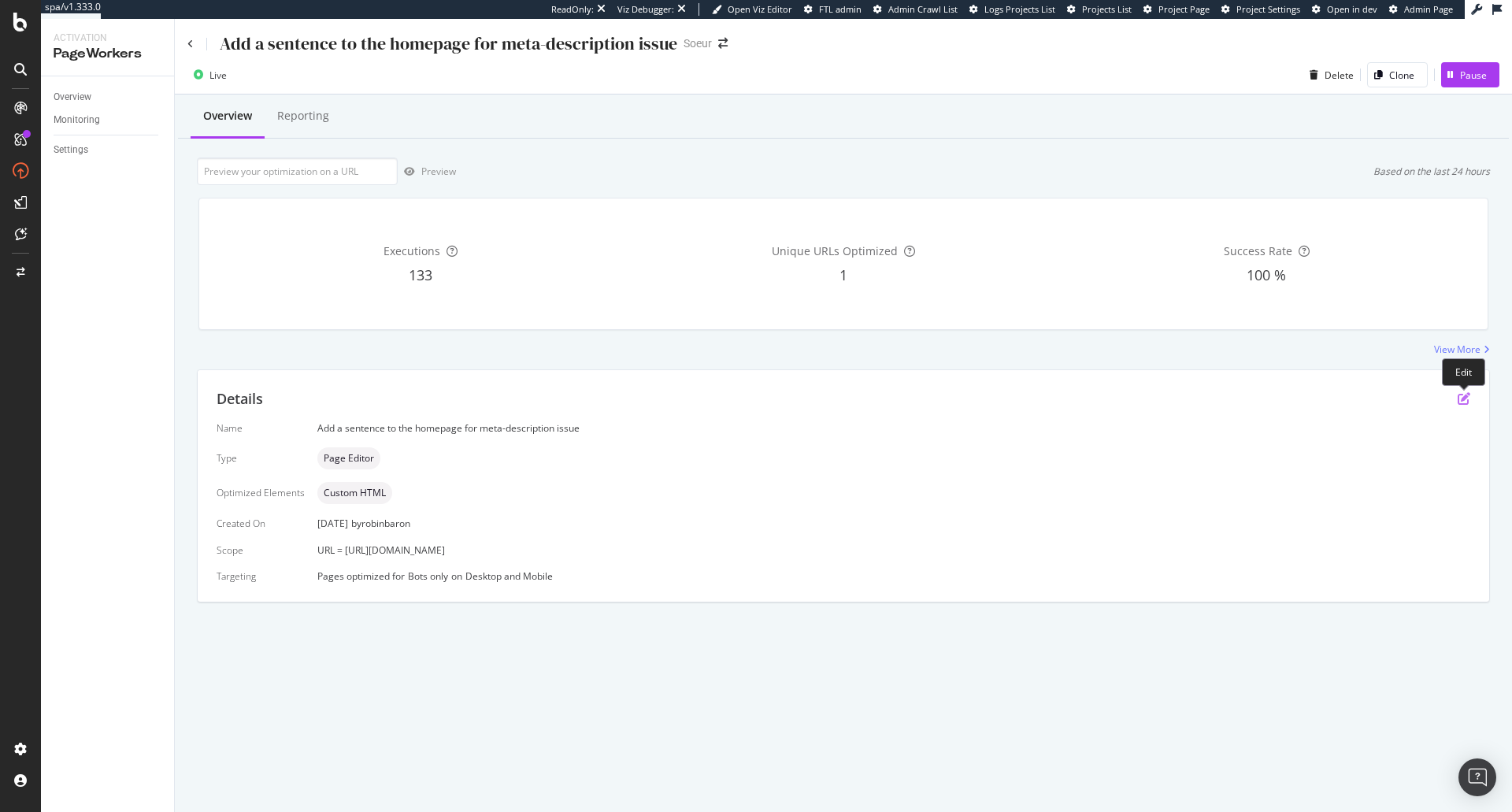 click at bounding box center (1464, 399) 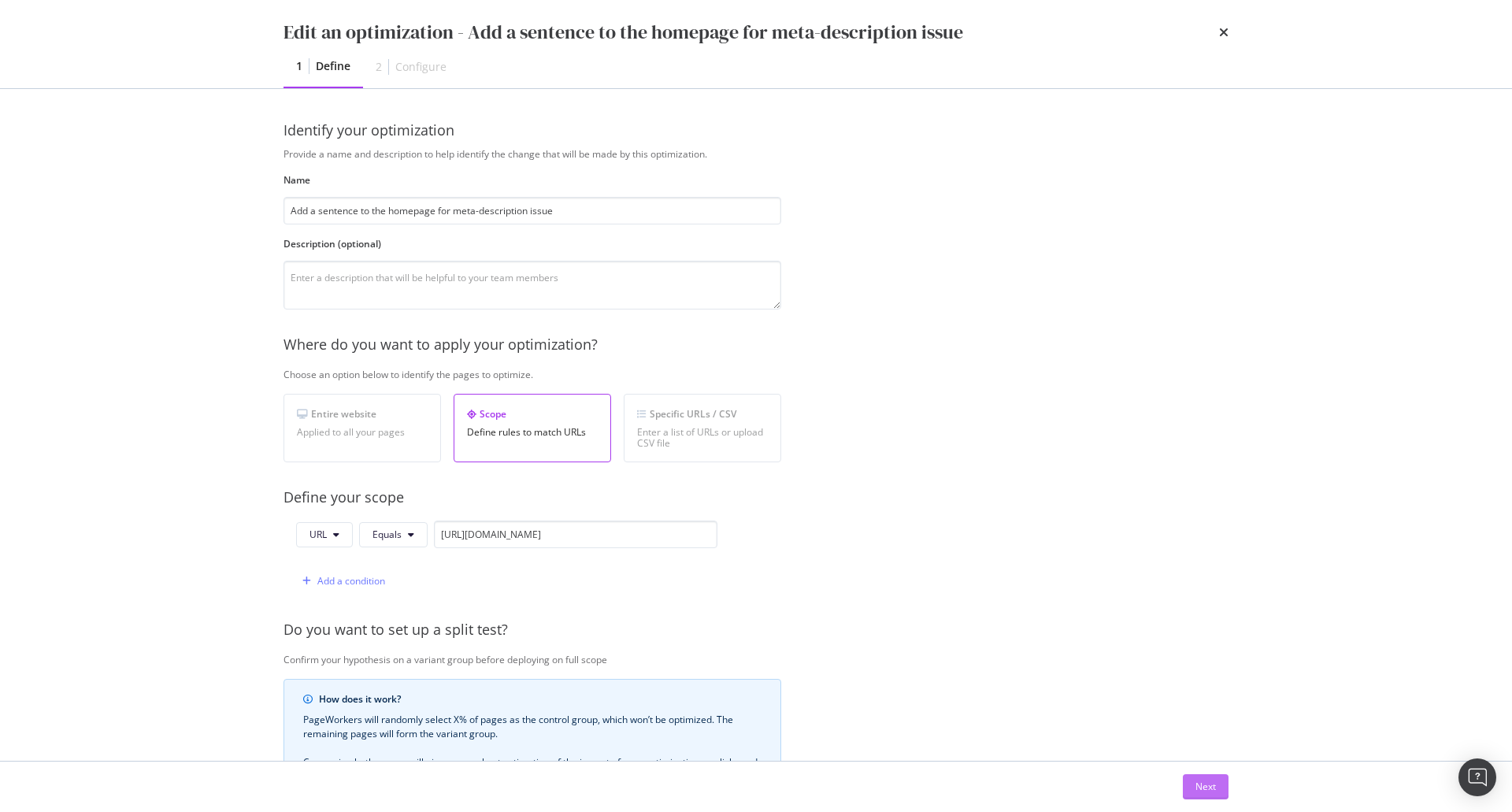 click on "Next" at bounding box center [1206, 787] 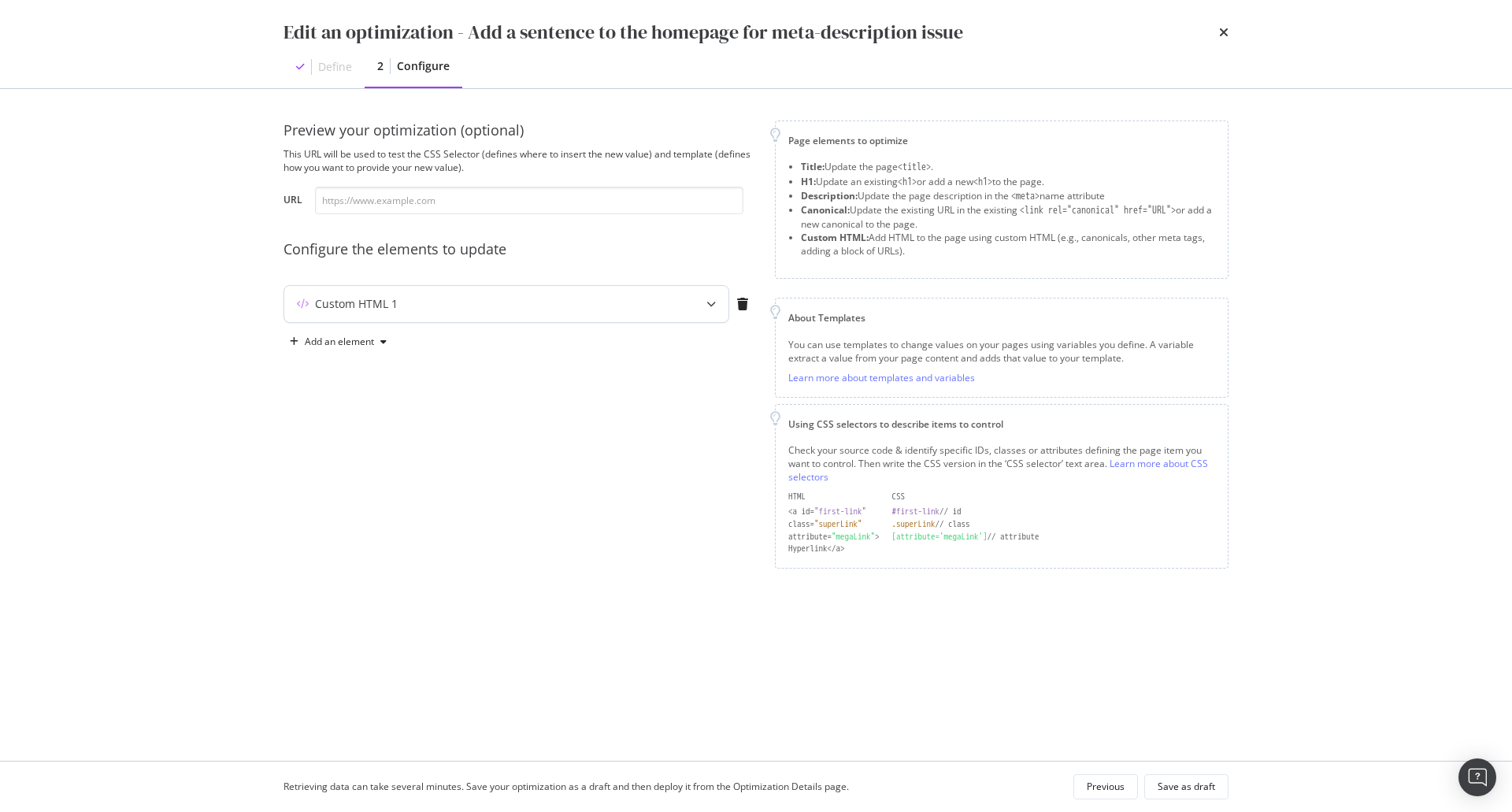 click on "Custom HTML 1" at bounding box center (506, 304) 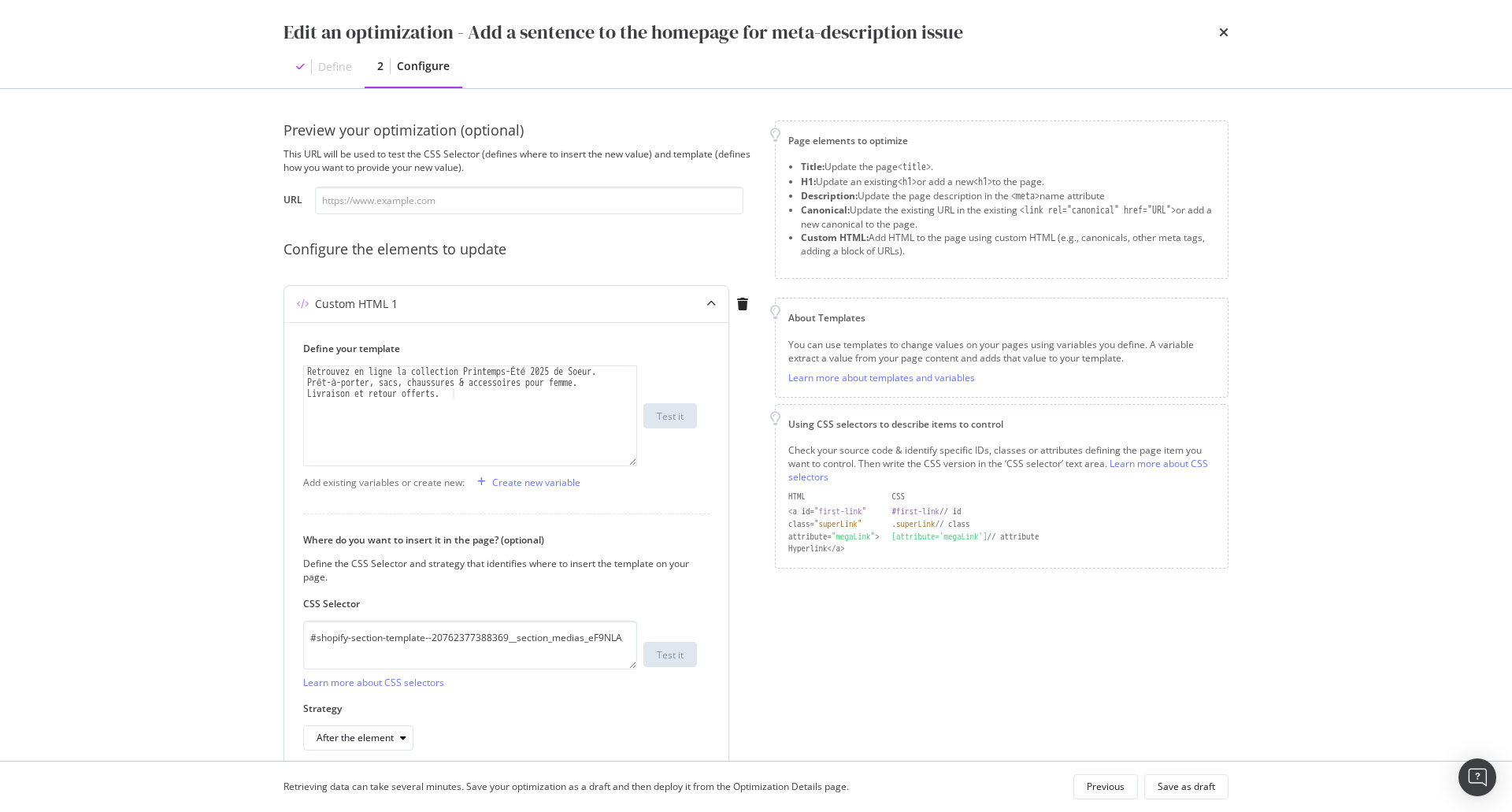 type on "Retrouvez en ligne la collection Printemps-Été 2025 de Soeur. Prêt-à-porter, sacs, chaussures & accessoires pour femme. Livraison et retour offerts." 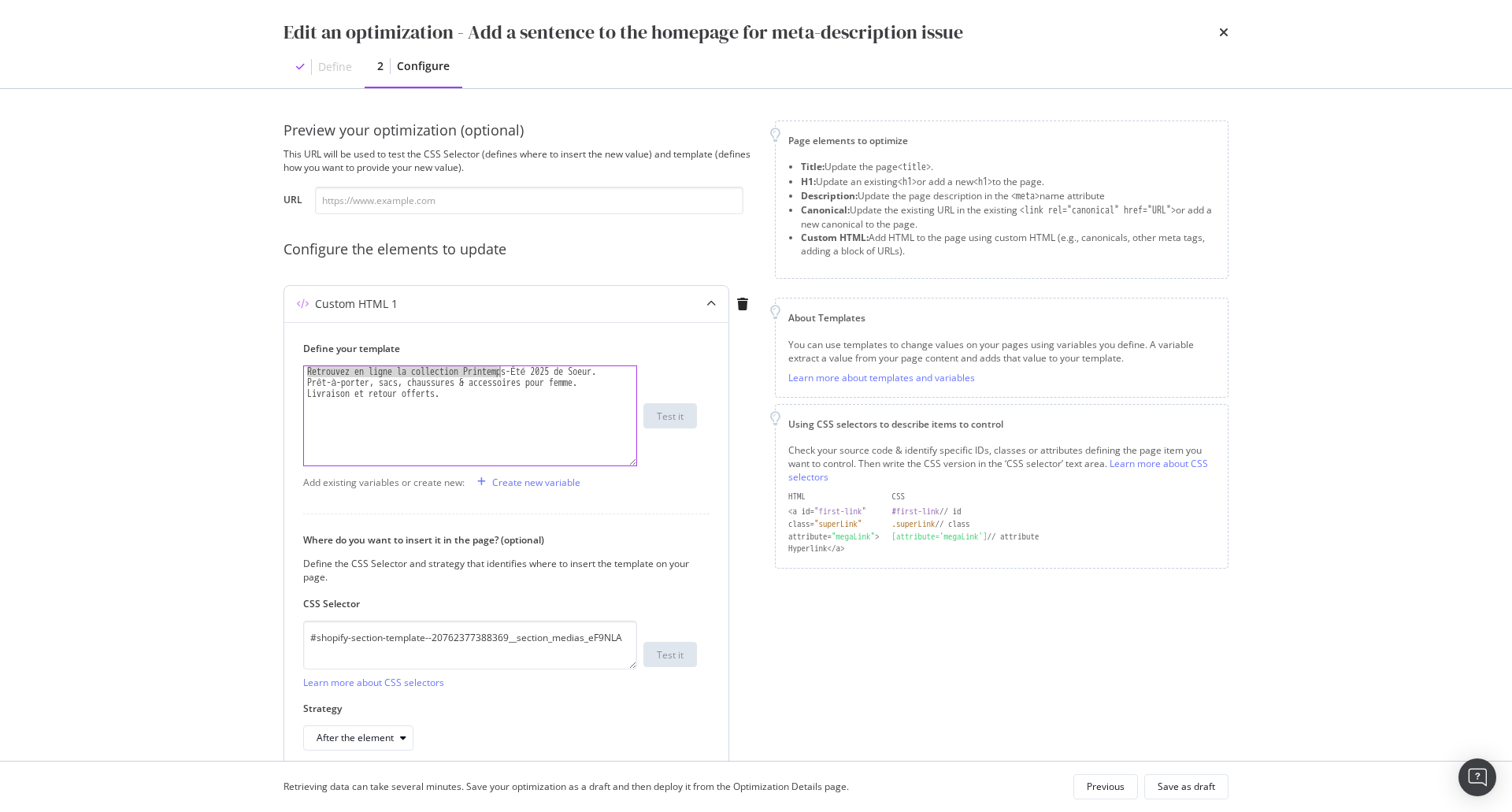 drag, startPoint x: 305, startPoint y: 372, endPoint x: 498, endPoint y: 367, distance: 193.06476 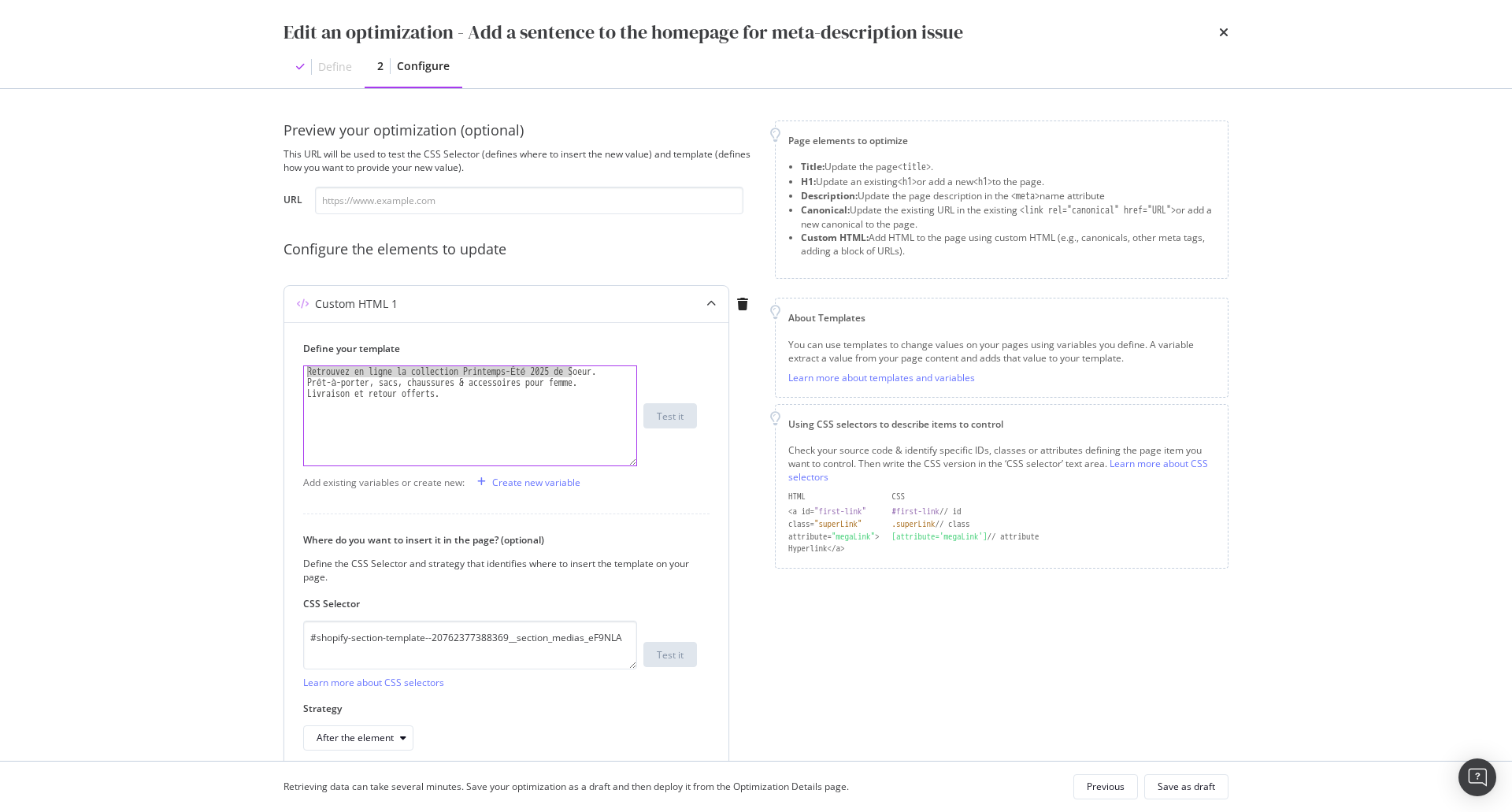 drag, startPoint x: 570, startPoint y: 372, endPoint x: 318, endPoint y: 365, distance: 252.0972 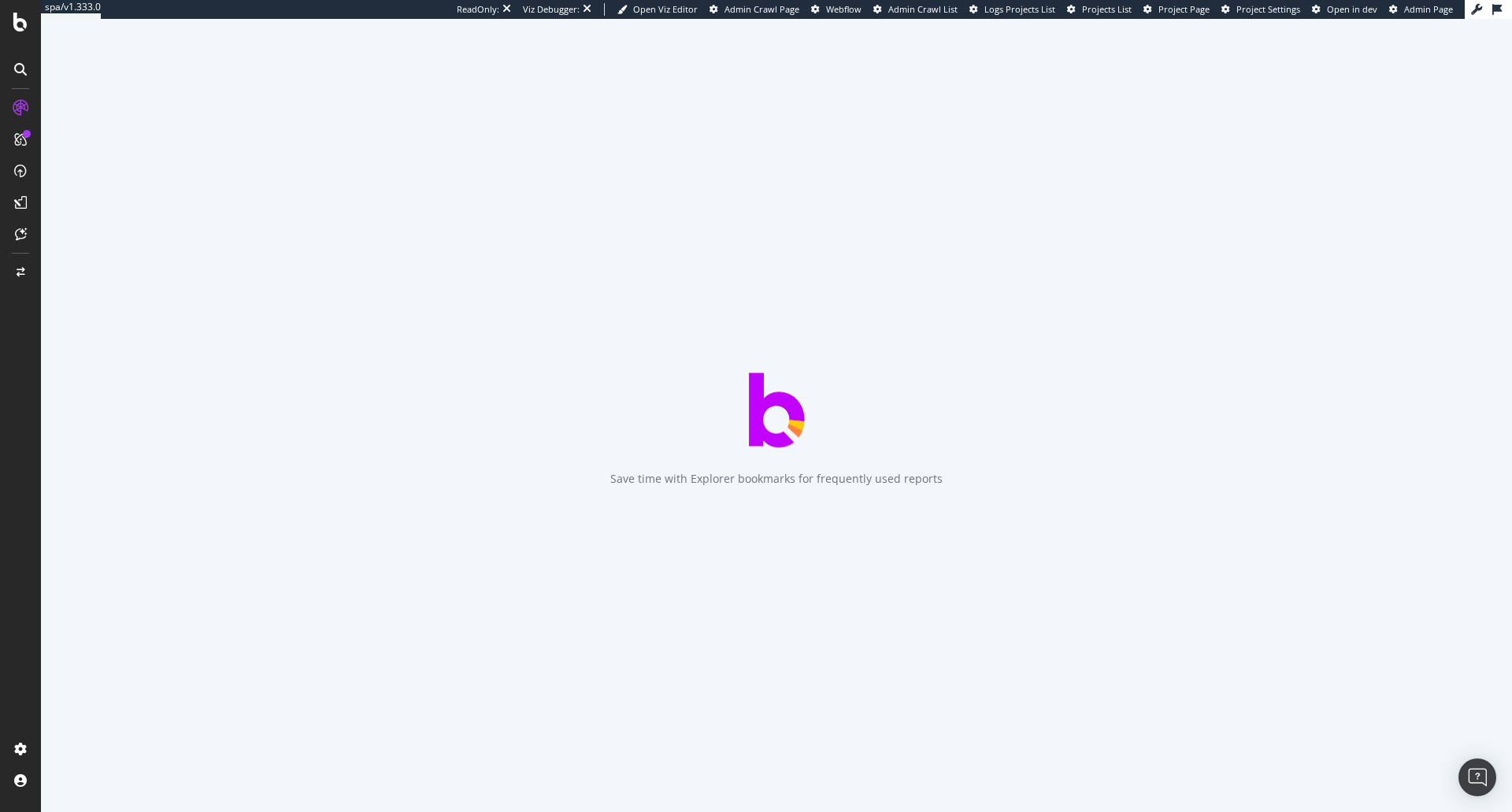 scroll, scrollTop: 0, scrollLeft: 0, axis: both 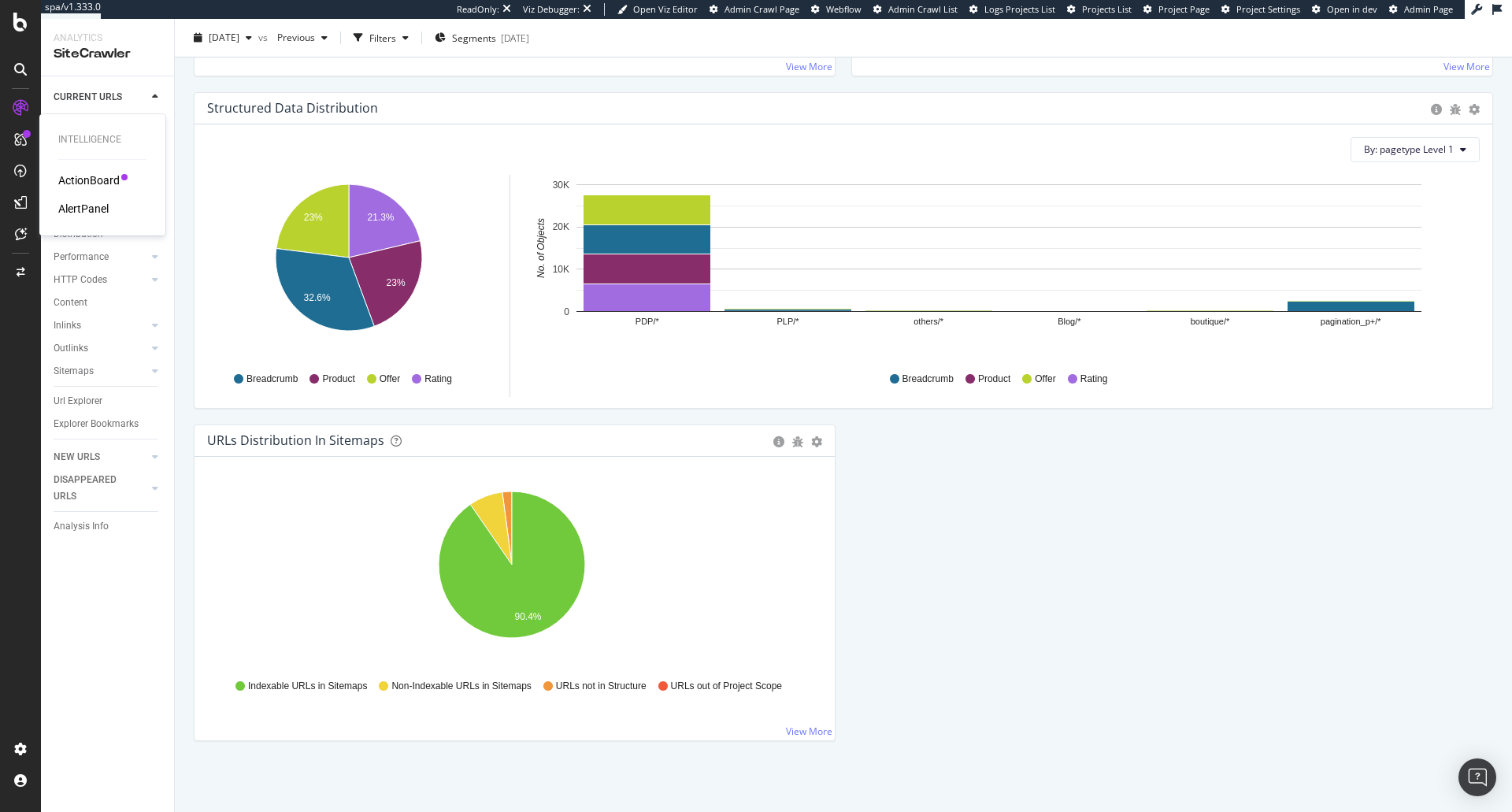 click on "ActionBoard" at bounding box center (89, 180) 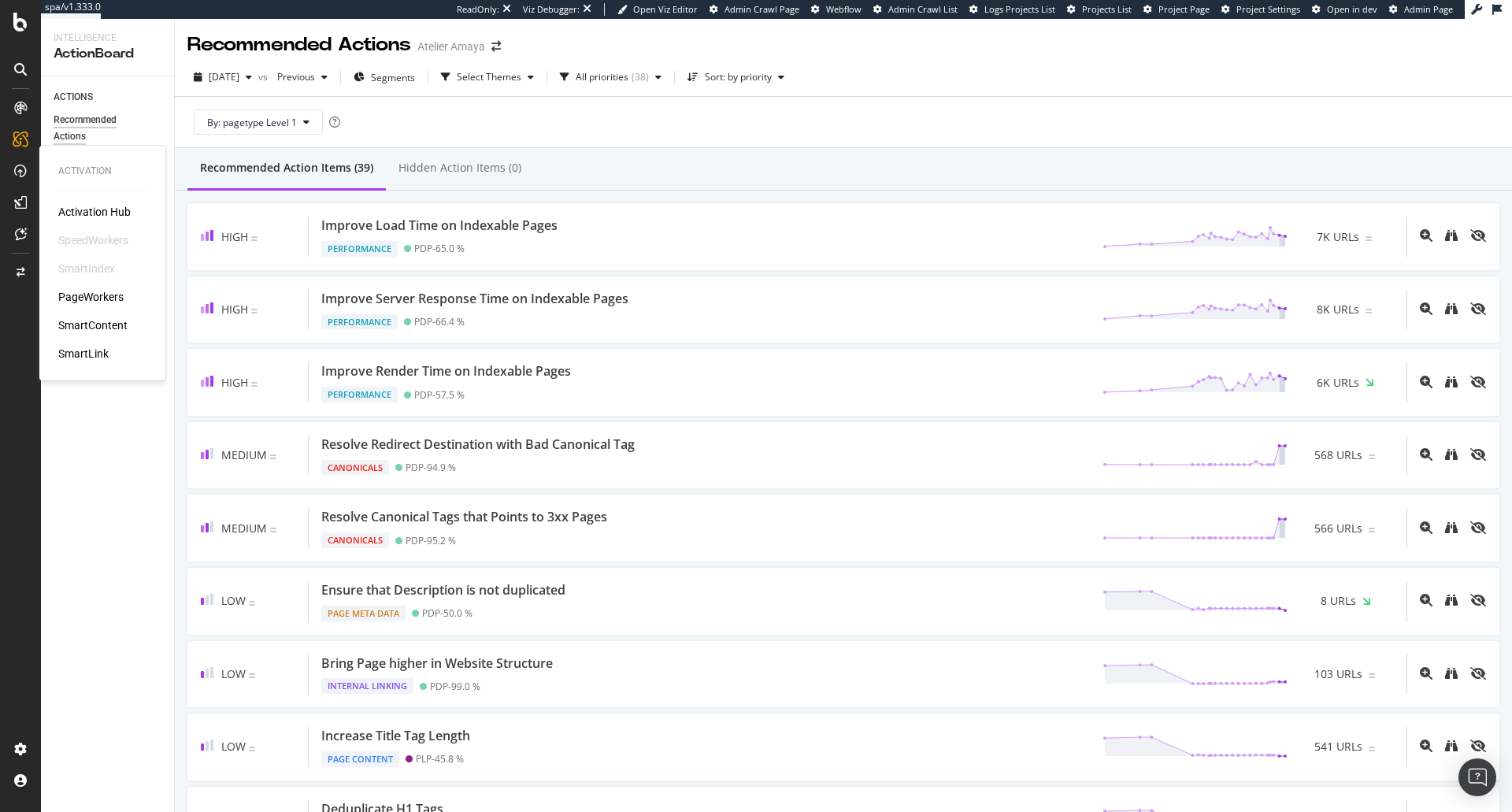 click on "PageWorkers" at bounding box center [91, 297] 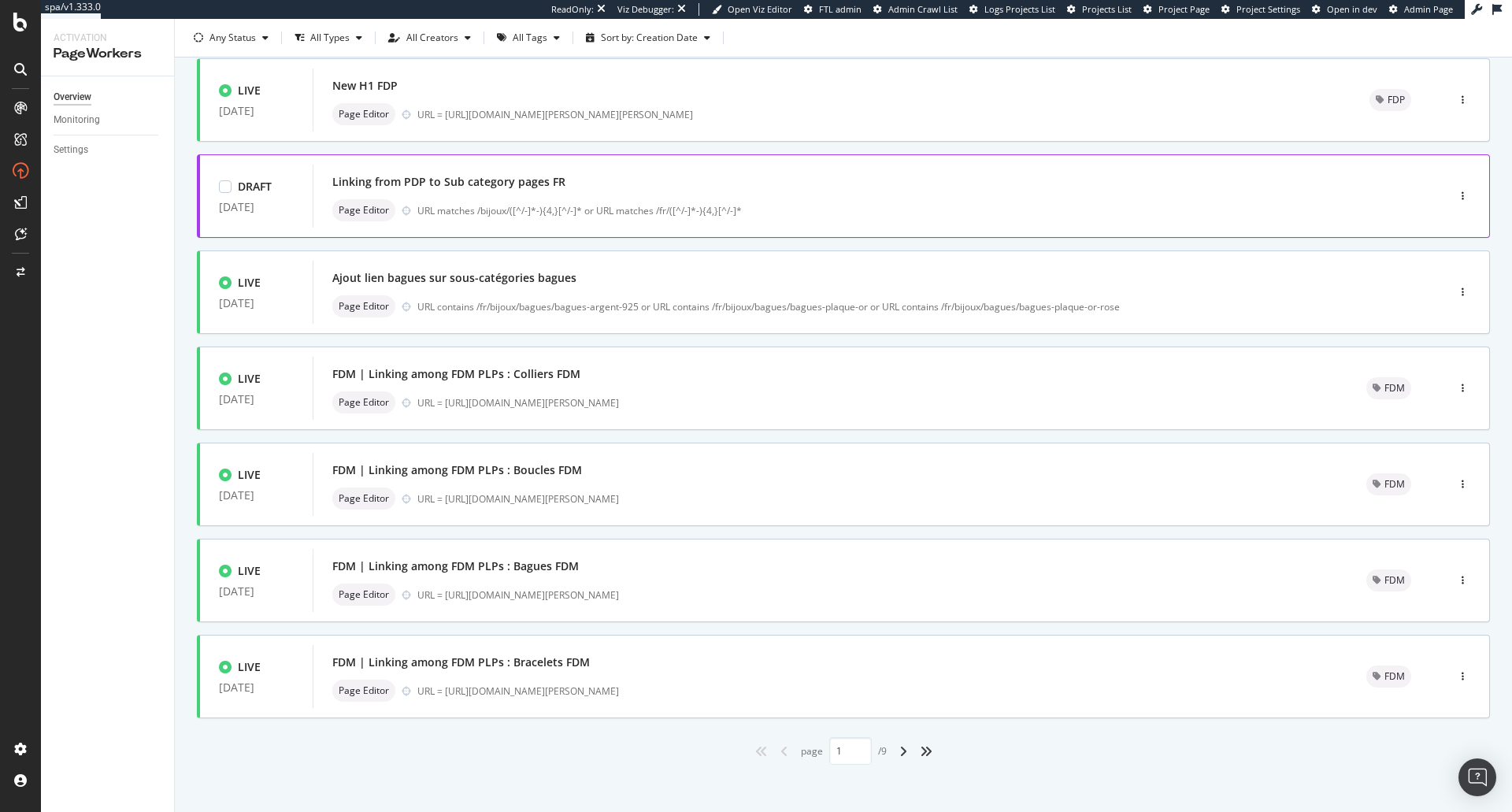 scroll, scrollTop: 400, scrollLeft: 0, axis: vertical 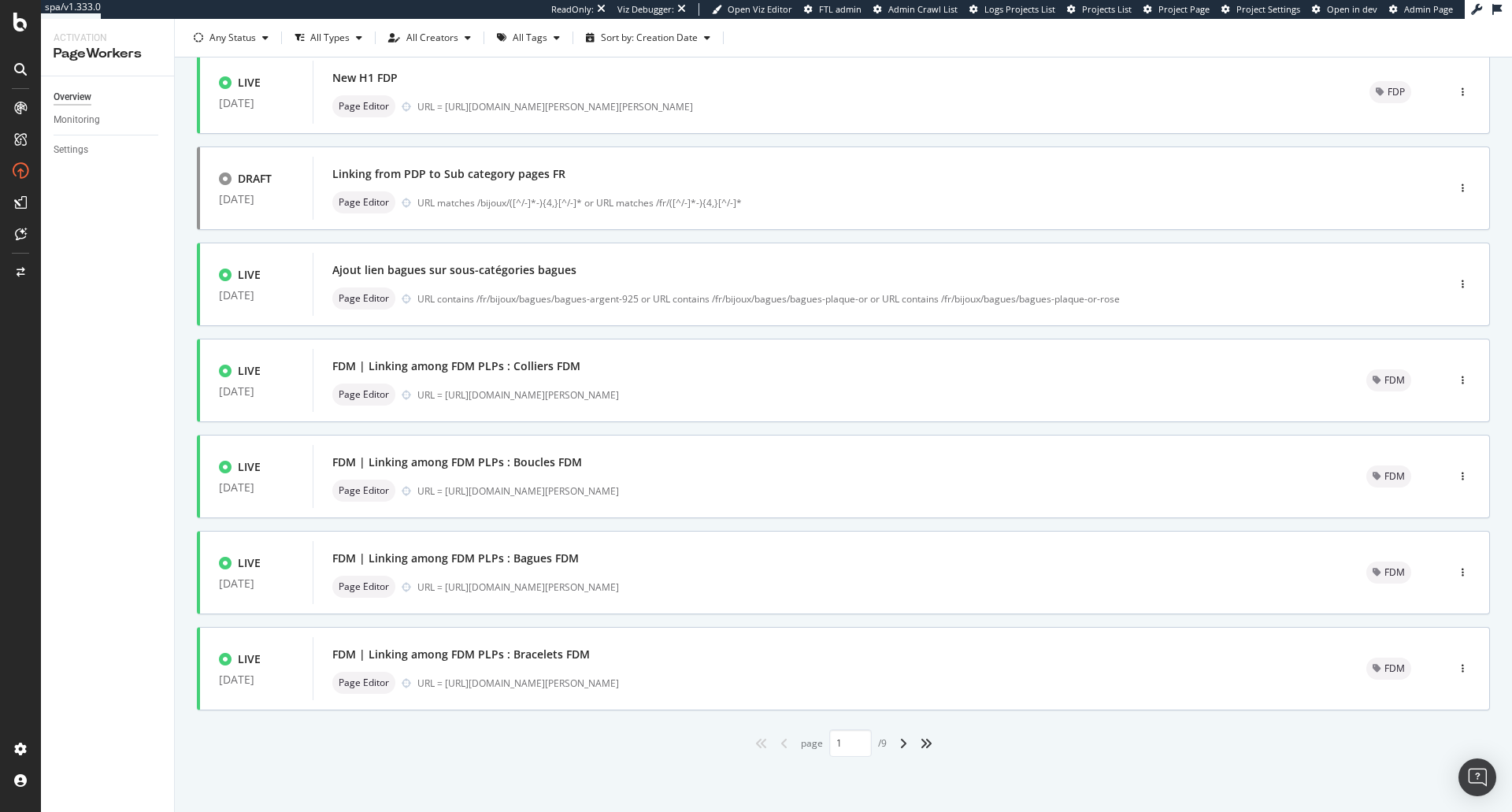 click at bounding box center [926, 743] 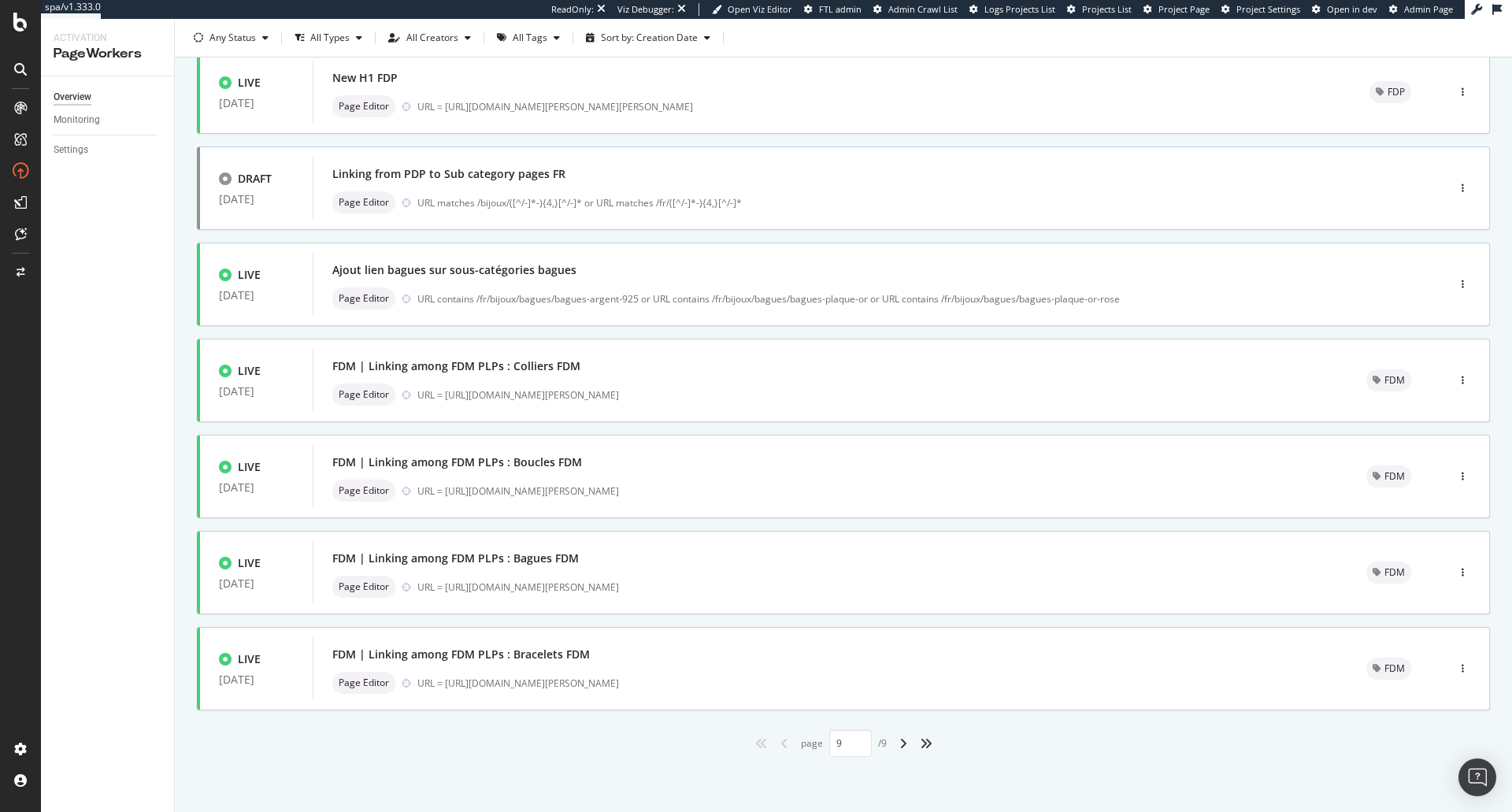 scroll, scrollTop: 0, scrollLeft: 0, axis: both 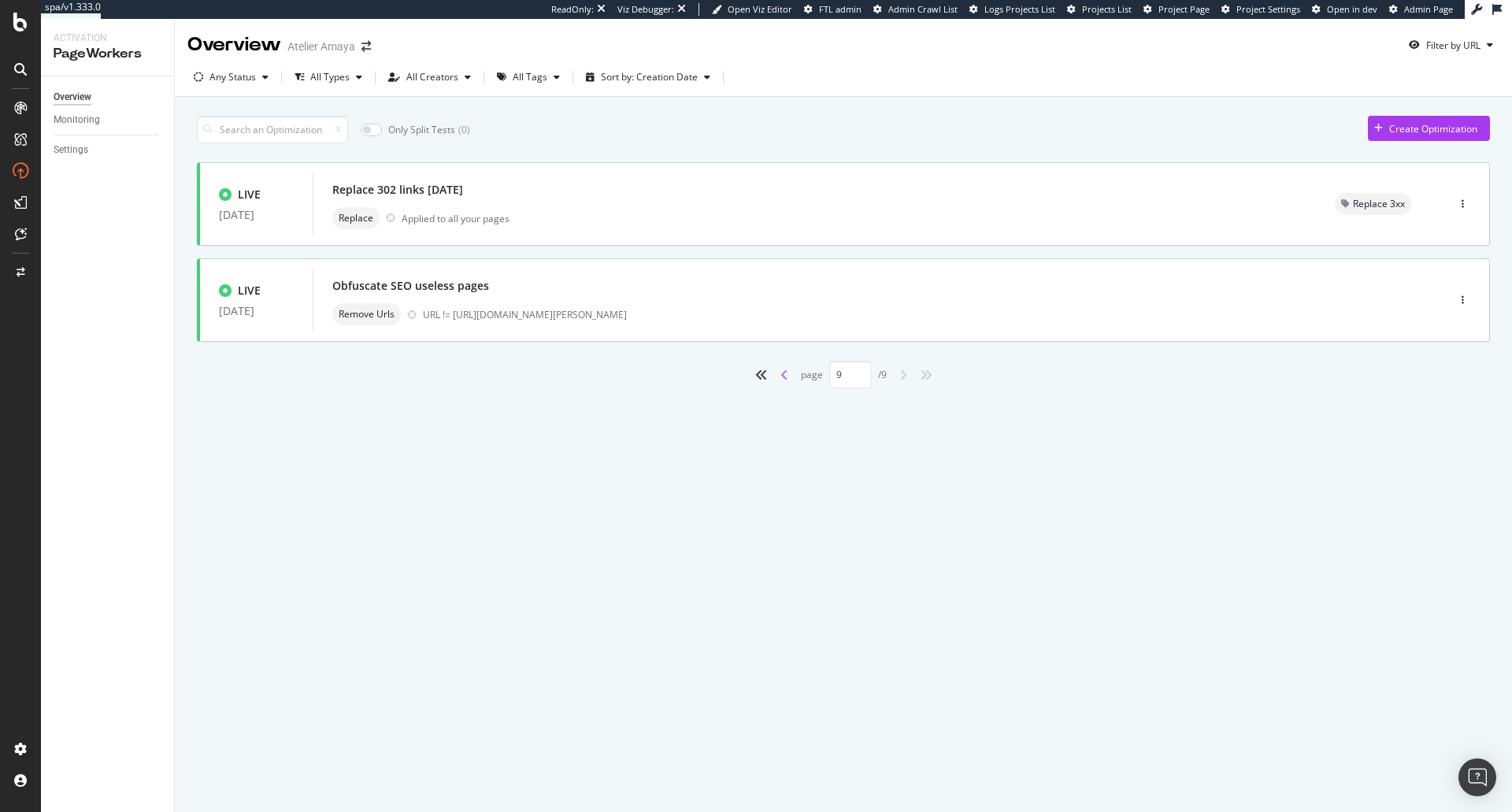 click at bounding box center (784, 375) 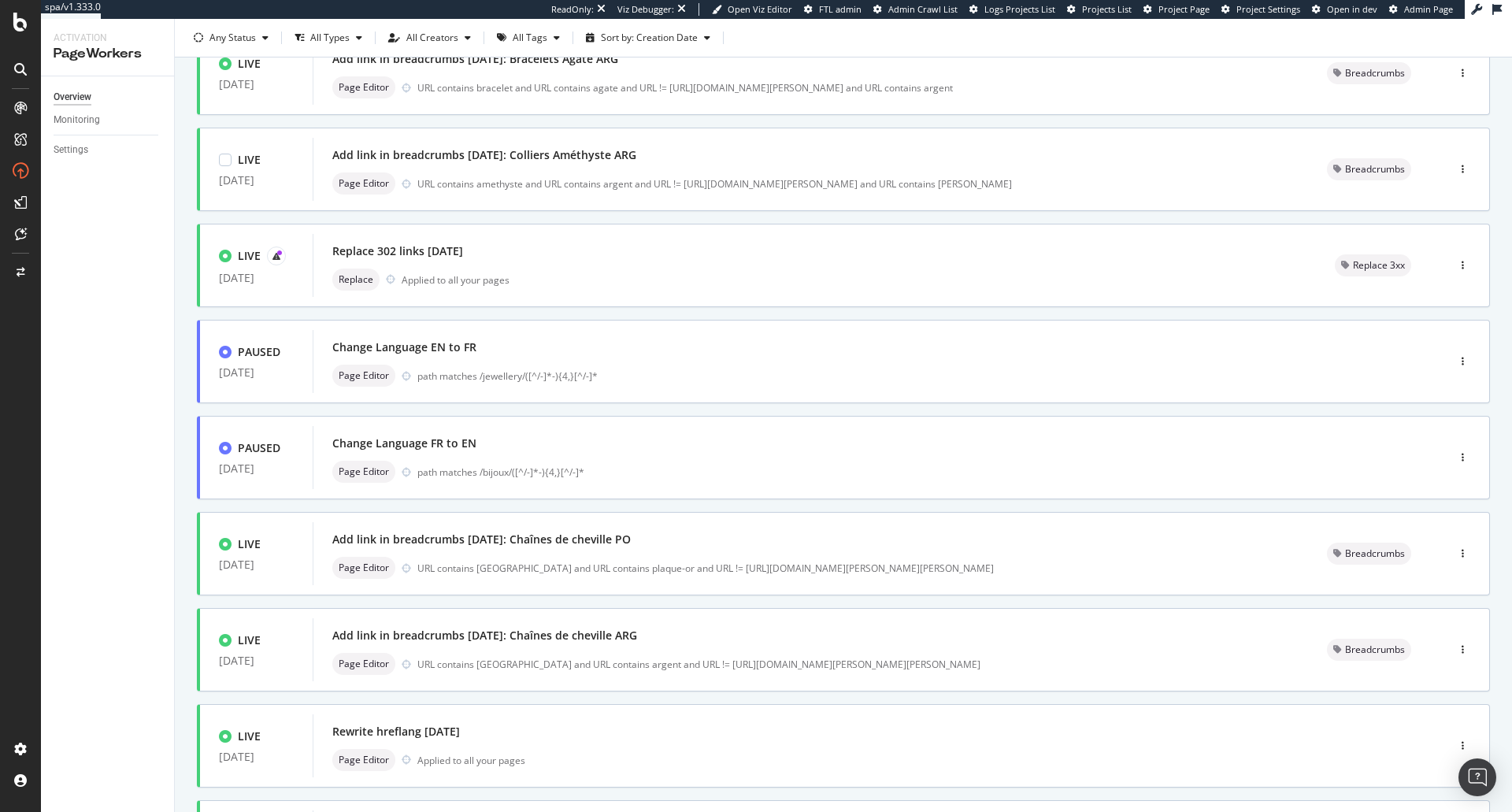 scroll, scrollTop: 400, scrollLeft: 0, axis: vertical 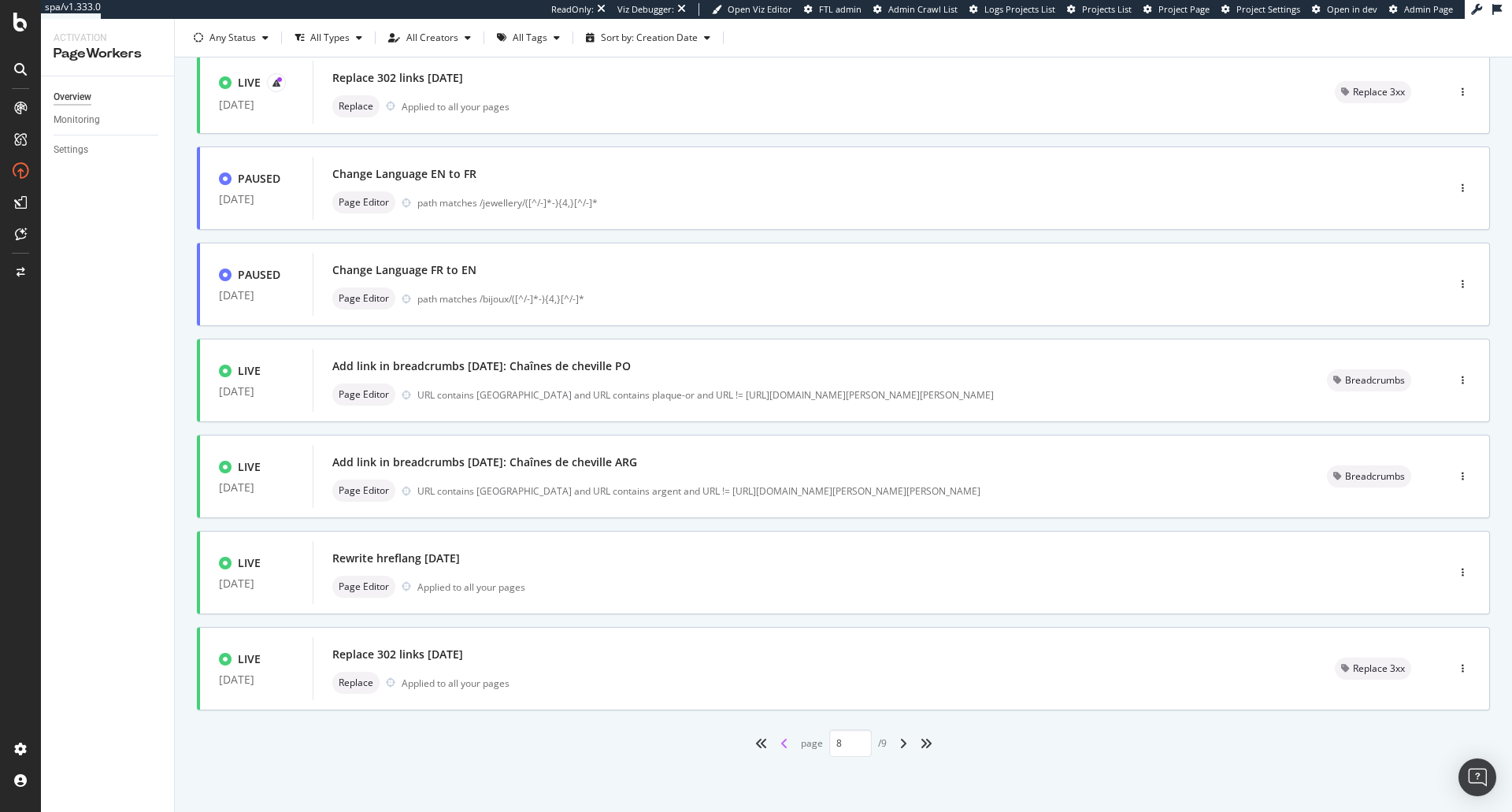 click at bounding box center [784, 743] 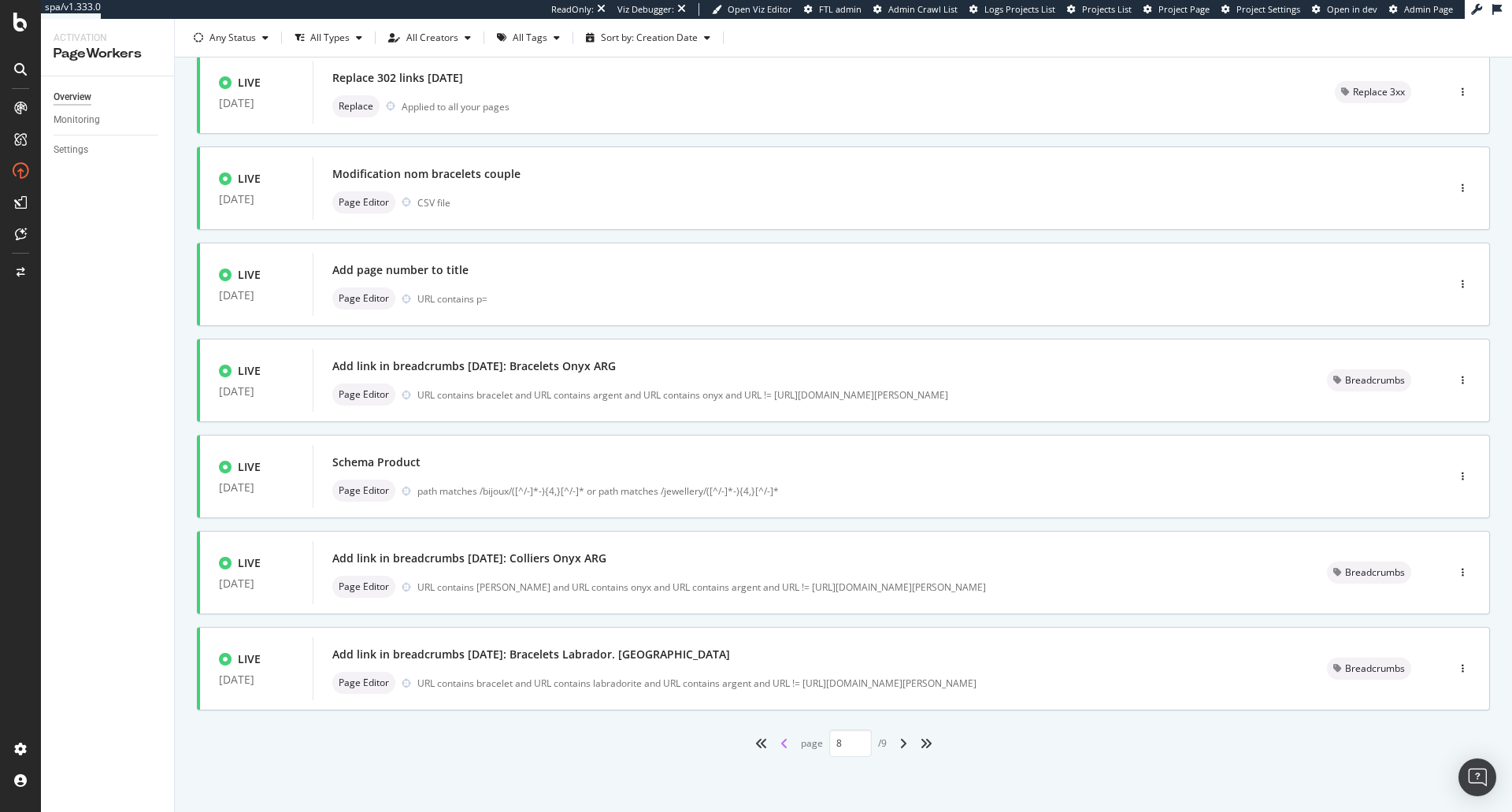 type on "7" 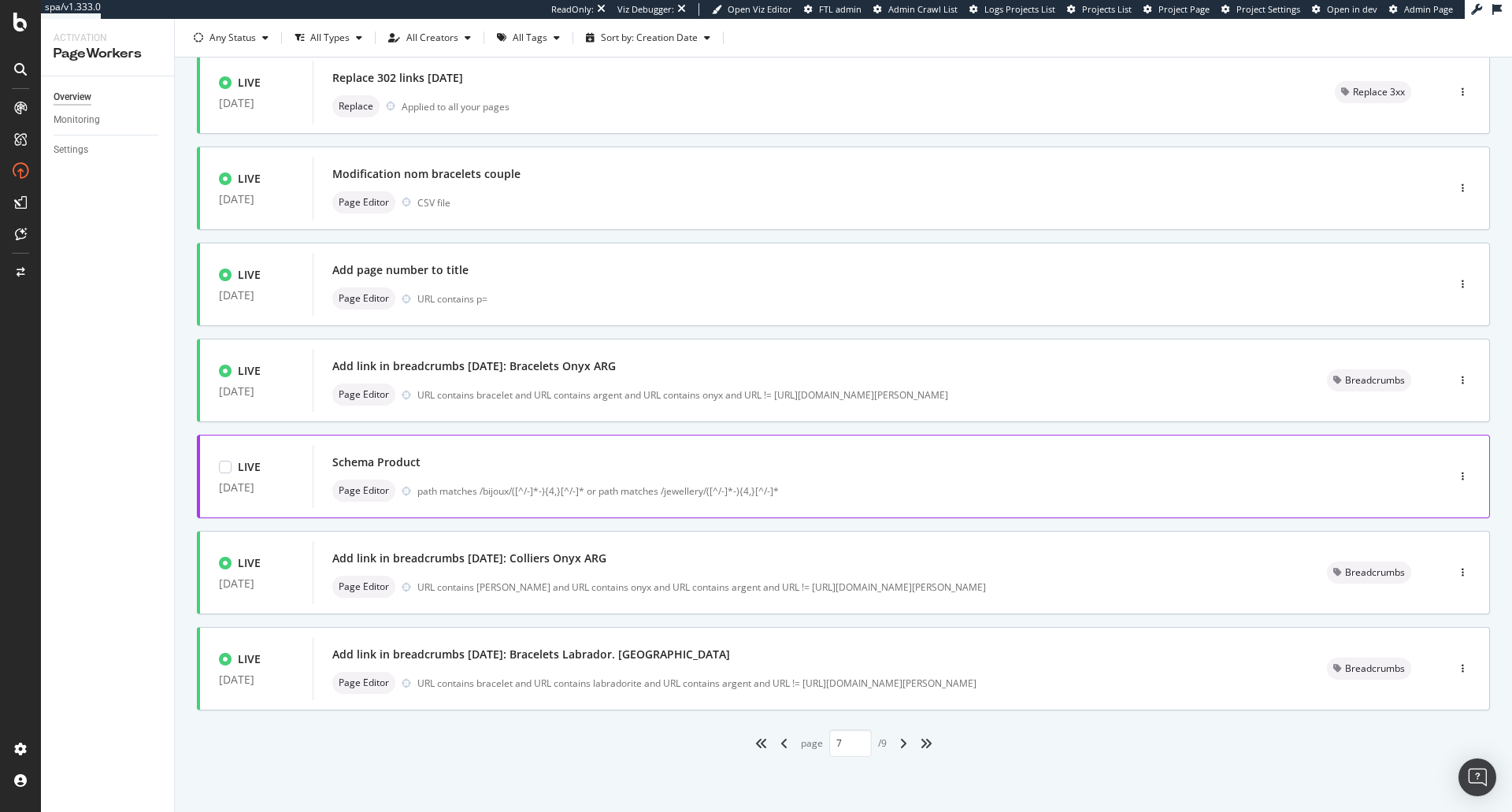 click on "Schema Product" at bounding box center [856, 462] 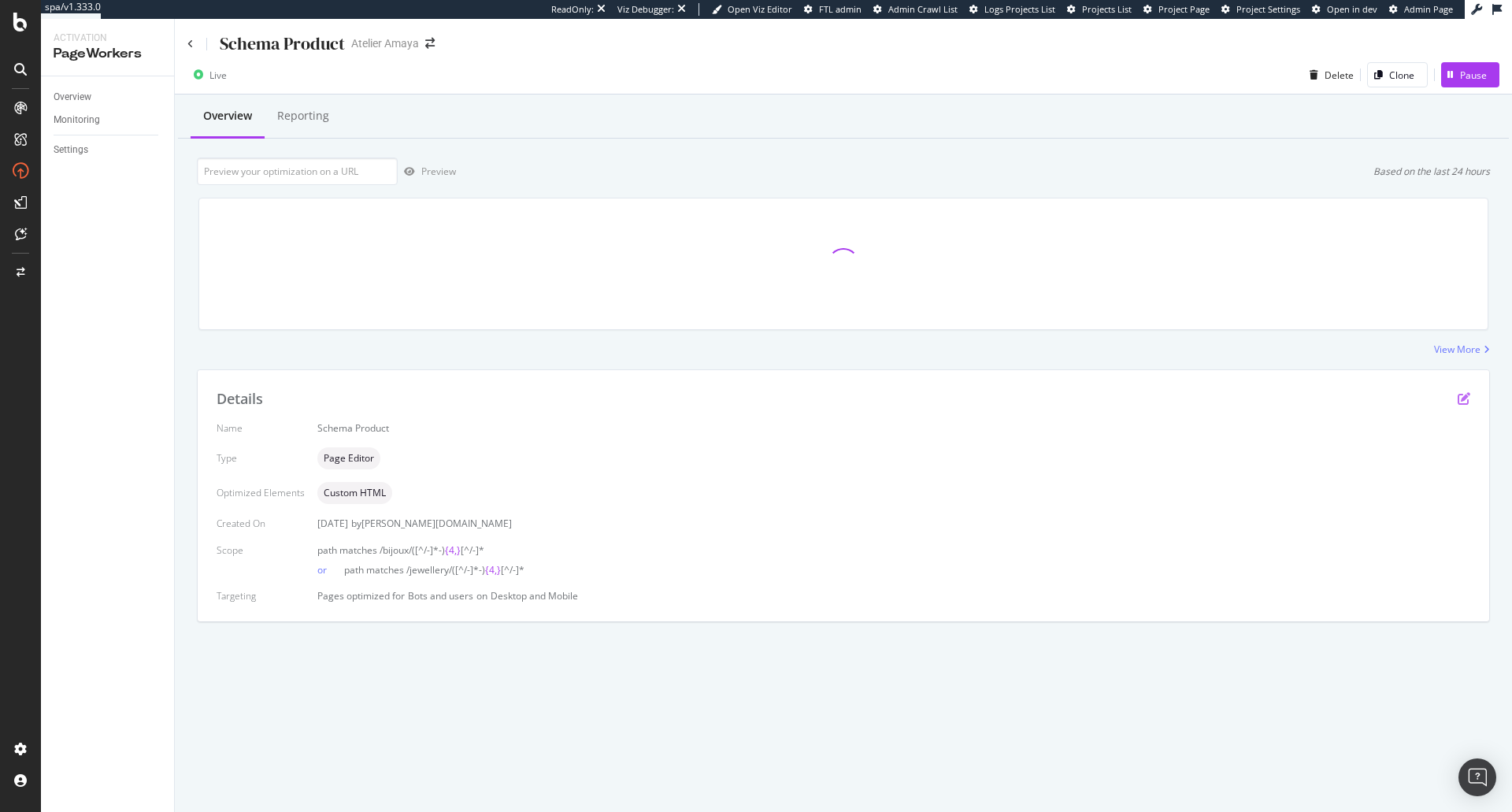 click at bounding box center [1464, 399] 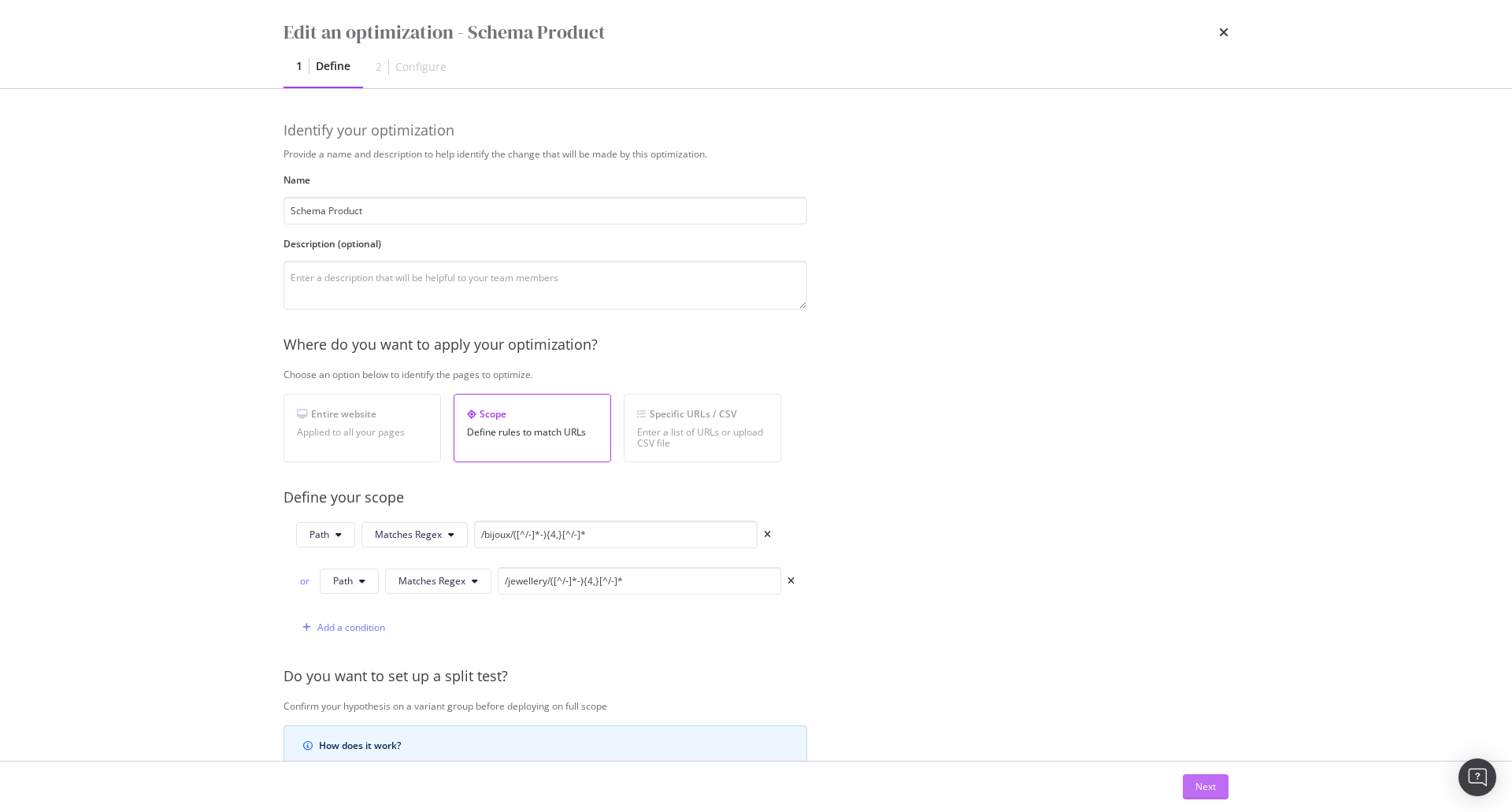 click on "Next" at bounding box center [1206, 787] 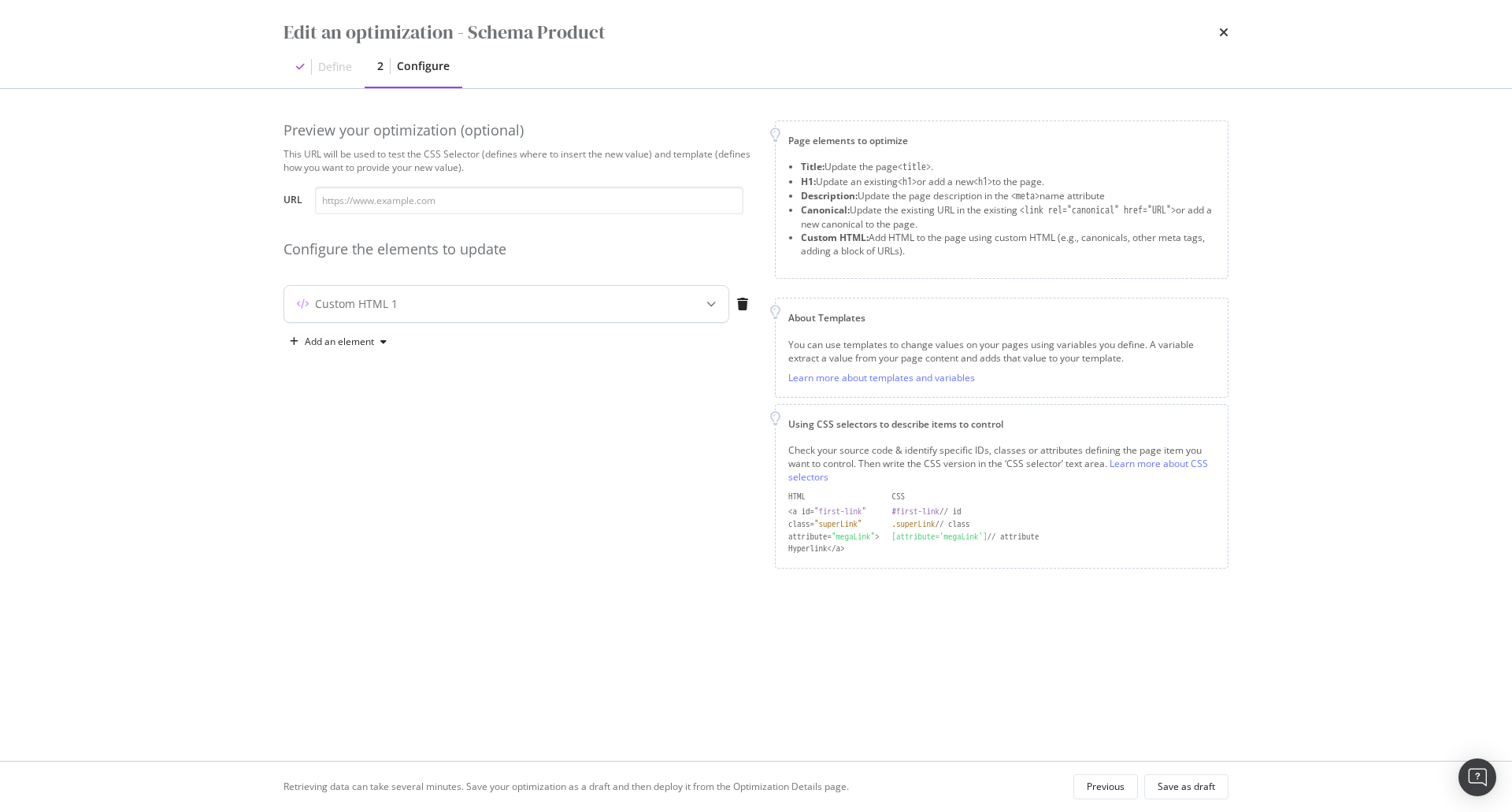click on "Custom HTML 1" at bounding box center (506, 304) 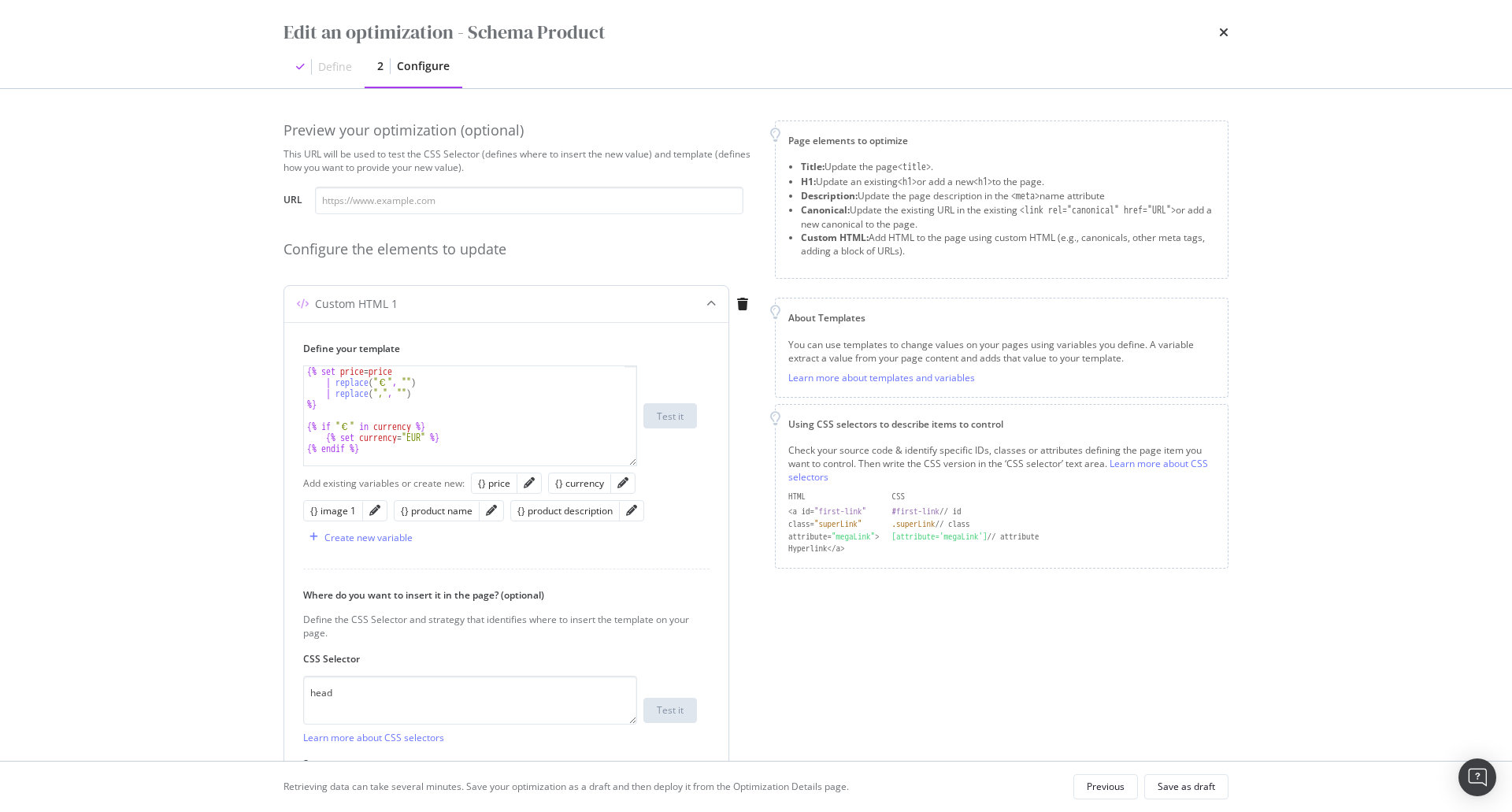 scroll, scrollTop: 32, scrollLeft: 0, axis: vertical 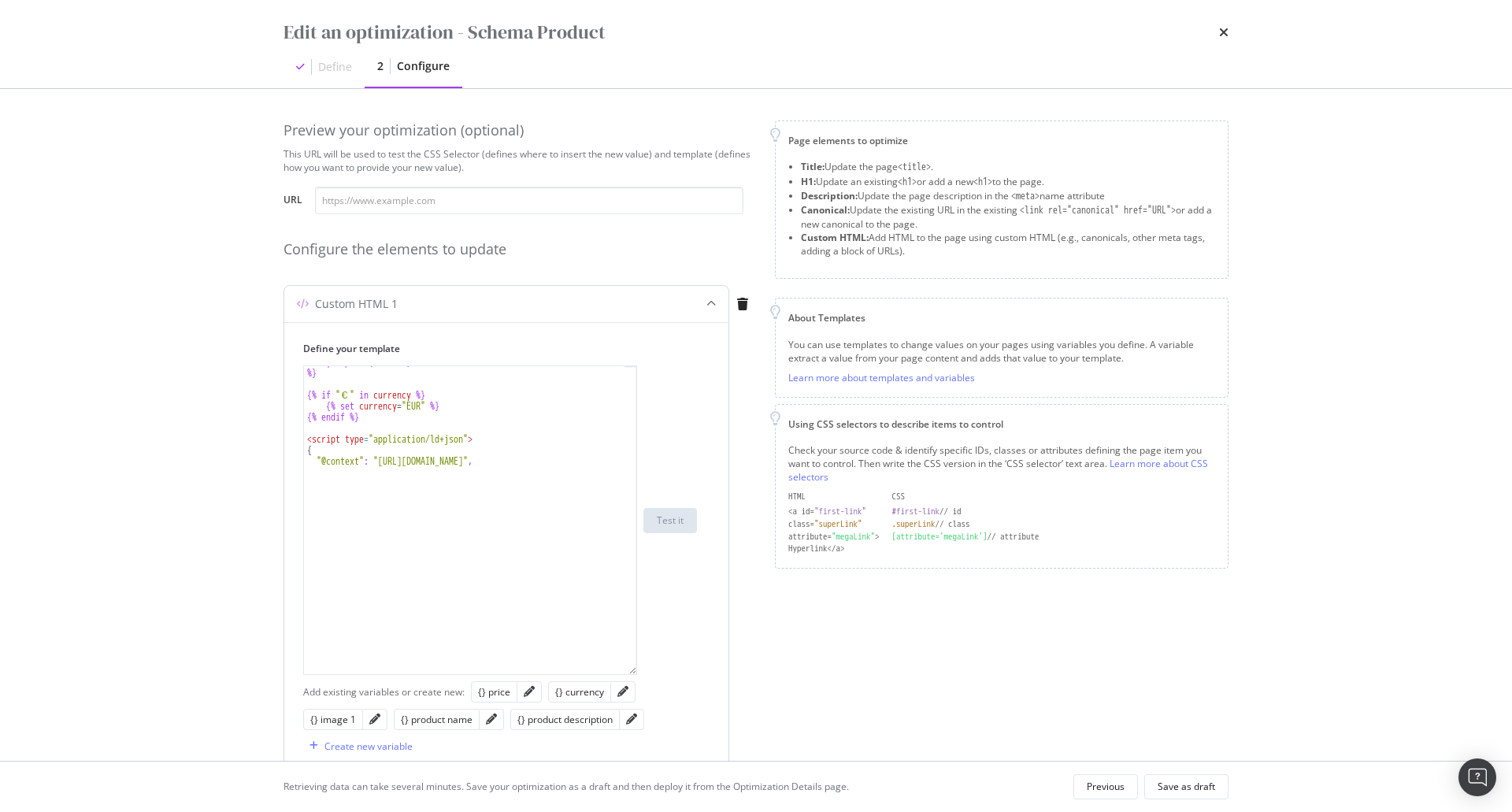 drag, startPoint x: 631, startPoint y: 458, endPoint x: 624, endPoint y: 691, distance: 233.10513 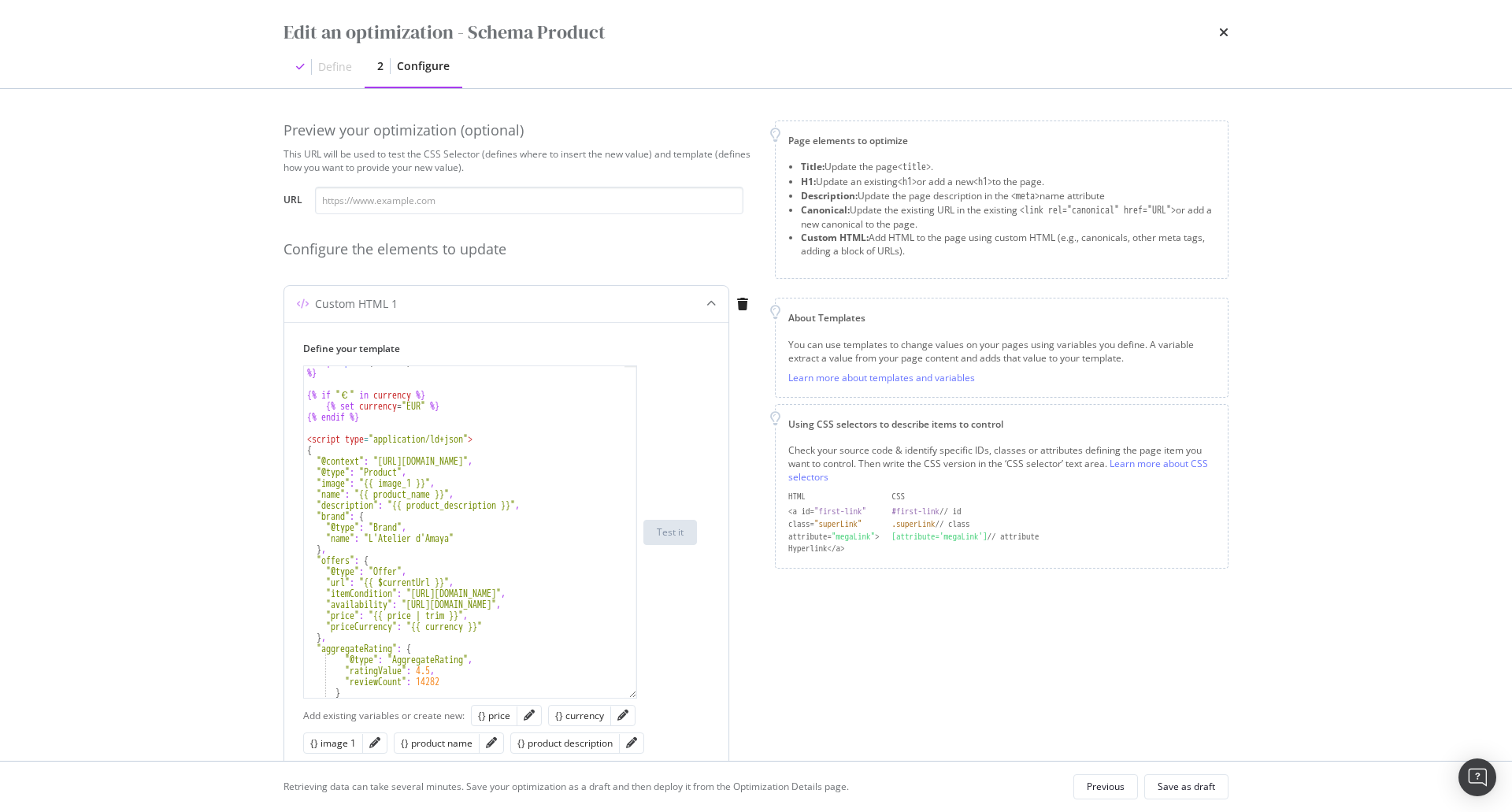 scroll, scrollTop: 54, scrollLeft: 0, axis: vertical 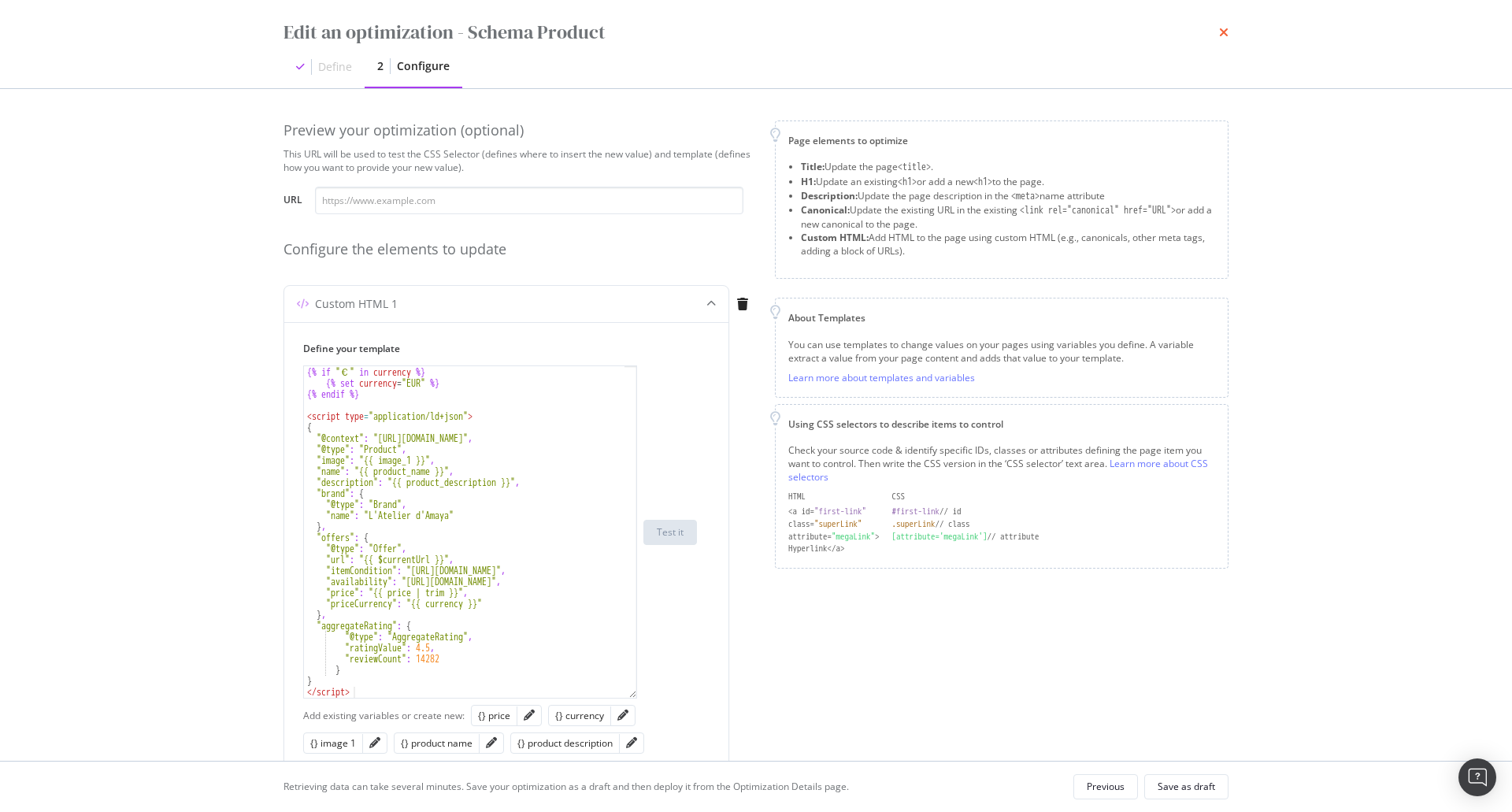 click at bounding box center (1224, 32) 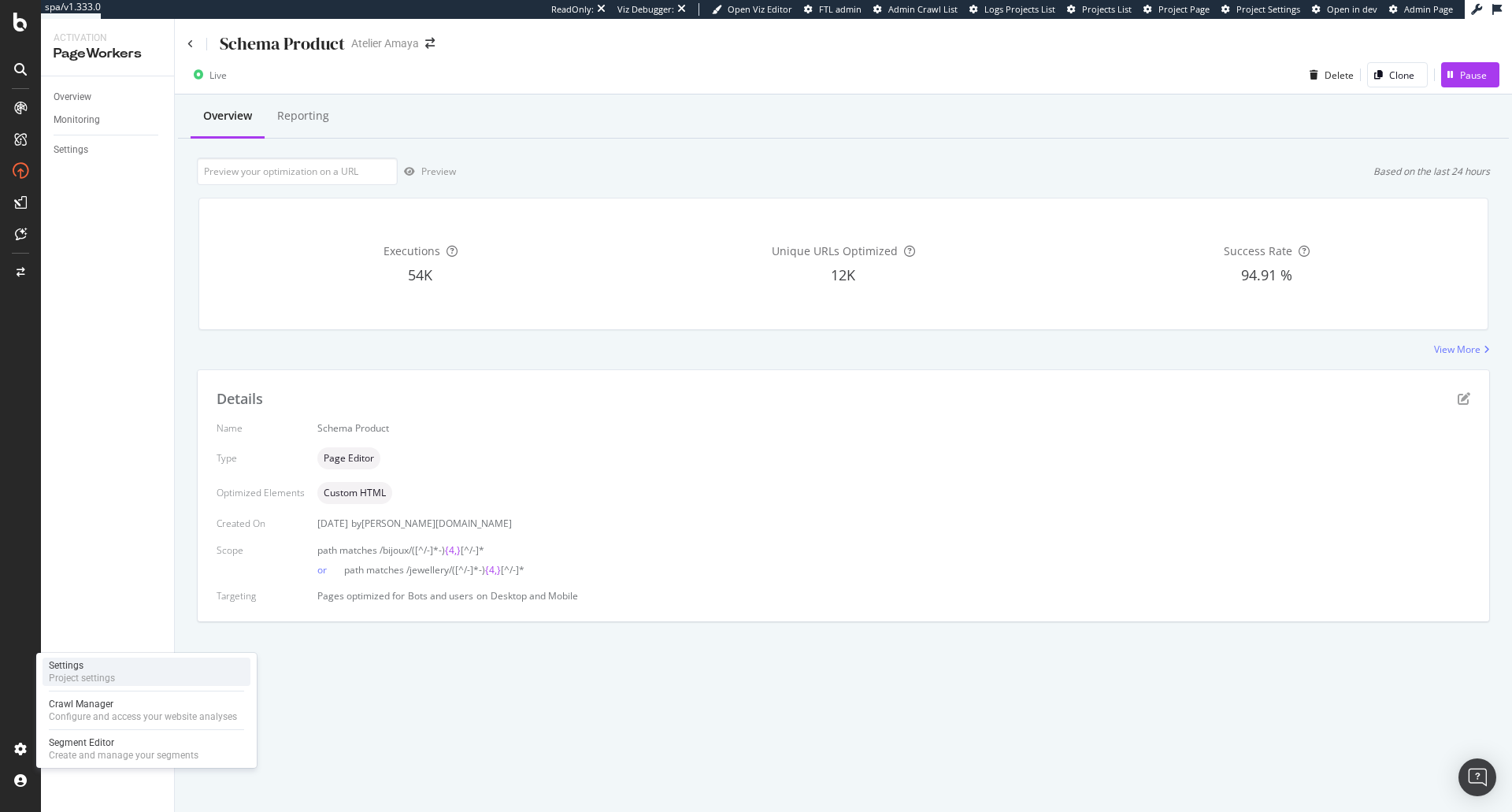 click on "Project settings" at bounding box center (82, 678) 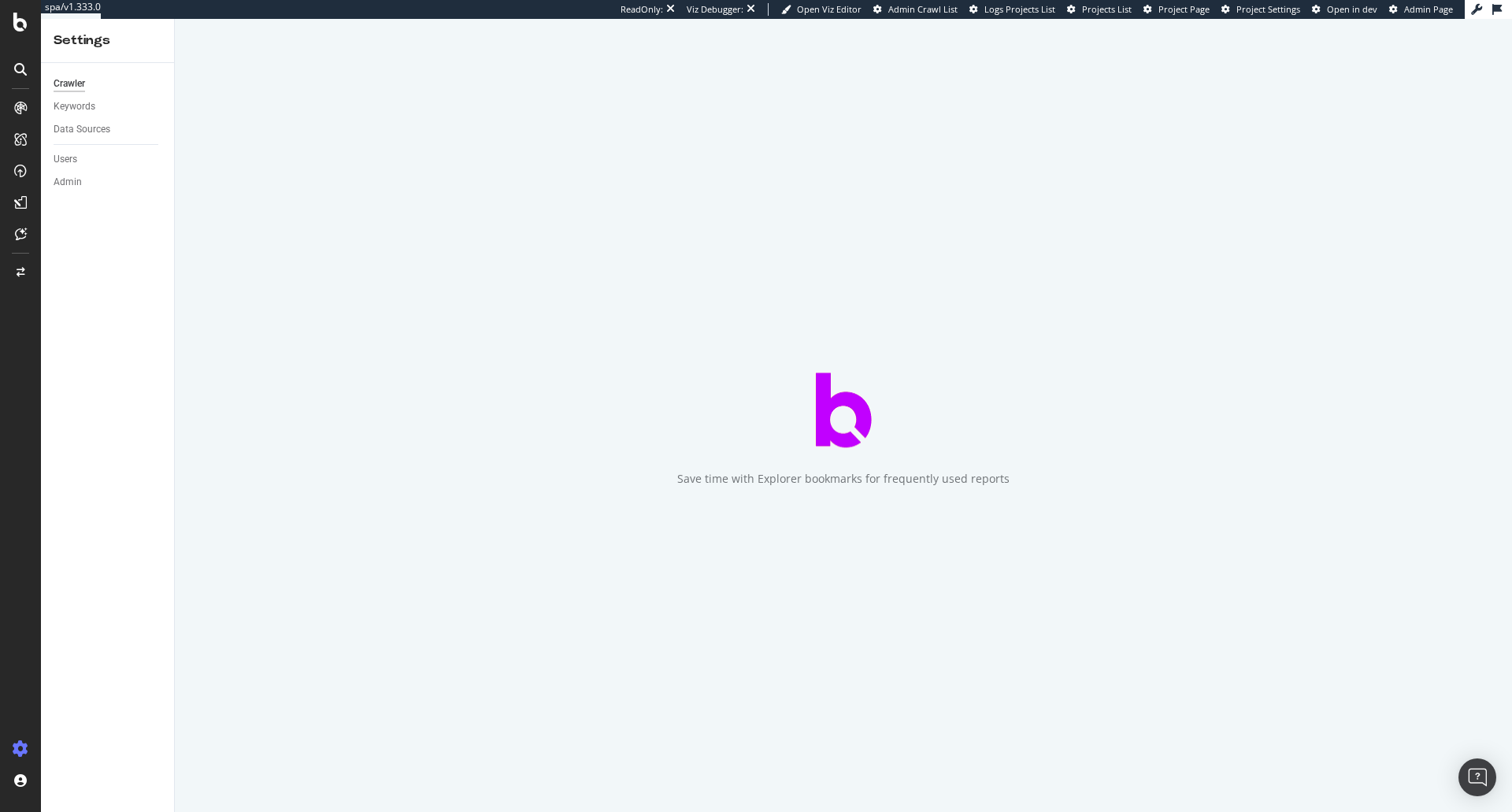 scroll, scrollTop: 0, scrollLeft: 0, axis: both 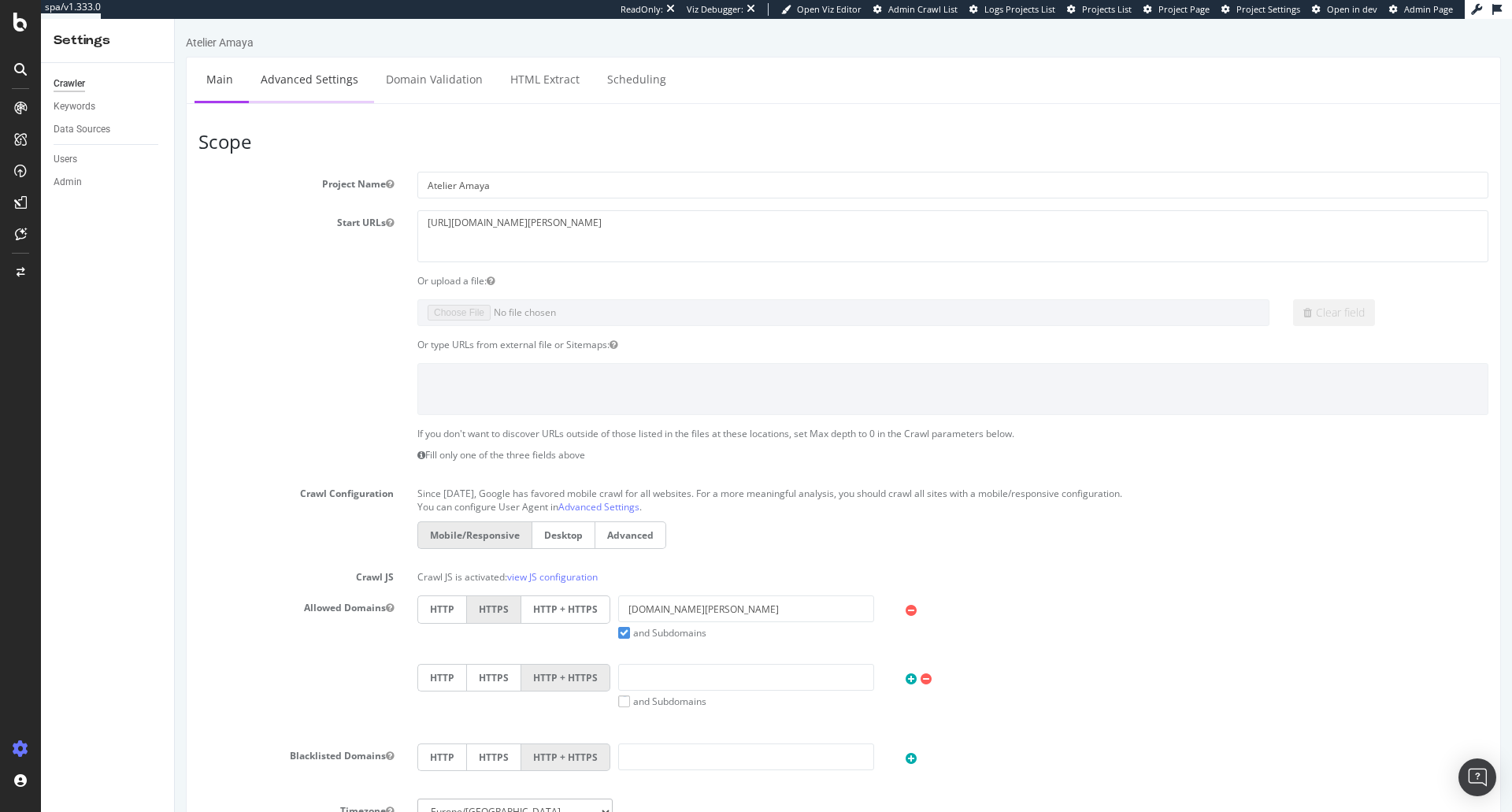 click on "Advanced Settings" at bounding box center (309, 79) 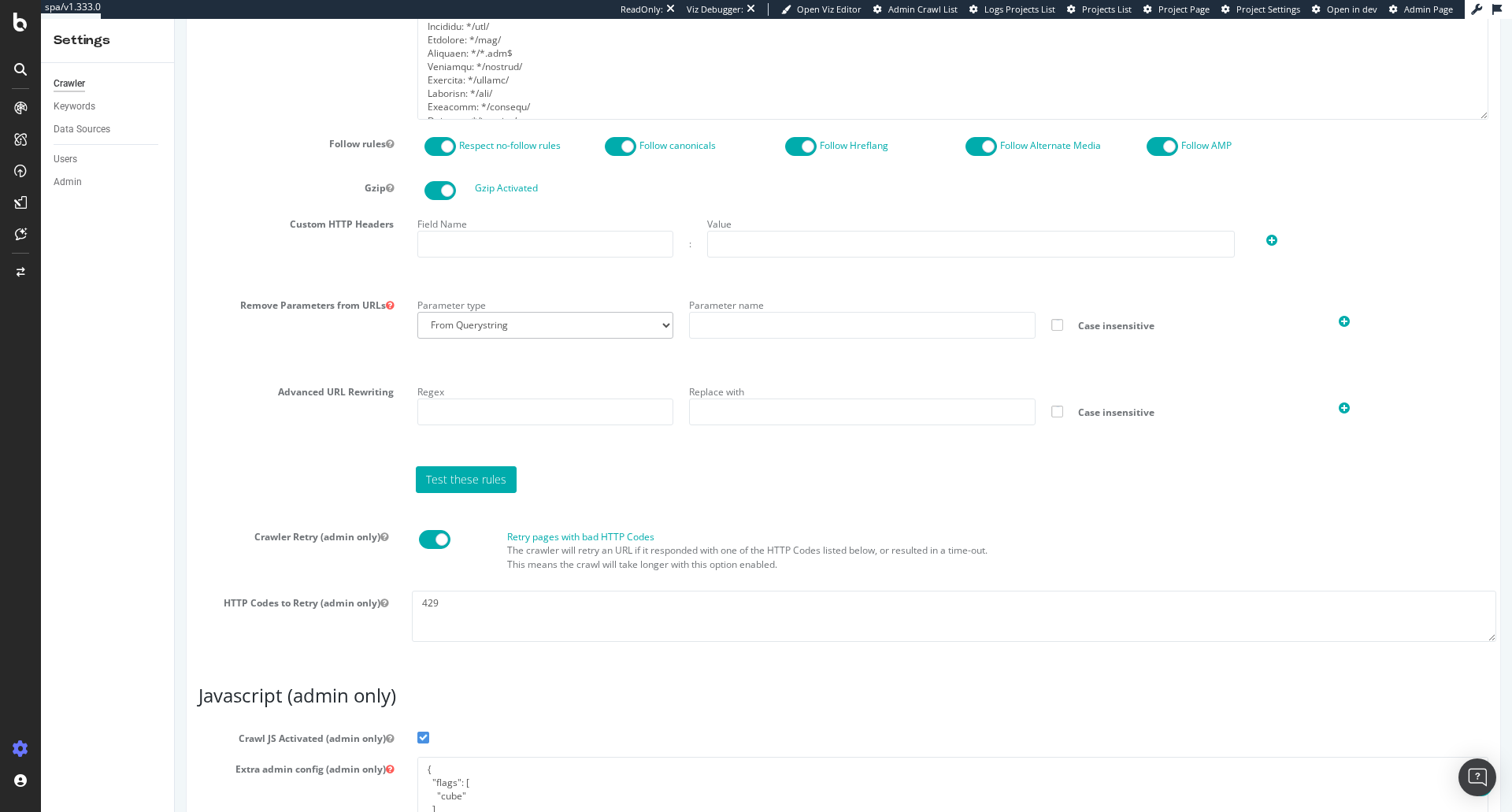 scroll, scrollTop: 1083, scrollLeft: 0, axis: vertical 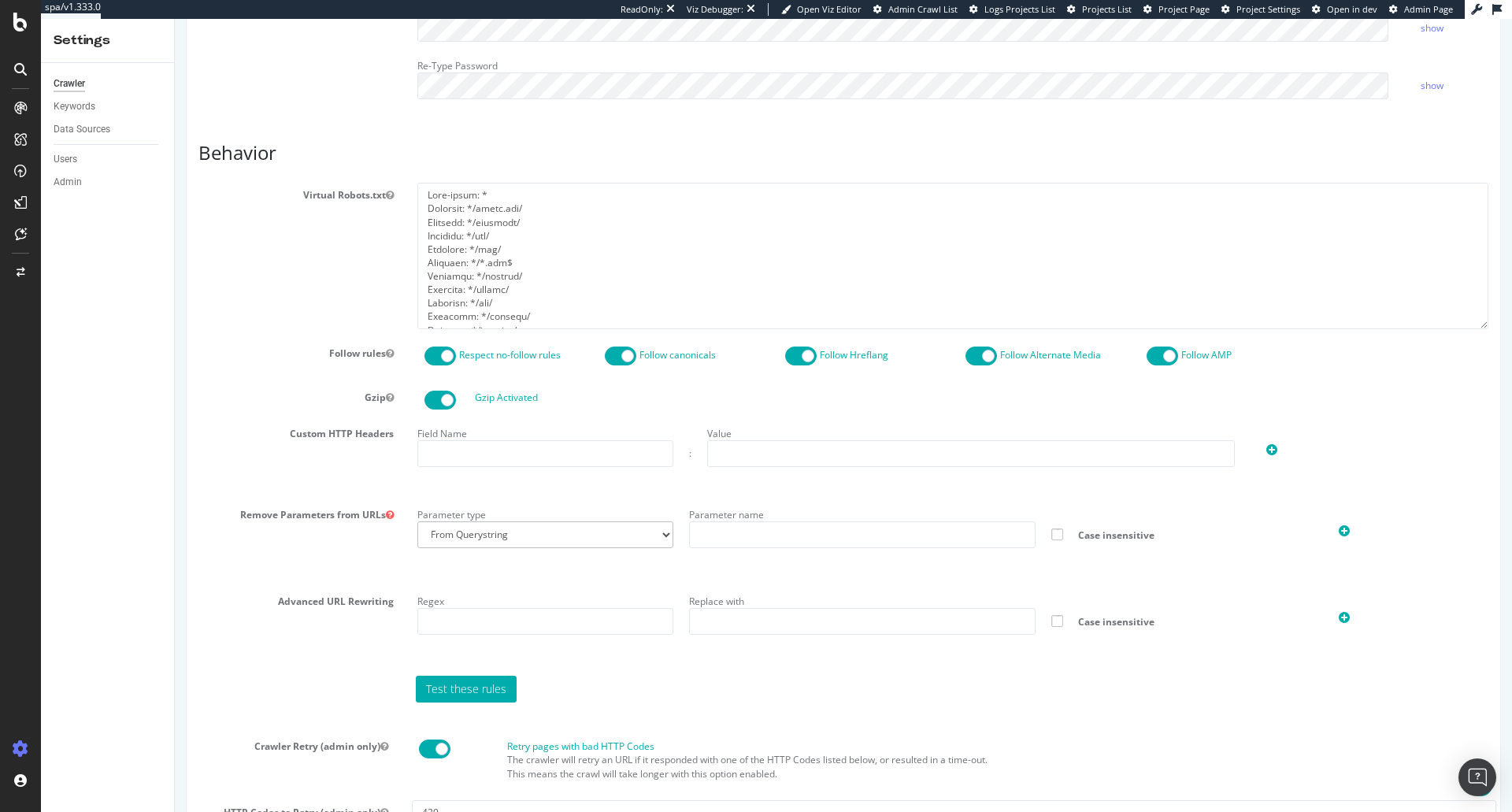 type on "jenny.ren as carmand" 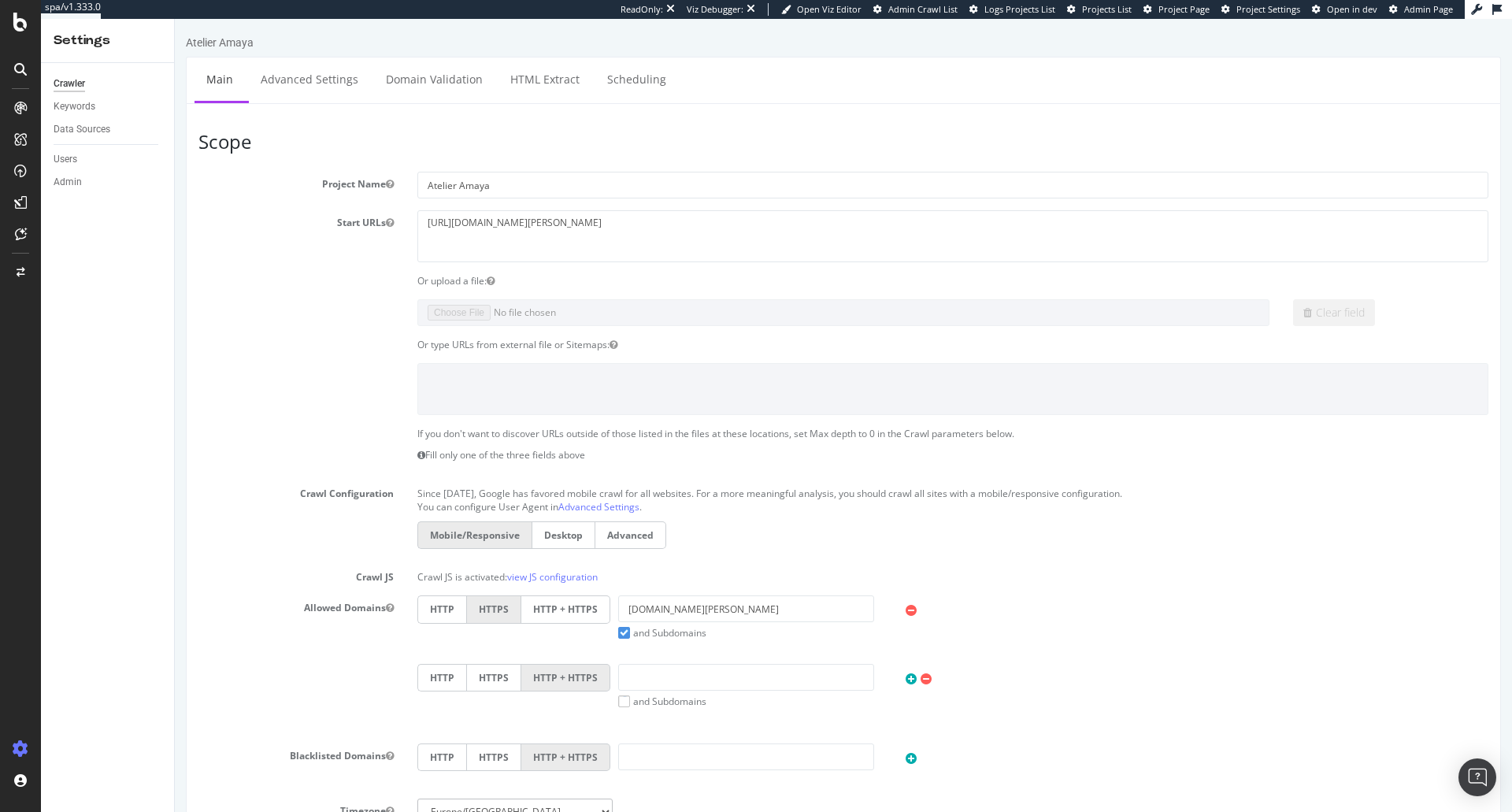 scroll, scrollTop: 0, scrollLeft: 0, axis: both 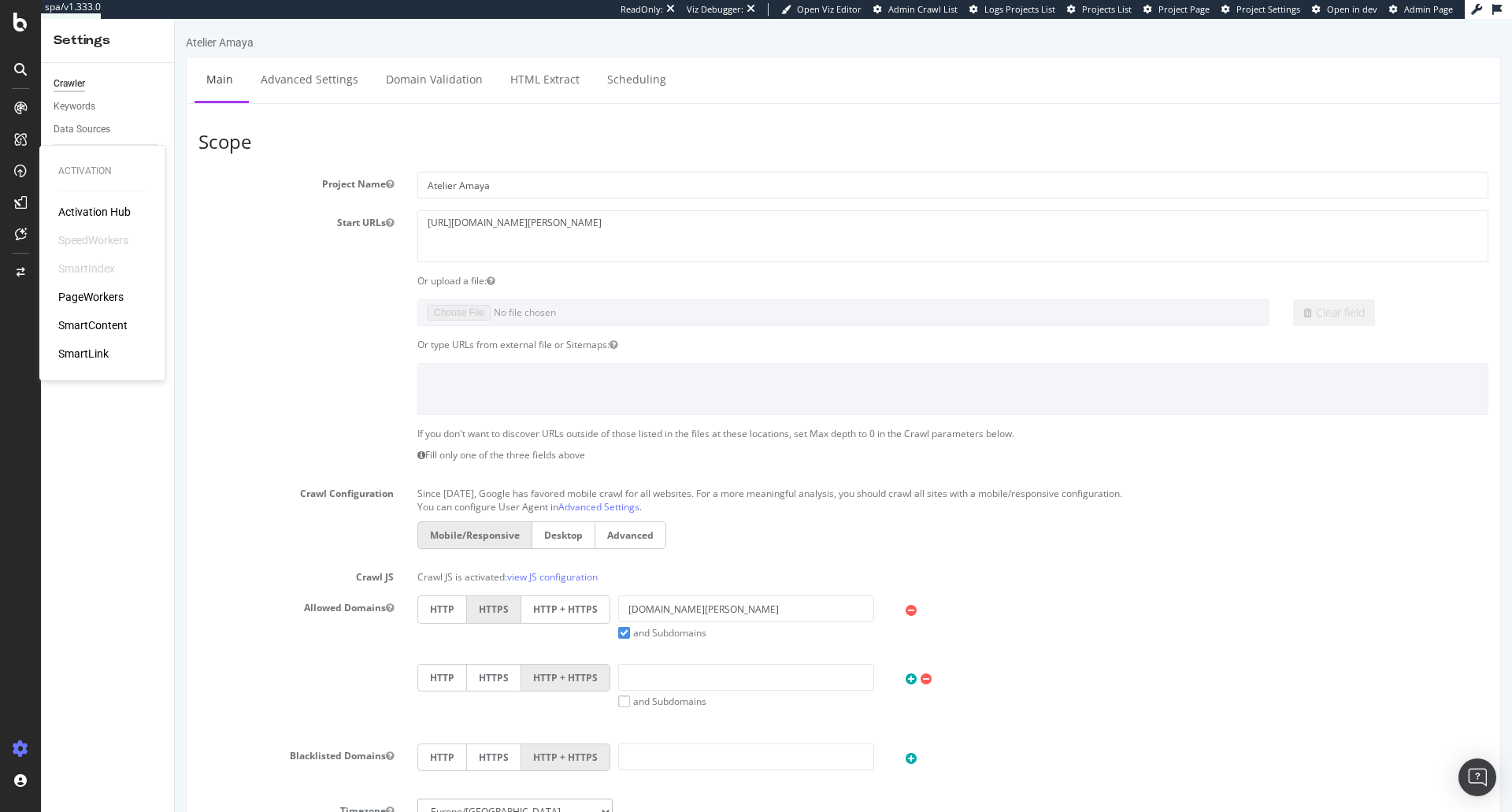 click on "PageWorkers" at bounding box center [91, 297] 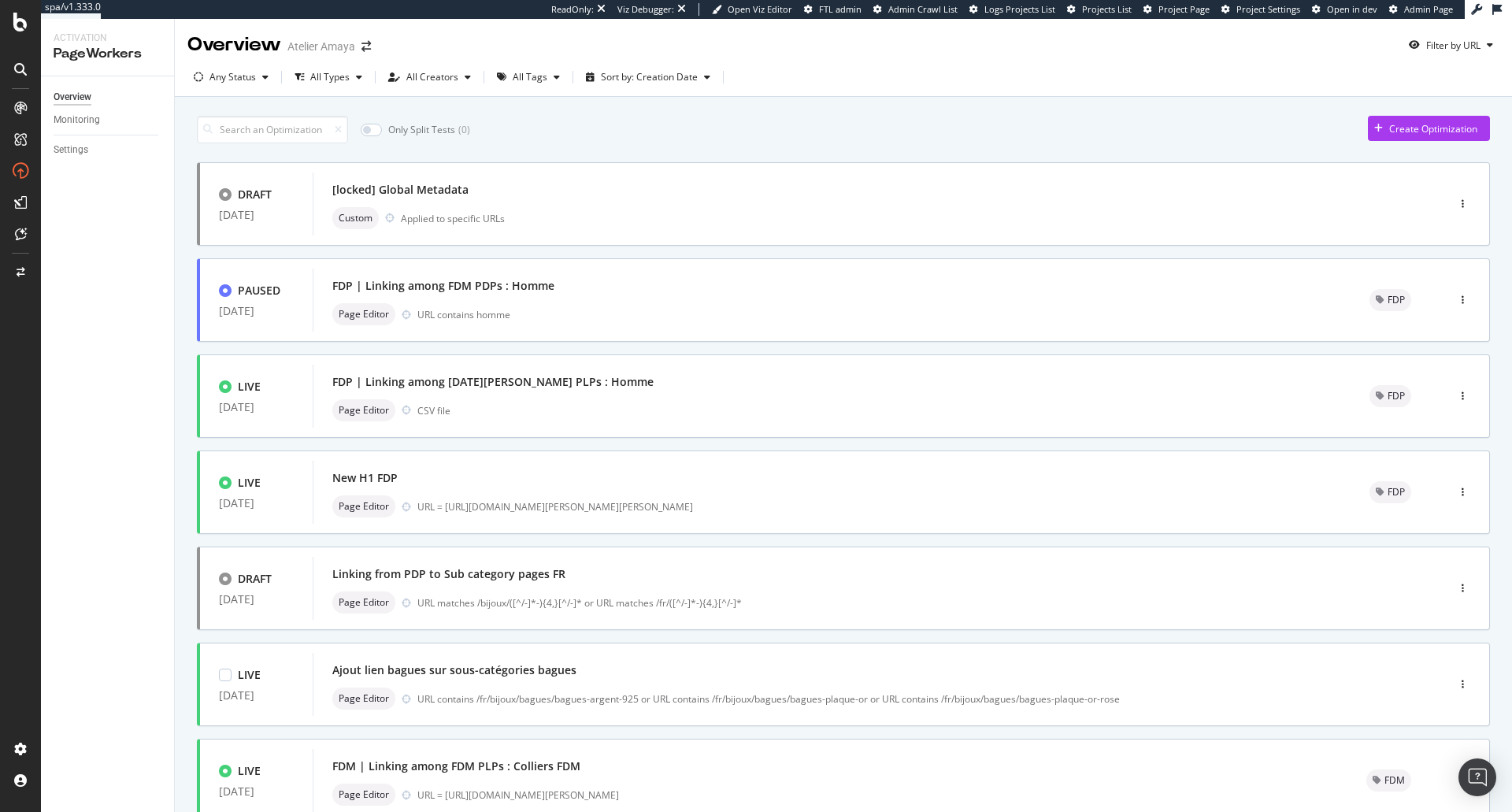 scroll, scrollTop: 400, scrollLeft: 0, axis: vertical 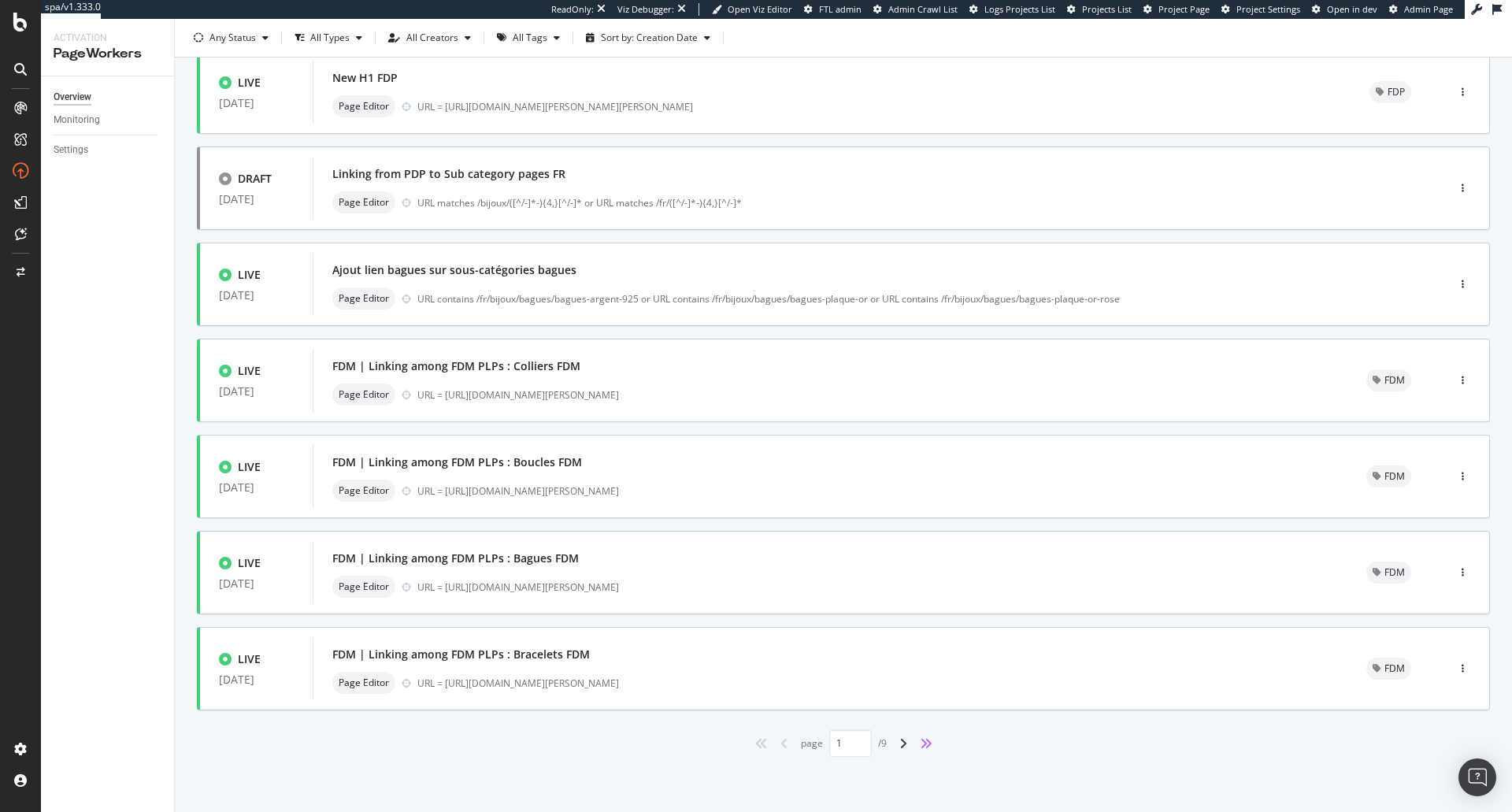 click at bounding box center [926, 743] 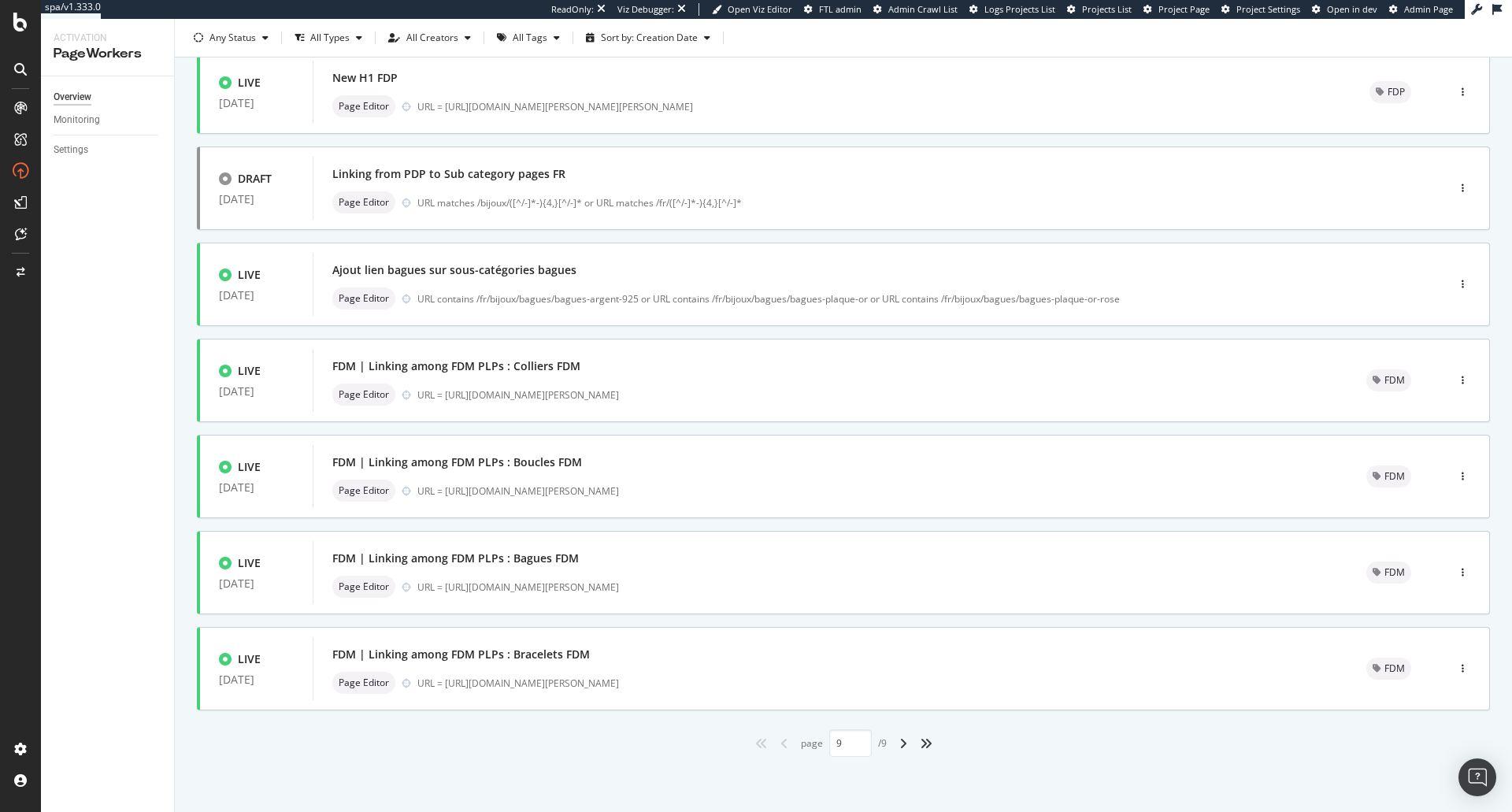 scroll, scrollTop: 0, scrollLeft: 0, axis: both 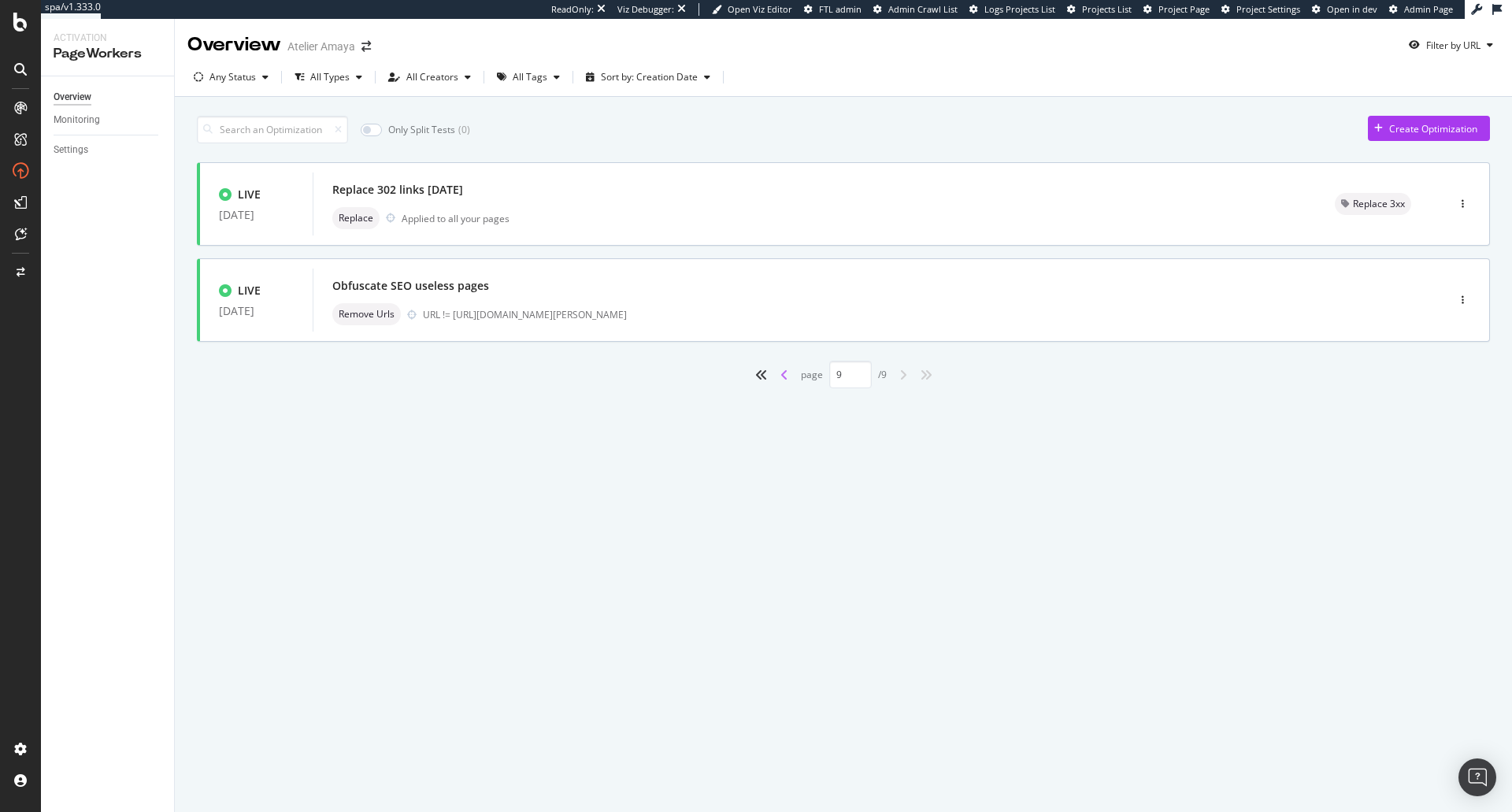 click at bounding box center [784, 375] 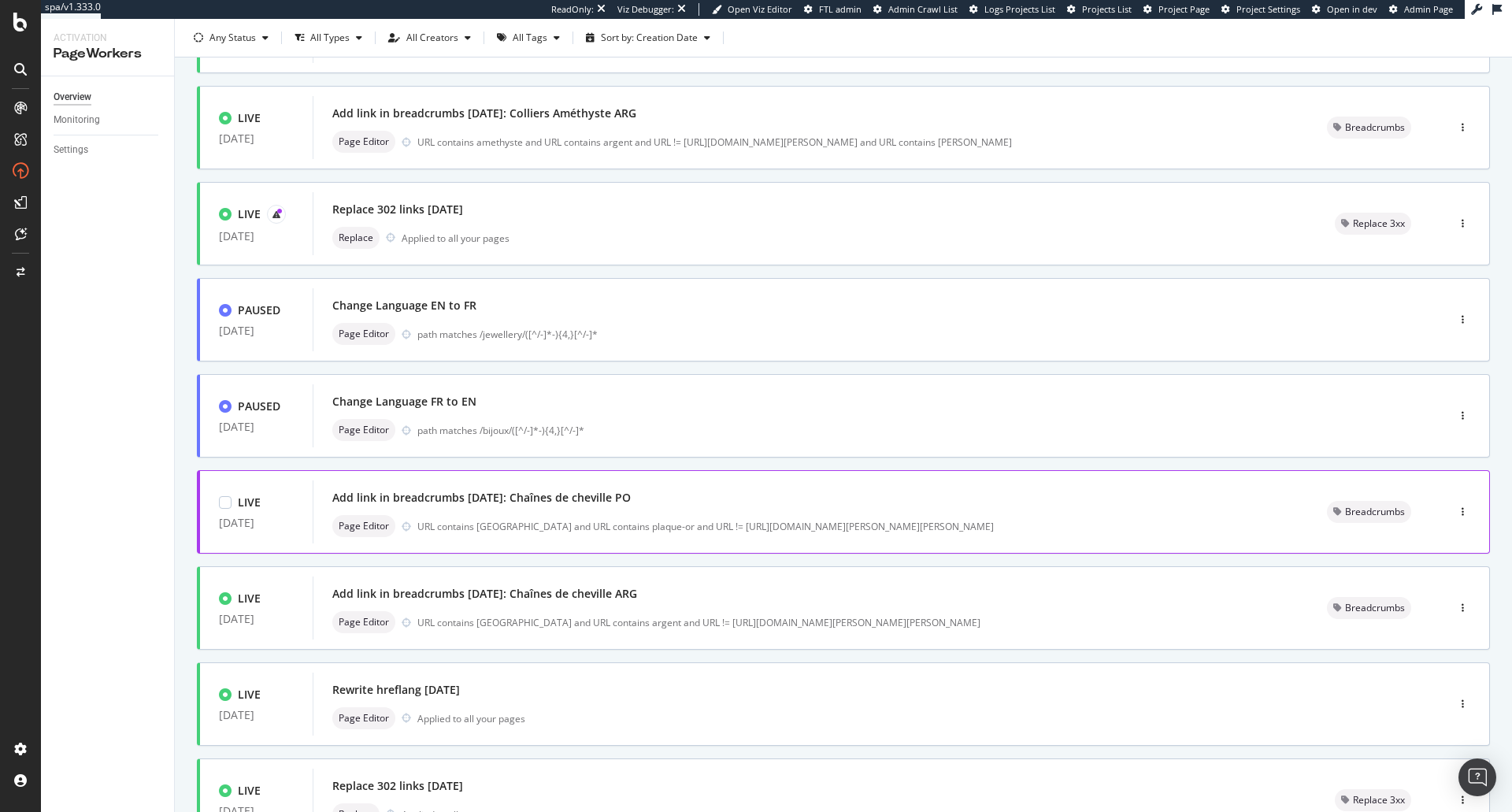 scroll, scrollTop: 400, scrollLeft: 0, axis: vertical 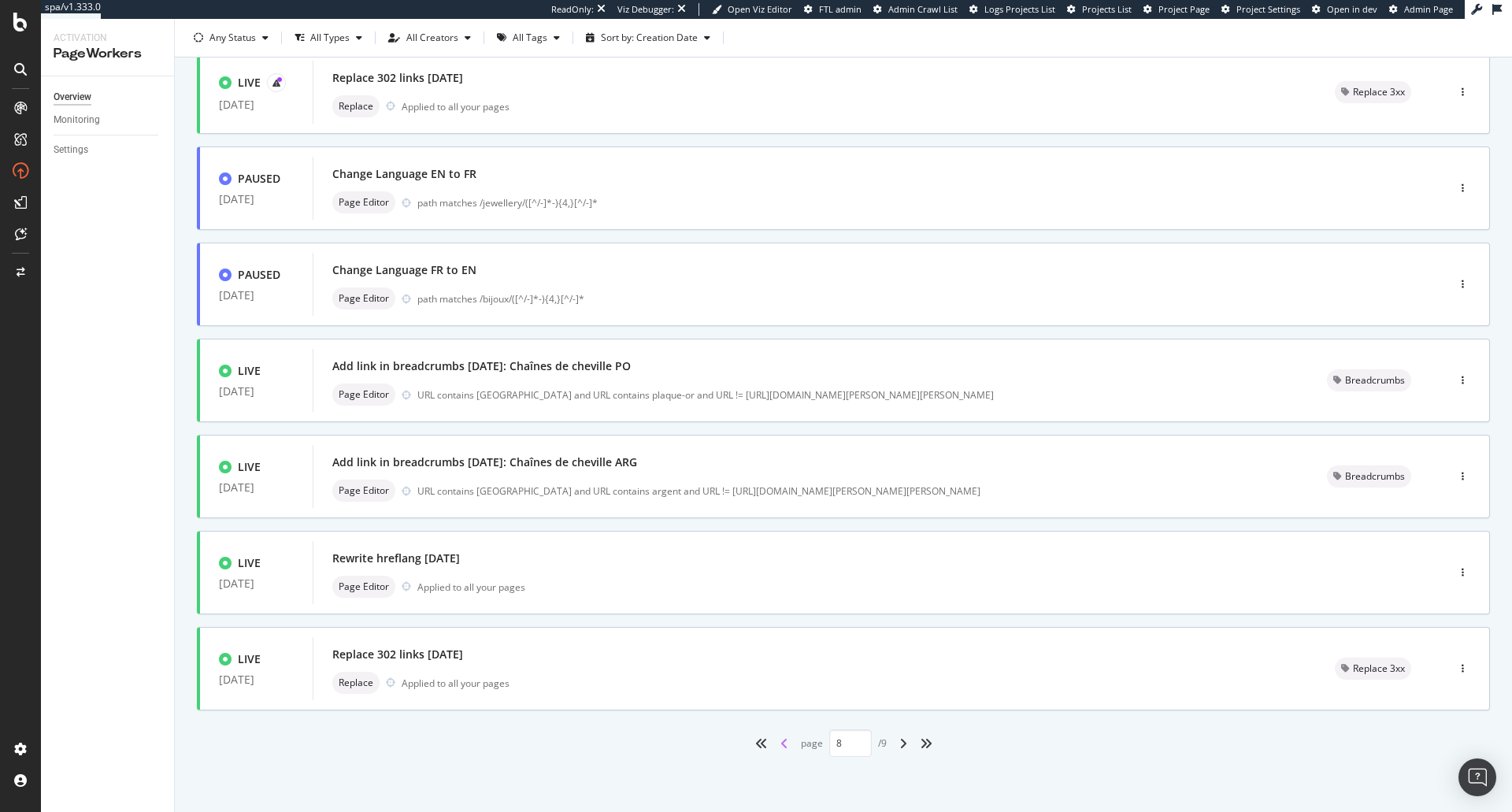 click at bounding box center [784, 743] 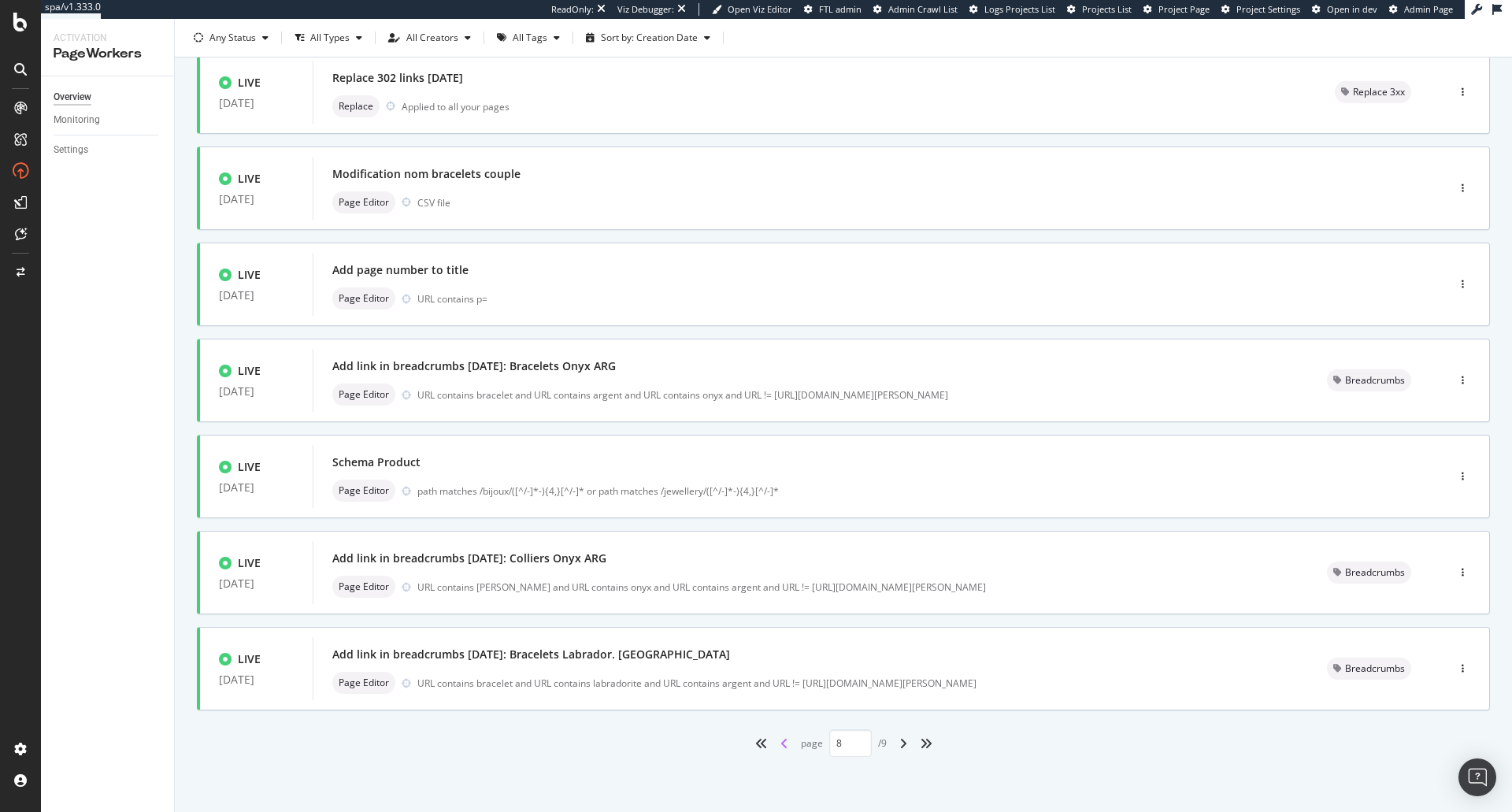 type on "7" 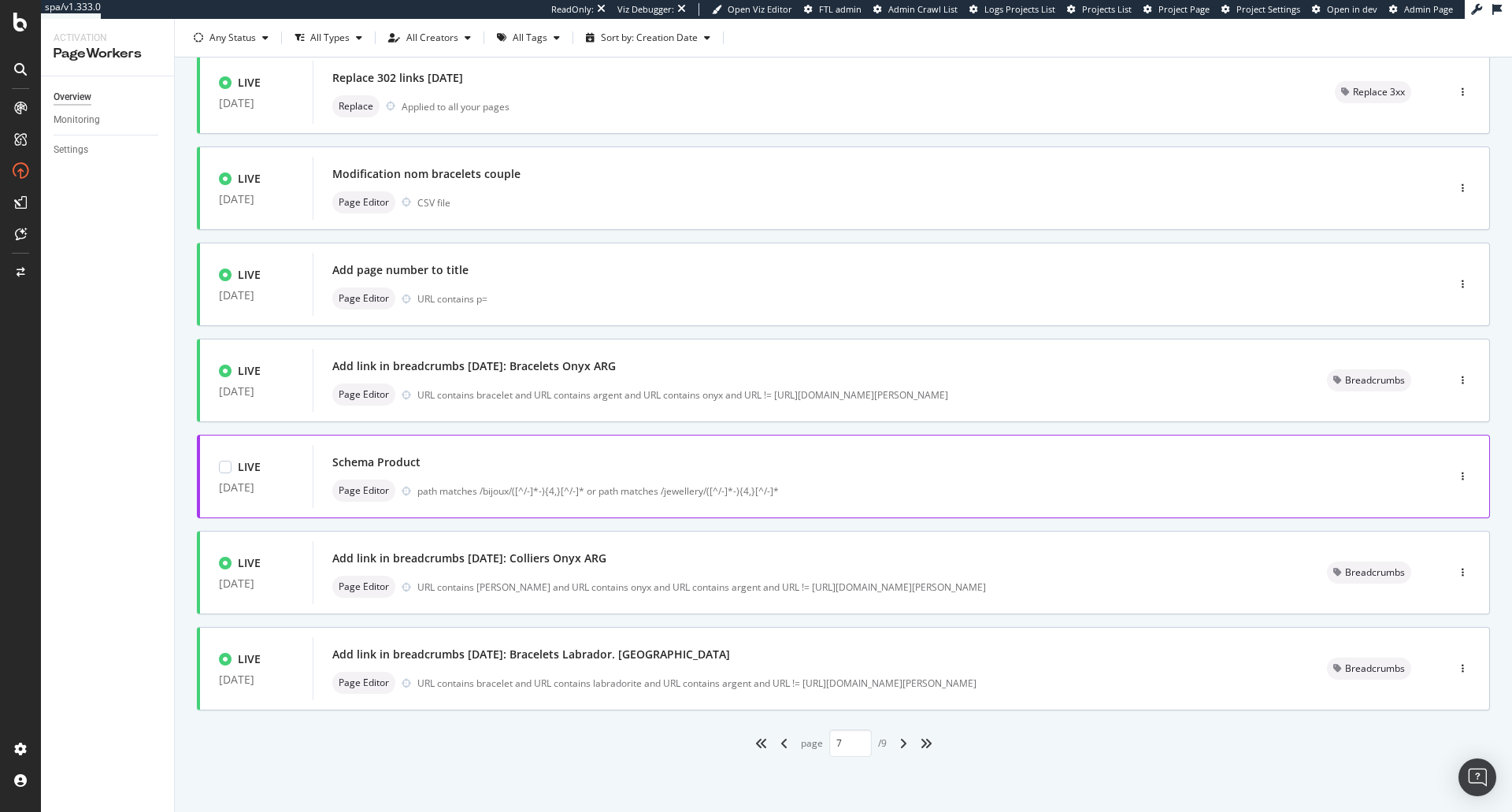 click on "Schema Product" at bounding box center [856, 462] 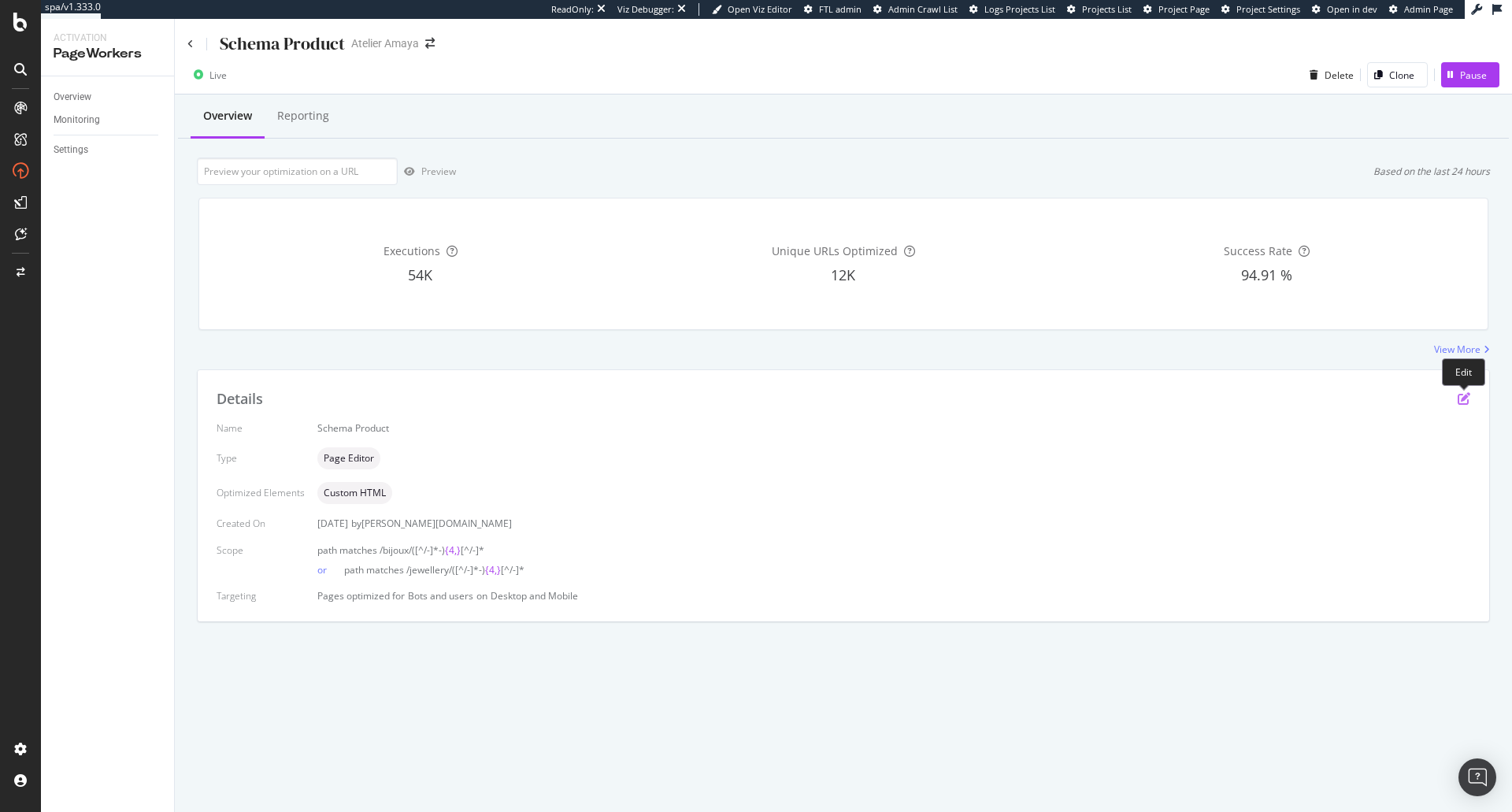 click at bounding box center [1464, 399] 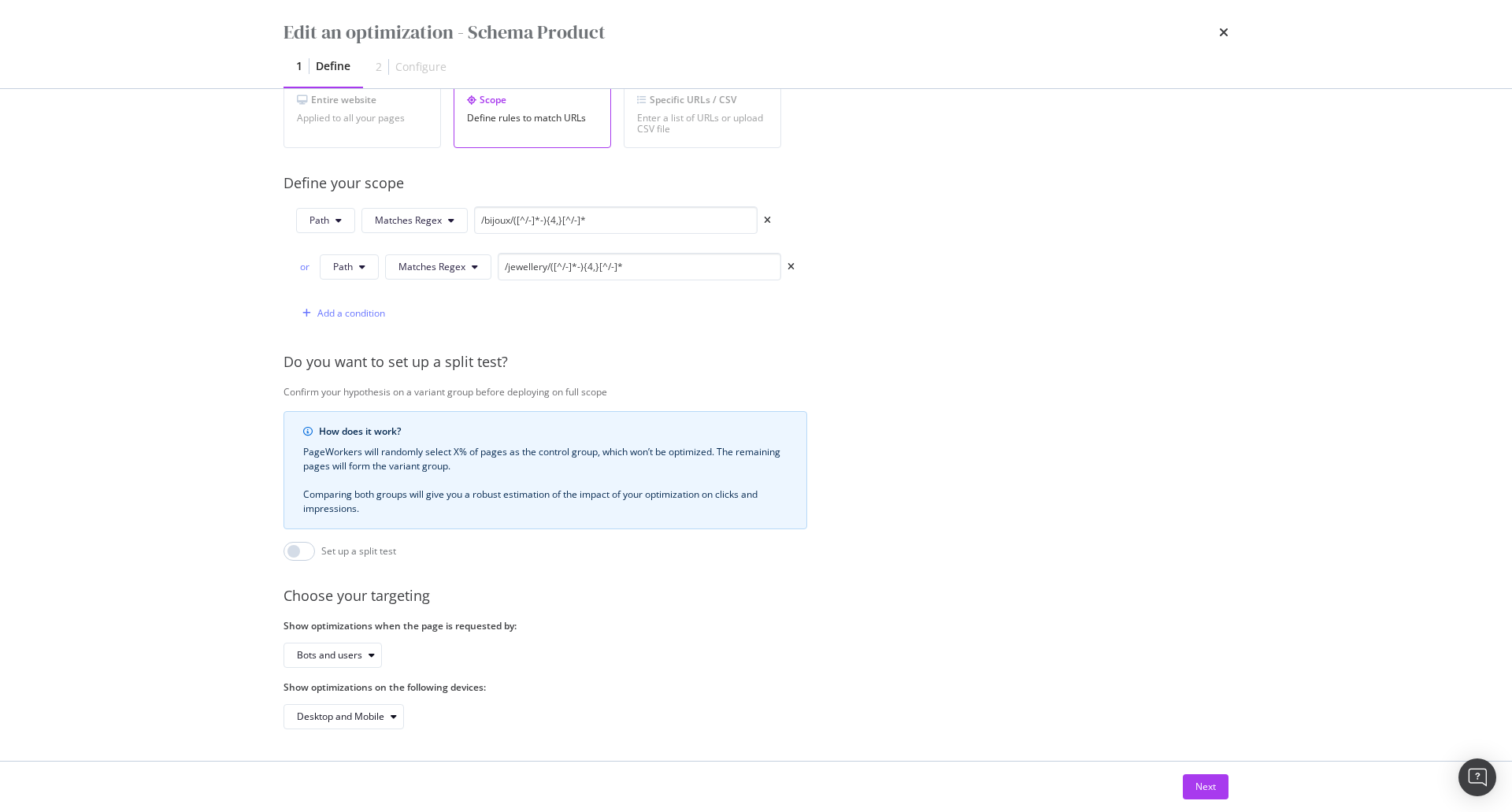 scroll, scrollTop: 326, scrollLeft: 0, axis: vertical 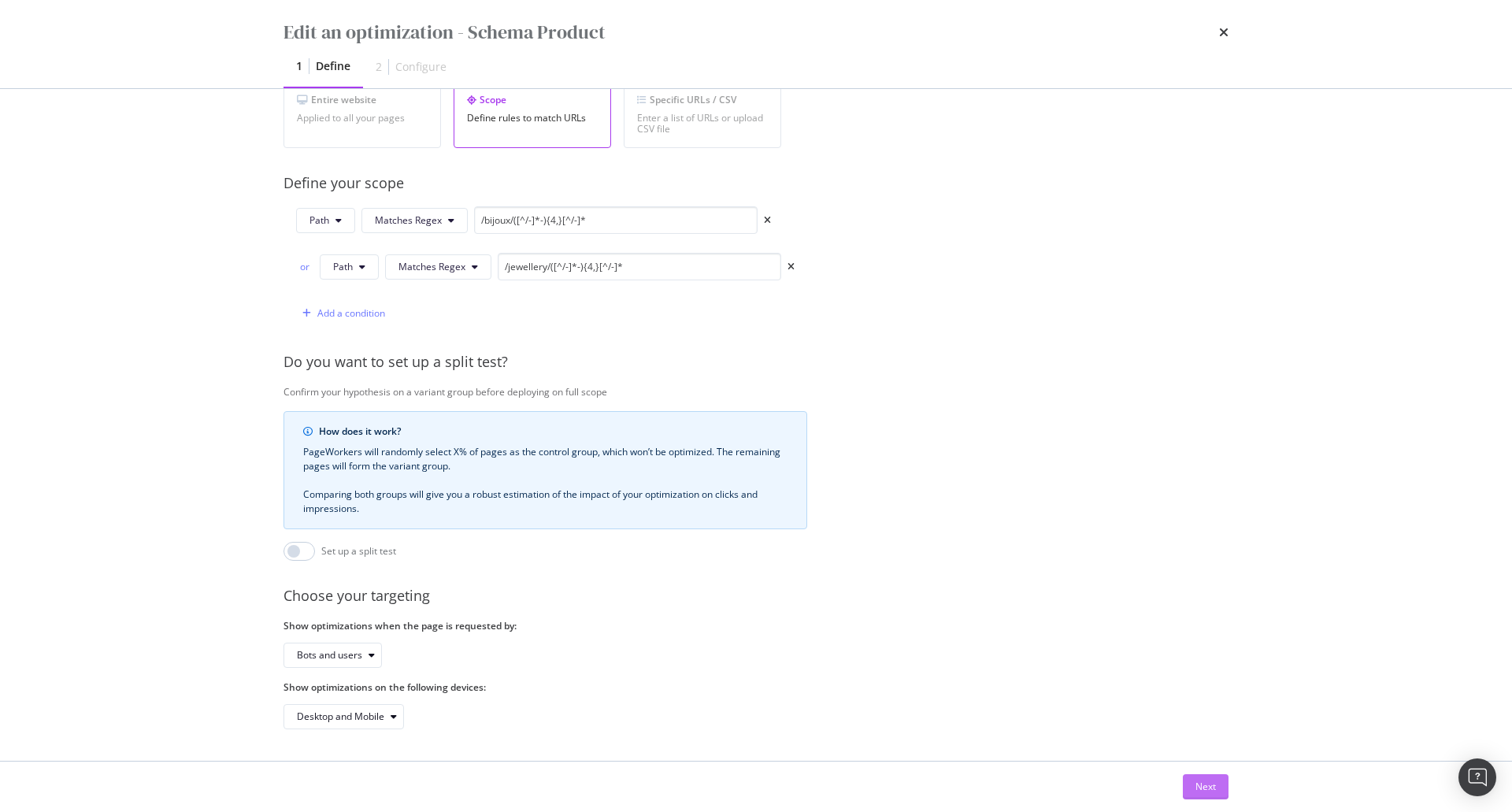 click on "Next" at bounding box center (1206, 787) 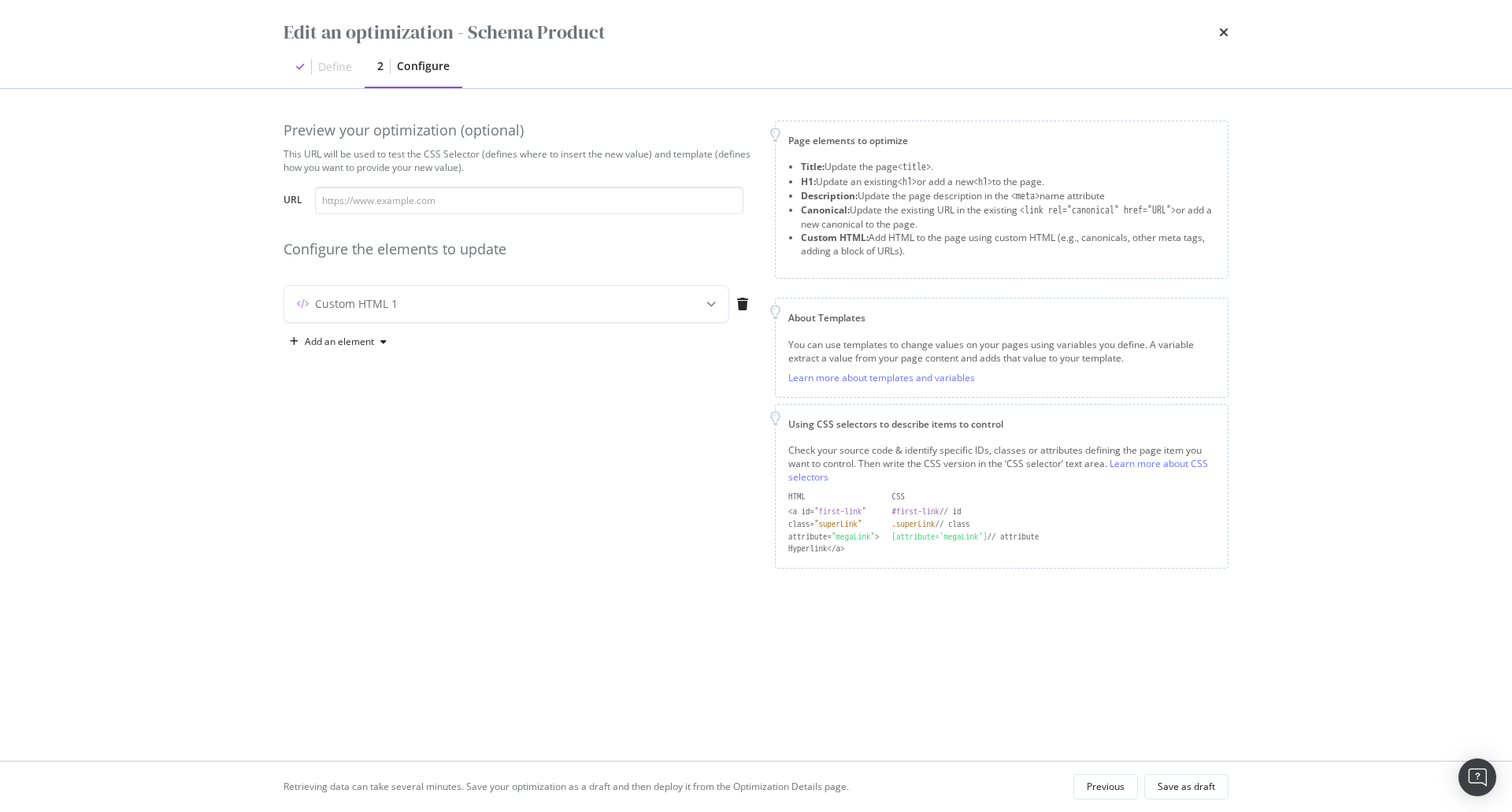 scroll, scrollTop: 0, scrollLeft: 0, axis: both 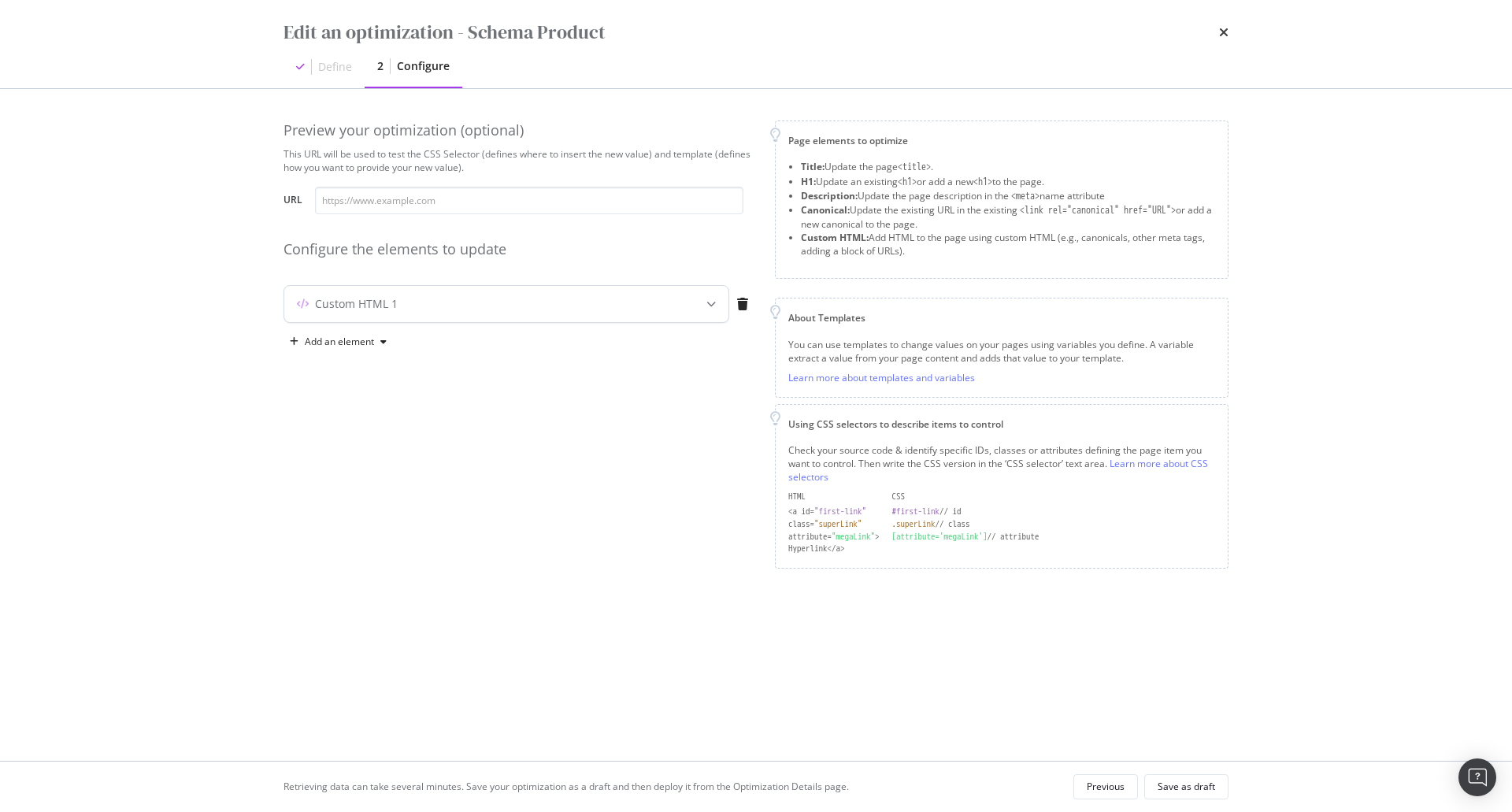 click on "Custom HTML 1" at bounding box center [475, 304] 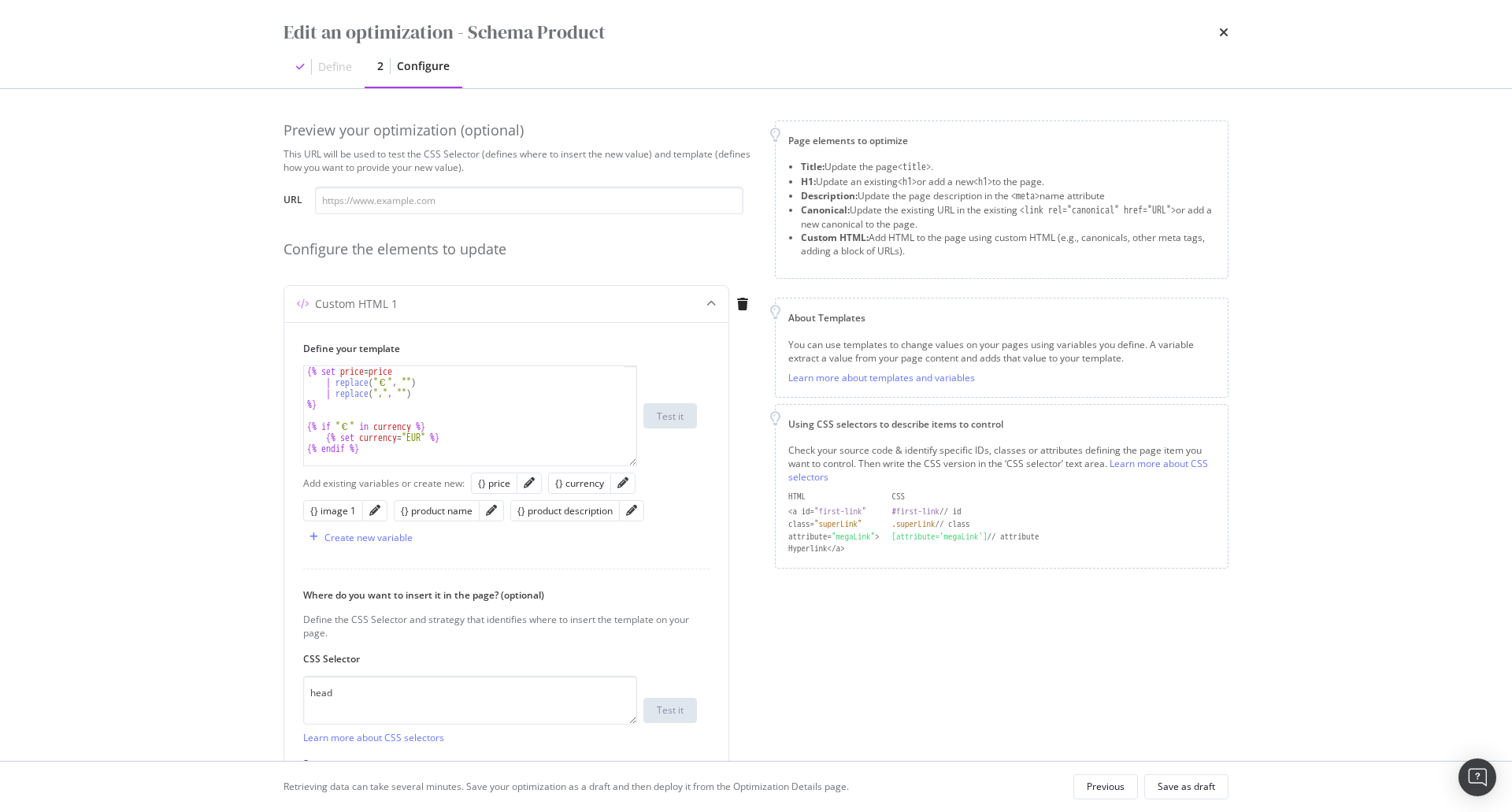 scroll, scrollTop: 22, scrollLeft: 0, axis: vertical 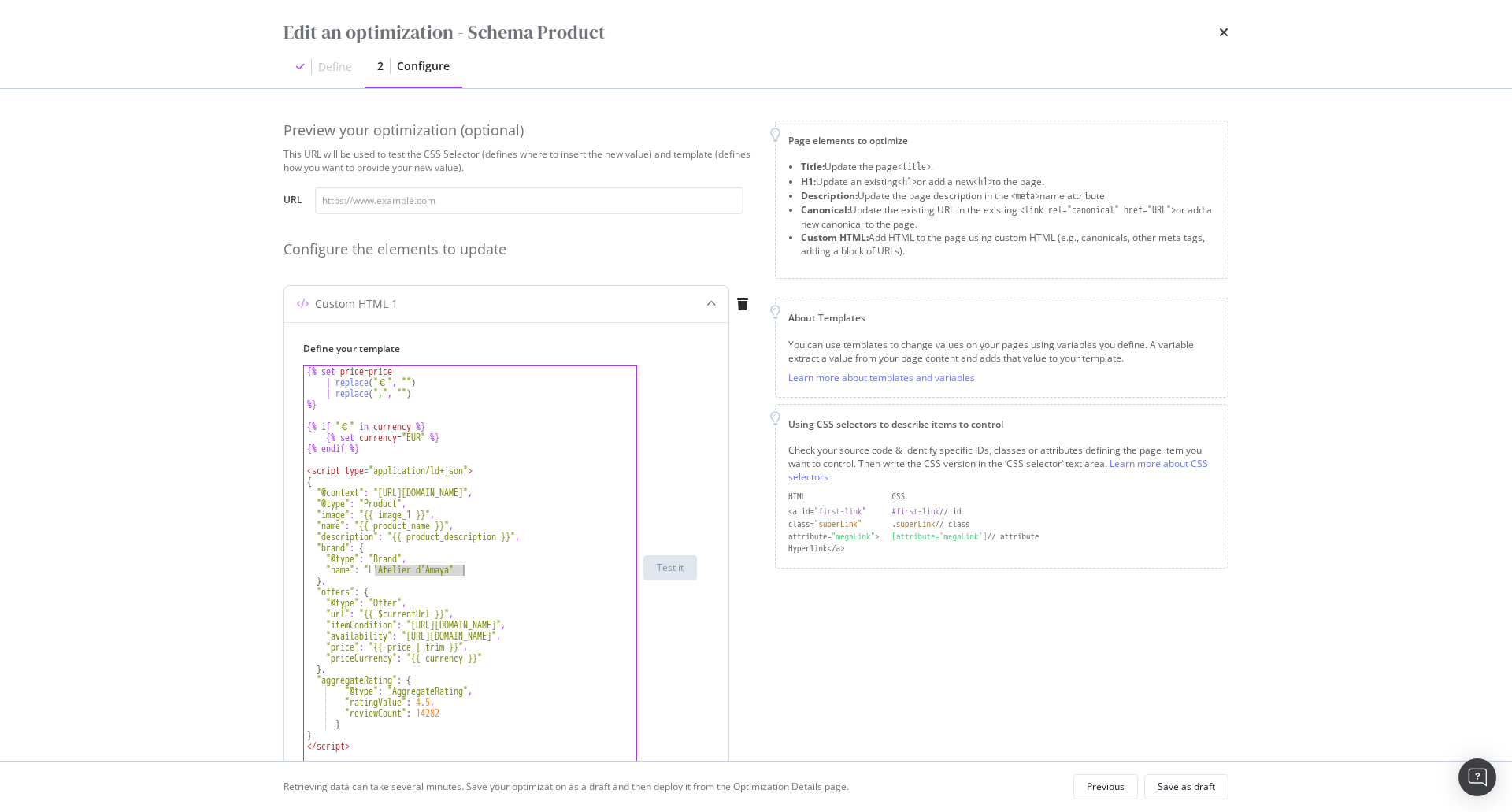 drag, startPoint x: 374, startPoint y: 570, endPoint x: 461, endPoint y: 569, distance: 87.00575 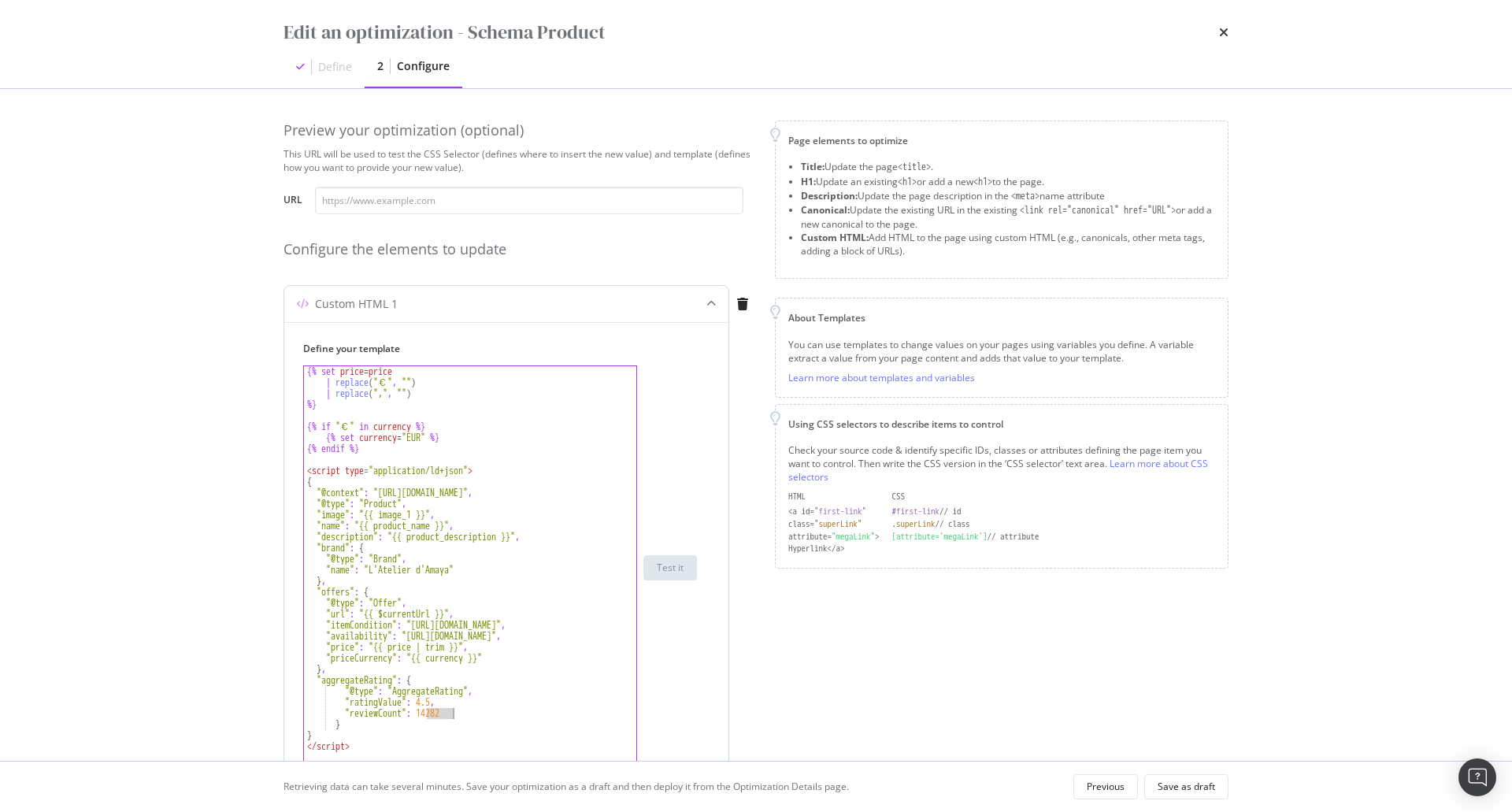 drag, startPoint x: 428, startPoint y: 717, endPoint x: 451, endPoint y: 715, distance: 23.086793 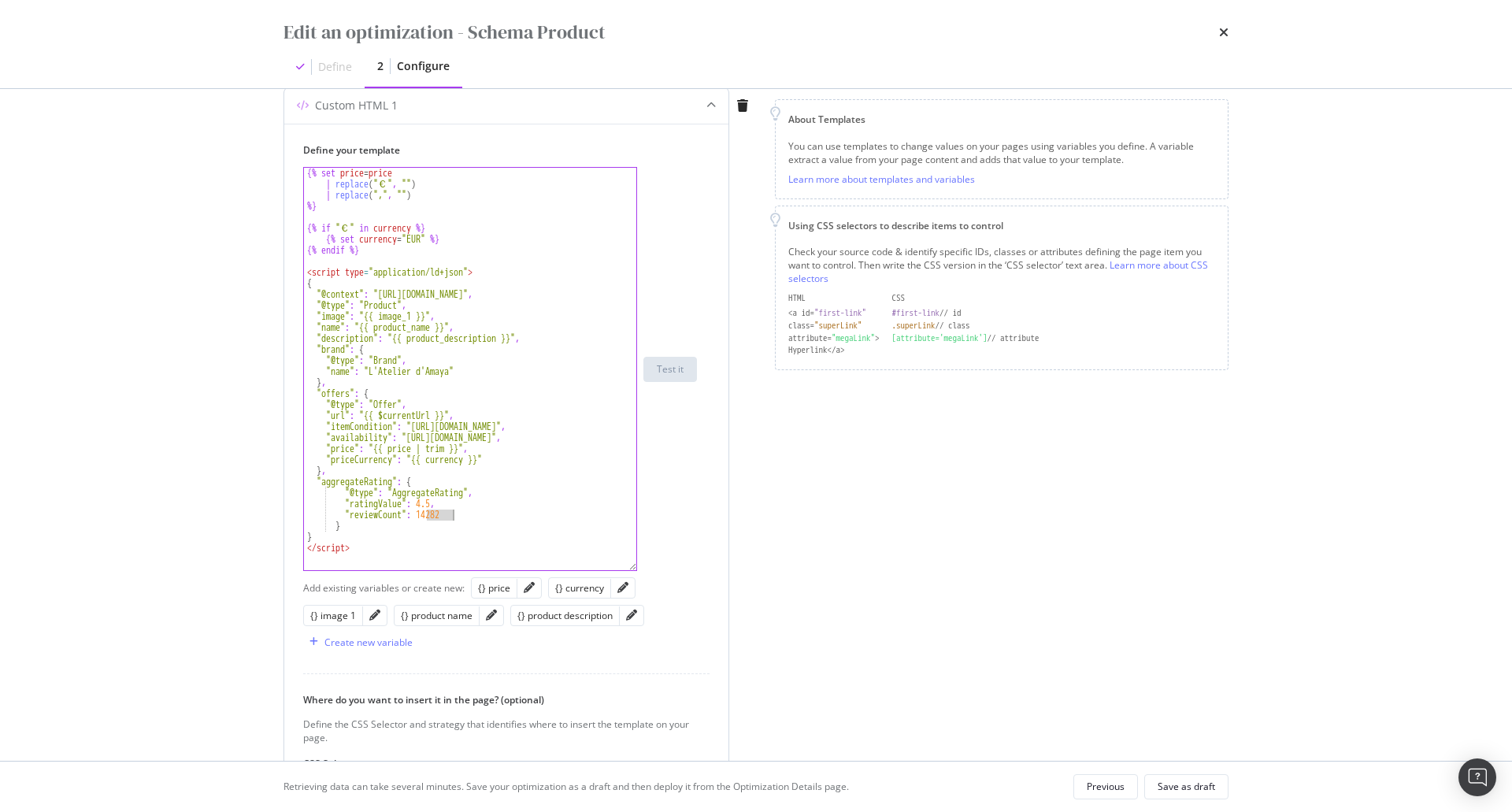 scroll, scrollTop: 420, scrollLeft: 0, axis: vertical 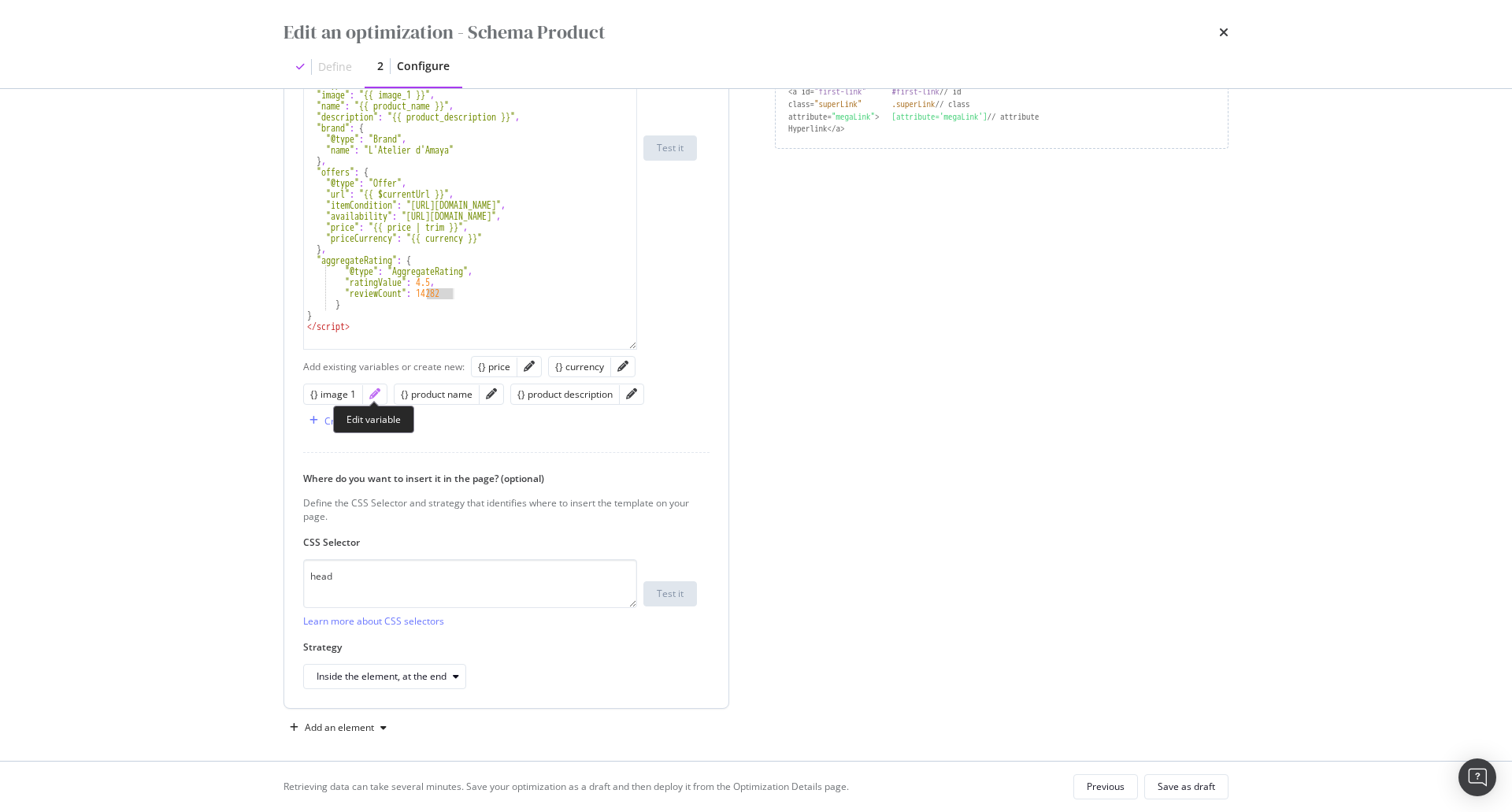 click at bounding box center [375, 394] 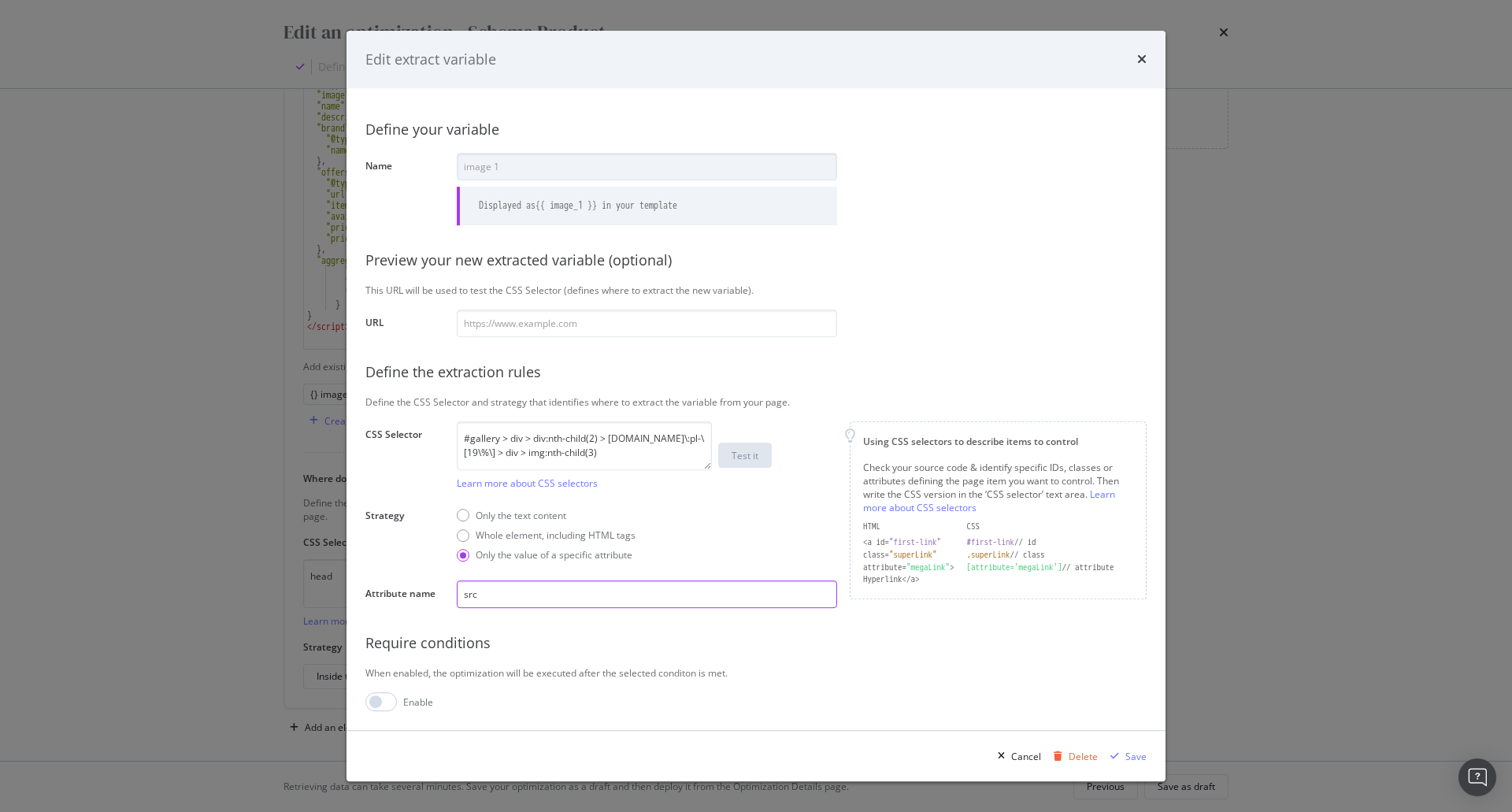 drag, startPoint x: 480, startPoint y: 603, endPoint x: 436, endPoint y: 603, distance: 44 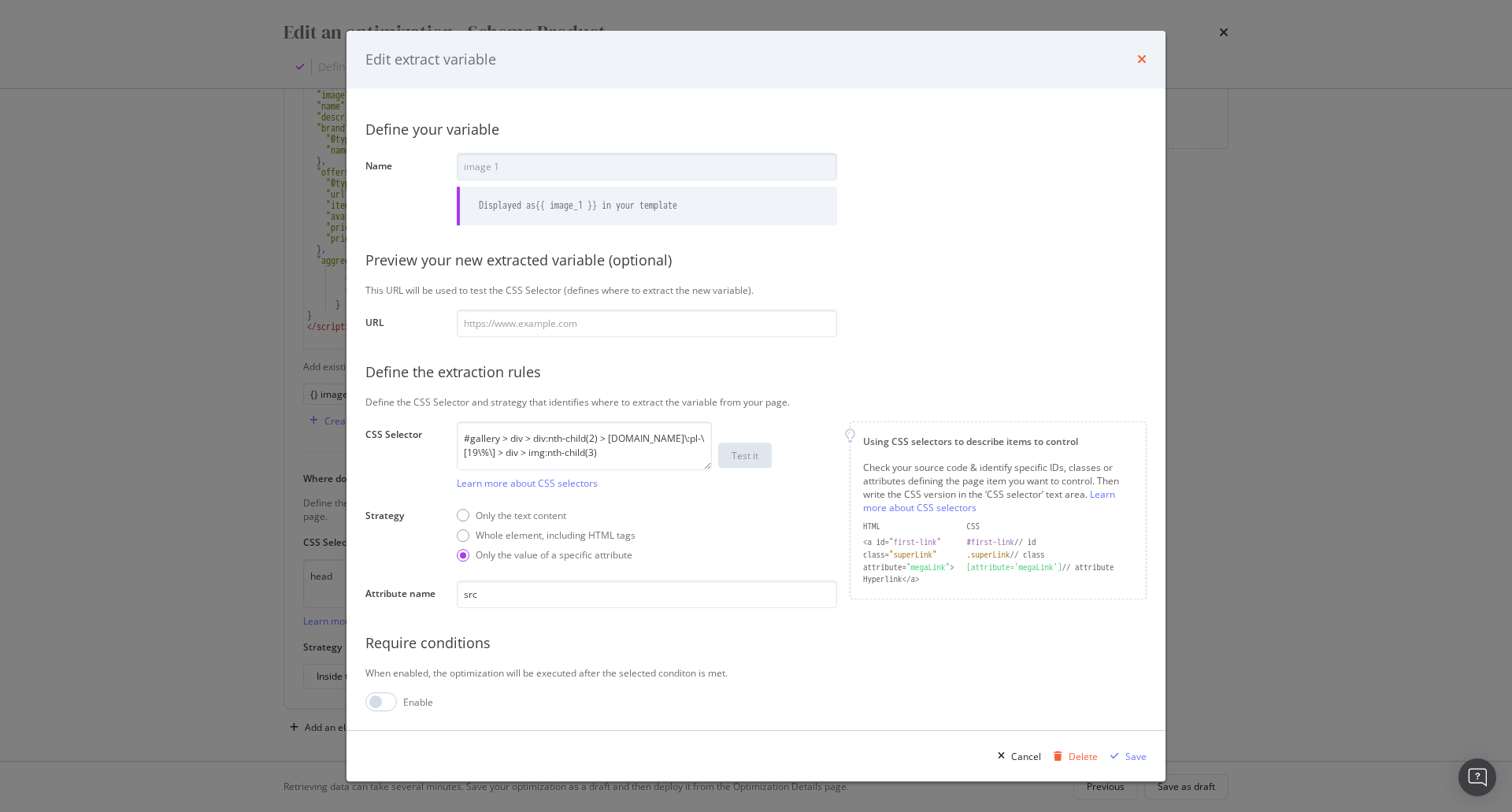 click at bounding box center [1142, 60] 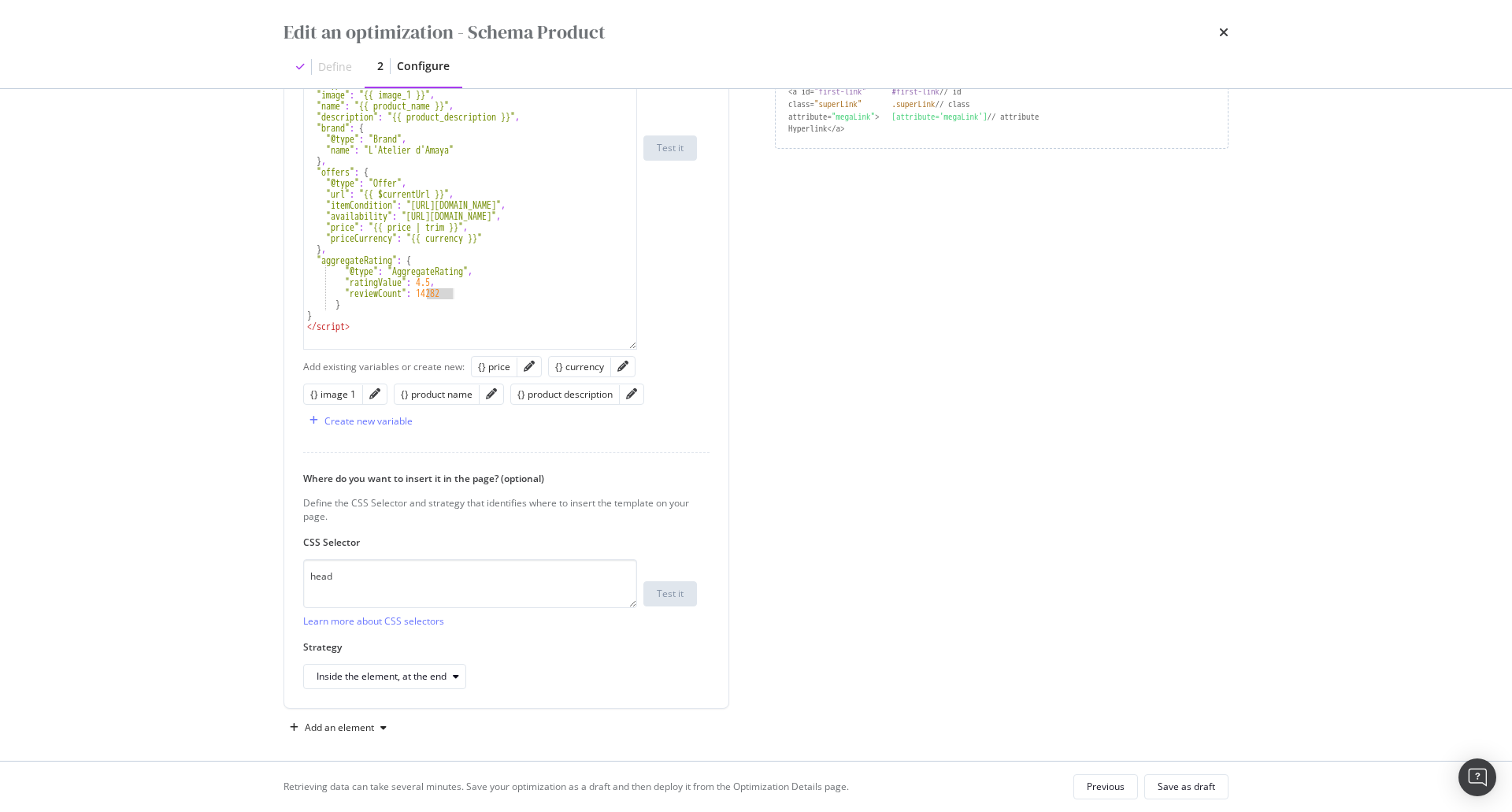 click on "Page elements to optimize Title:  Update the page  <title> . H1:  Update an existing  <h1>  or add a new  <h1>  to the page. Description:  Update the page description in the   <meta>  name attribute Canonical:  Update the existing URL in the existing   <link rel="canonical" href="URL">  or add a new canonical to the page. Custom HTML:  Add HTML to the page using custom HTML (e.g., canonicals, other meta tags, adding a block of URLs). About Templates You can use templates to change values on your pages using variables you define. A variable extract a value from your page content and adds that value to your template. Learn more about templates and variables Using CSS selectors to describe items to control Check your source code & identify specific IDs, classes or attributes defining the page item you want to control. Then write the CSS version in the ‘CSS selector’ text area.   Learn more about CSS selectors HTML CSS <a id= "first-link" #first-link   // id class= "superLink" .superLink   // class attribute=" at bounding box center [1002, 221] 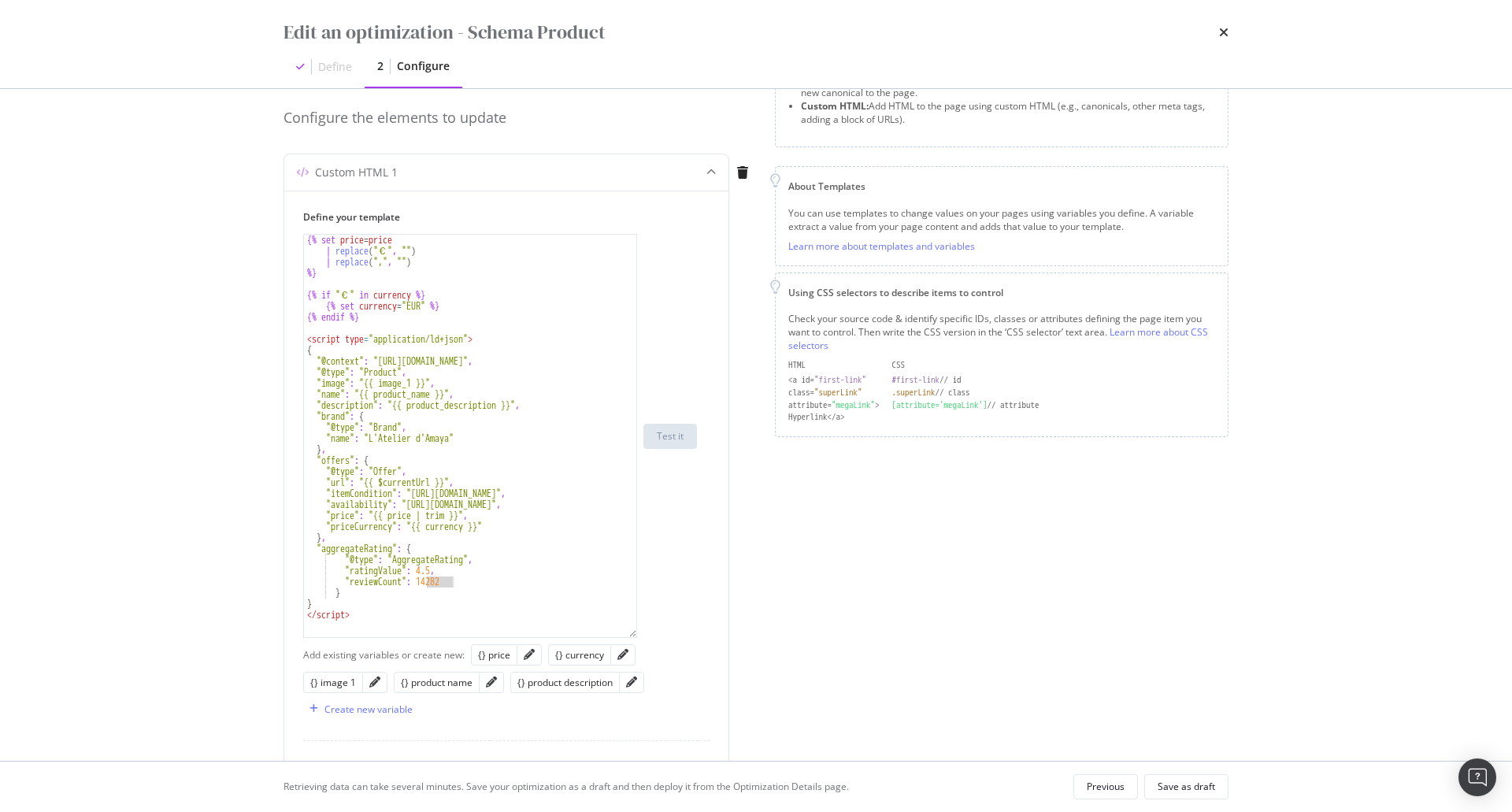 scroll, scrollTop: 0, scrollLeft: 0, axis: both 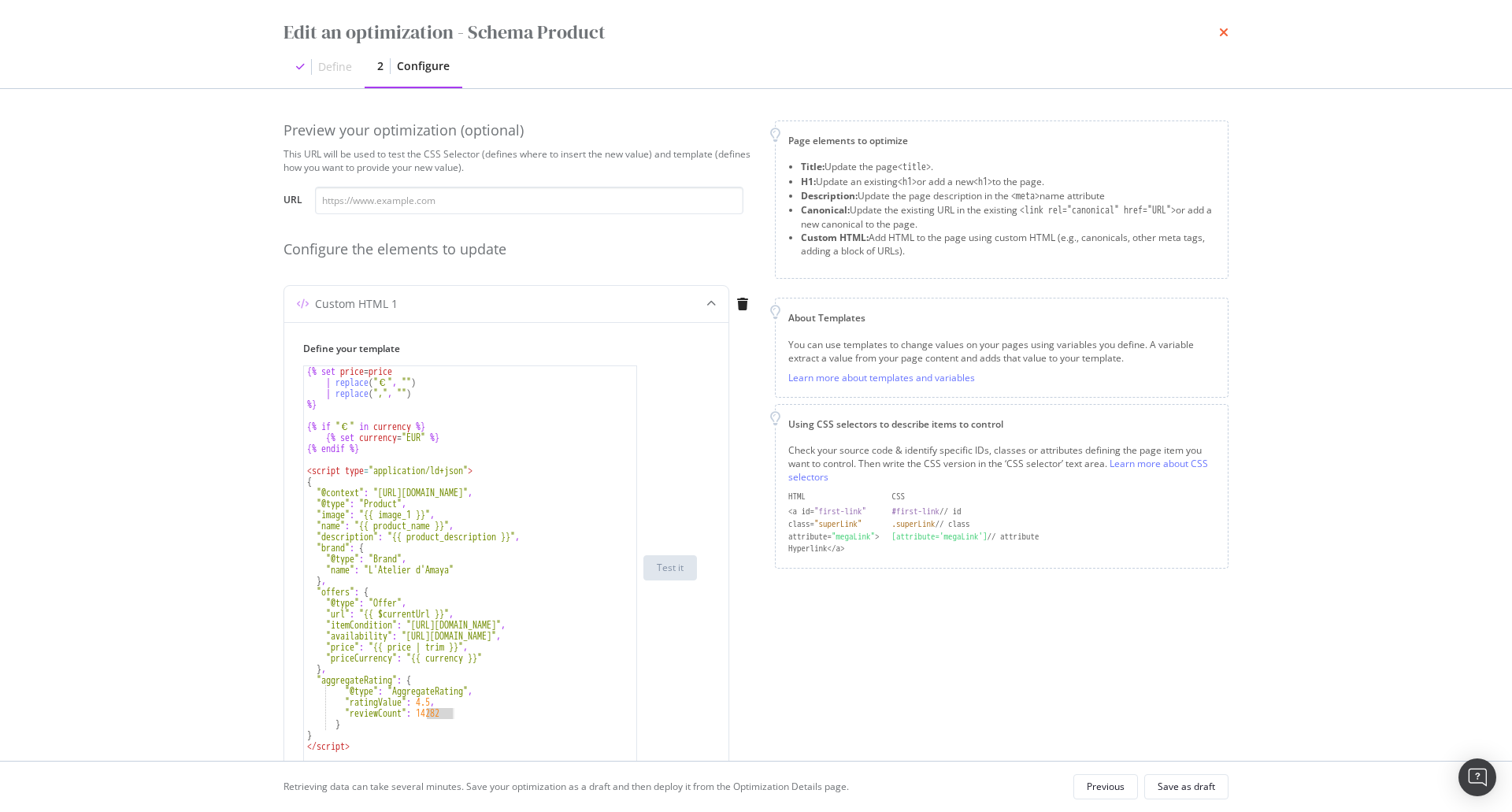 click at bounding box center (1224, 32) 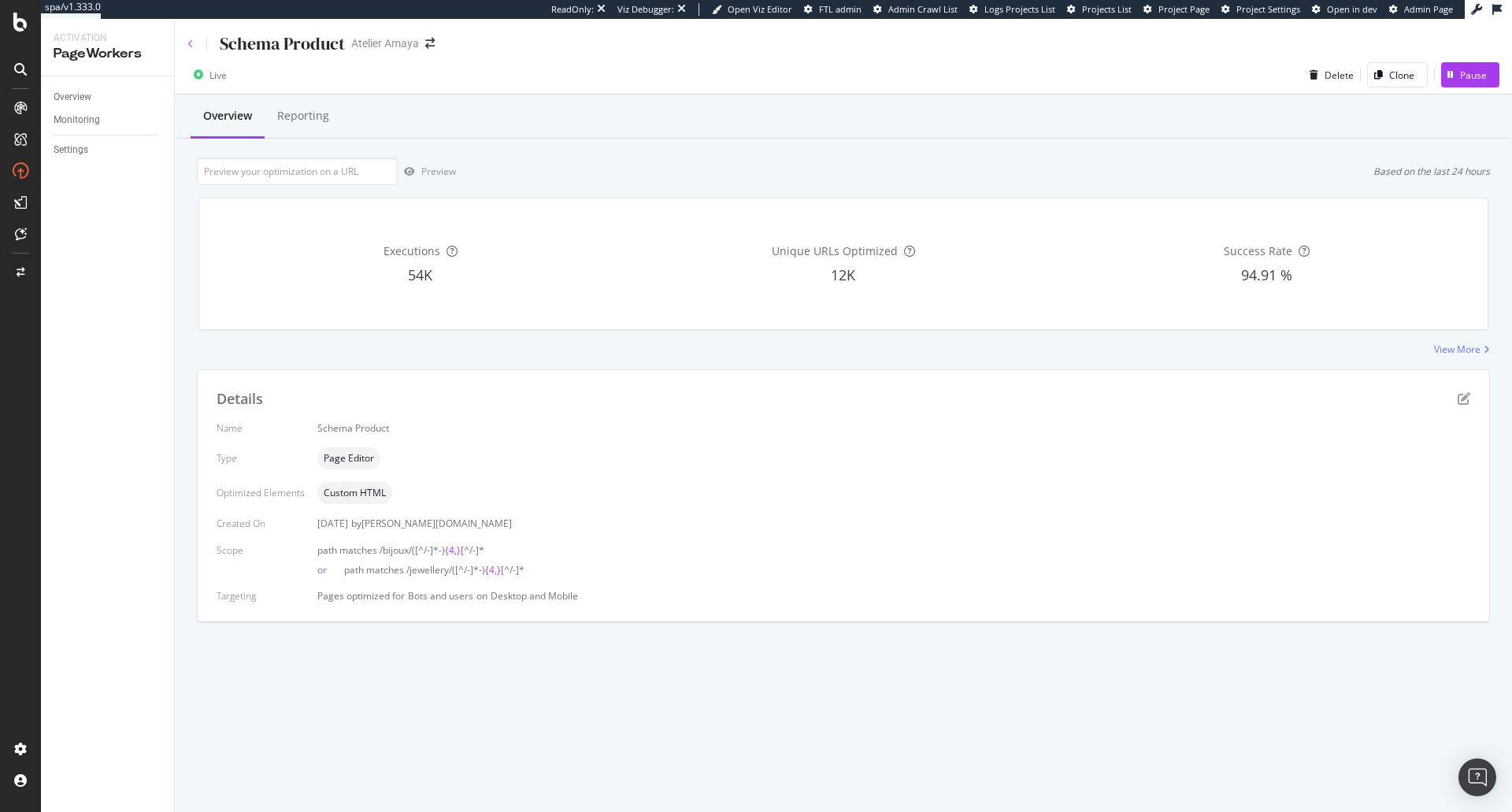 click at bounding box center [191, 44] 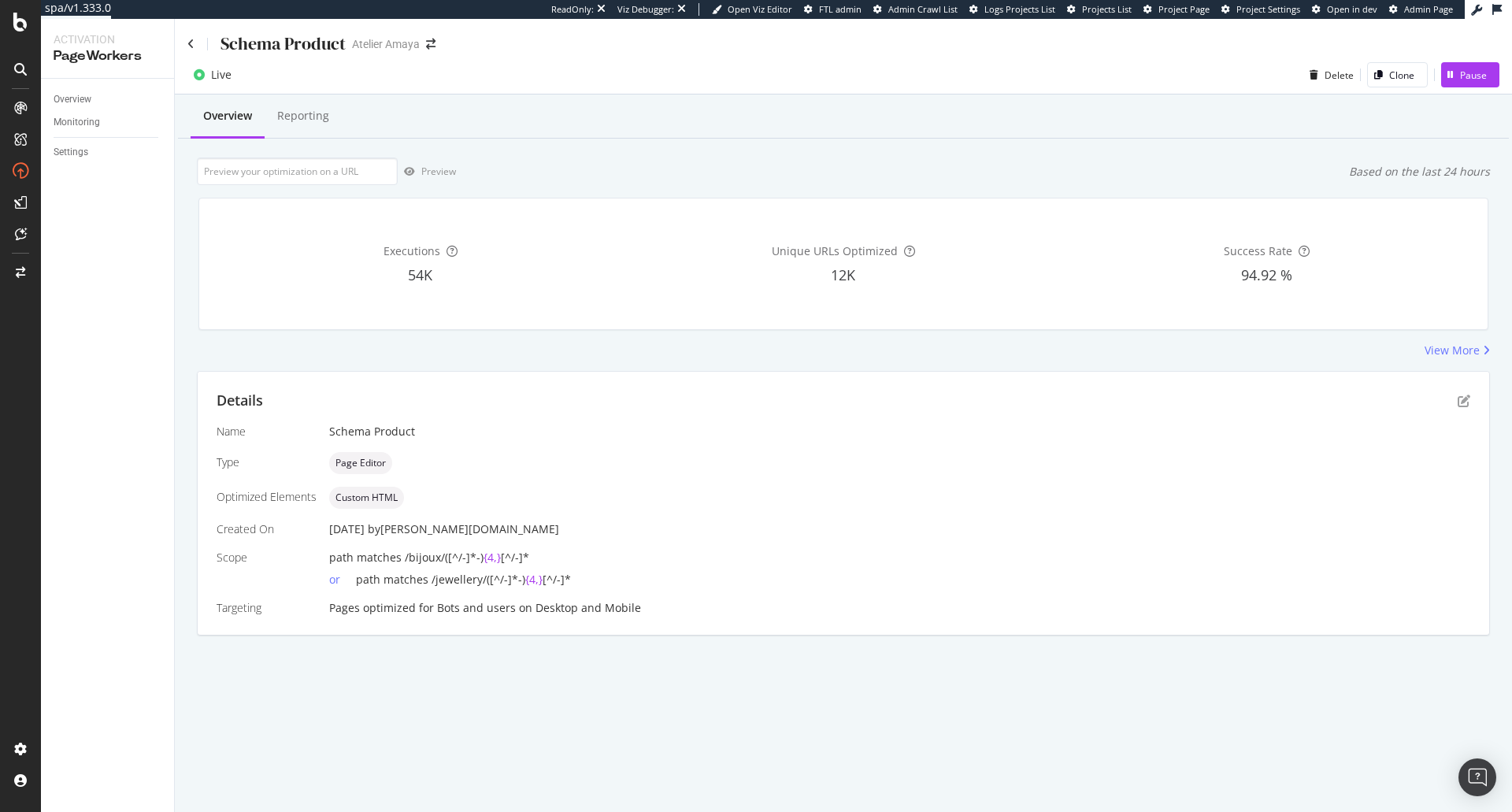 scroll, scrollTop: 0, scrollLeft: 0, axis: both 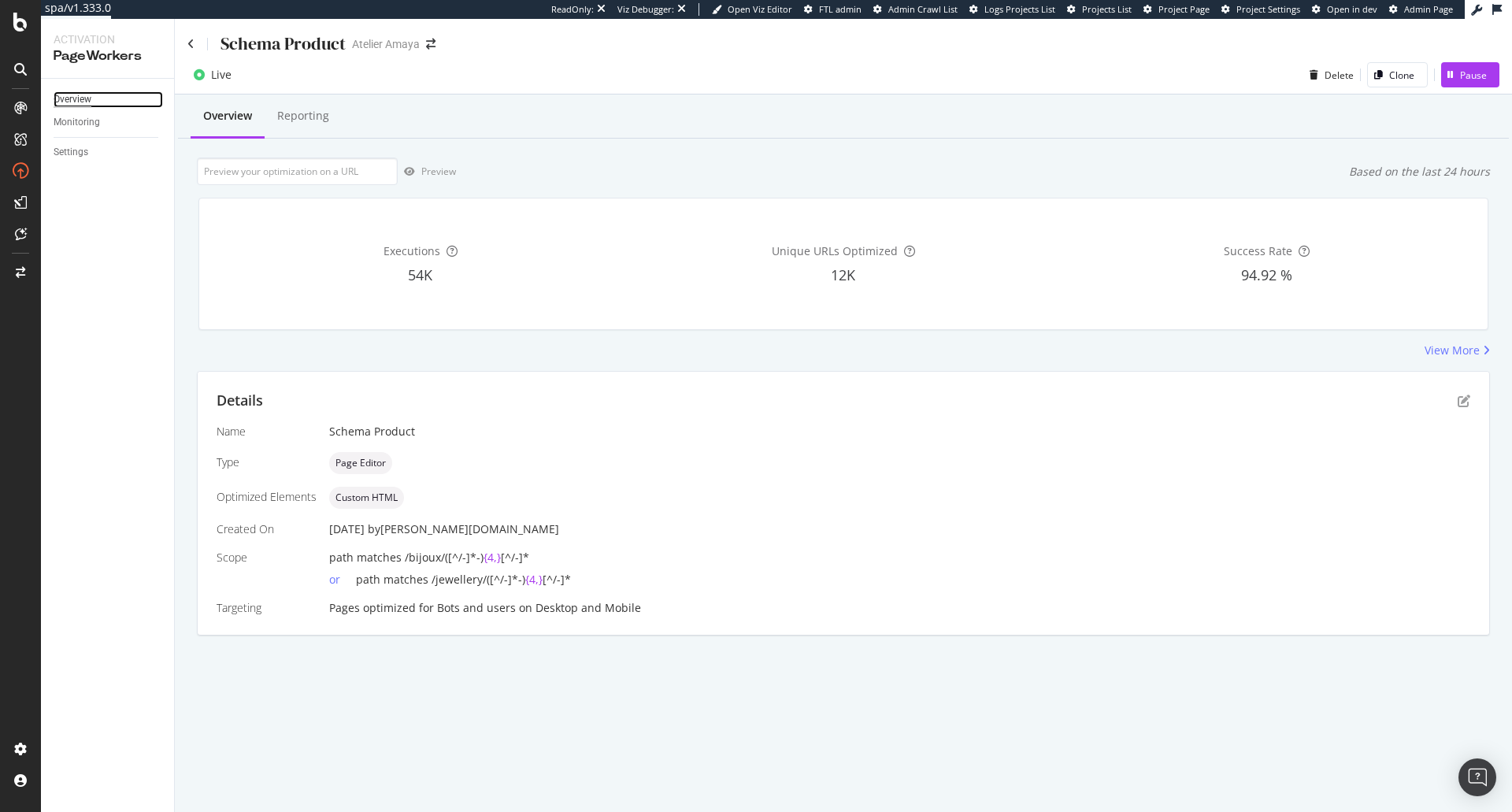 click on "Overview" at bounding box center [72, 99] 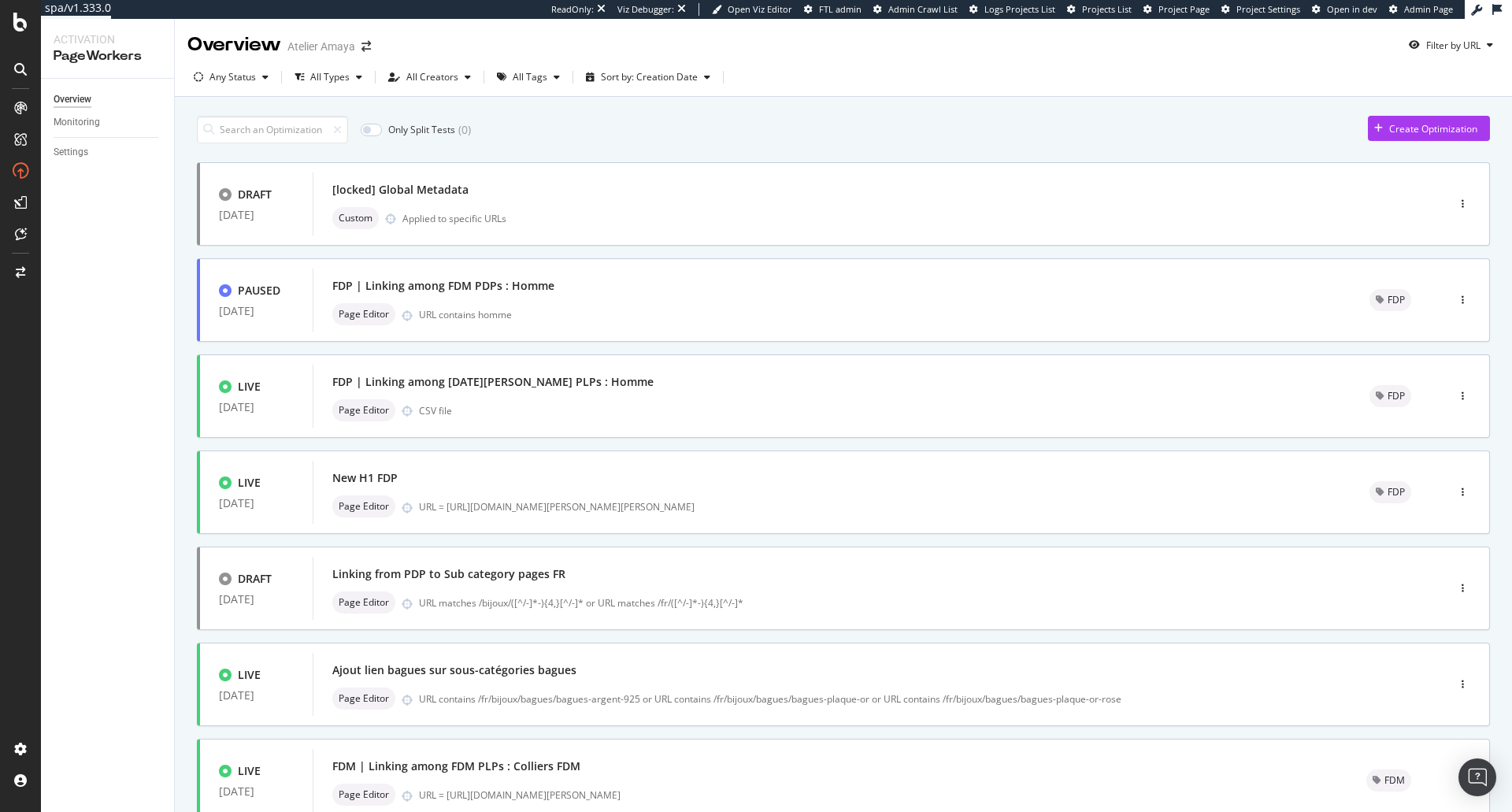click on "Only Split Tests ( 0 ) Create Optimization DRAFT [DATE] [locked] Global Metadata Custom Applied to specific URLs PAUSED [DATE] FDP | Linking among FDM PDPs : Homme Page Editor URL contains homme FDP LIVE [DATE] FDP | Linking among [DATE][PERSON_NAME] PLPs : Homme Page Editor CSV file FDP LIVE [DATE] New H1 FDP Page Editor URL = [URL][DOMAIN_NAME][PERSON_NAME][PERSON_NAME] FDP DRAFT [DATE] Linking from PDP to Sub category pages FR Page Editor URL matches /bijoux/([^/-]*-){4,}[^/-]* or URL matches /fr/([^/-]*-){4,}[^/-]* LIVE [DATE] Ajout lien bagues sur sous-catégories bagues Page Editor URL contains /fr/bijoux/bagues/bagues-argent-925 or URL contains /fr/bijoux/bagues/bagues-plaque-or or URL contains /fr/bijoux/bagues/bagues-plaque-or-rose LIVE [DATE] FDM | Linking among FDM PLPs : Colliers FDM Page Editor URL = [URL][DOMAIN_NAME][PERSON_NAME] FDM LIVE [DATE] FDM | Linking among FDM PLPs : Boucles FDM Page Editor FDM LIVE FDM" at bounding box center [843, 632] 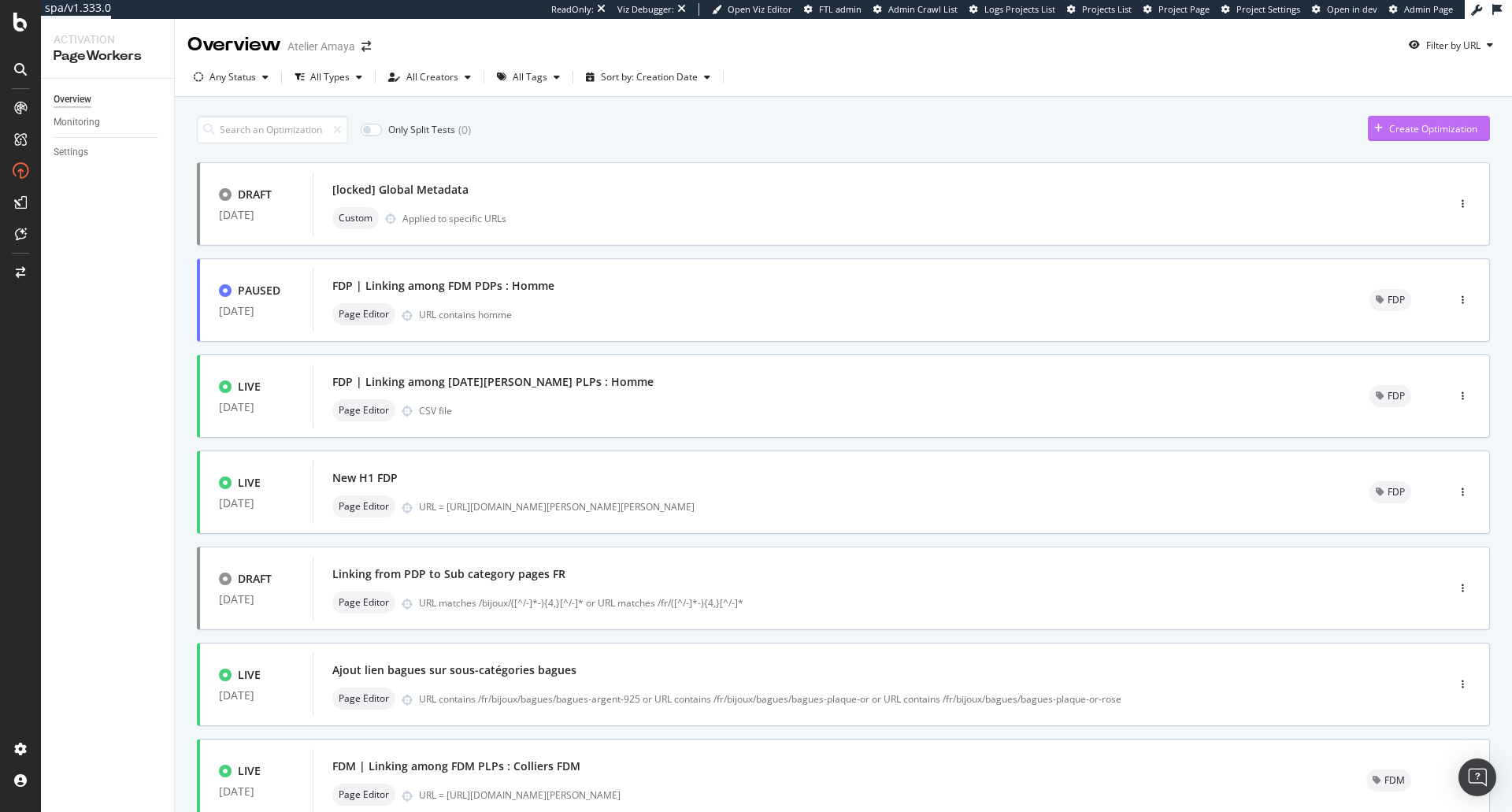 click on "Create Optimization" at bounding box center [1433, 128] 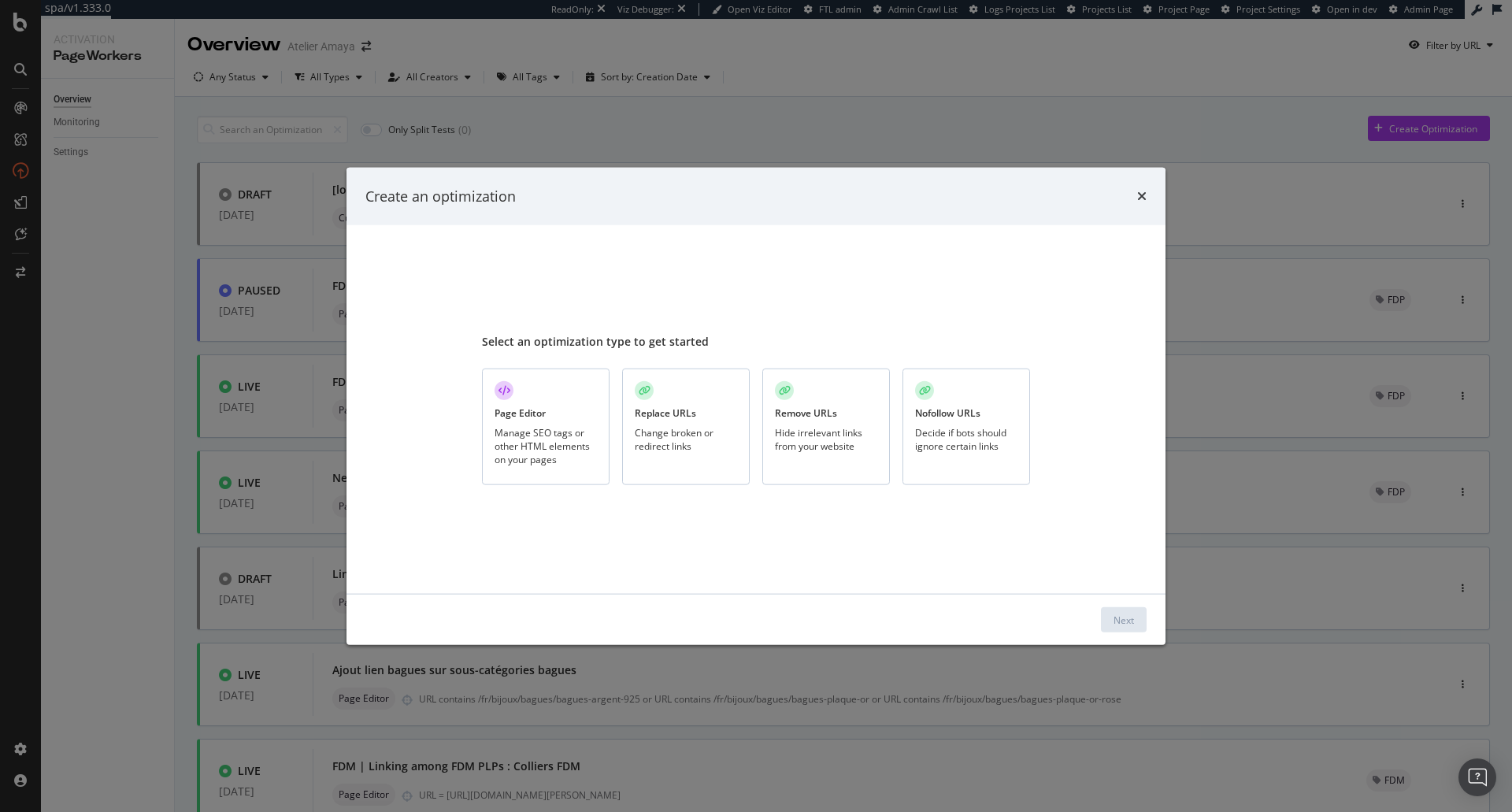 click on "Manage SEO tags or other HTML elements on your pages" at bounding box center (546, 446) 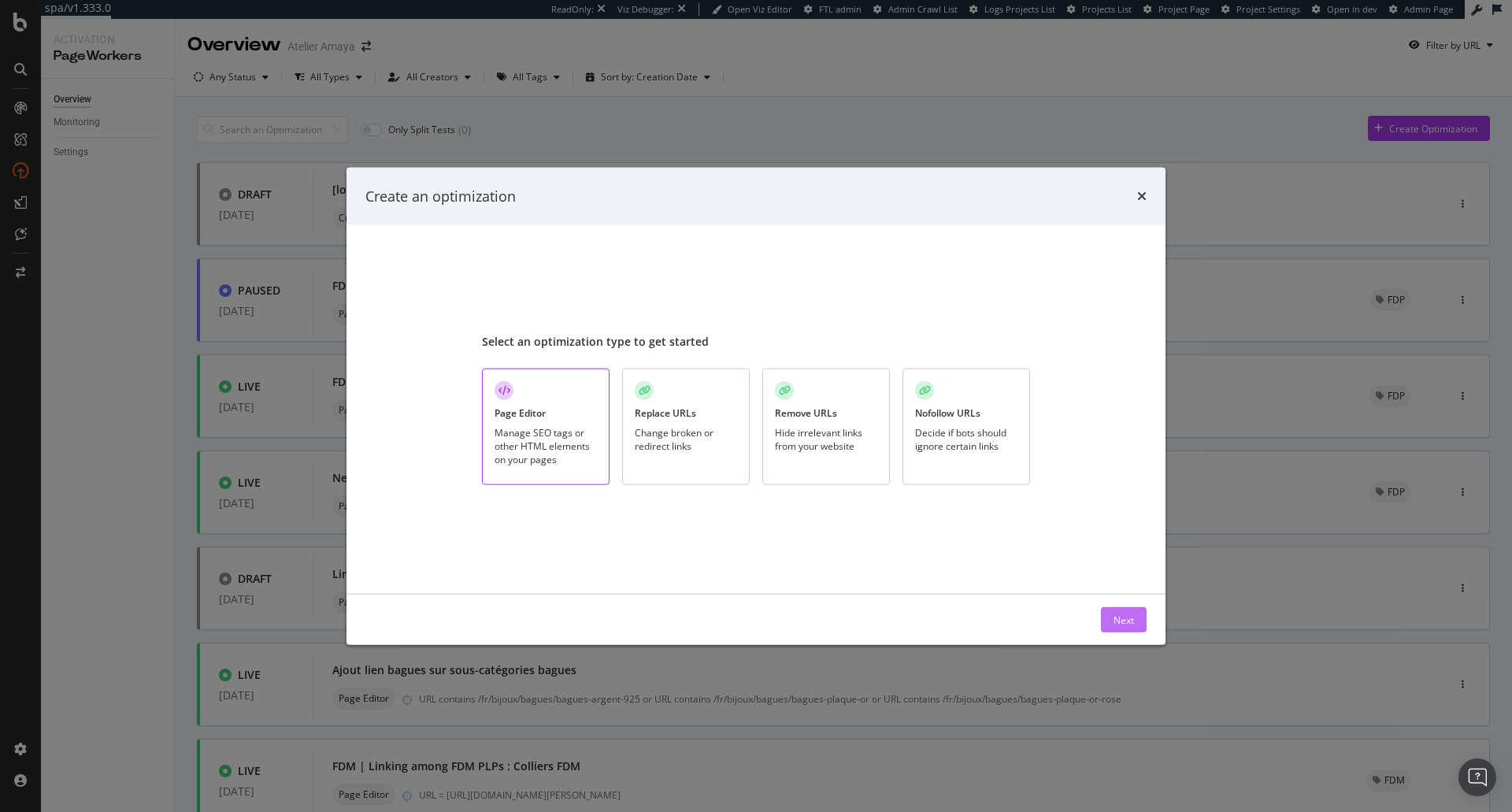 click on "Next" at bounding box center [1124, 619] 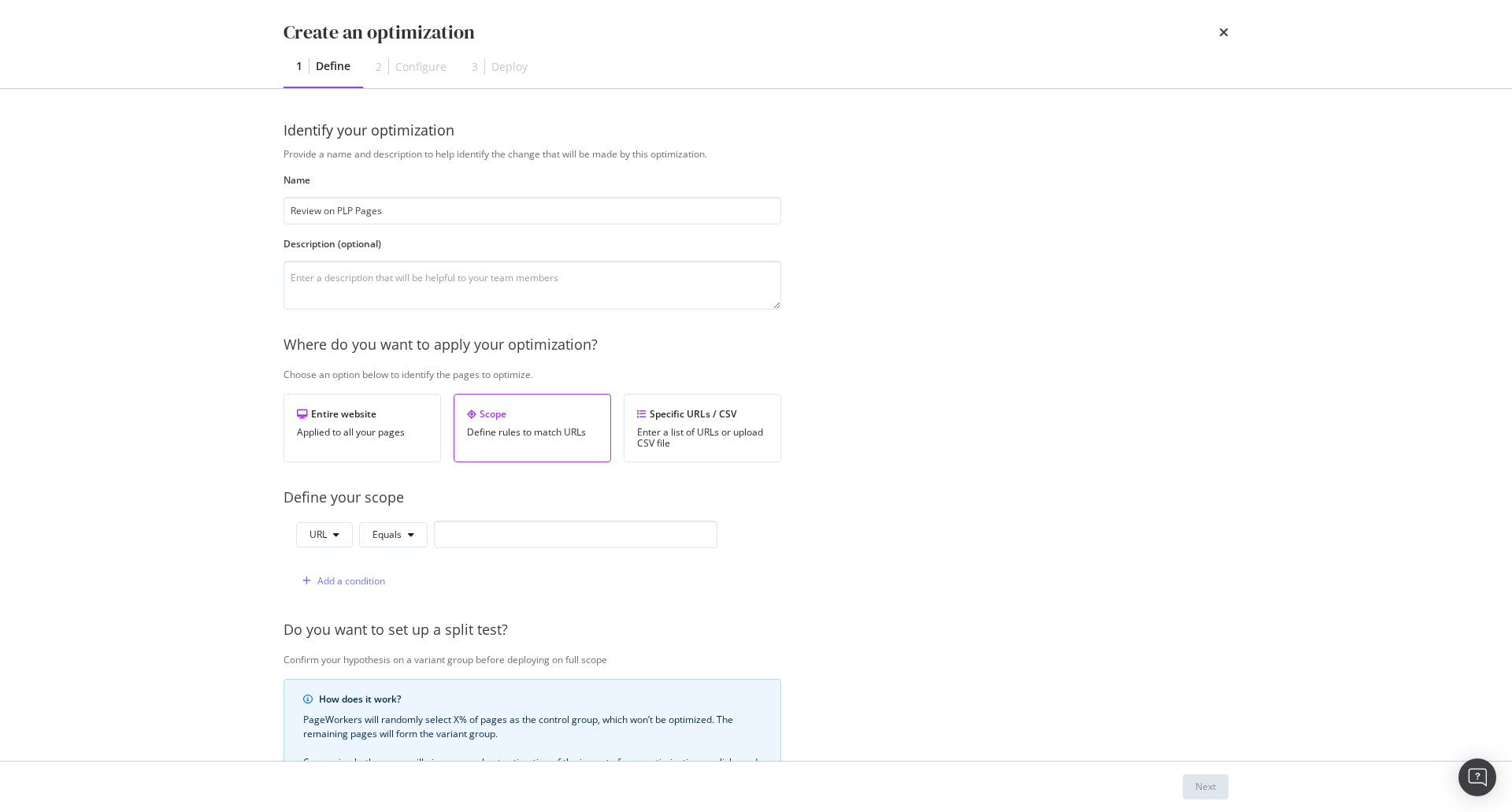type on "Review on PLP Pages" 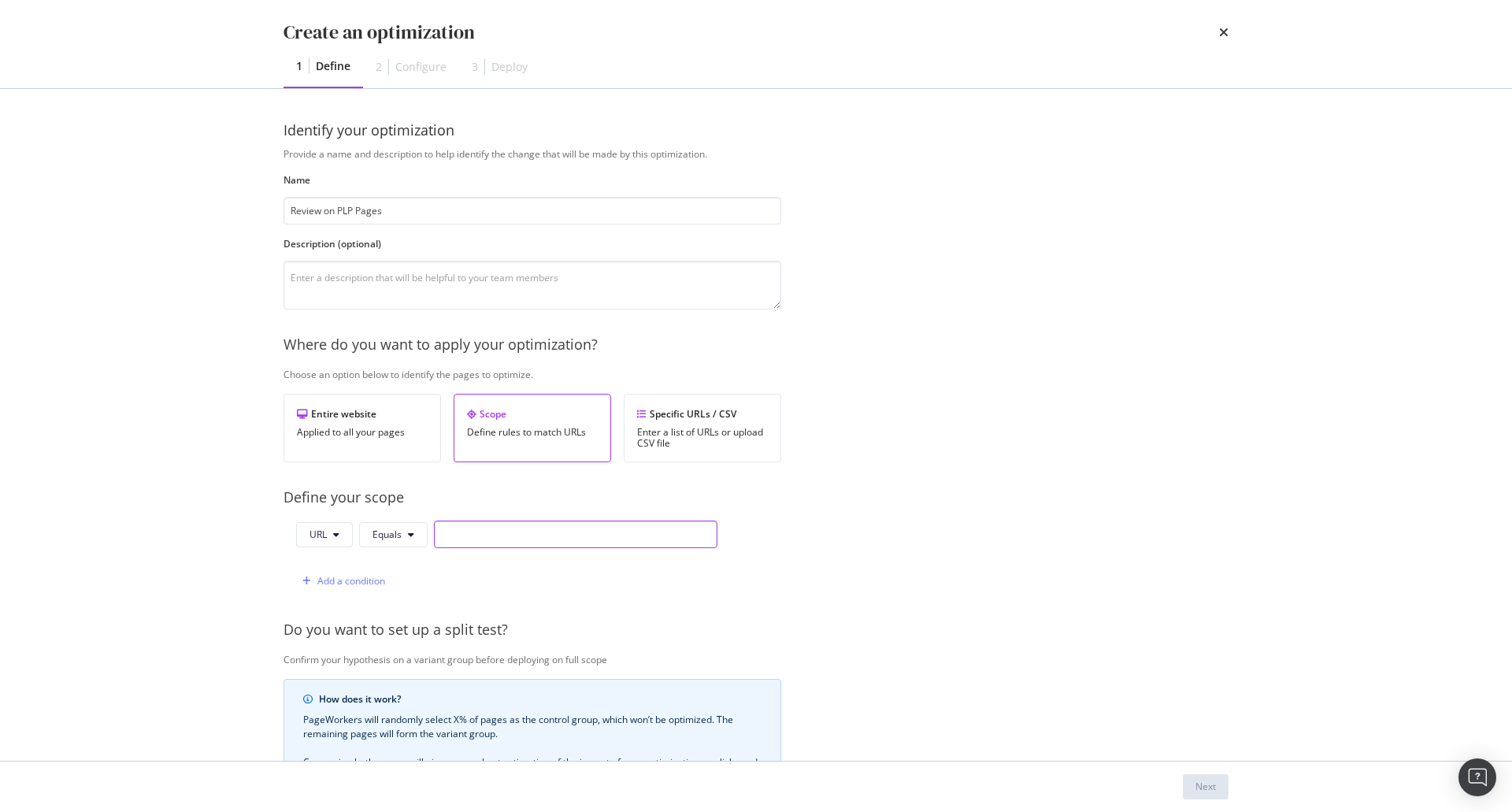 click at bounding box center (576, 534) 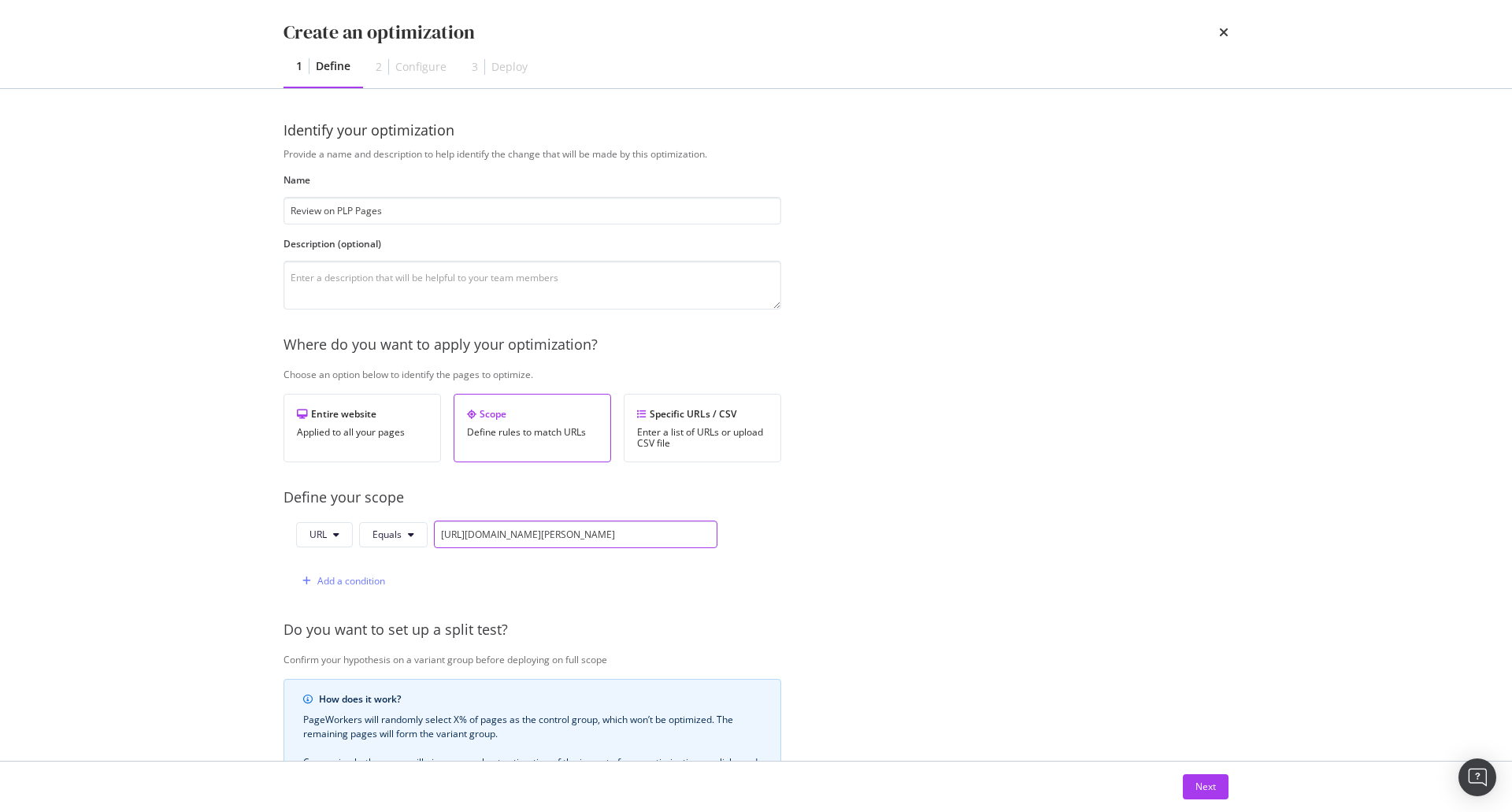type on "[URL][DOMAIN_NAME][PERSON_NAME]" 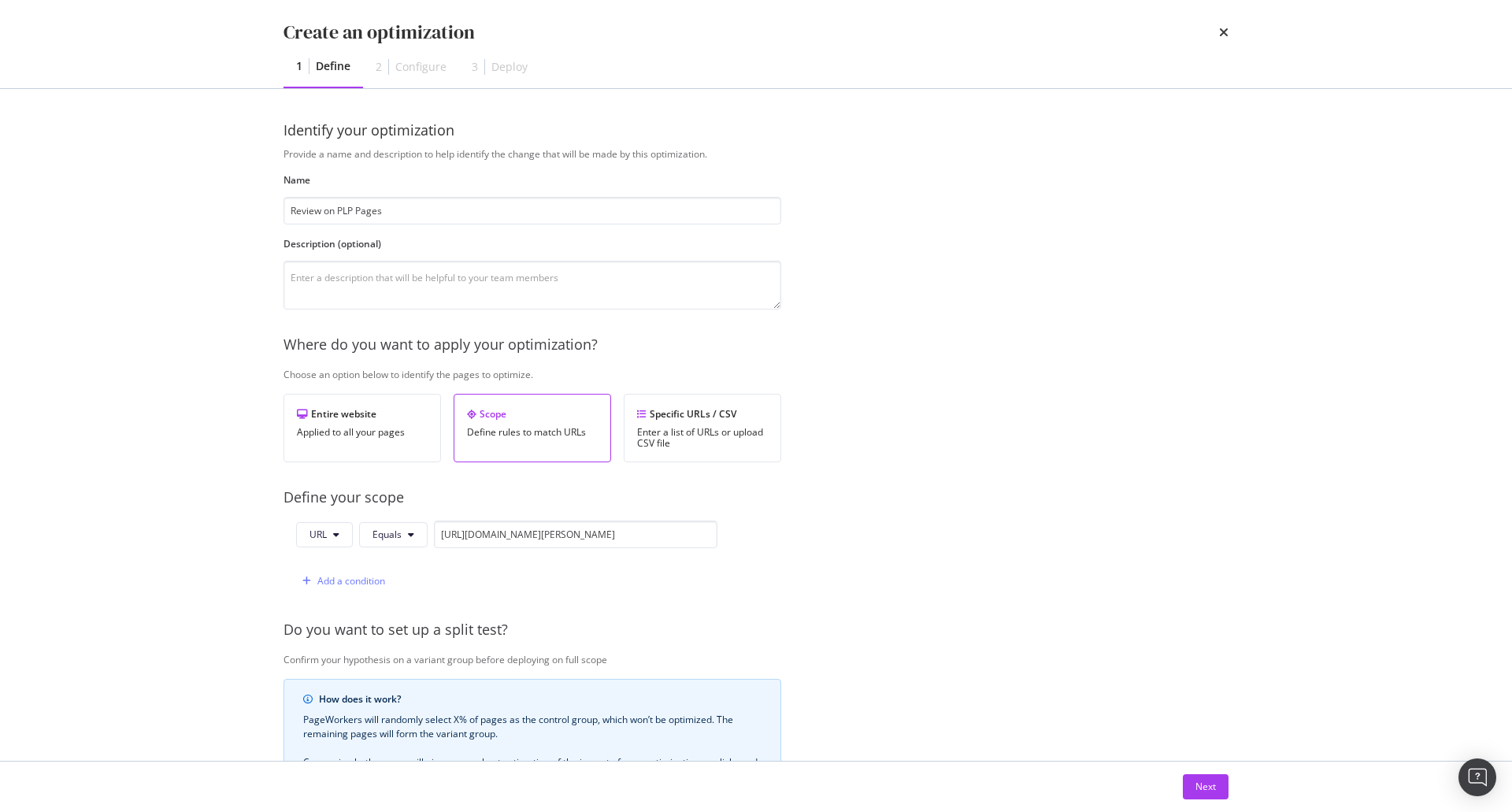 click on "Provide a name and description to help identify the change that will be made by this optimization. Name Review on PLP Pages Description (optional) Where do you want to apply your optimization? Choose an option below to identify the pages to optimize. Entire website Applied to all your pages Scope Define rules to match URLs Specific URLs / CSV Enter a list of URLs or upload CSV file Define your scope URL Equals https://atelier-amaya.com/fr/bijoux/boucles-d-oreilles Add a condition Do you want to set up a split test? Confirm your hypothesis on a variant group before deploying on full scope How does it work? PageWorkers will randomly select X% of pages as the control group, which won’t be optimized. The remaining pages will form the variant group. Comparing both groups will give you a robust estimation of the impact of your optimization on clicks and impressions. Set up a split test Choose your targeting Show optimizations when the page is requested by: Bots and users Desktop and Mobile" at bounding box center [756, 572] 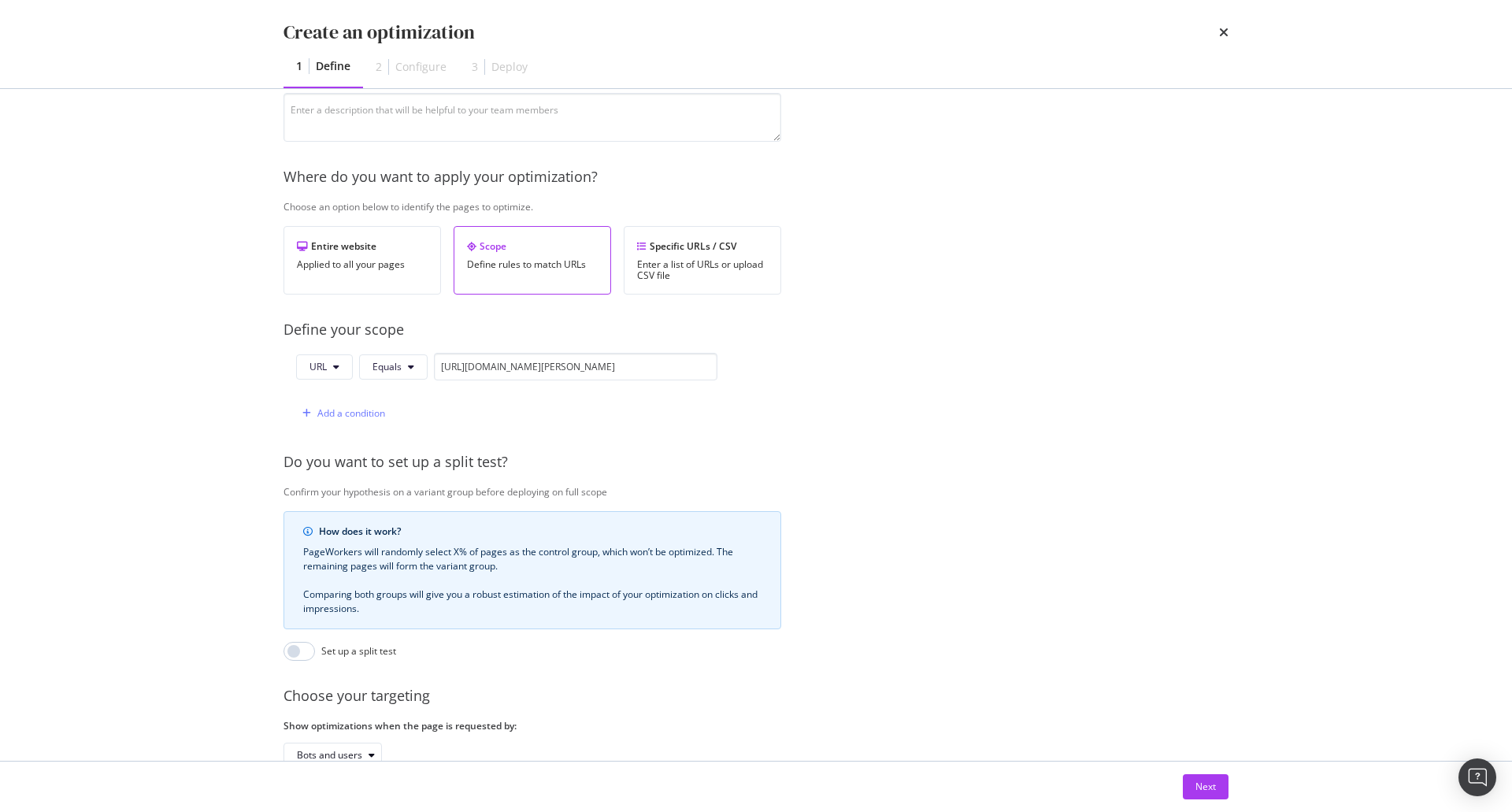 scroll, scrollTop: 280, scrollLeft: 0, axis: vertical 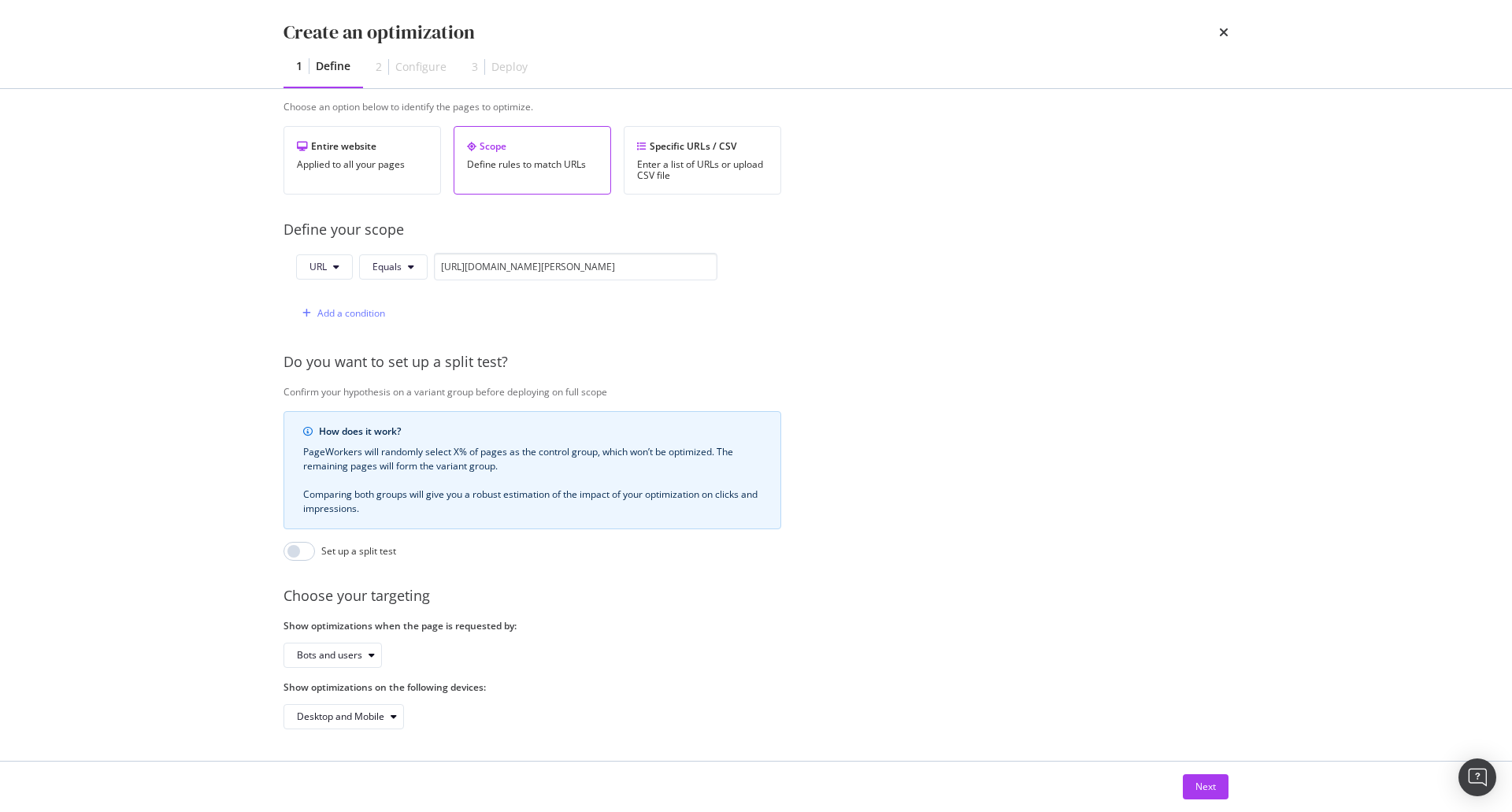 click on "Next" at bounding box center (756, 787) 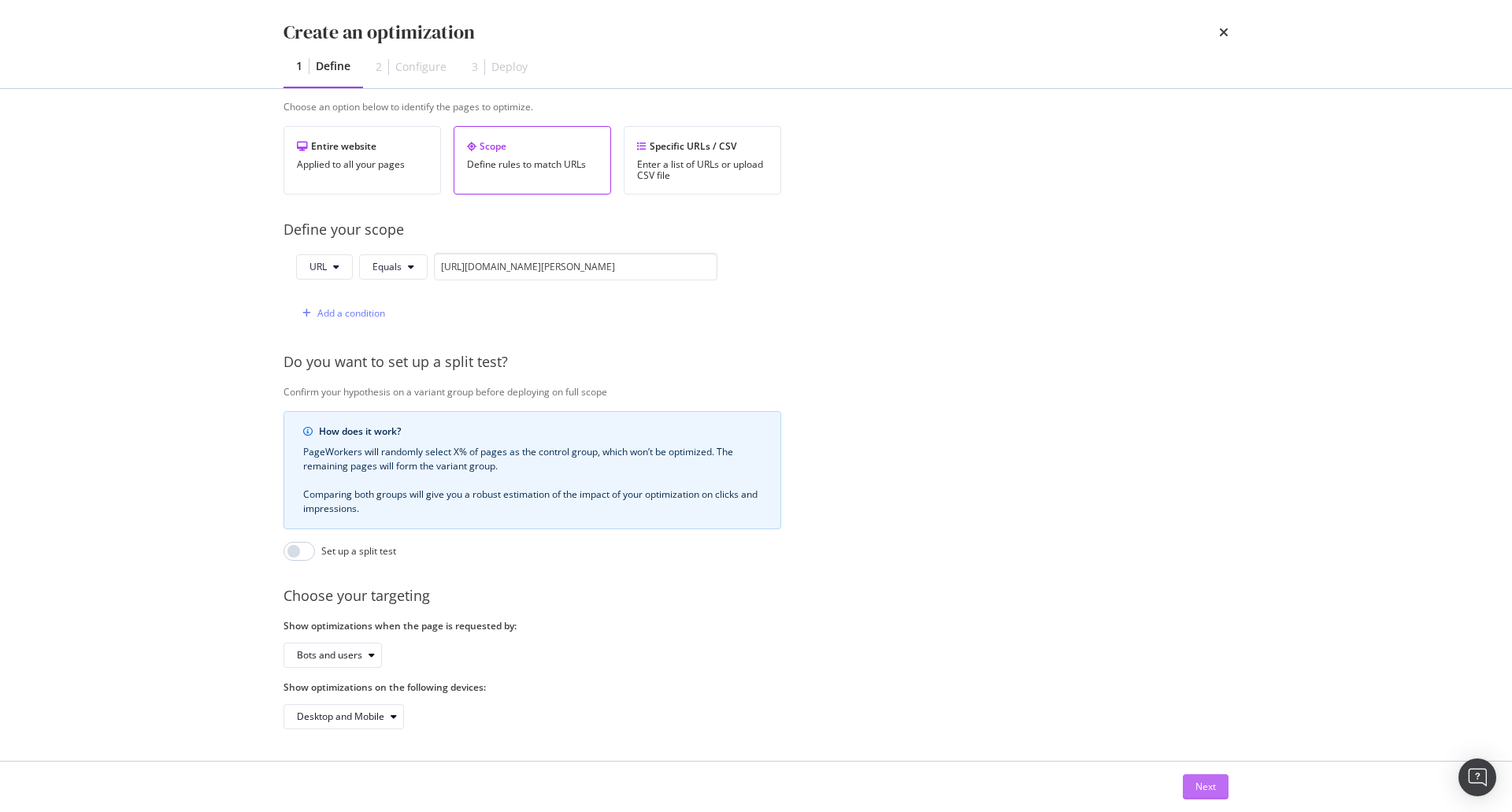 click on "Next" at bounding box center (1206, 786) 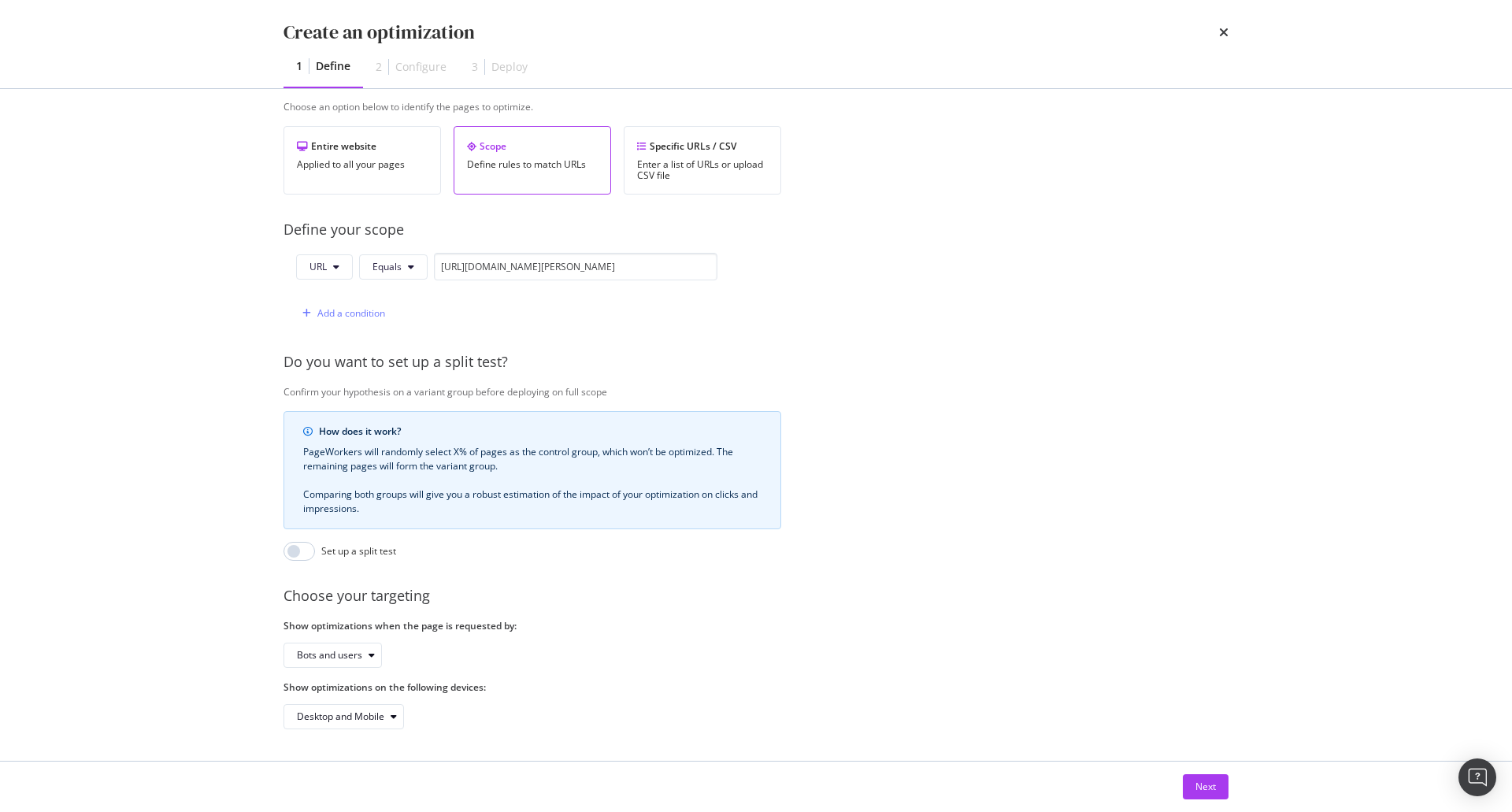scroll, scrollTop: 0, scrollLeft: 0, axis: both 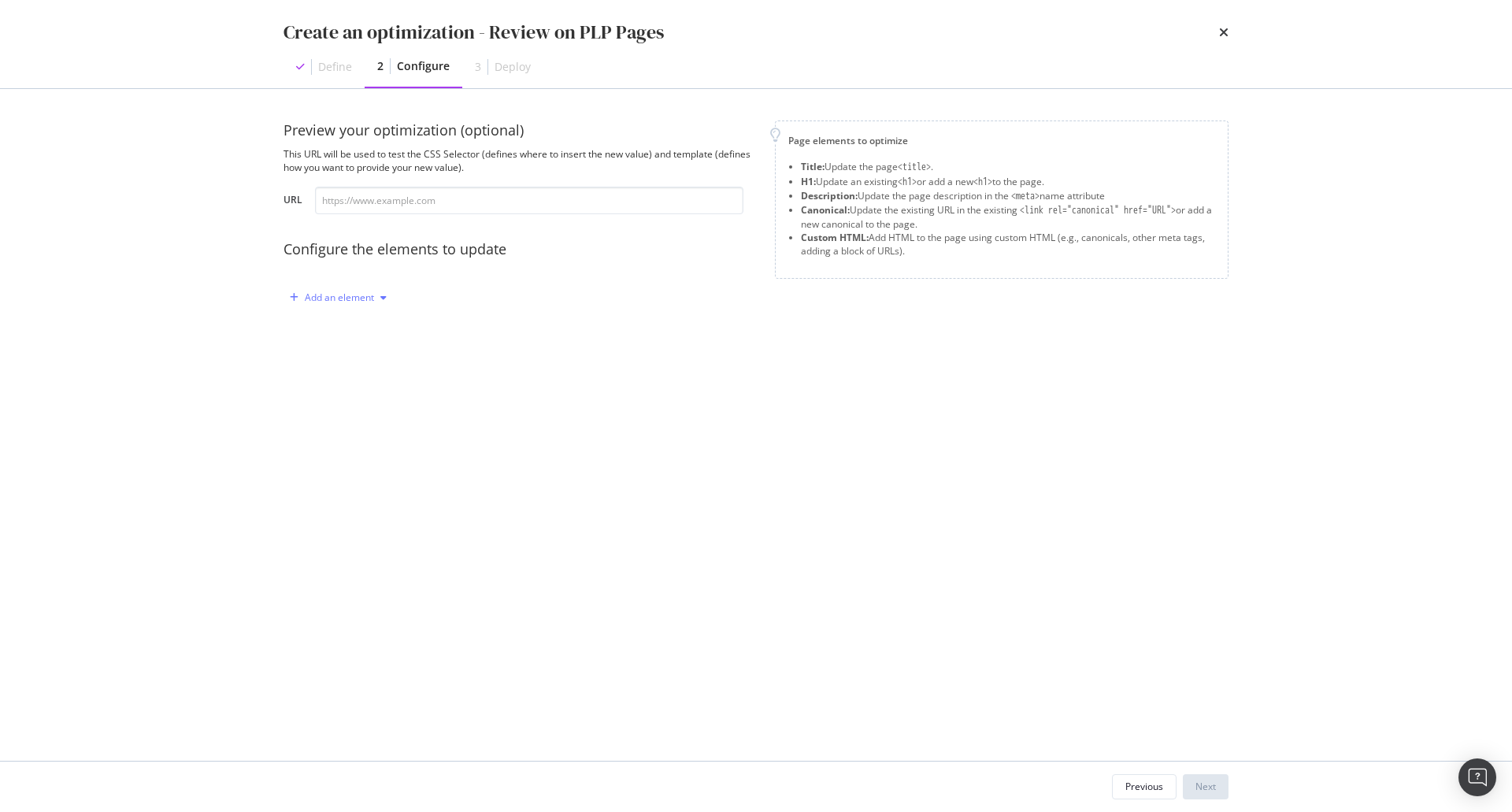 click on "Add an element" at bounding box center [339, 298] 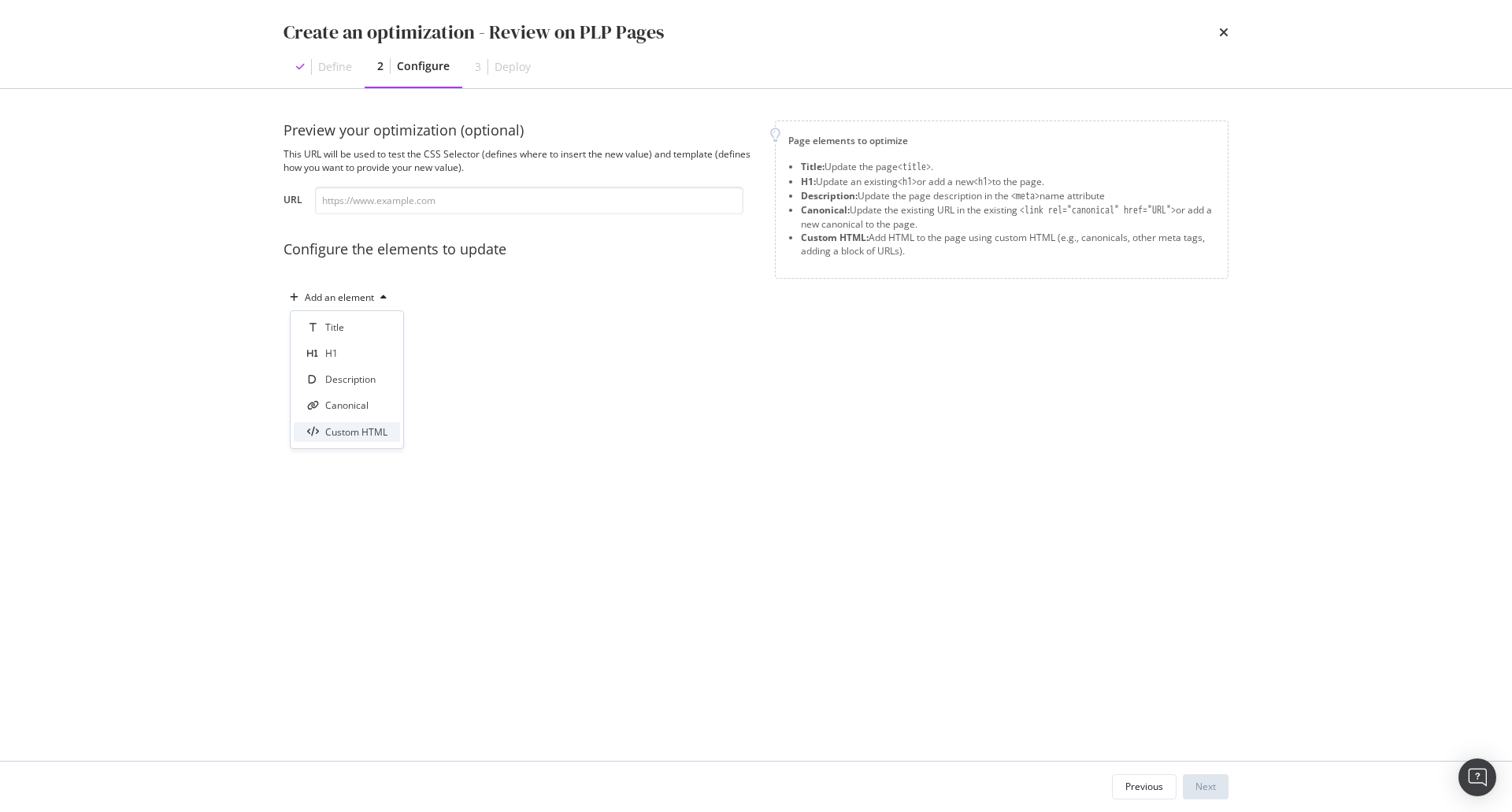 click on "Custom HTML" at bounding box center [356, 432] 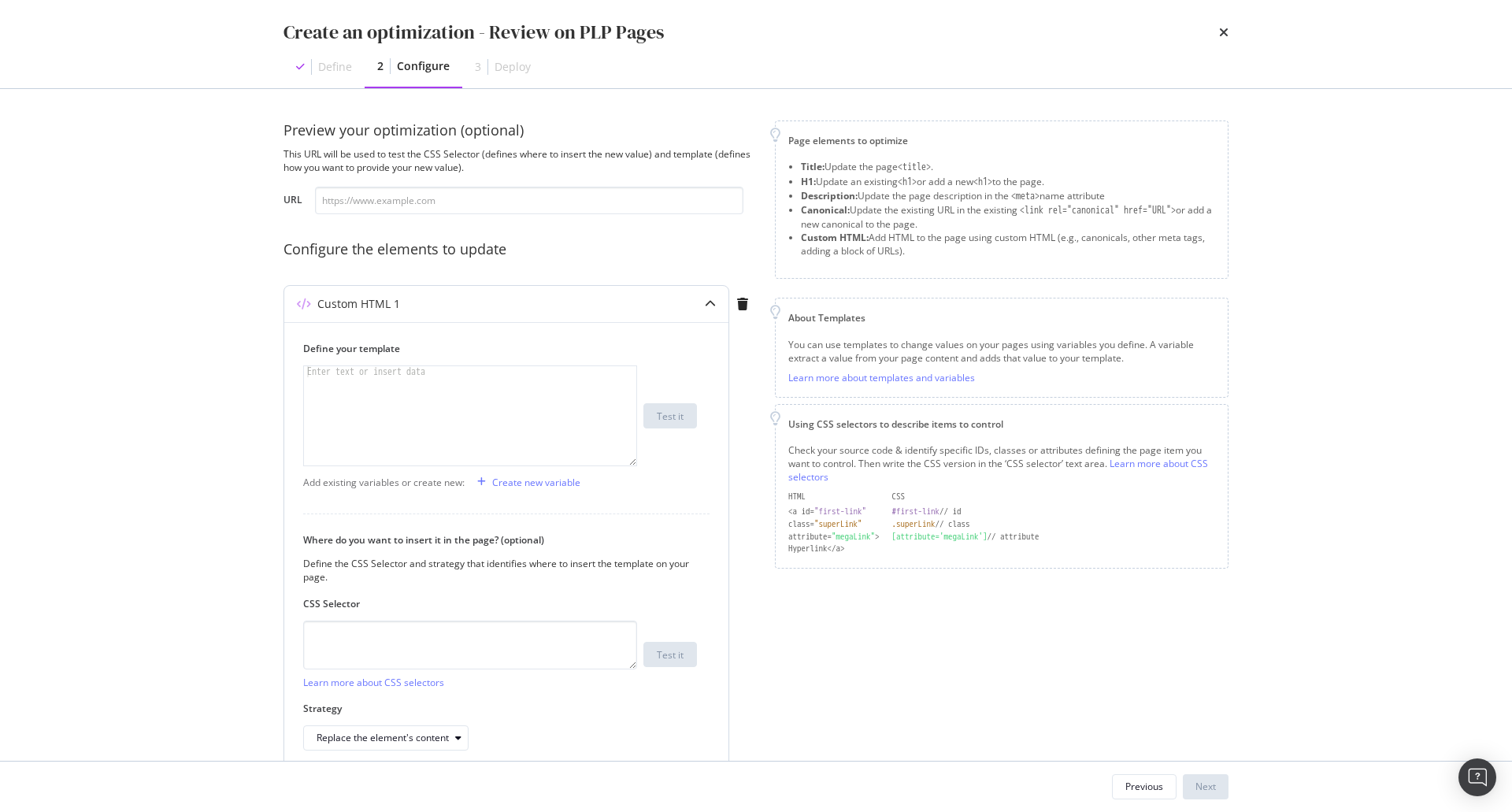 click at bounding box center (470, 427) 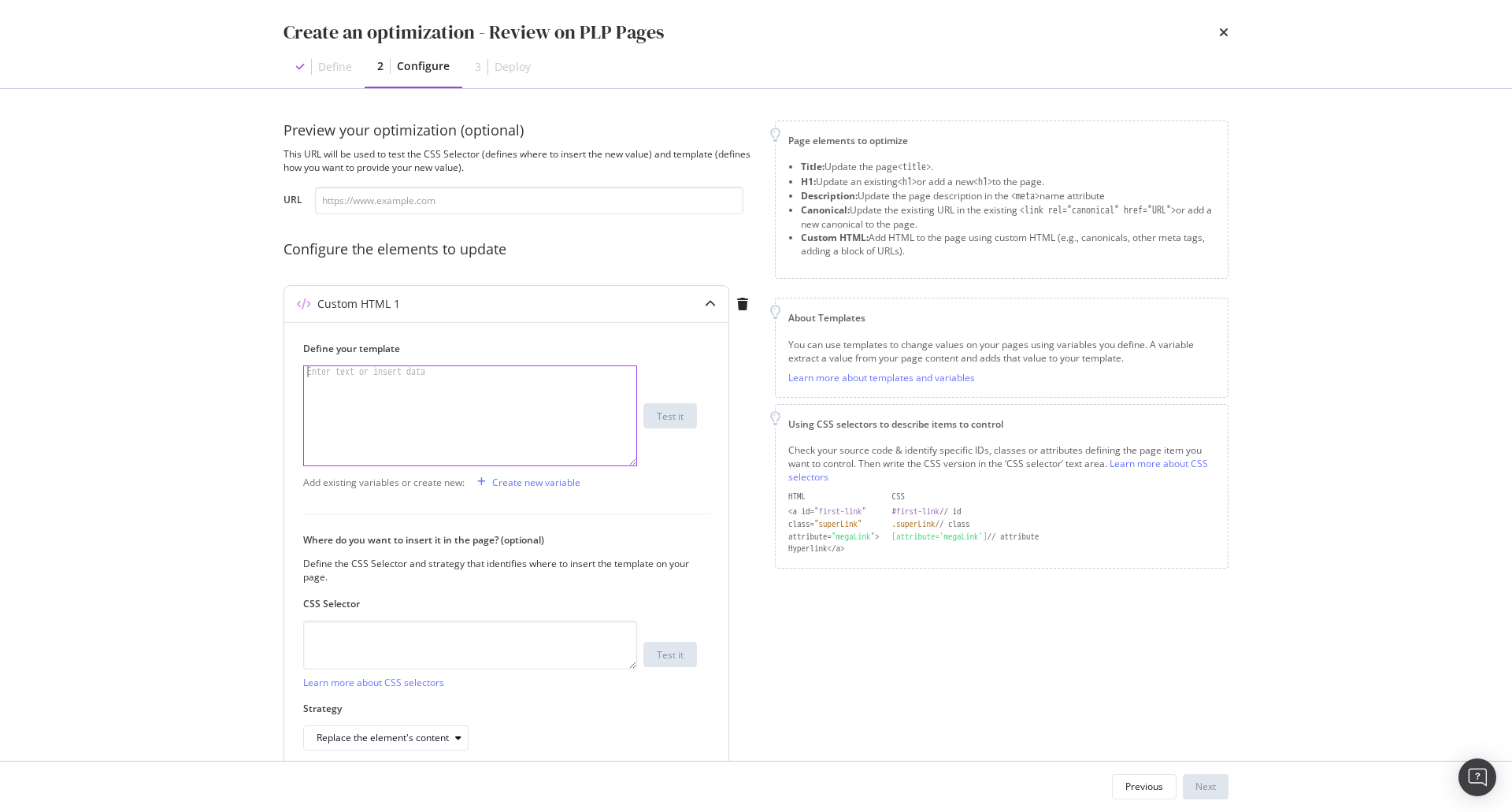 paste on "</html>" 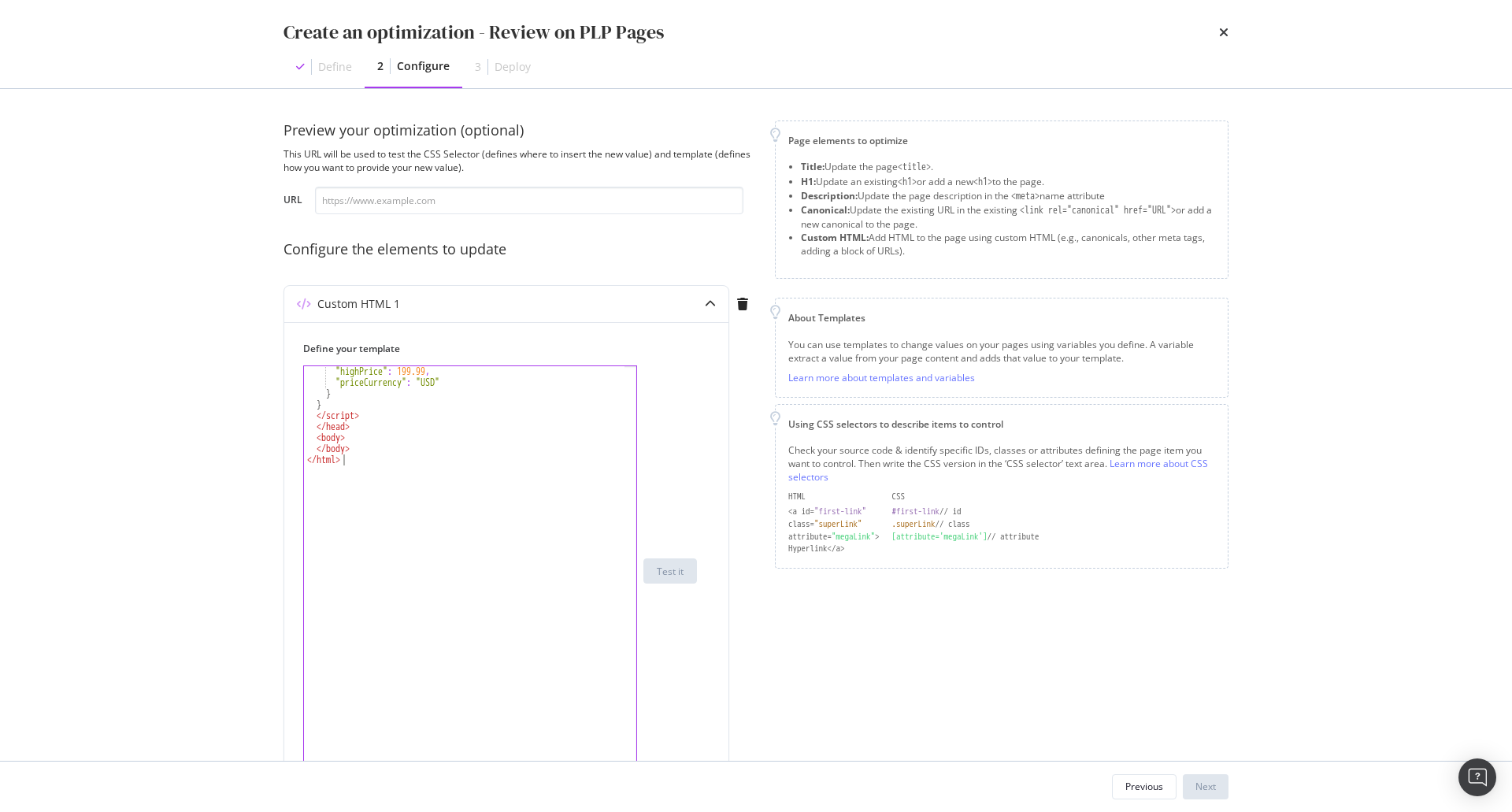 drag, startPoint x: 634, startPoint y: 463, endPoint x: 606, endPoint y: 779, distance: 317.23808 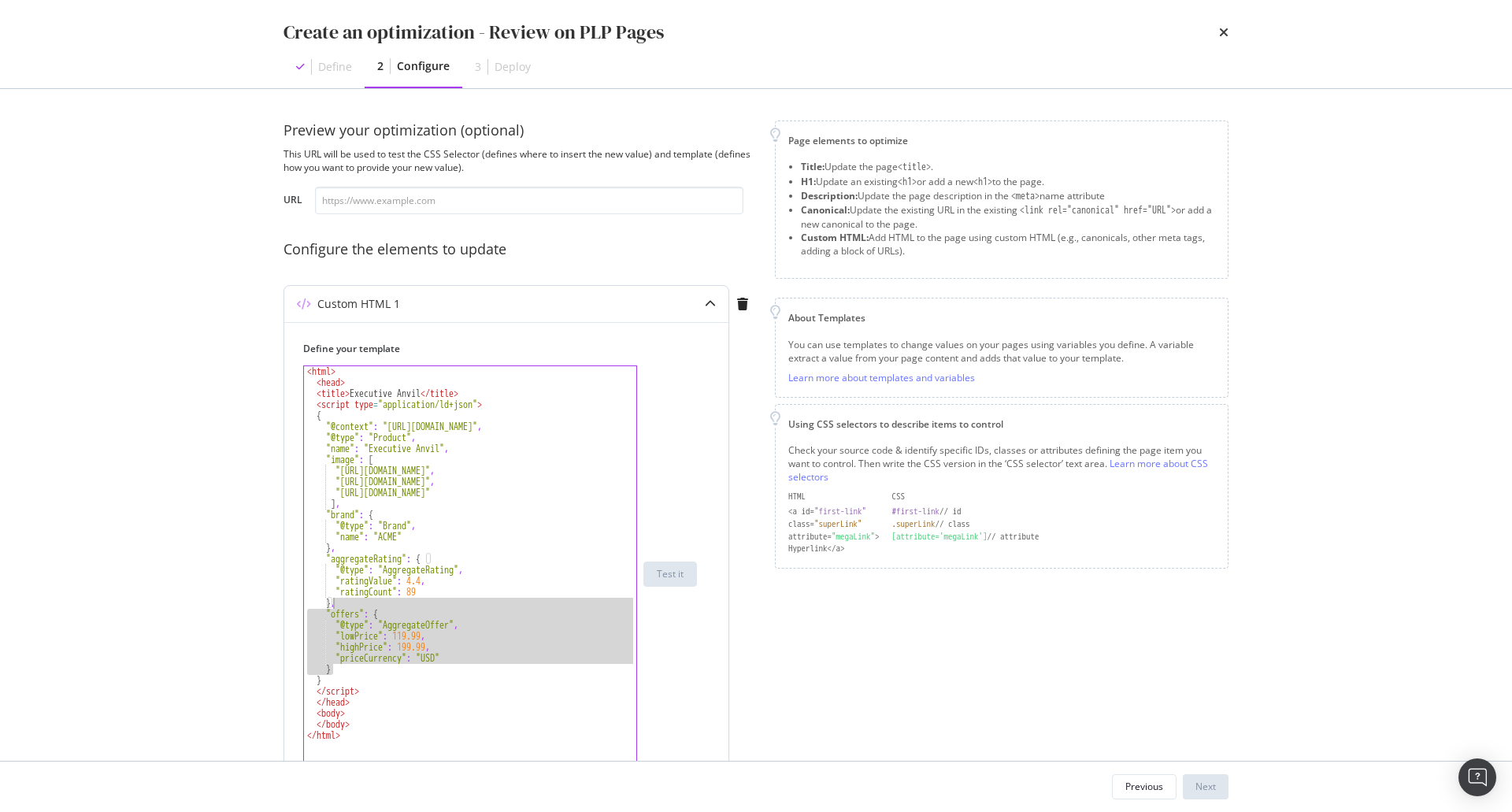 drag, startPoint x: 347, startPoint y: 669, endPoint x: 334, endPoint y: 599, distance: 71.19691 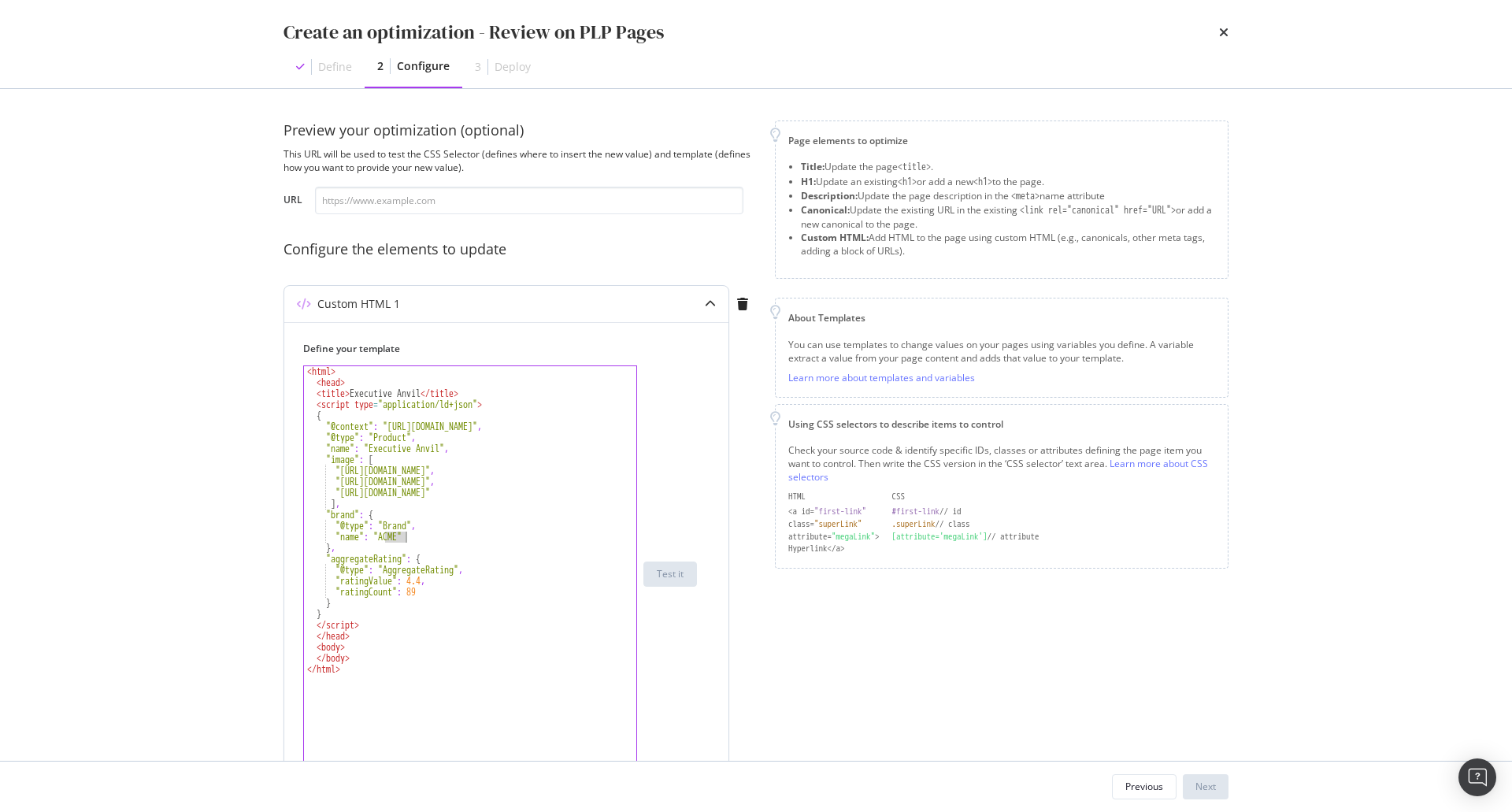 drag, startPoint x: 385, startPoint y: 536, endPoint x: 404, endPoint y: 535, distance: 19.026298 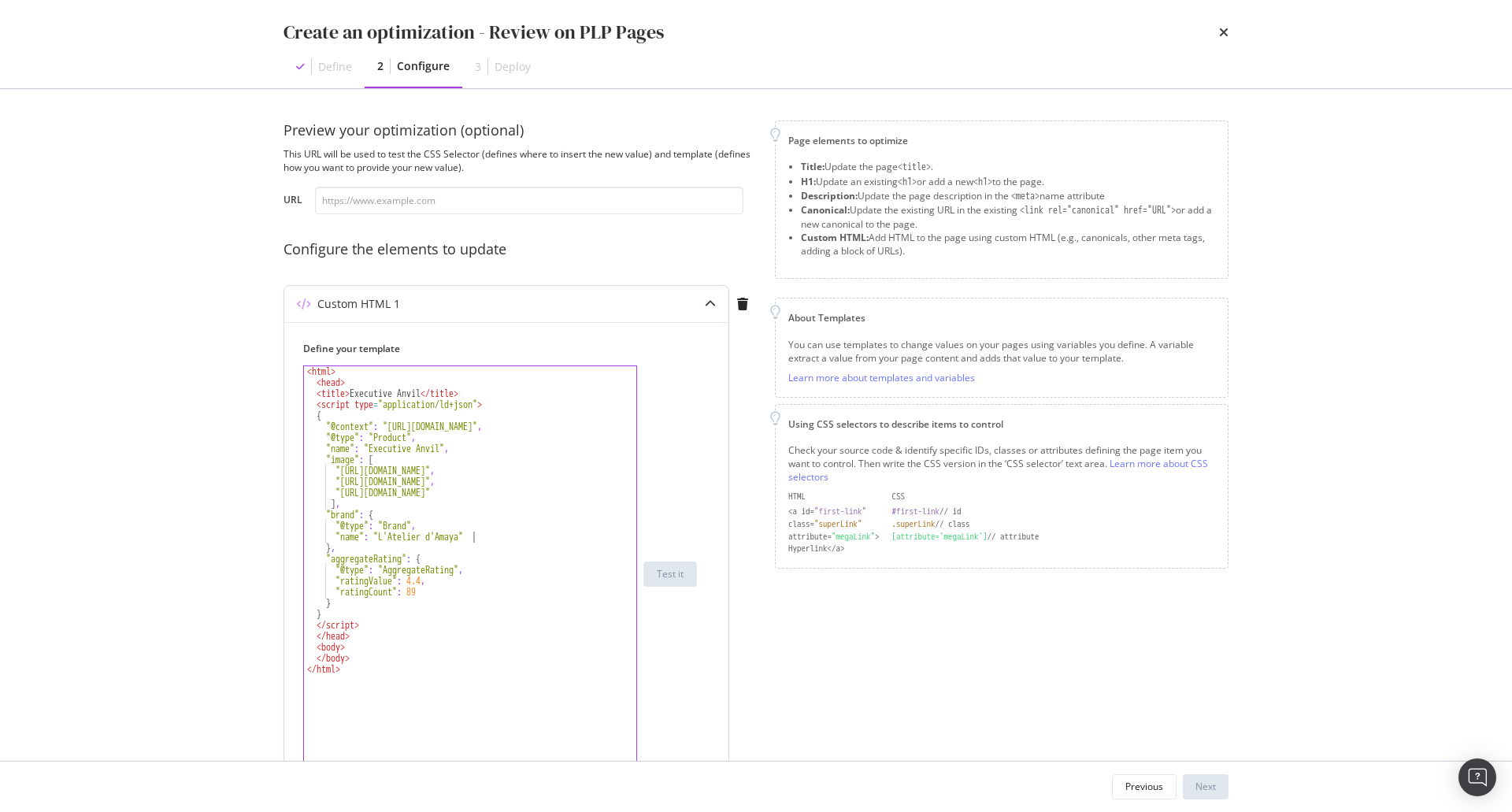 click on "< html >    < head >    < title > Executive Anvil </ title >    < script   type = "application/ld+json" >    {      "@context" :   "https://schema.org/" ,      "@type" :   "Product" ,      "name" :   "Executive Anvil" ,      "image" :   [         "https://example.com/photos/1x1/photo.jpg" ,         "https://example.com/photos/4x3/photo.jpg" ,         "https://example.com/photos/16x9/photo.jpg"        ] ,      "brand" :   {         "@type" :   "Brand" ,         "name" :   "L'Atelier d'Amaya"      } ,      "aggregateRating" :   {         "@type" :   "AggregateRating" ,         "ratingValue" :   4.4 ,         "ratingCount" :   89      }    }    </ script >    </ head >    < body >    </ body > </ html >" at bounding box center (470, 584) 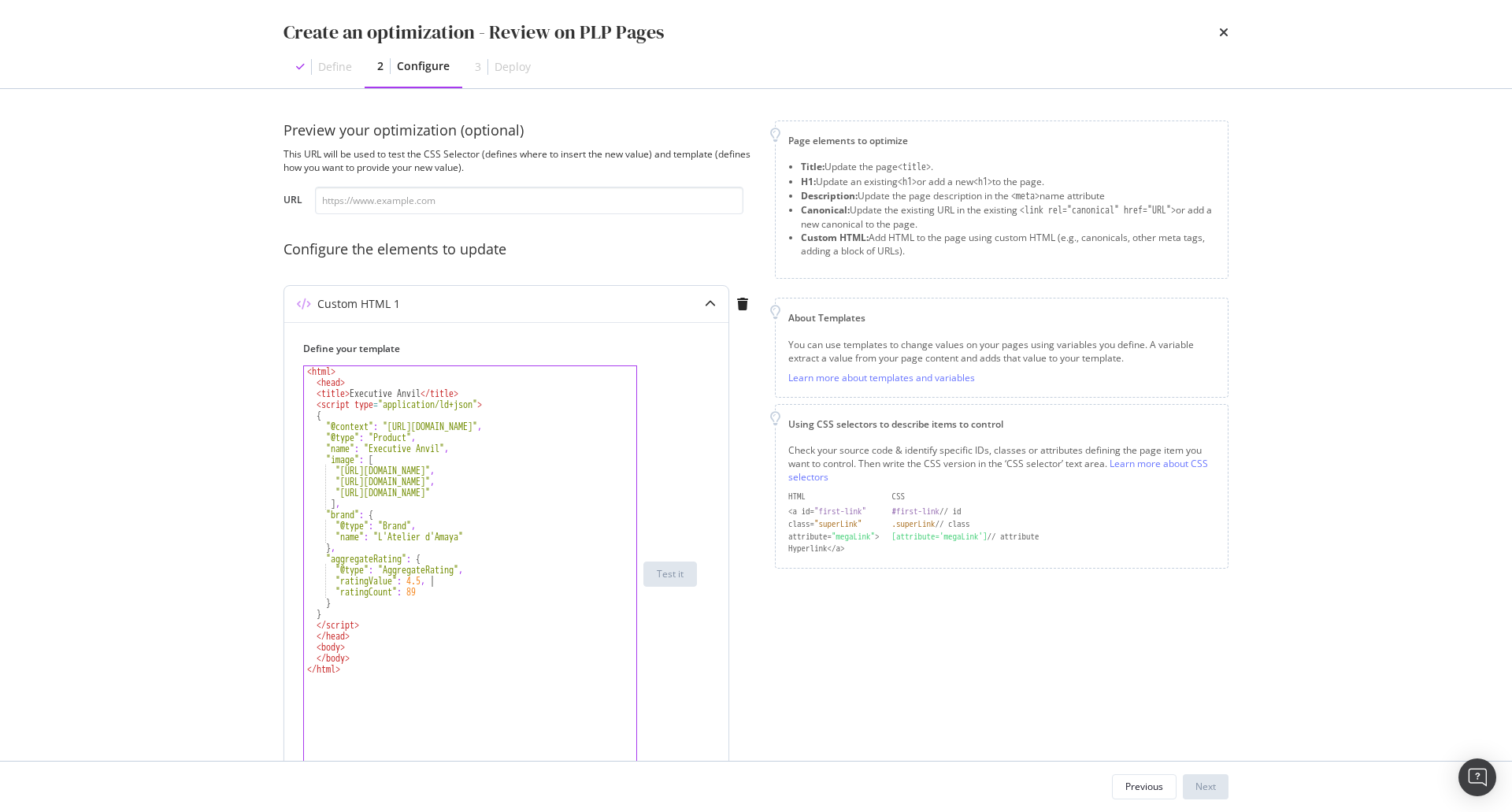 scroll, scrollTop: 0, scrollLeft: 9, axis: horizontal 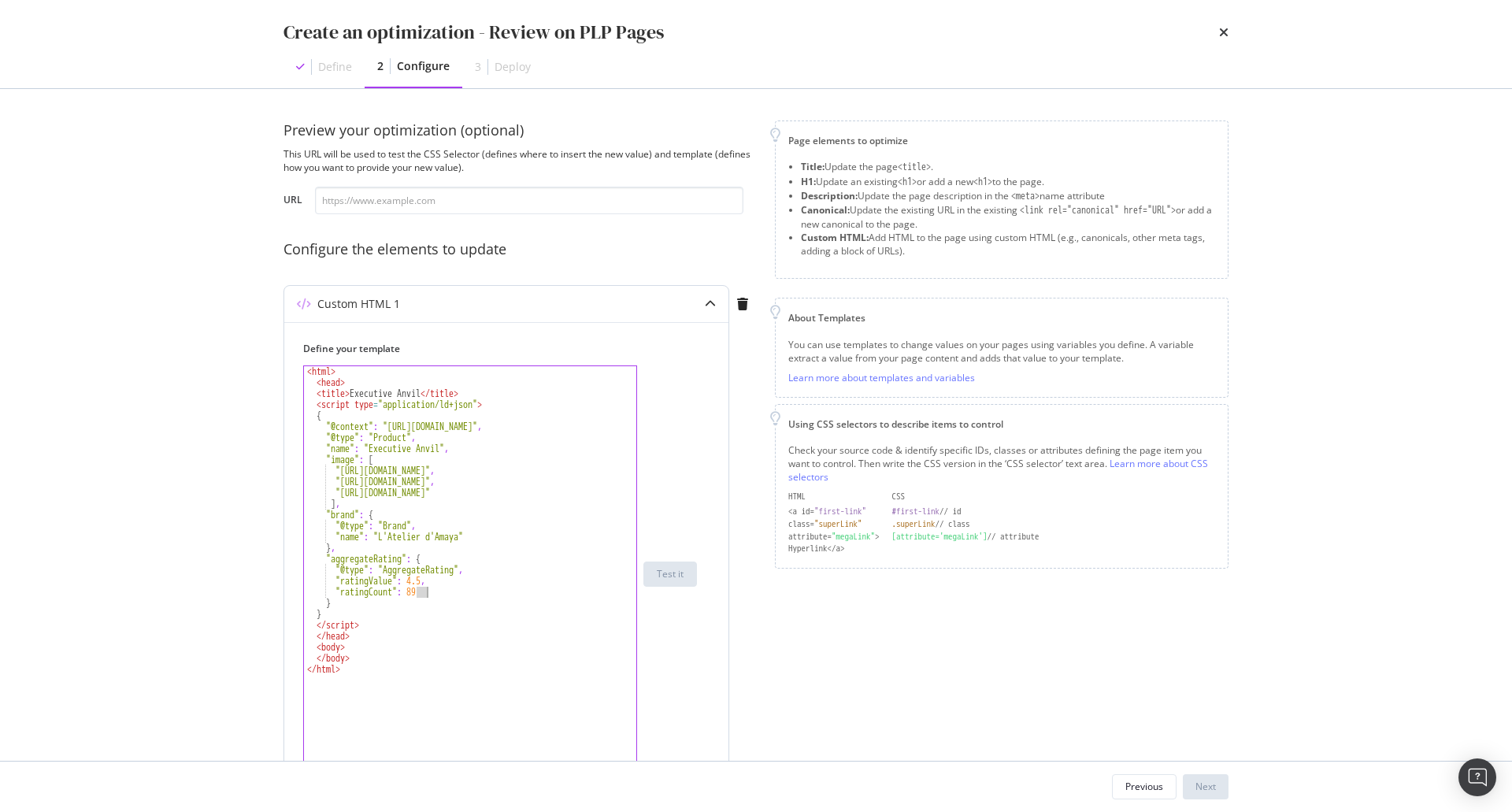 click on "< html >    < head >    < title > Executive Anvil </ title >    < script   type = "application/ld+json" >    {      "@context" :   "https://schema.org/" ,      "@type" :   "Product" ,      "name" :   "Executive Anvil" ,      "image" :   [         "https://example.com/photos/1x1/photo.jpg" ,         "https://example.com/photos/4x3/photo.jpg" ,         "https://example.com/photos/16x9/photo.jpg"        ] ,      "brand" :   {         "@type" :   "Brand" ,         "name" :   "L'Atelier d'Amaya"      } ,      "aggregateRating" :   {         "@type" :   "AggregateRating" ,         "ratingValue" :   4.5 ,         "ratingCount" :   89      }    }    </ script >    </ head >    < body >    </ body > </ html >" at bounding box center [470, 584] 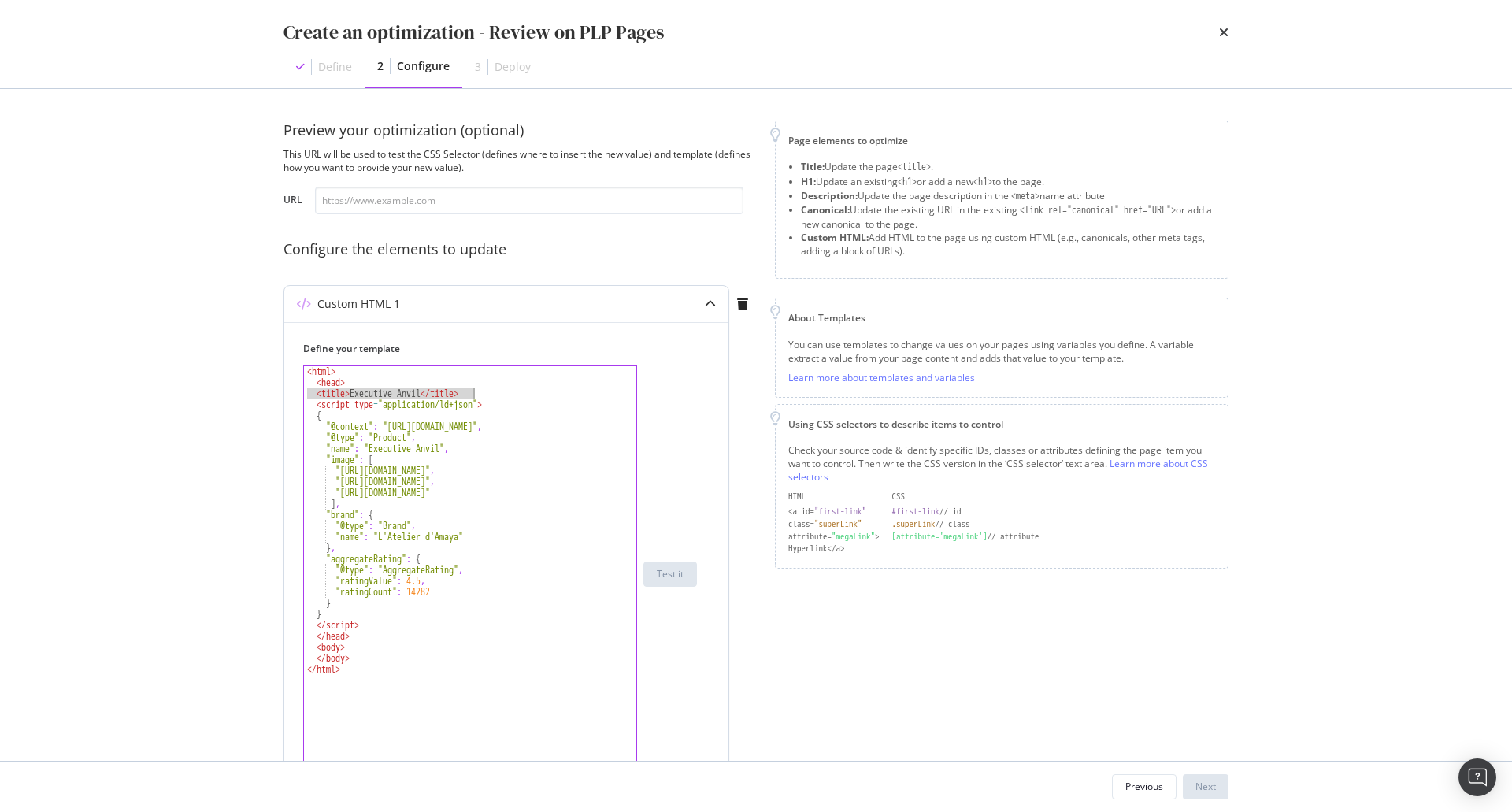 drag, startPoint x: 304, startPoint y: 394, endPoint x: 510, endPoint y: 393, distance: 206.00243 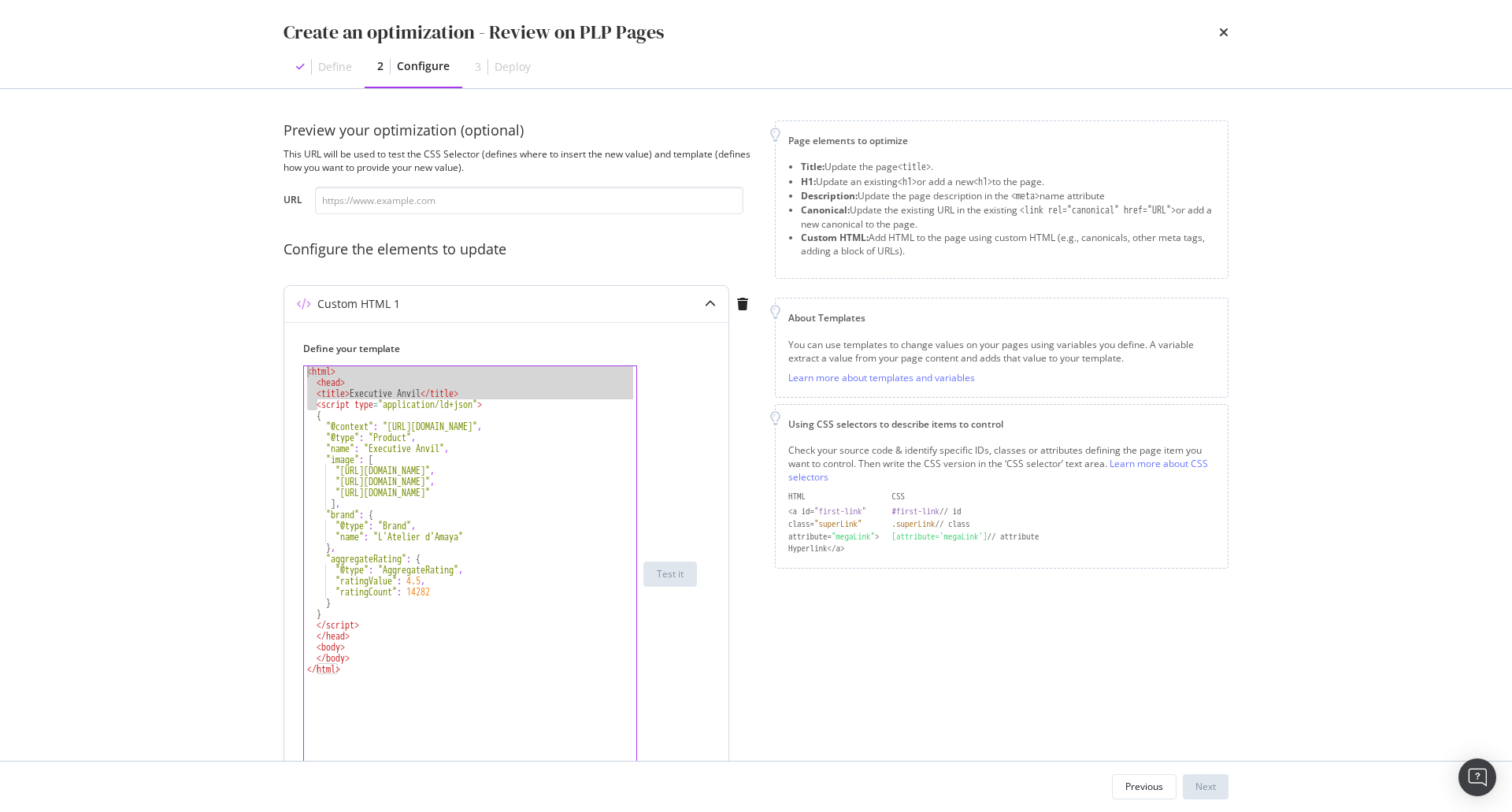drag, startPoint x: 317, startPoint y: 406, endPoint x: 295, endPoint y: 362, distance: 49.1935 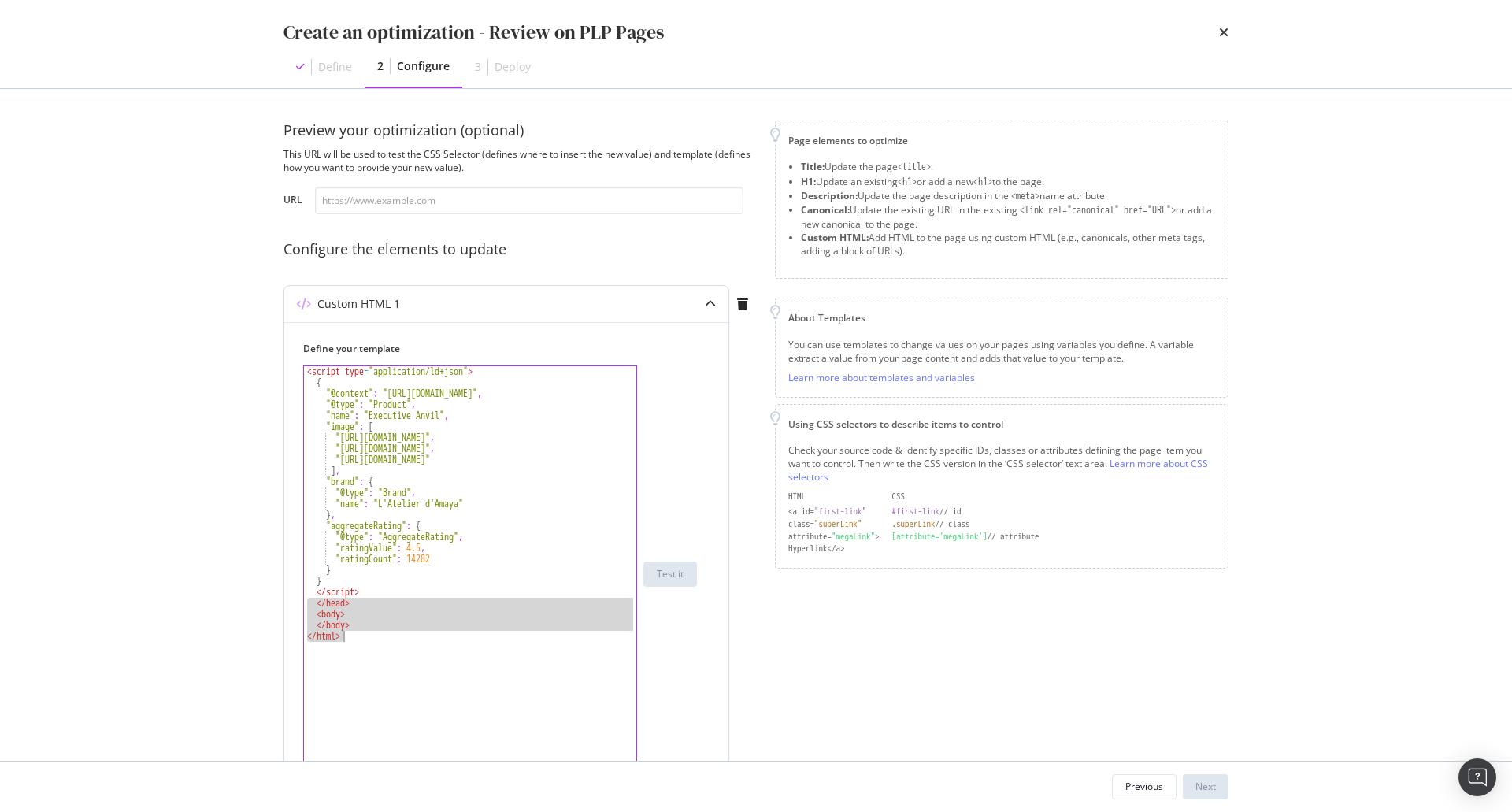 drag, startPoint x: 306, startPoint y: 602, endPoint x: 419, endPoint y: 662, distance: 127.94139 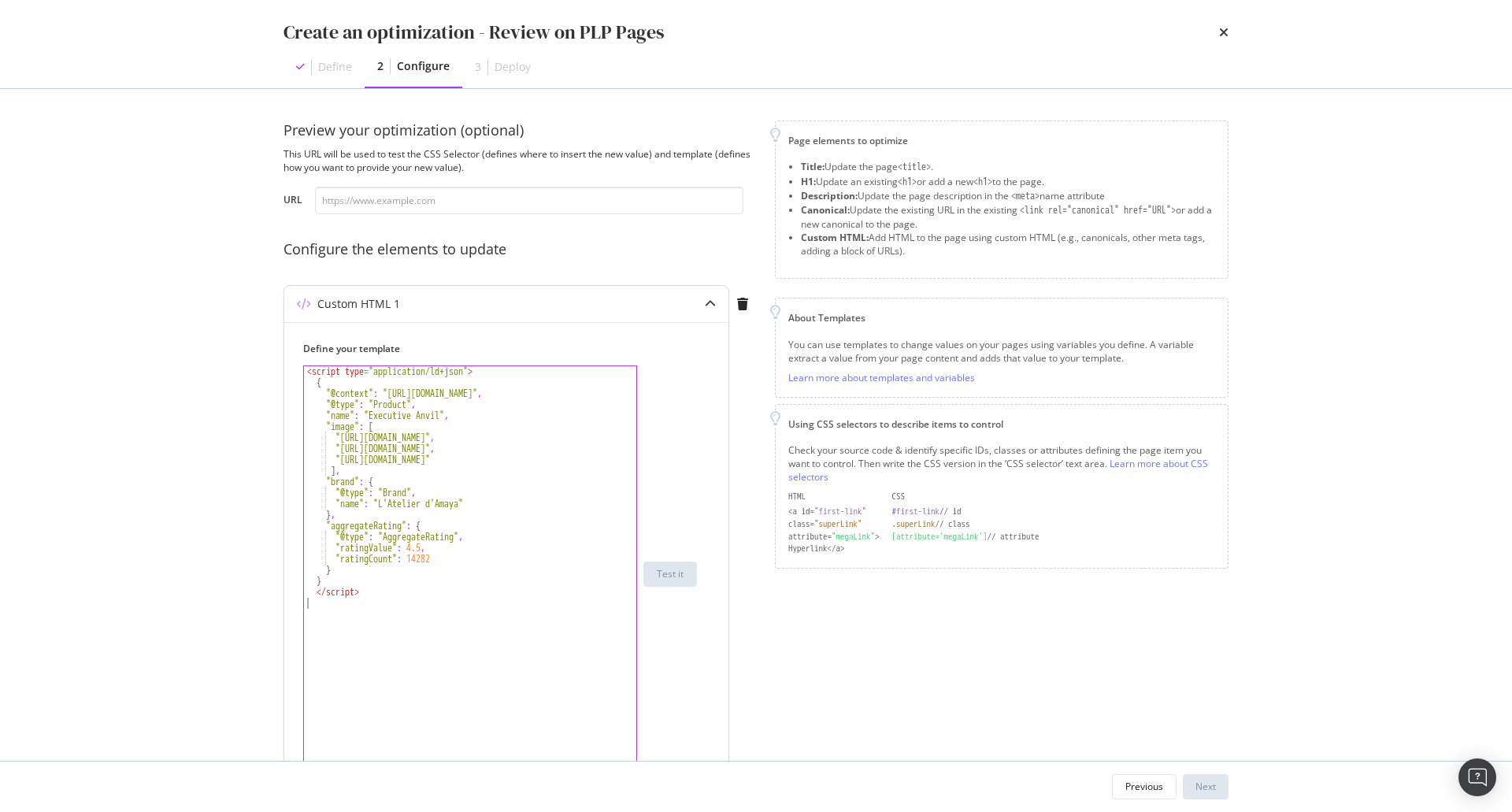 type on "</script>" 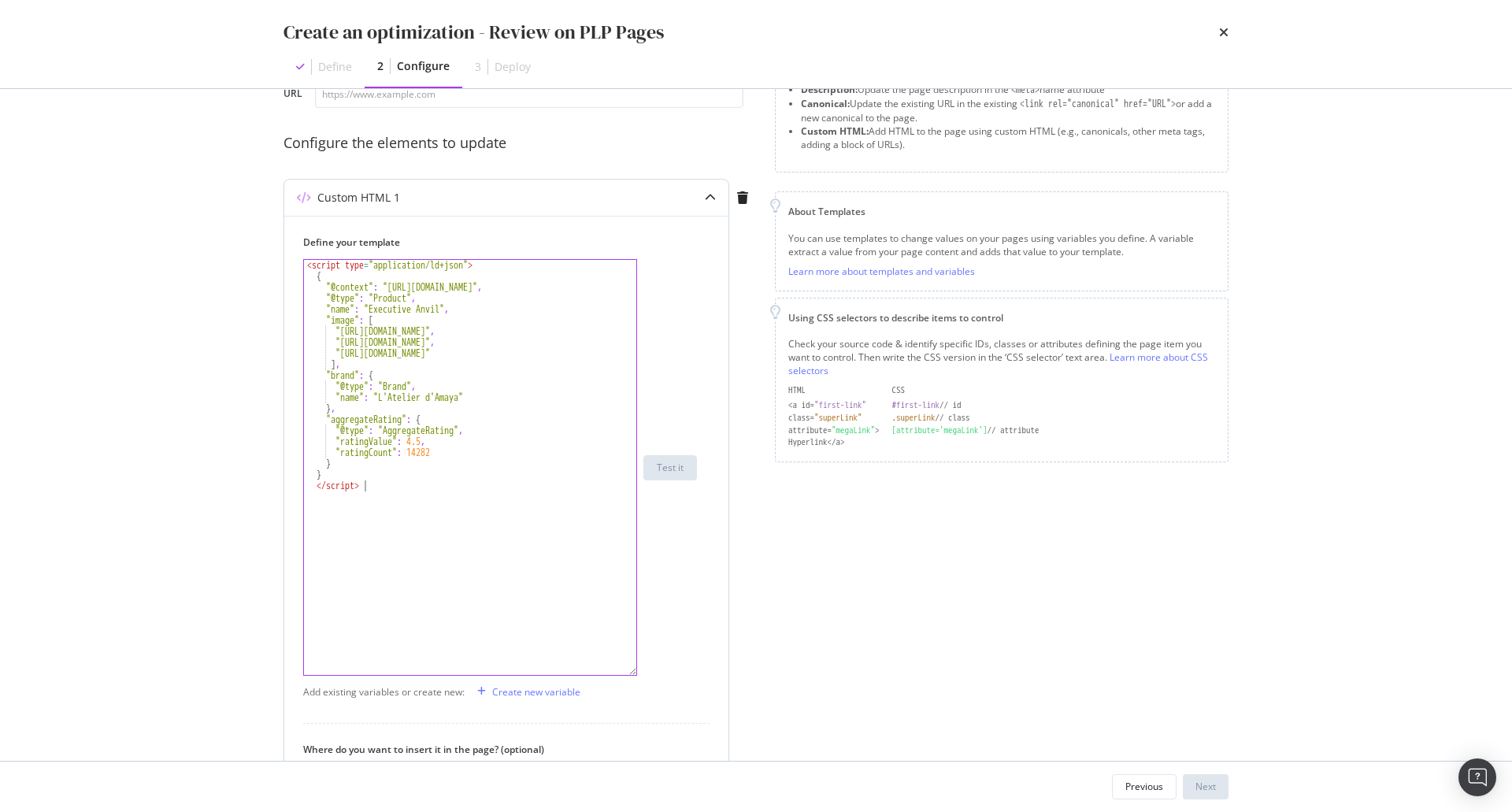scroll, scrollTop: 315, scrollLeft: 0, axis: vertical 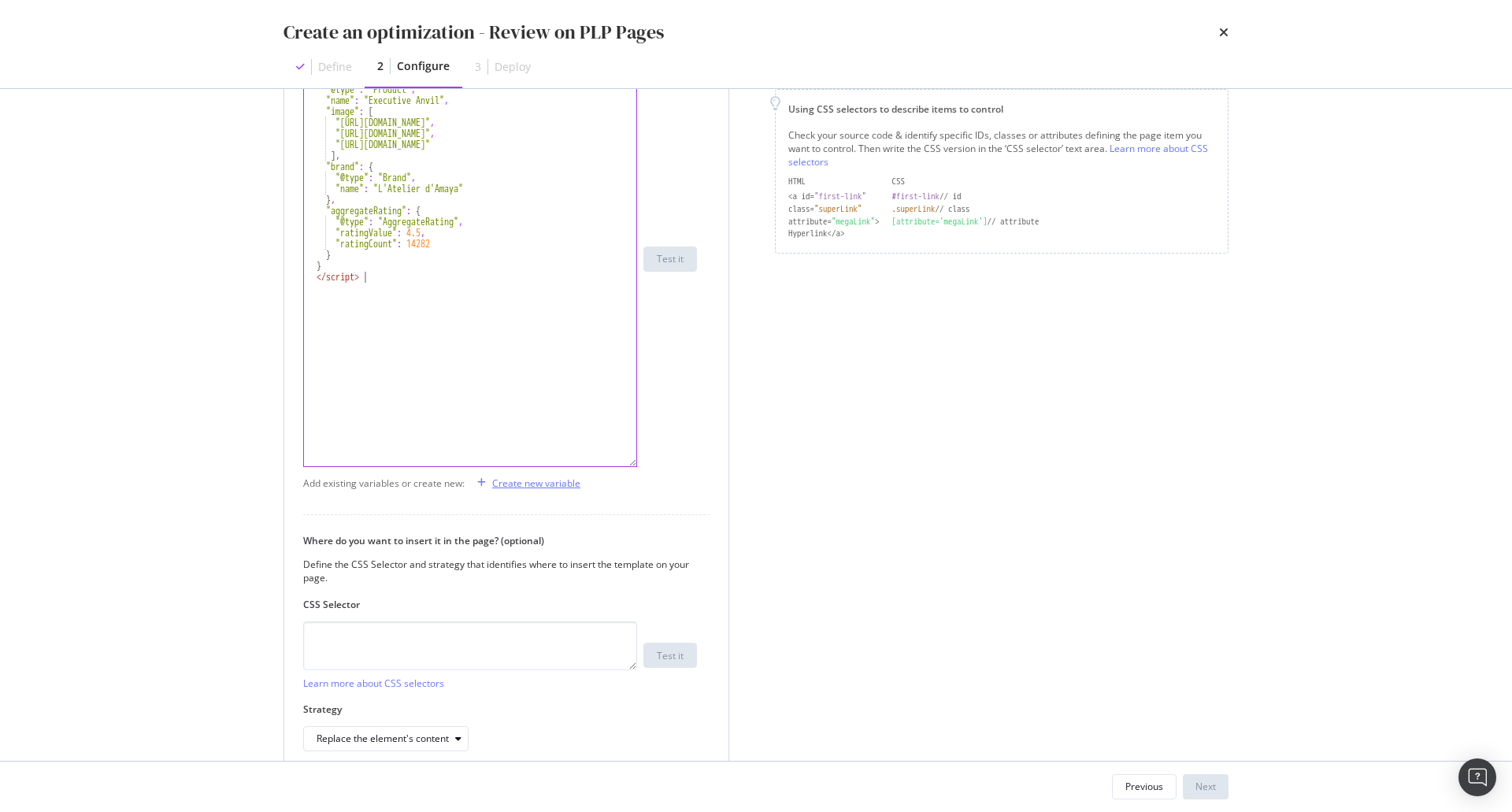 click on "Create new variable" at bounding box center [536, 483] 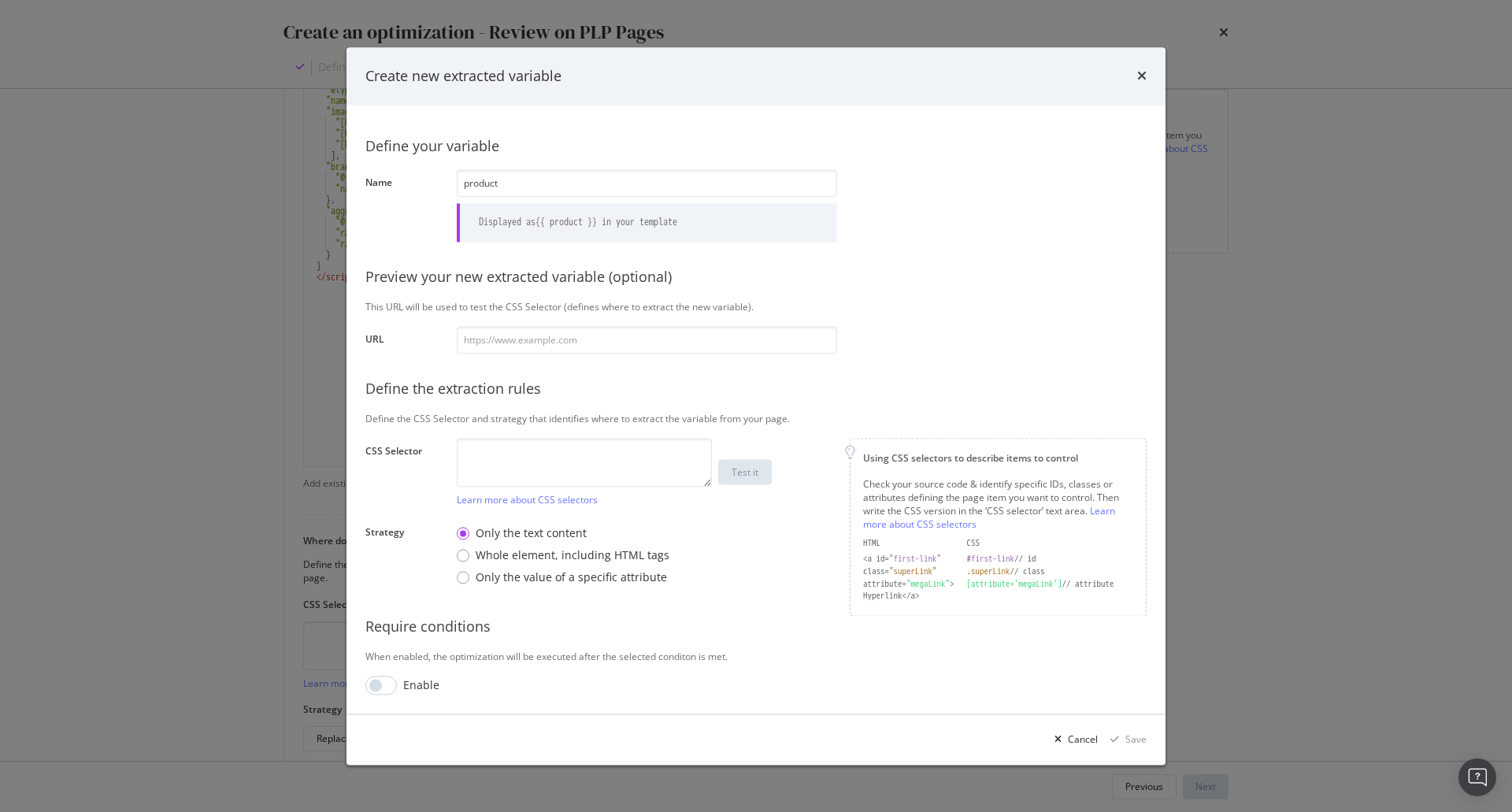 type on "product" 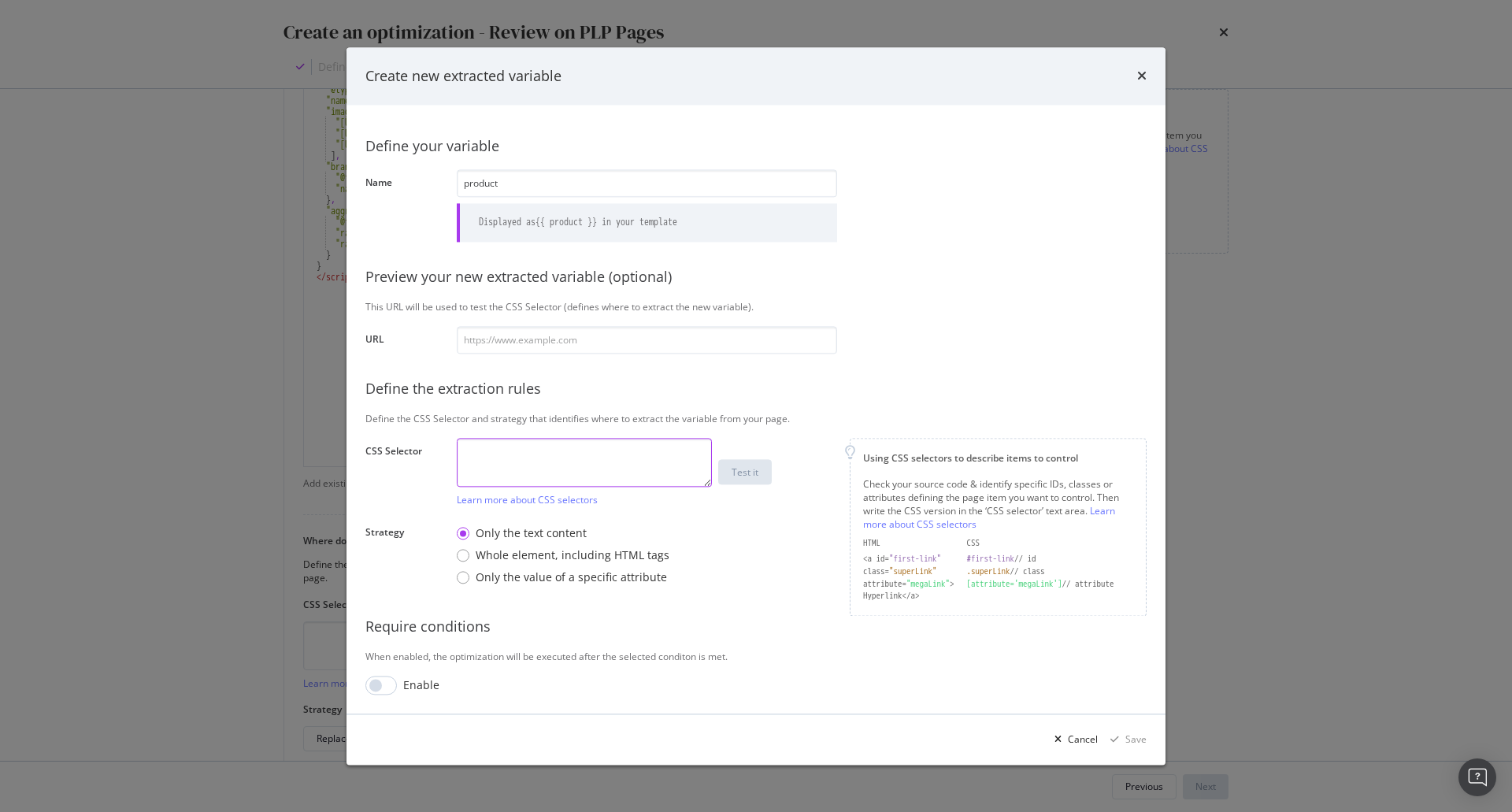 click at bounding box center (584, 462) 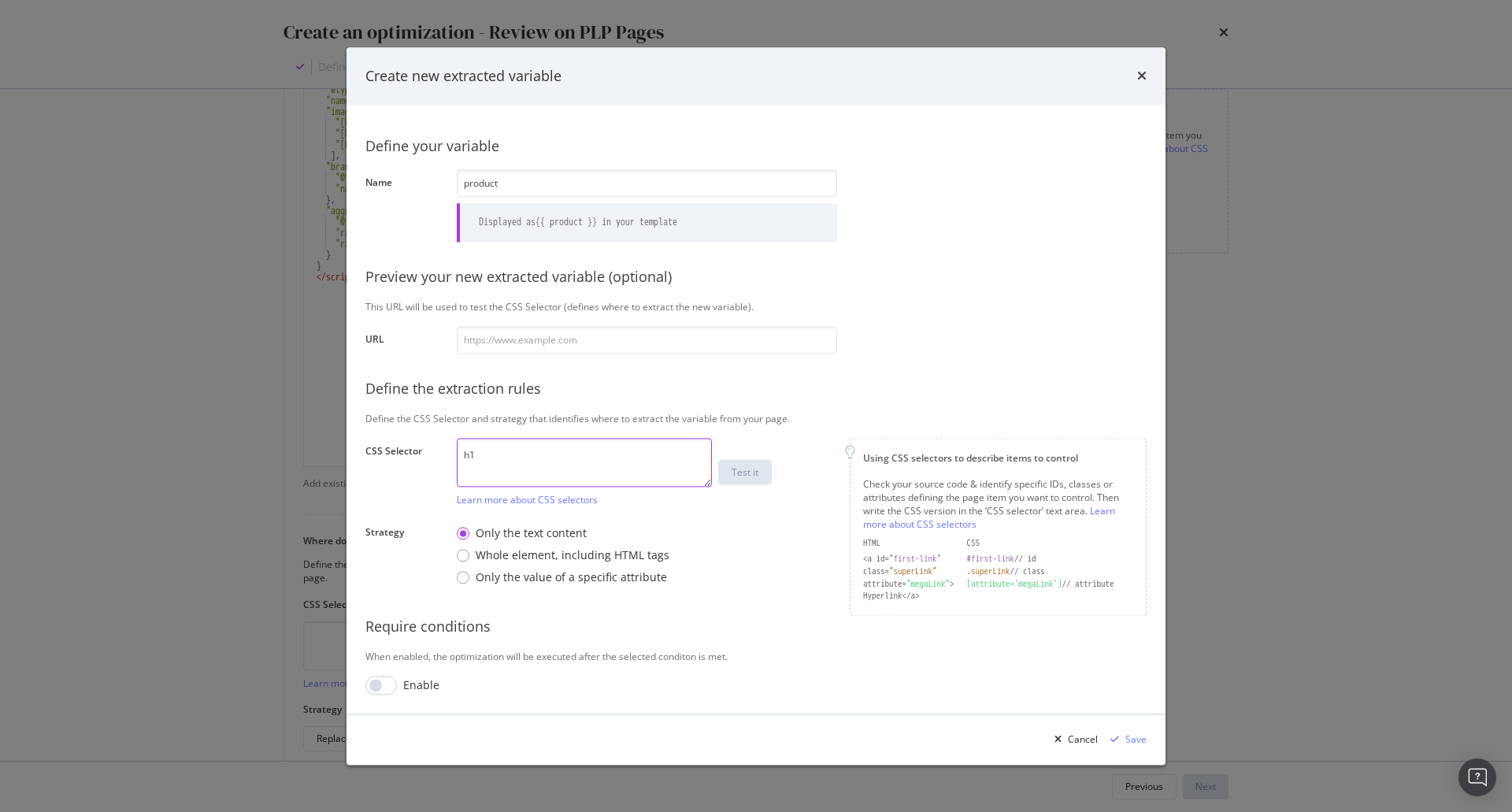 type on "h1" 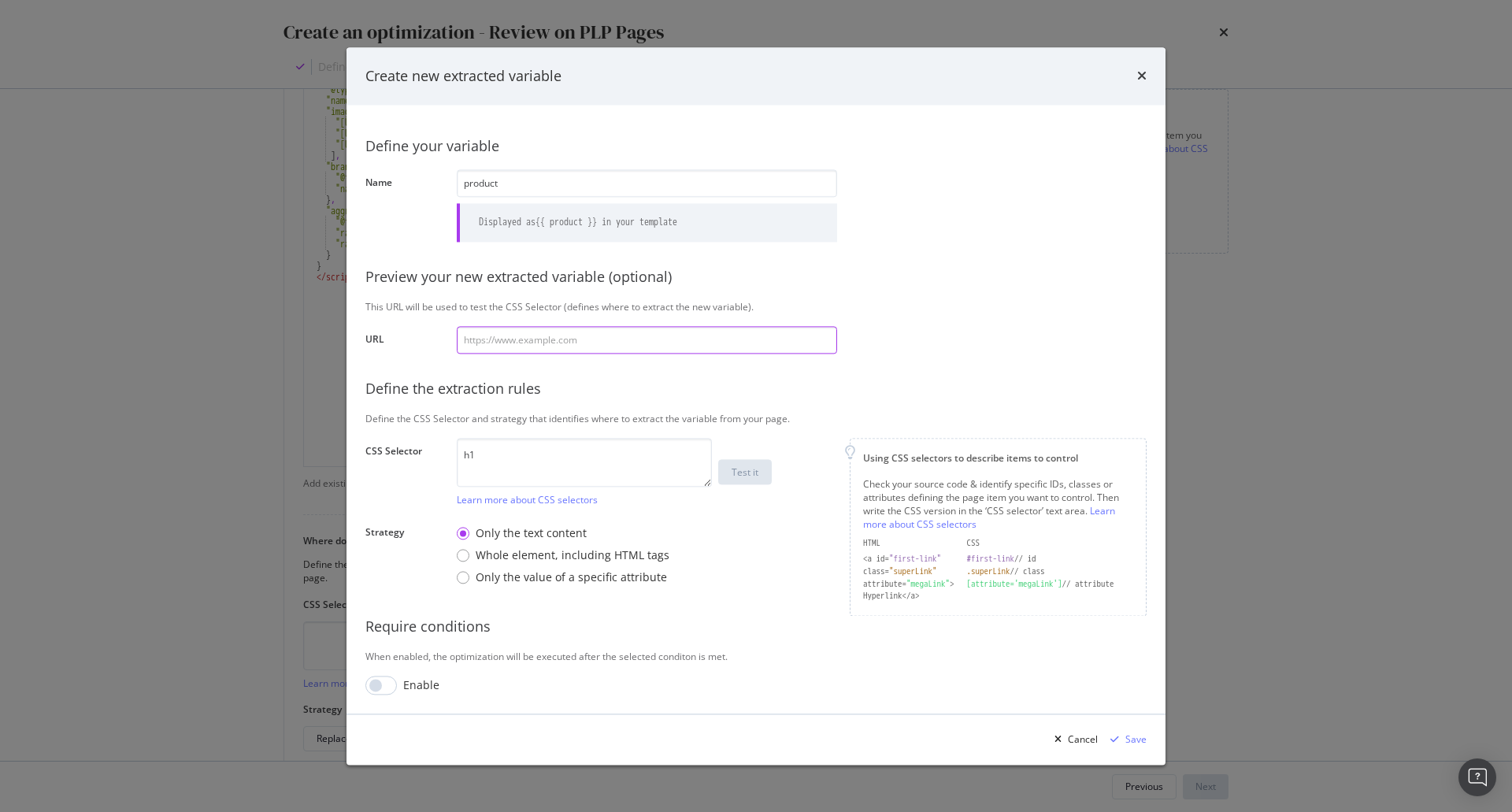 click at bounding box center [647, 339] 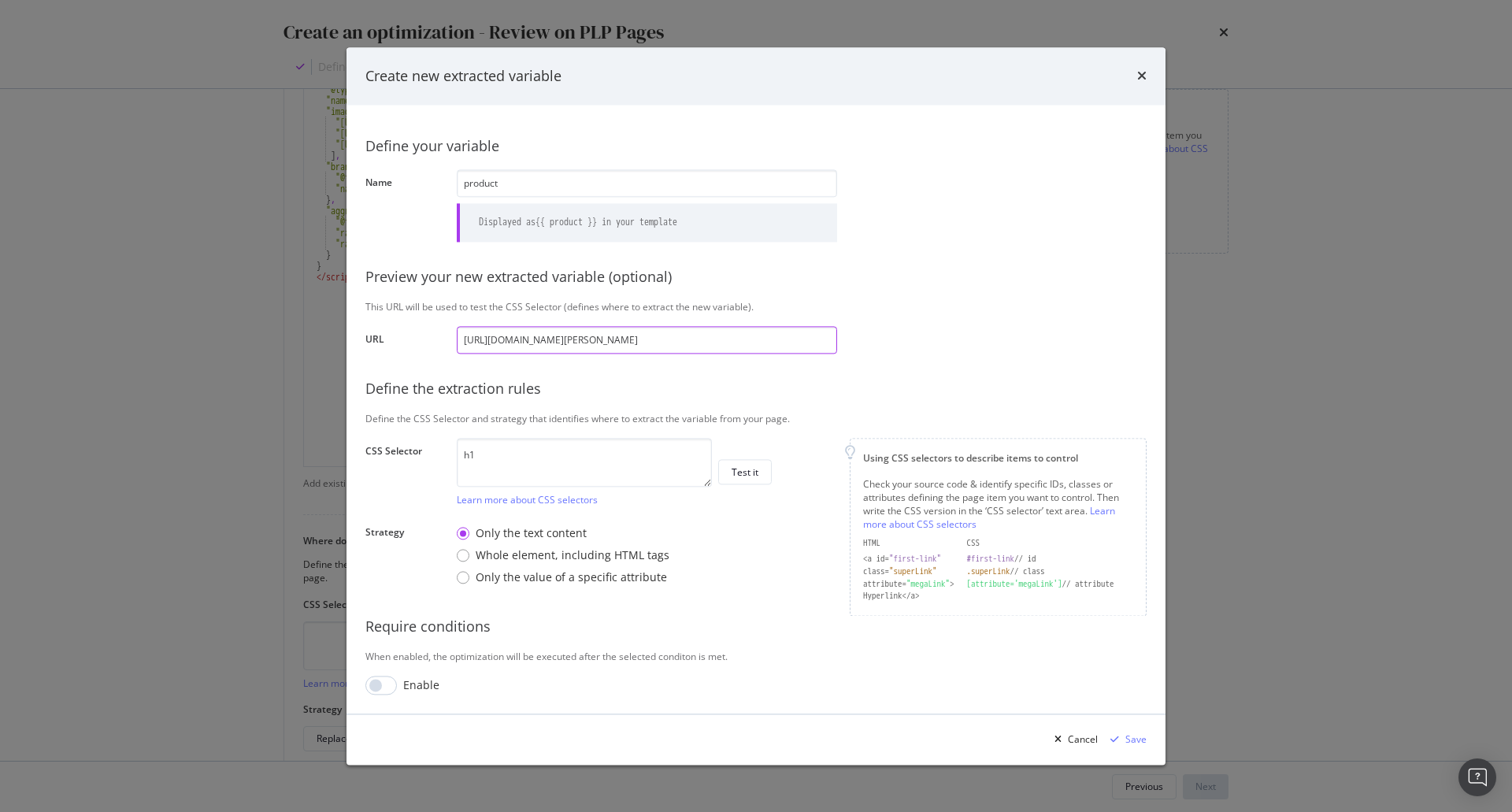 type on "https://atelier-amaya.com/fr/bijoux/boucles-d-oreilles" 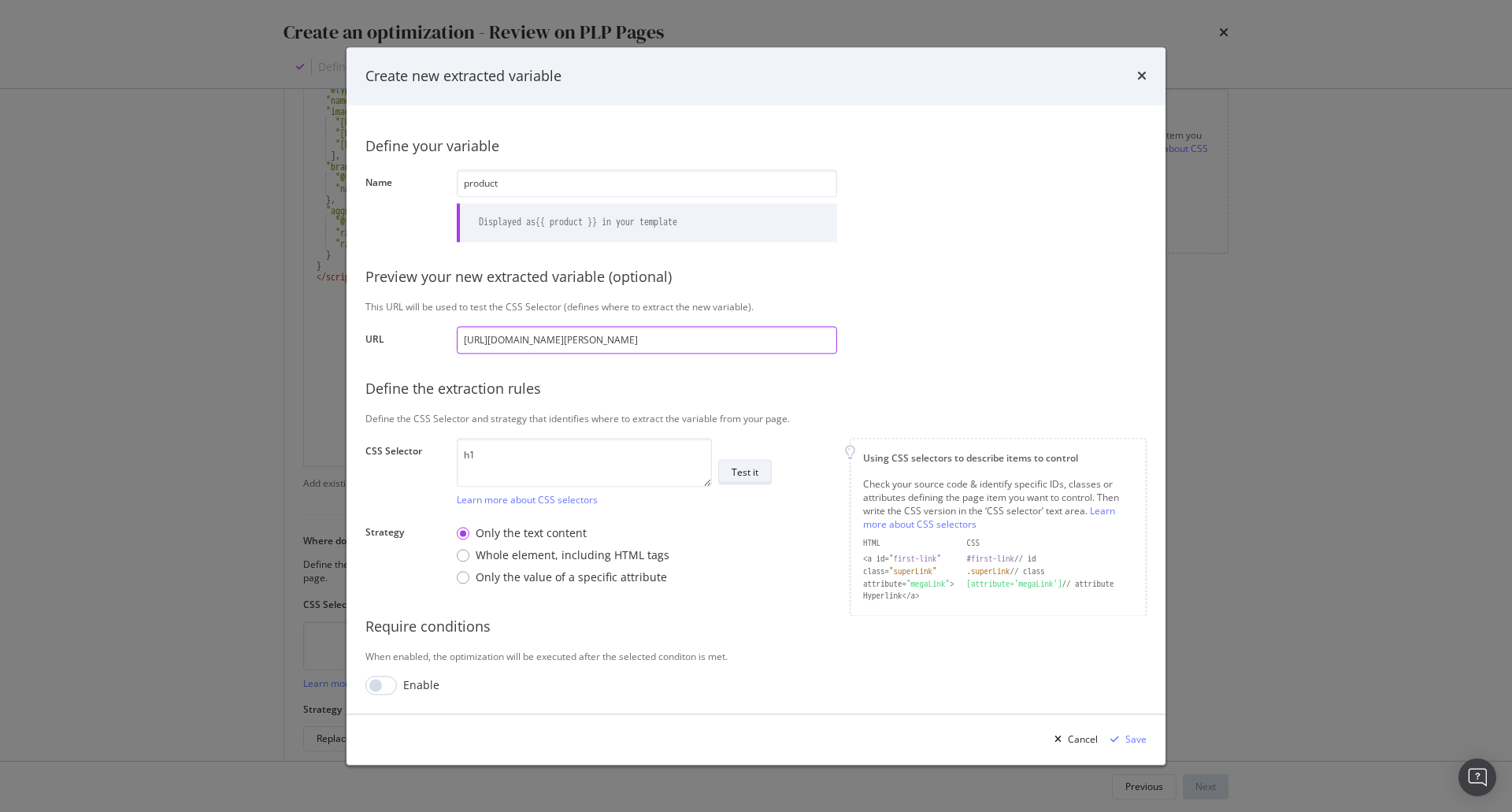 type on "https://atelier-amaya.com/fr/bijoux/boucles-d-oreilles" 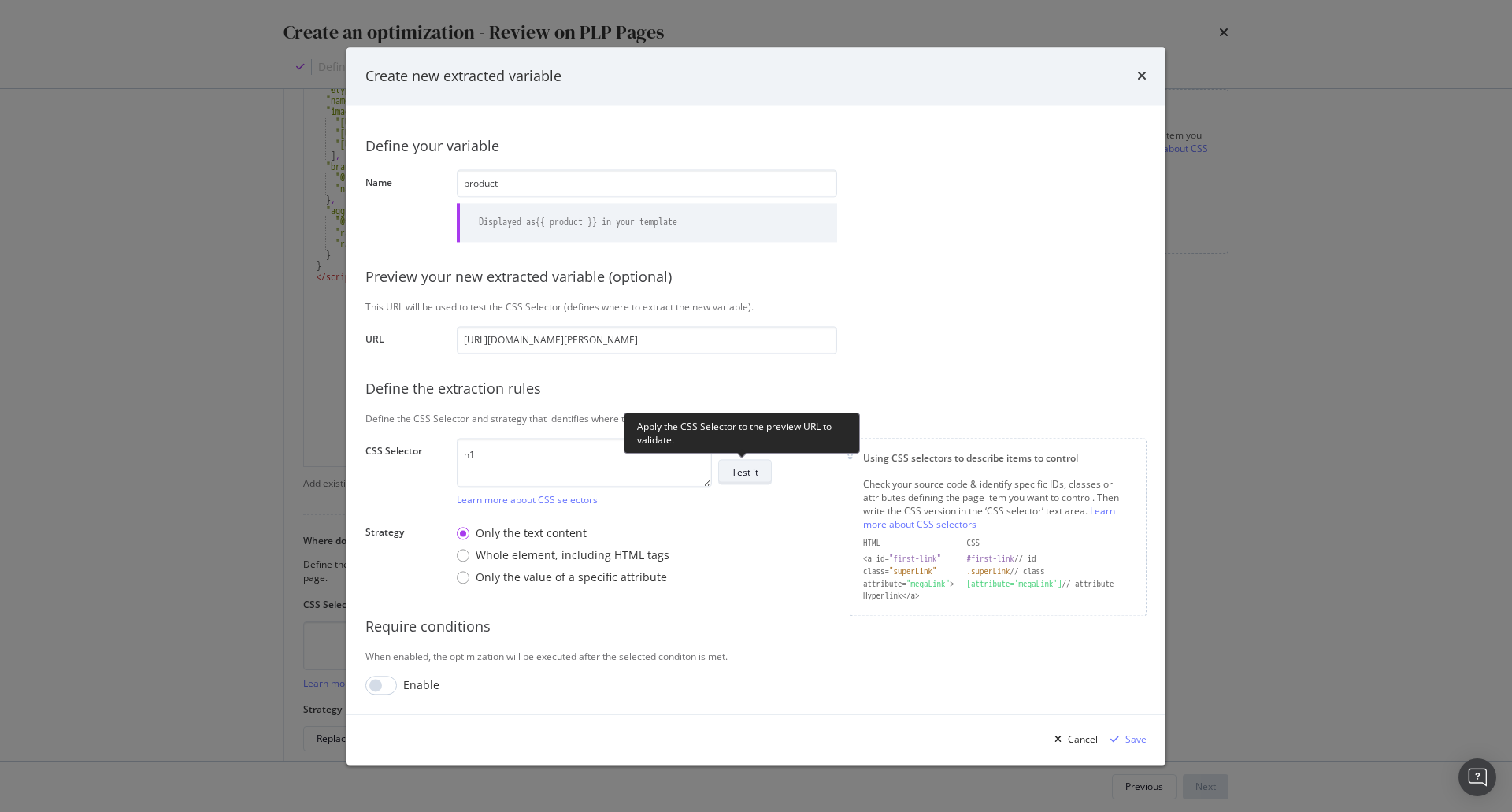 click on "Test it" at bounding box center [745, 473] 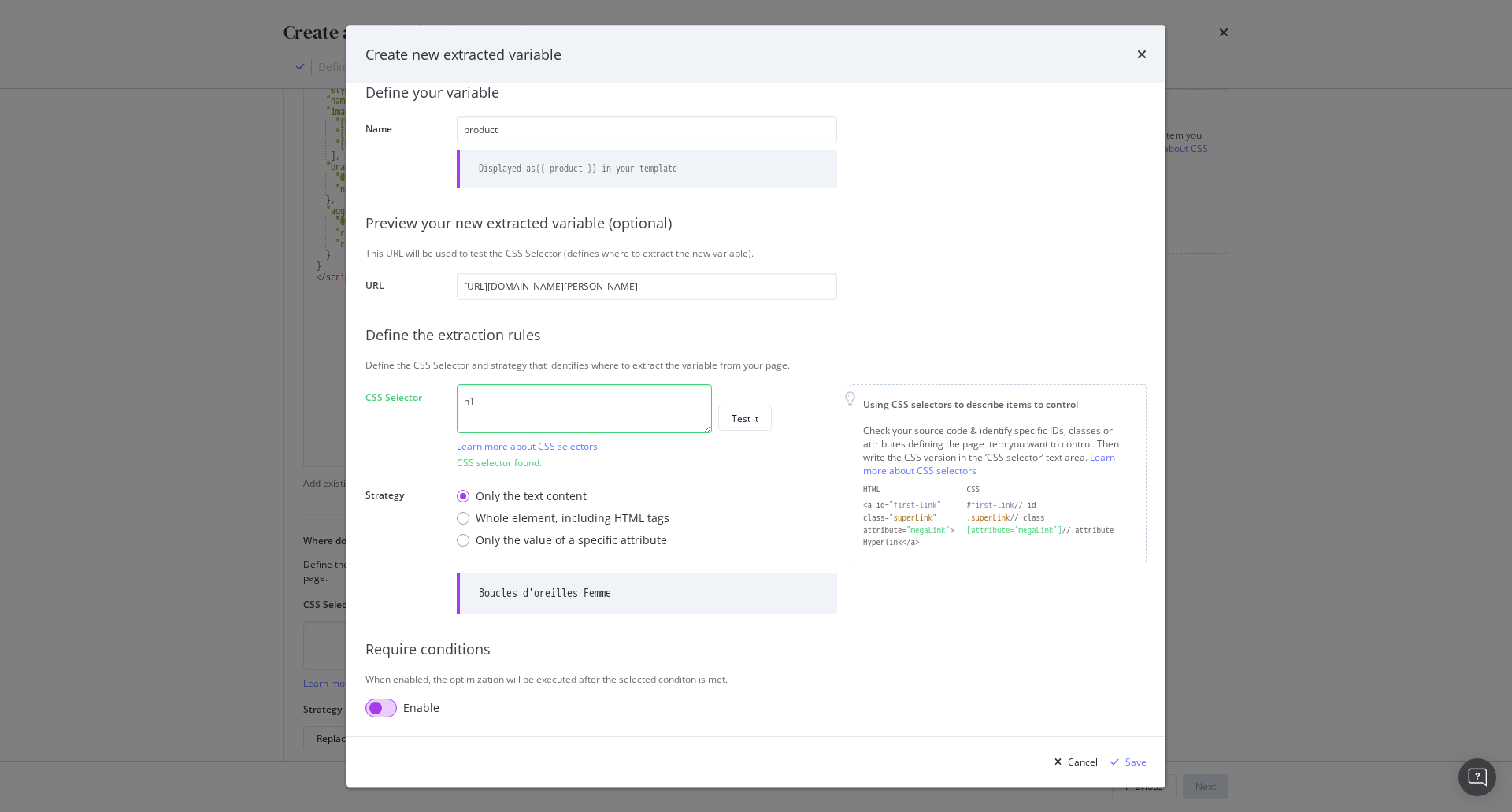 click at bounding box center [381, 707] 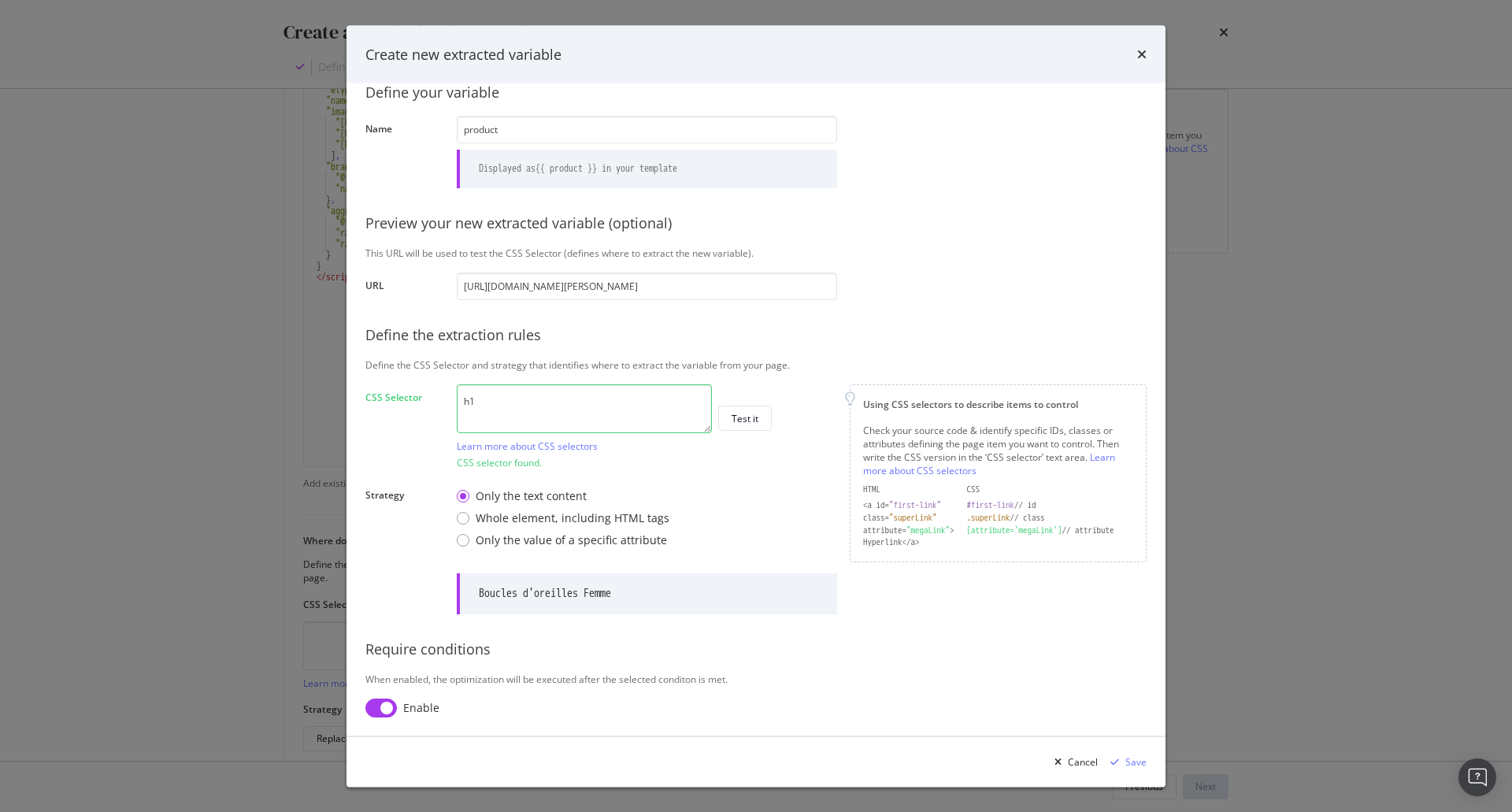 checkbox on "true" 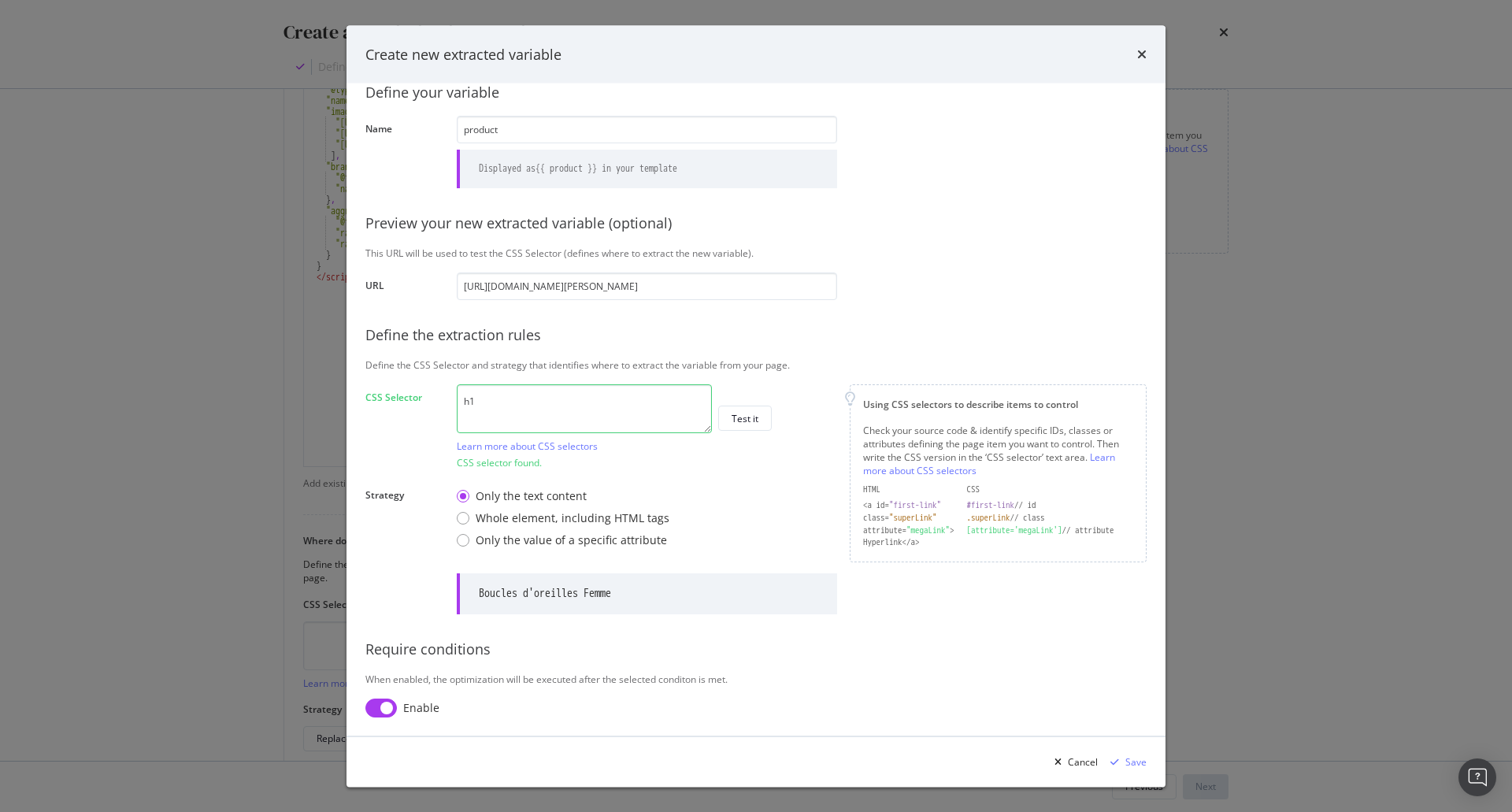 scroll, scrollTop: 73, scrollLeft: 0, axis: vertical 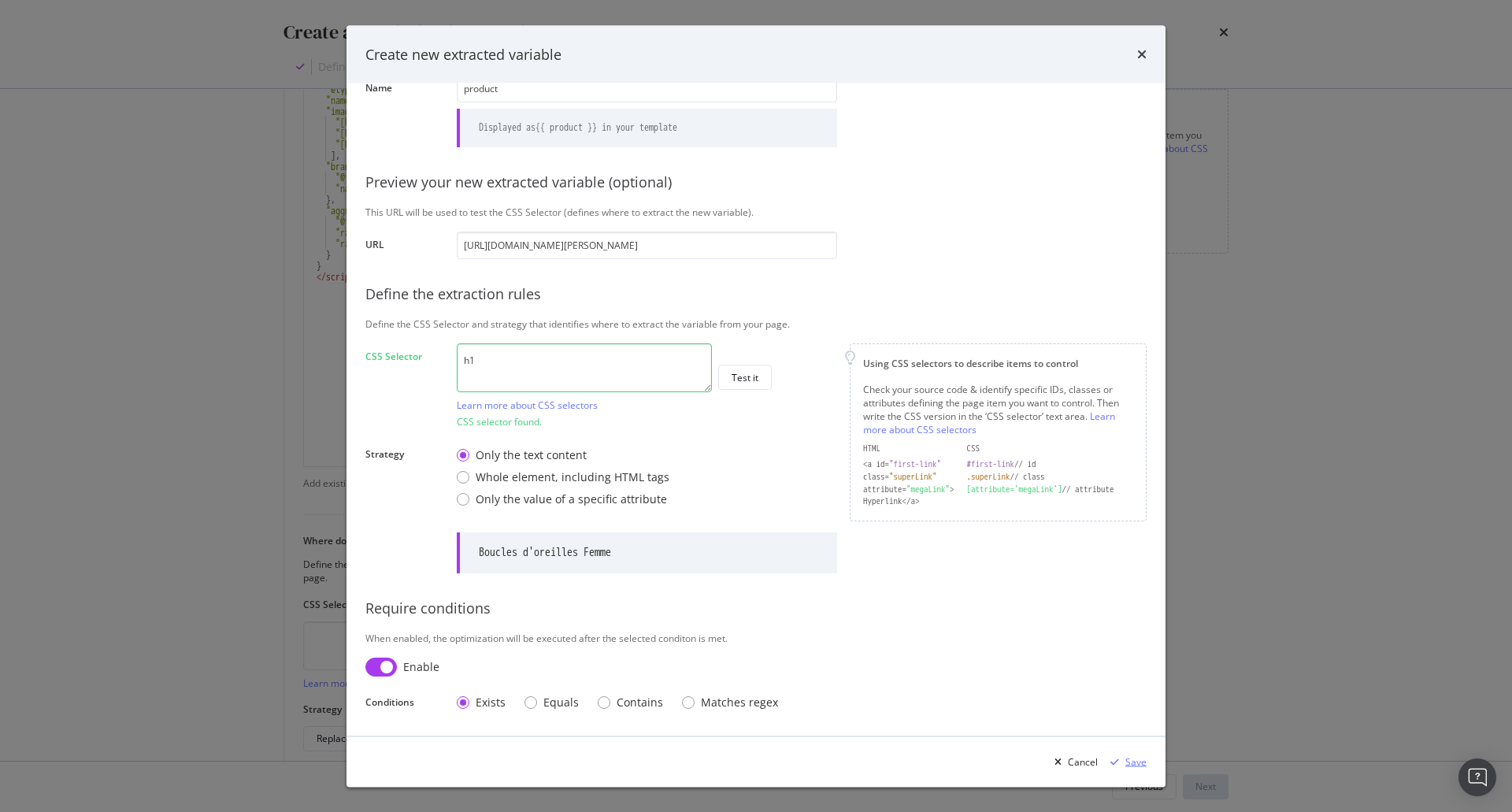click on "Save" at bounding box center [1136, 761] 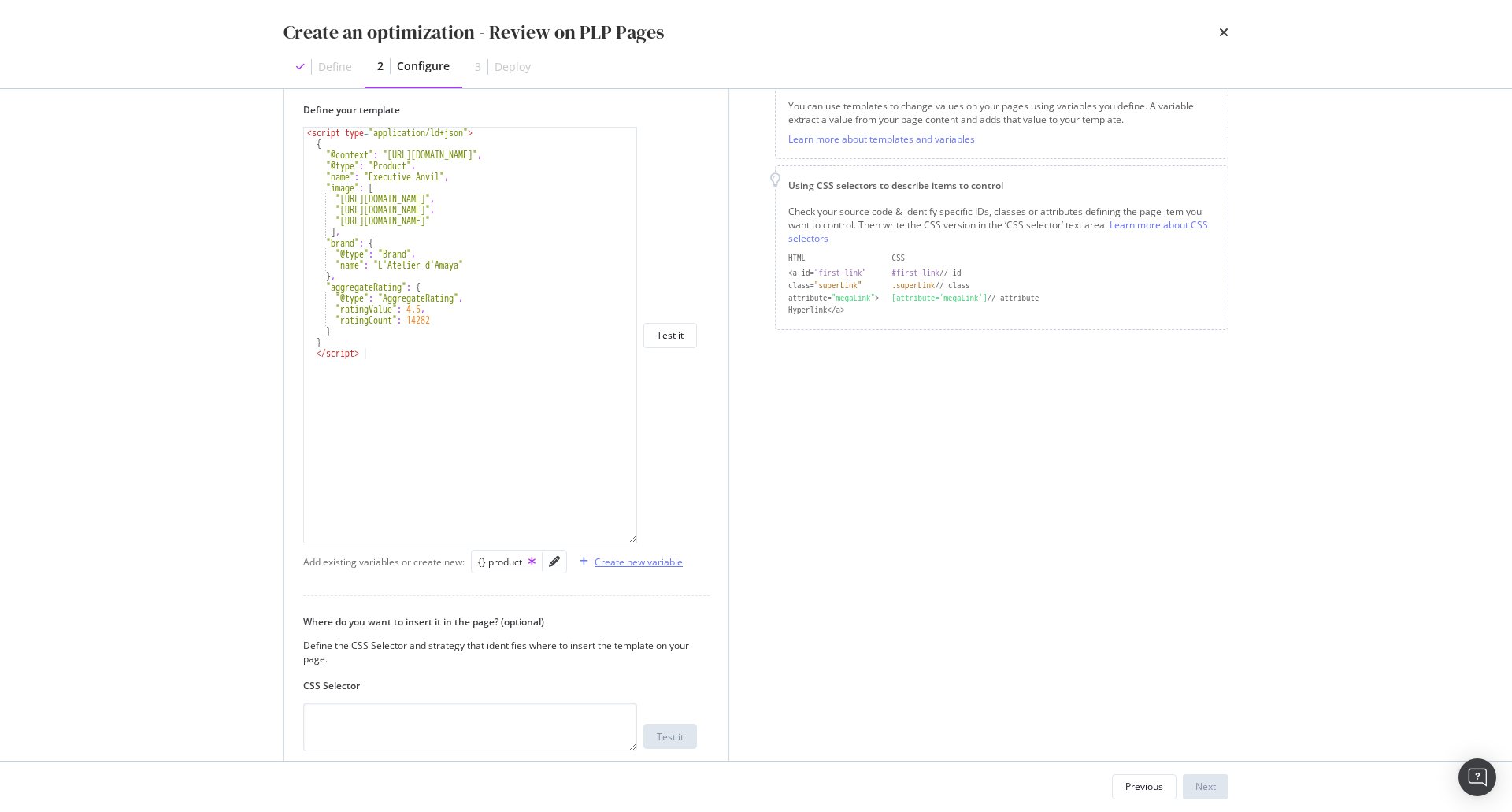 scroll, scrollTop: 210, scrollLeft: 0, axis: vertical 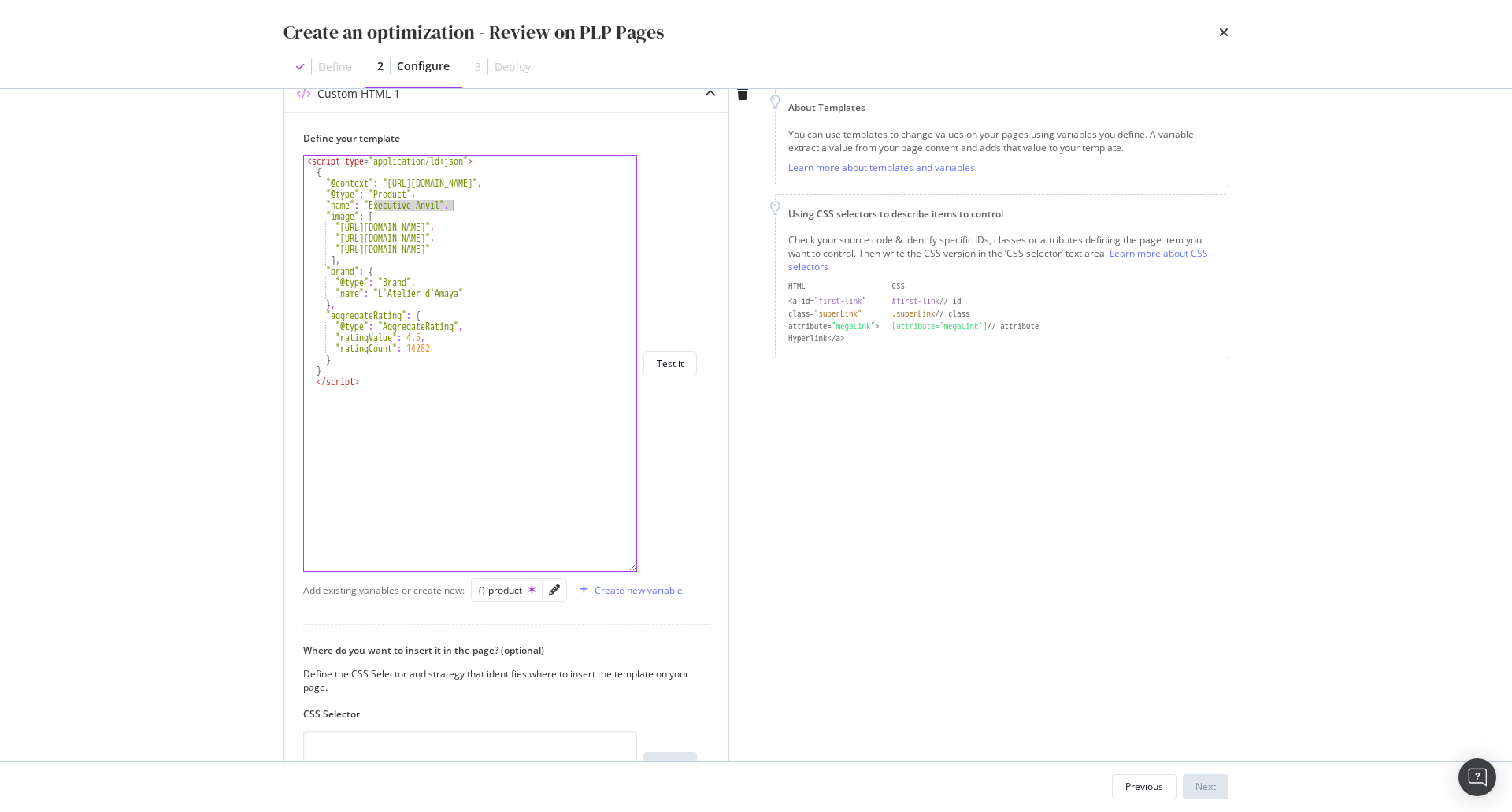 drag, startPoint x: 374, startPoint y: 206, endPoint x: 450, endPoint y: 204, distance: 76.02631 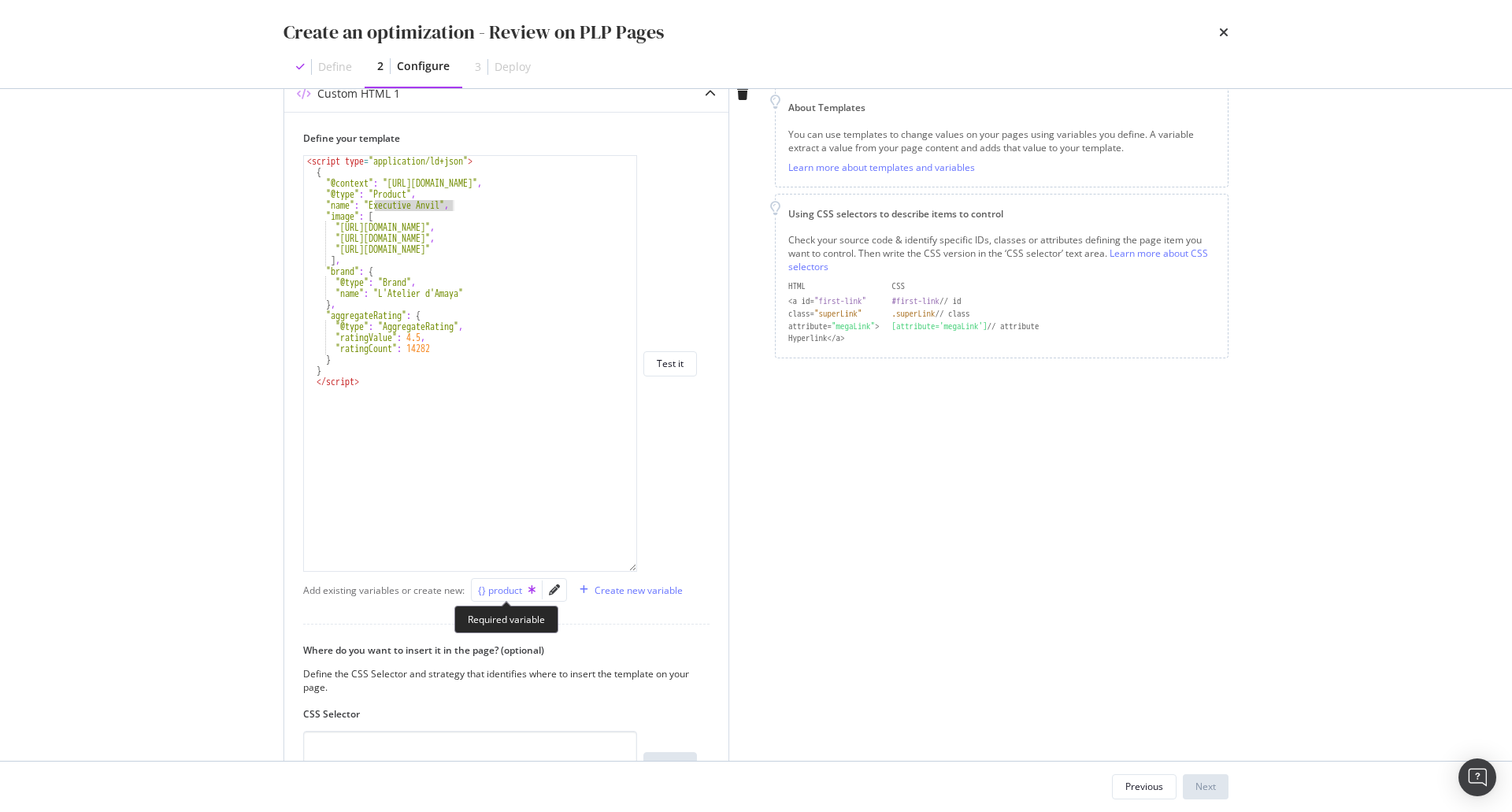 click on "{}   product" at bounding box center (506, 590) 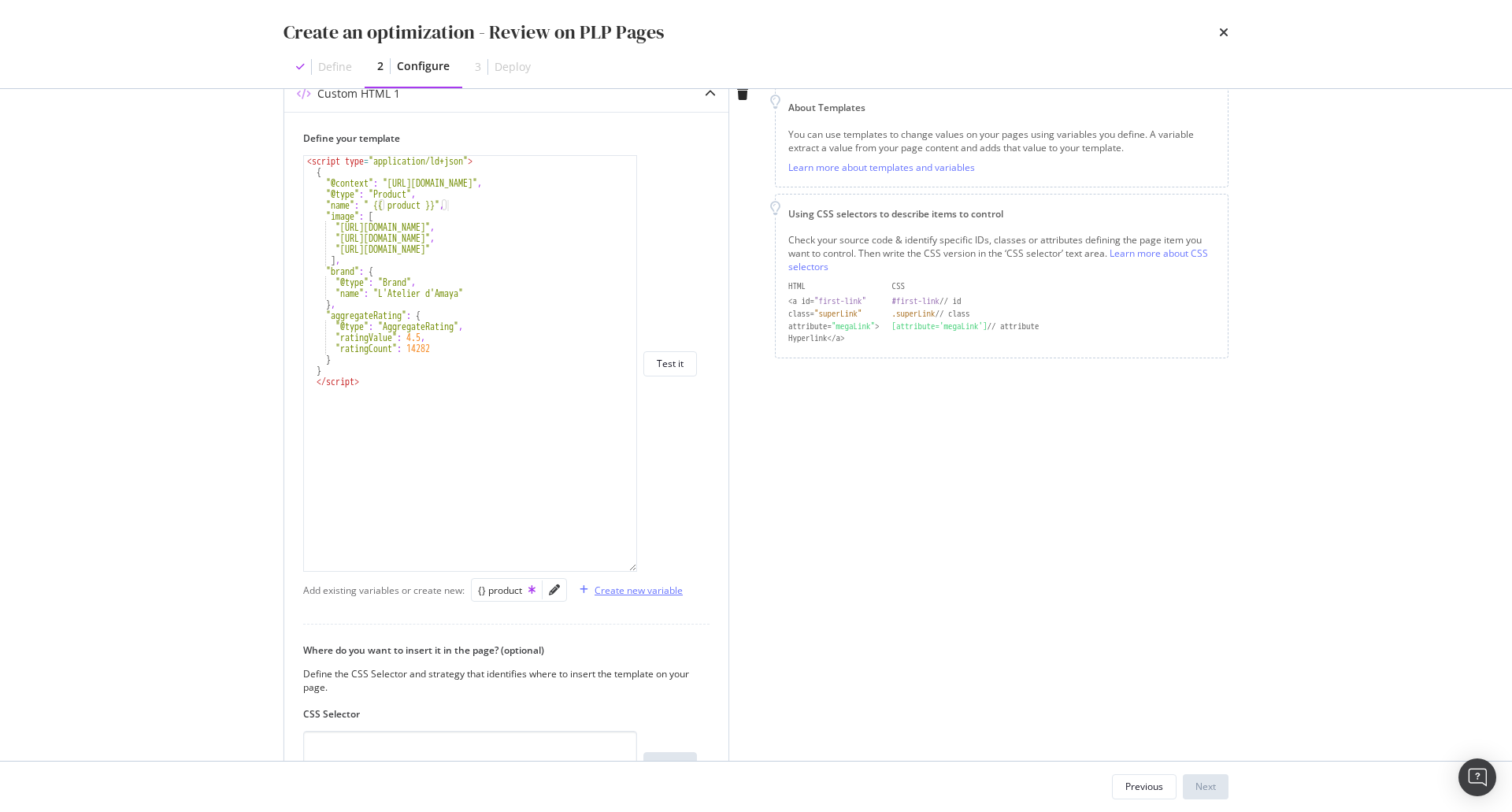click on "Create new variable" at bounding box center (639, 590) 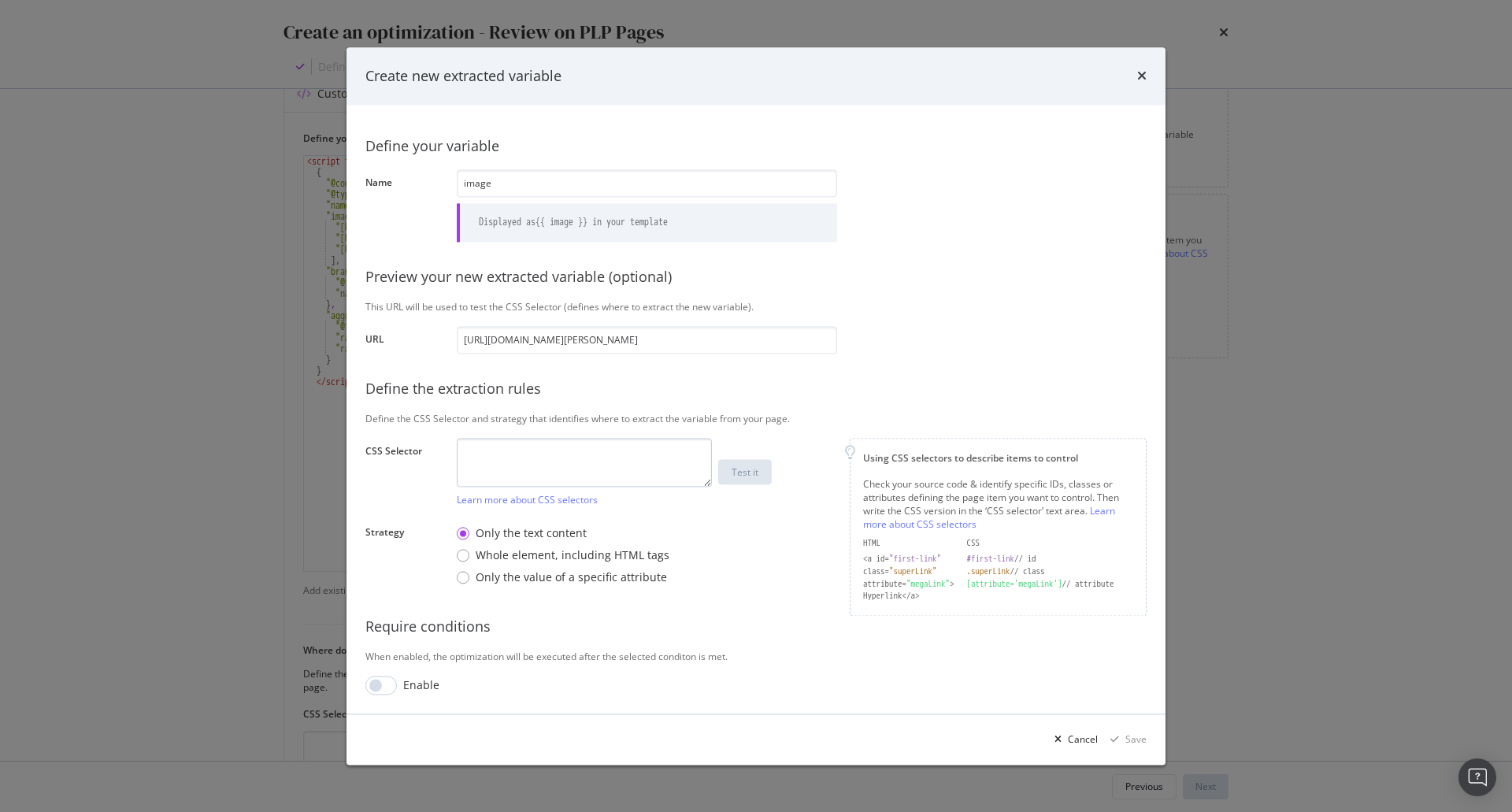 type on "image" 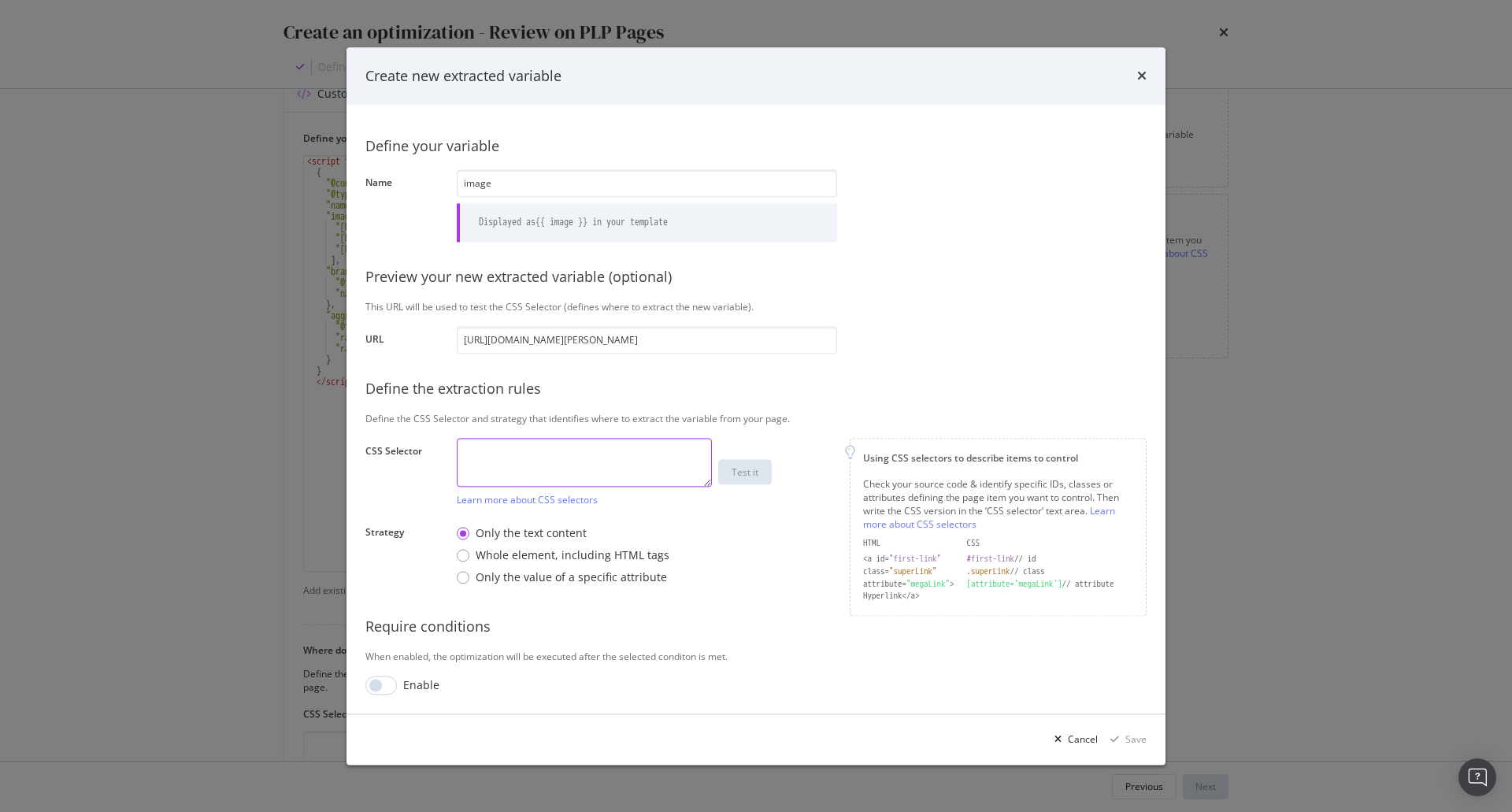 click at bounding box center (584, 462) 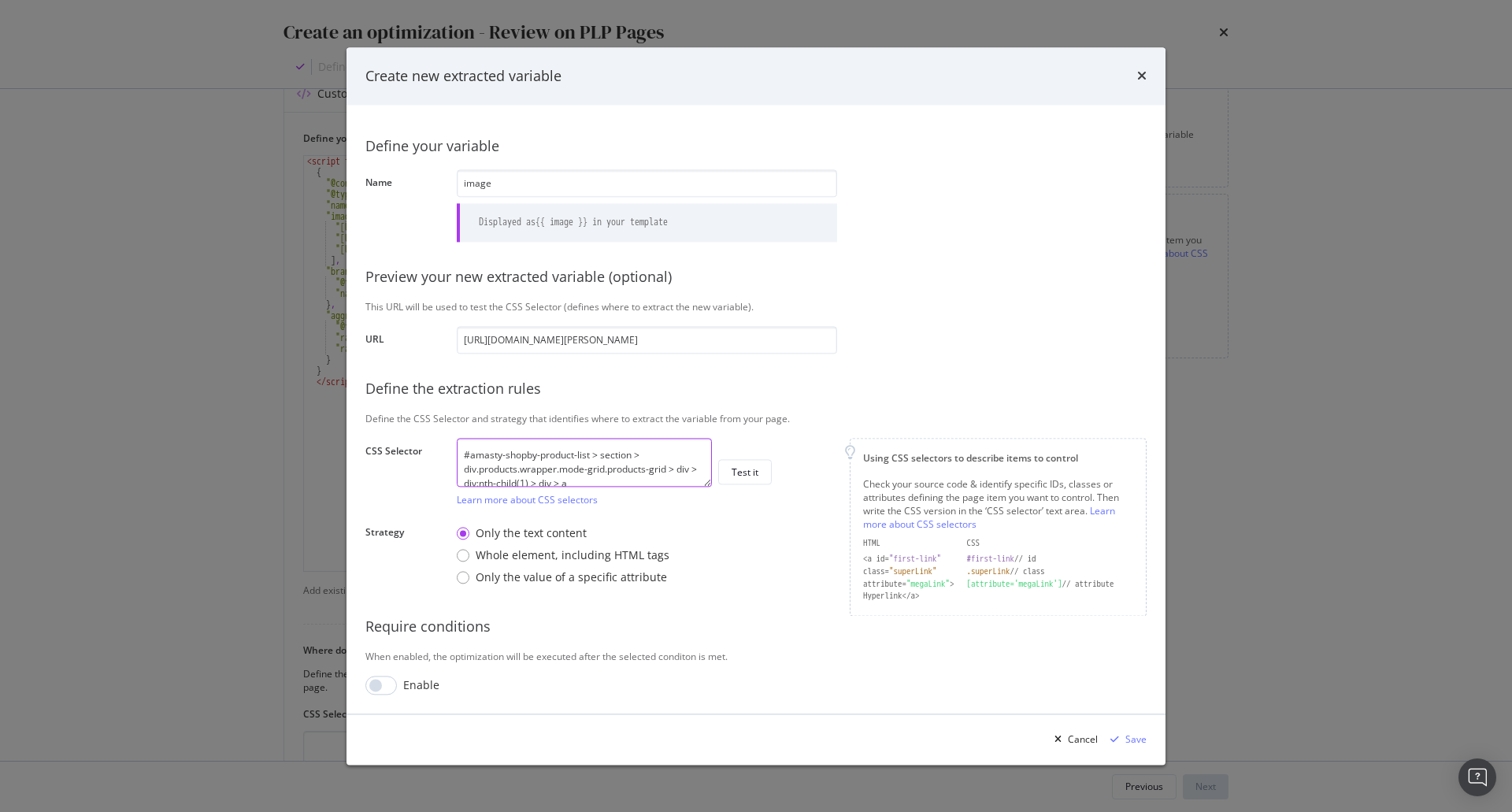 scroll, scrollTop: 5, scrollLeft: 0, axis: vertical 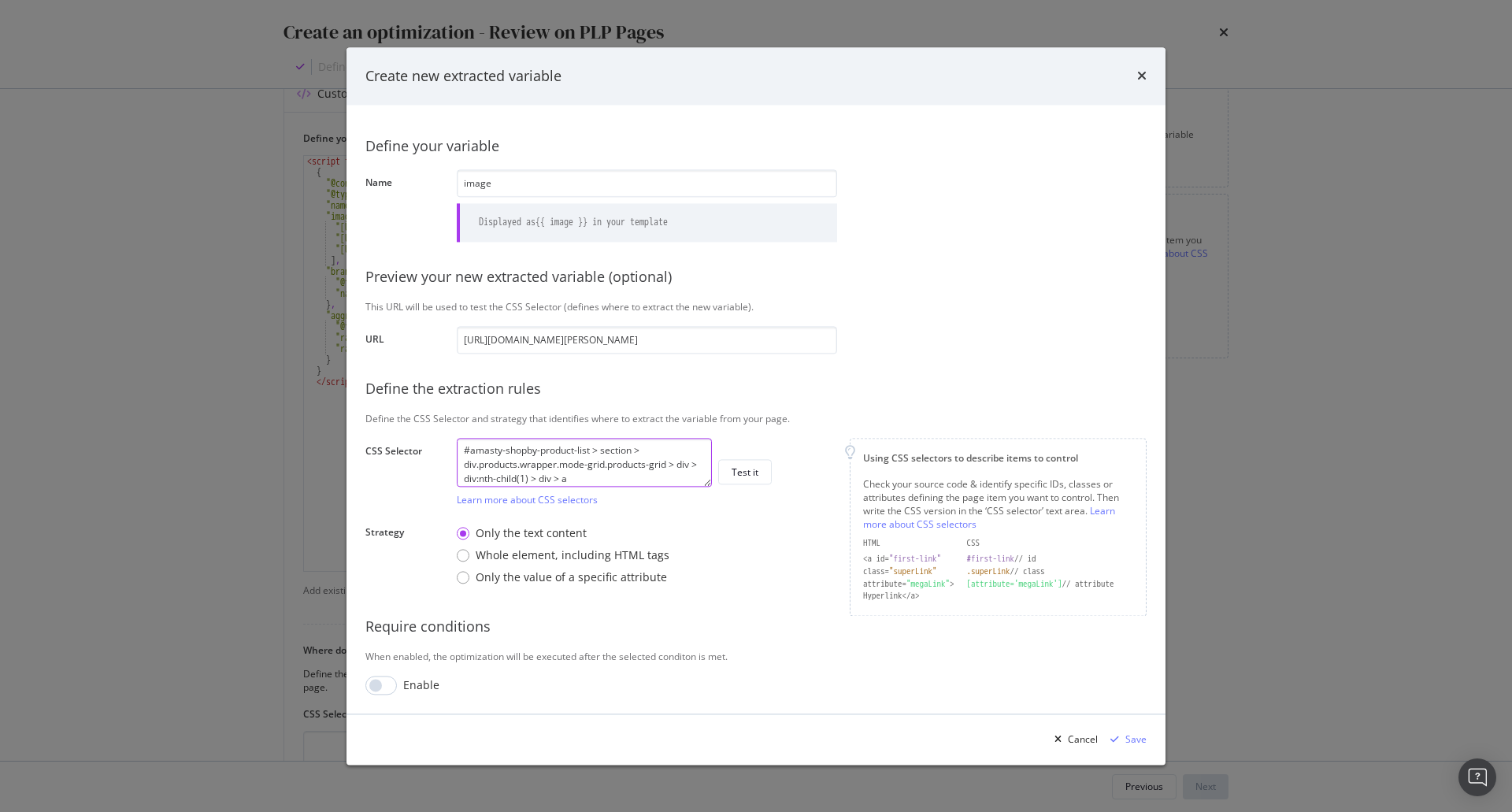 type on "#amasty-shopby-product-list > section > div.products.wrapper.mode-grid.products-grid > div > div:nth-child(1) > div > a" 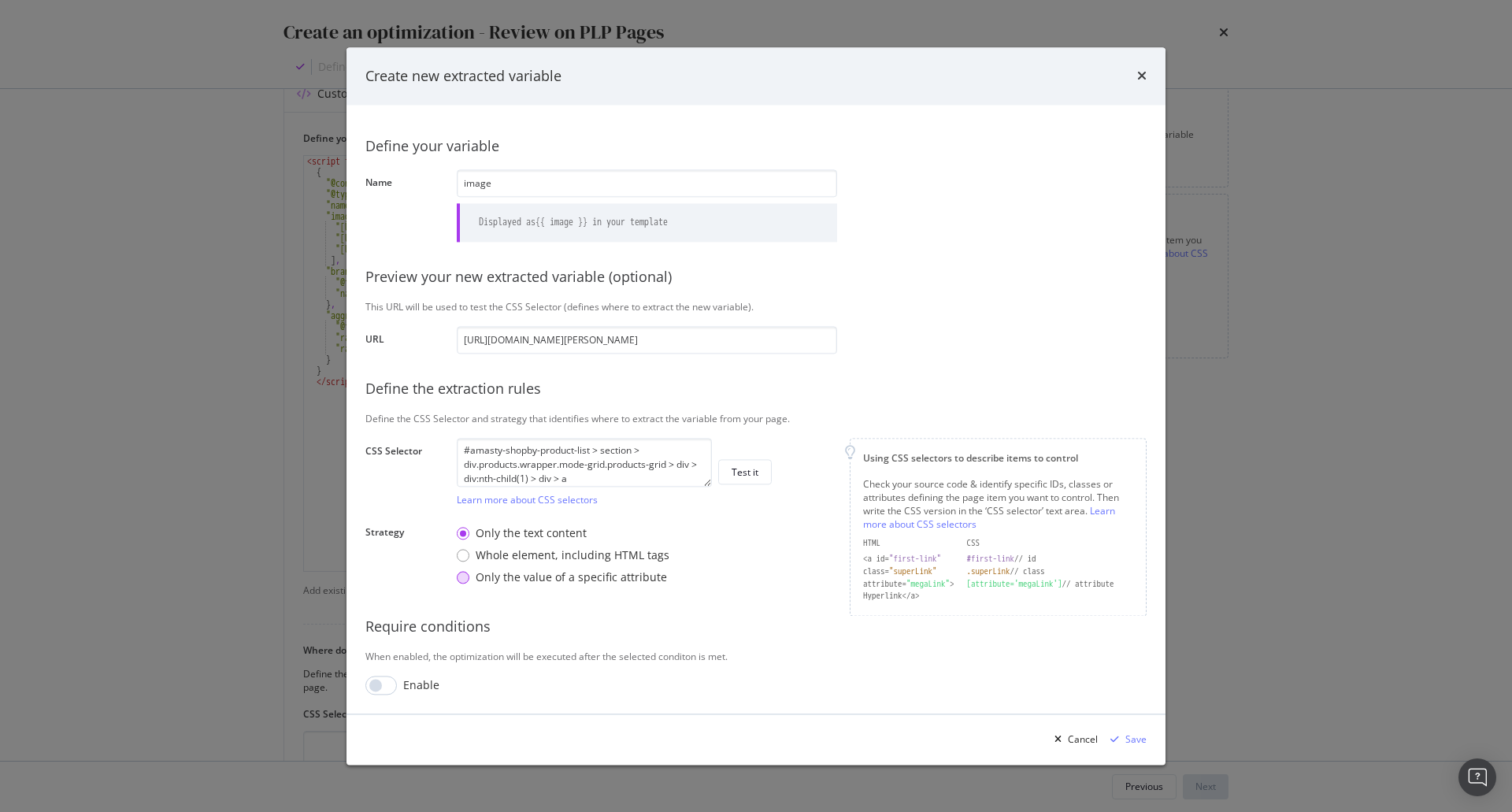 click on "Only the value of a specific attribute" at bounding box center [571, 577] 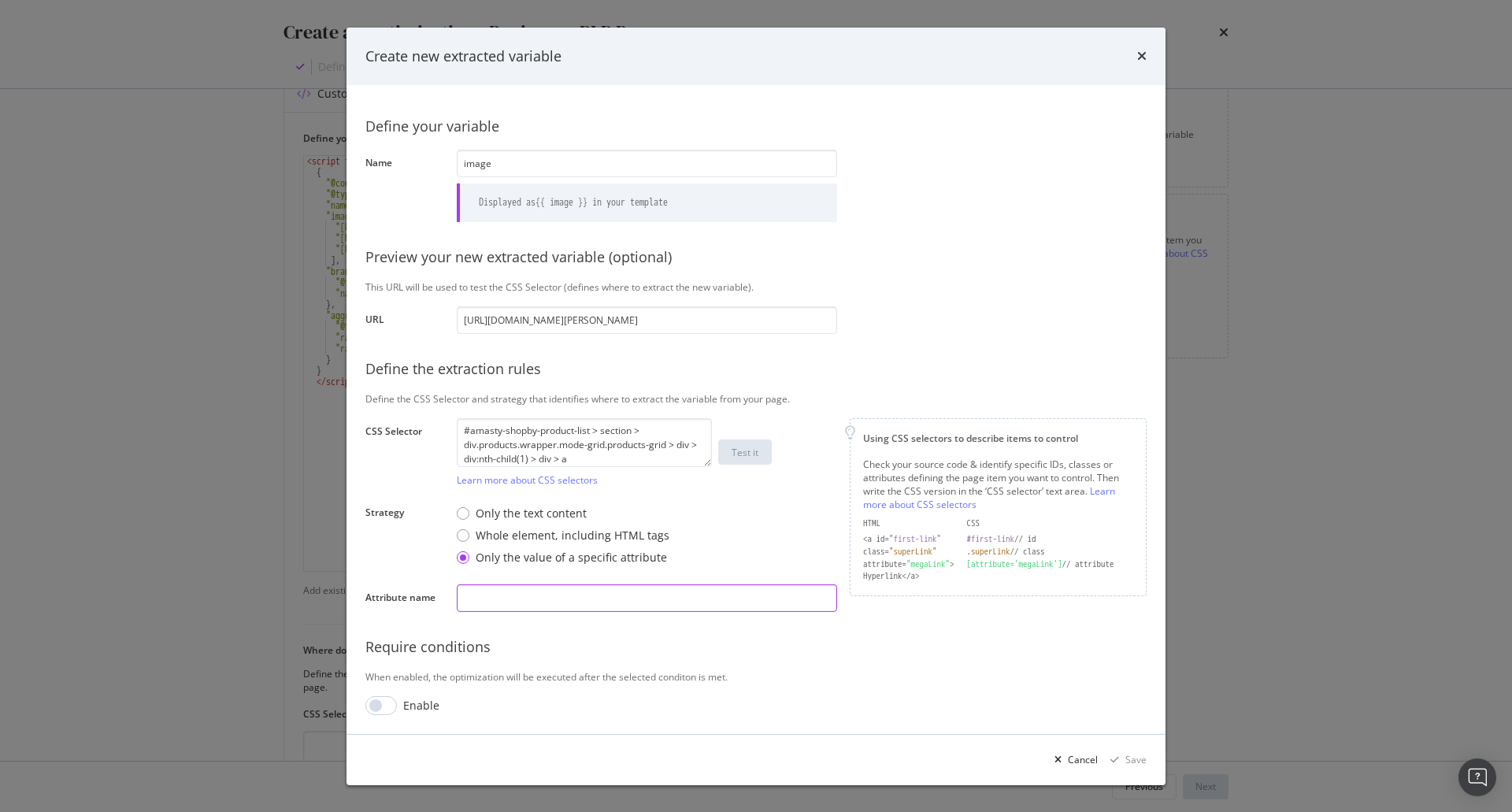 click at bounding box center (647, 598) 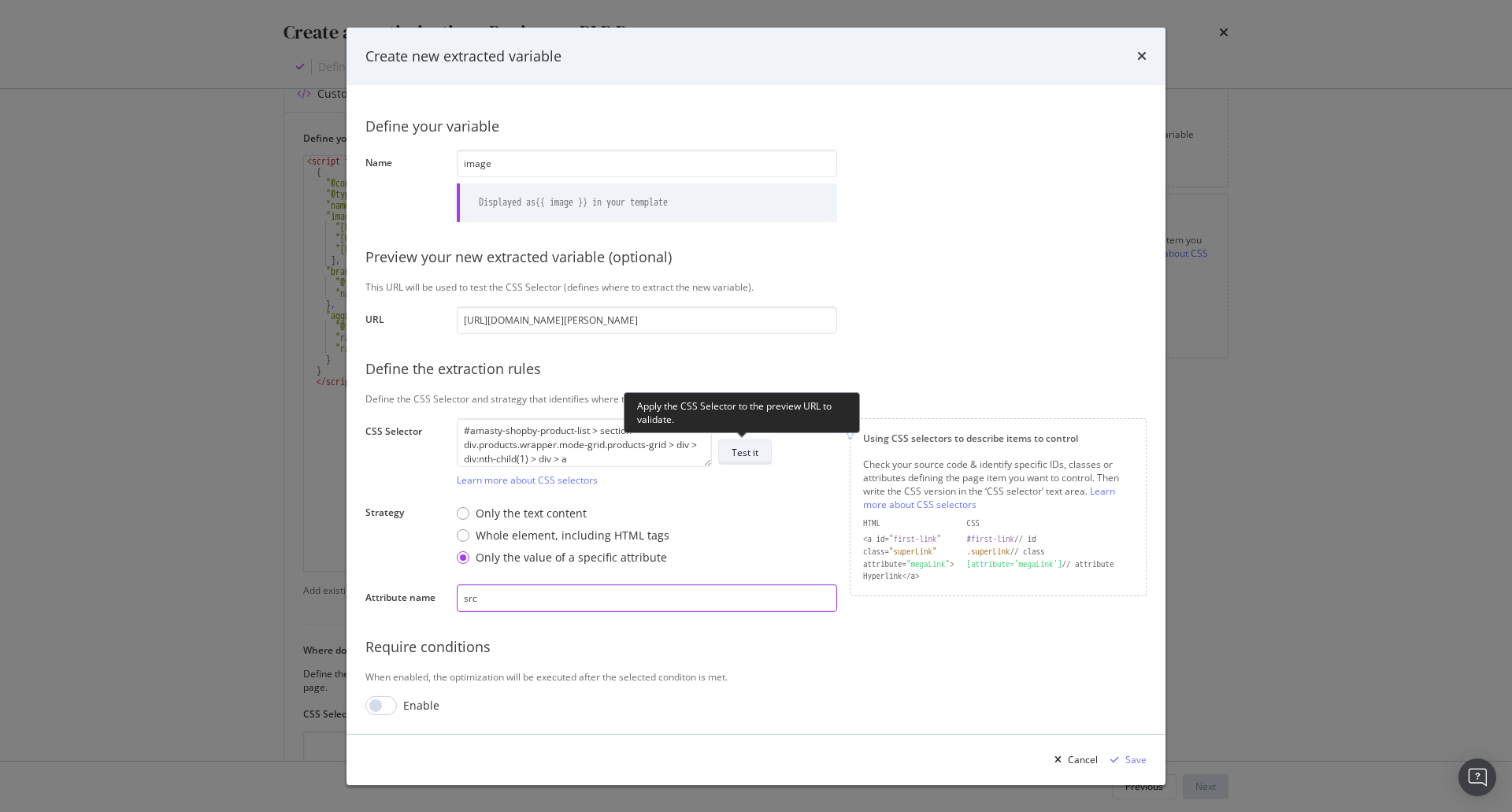 type on "src" 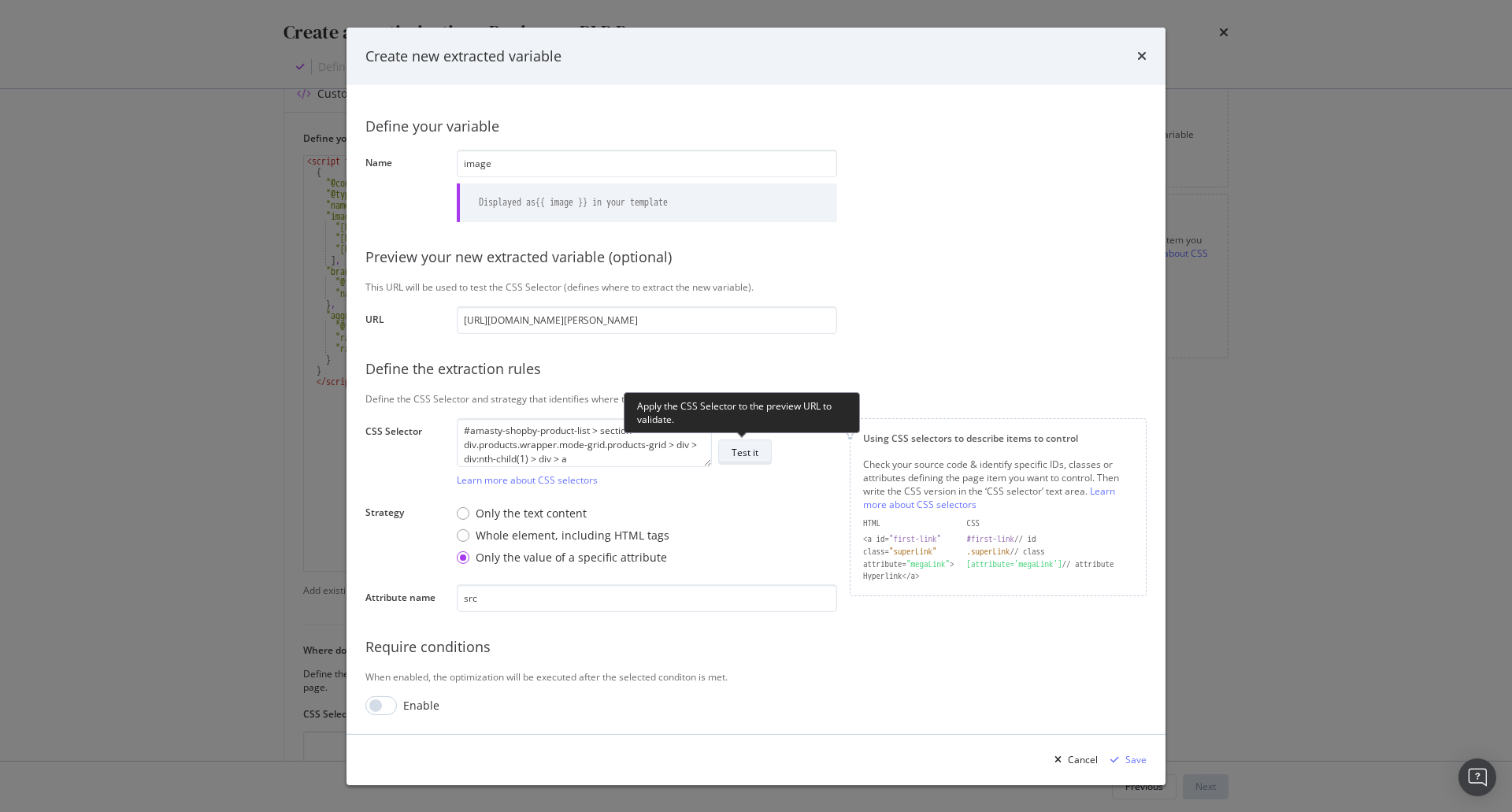click on "Test it" at bounding box center (745, 452) 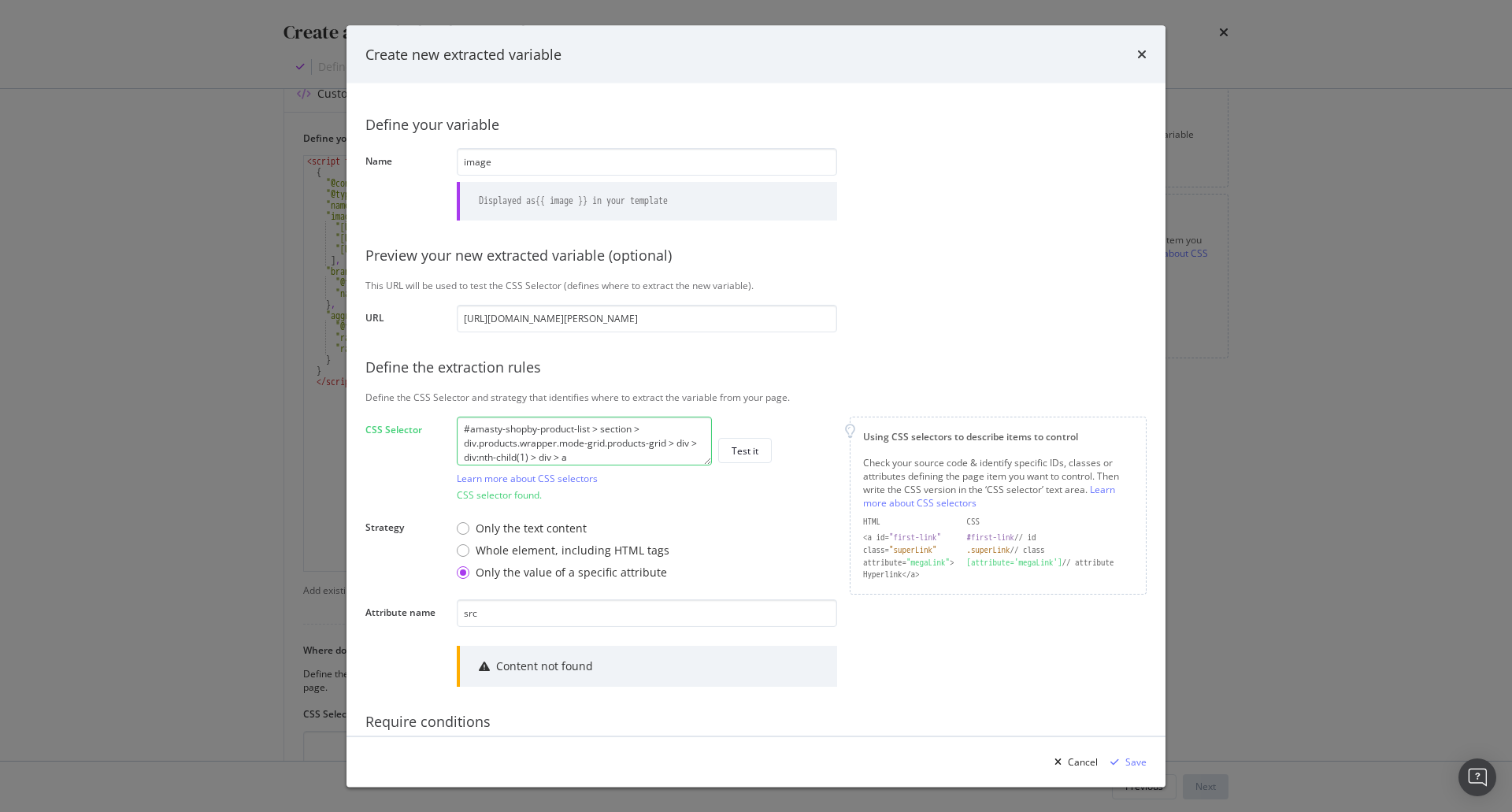 scroll, scrollTop: 14, scrollLeft: 0, axis: vertical 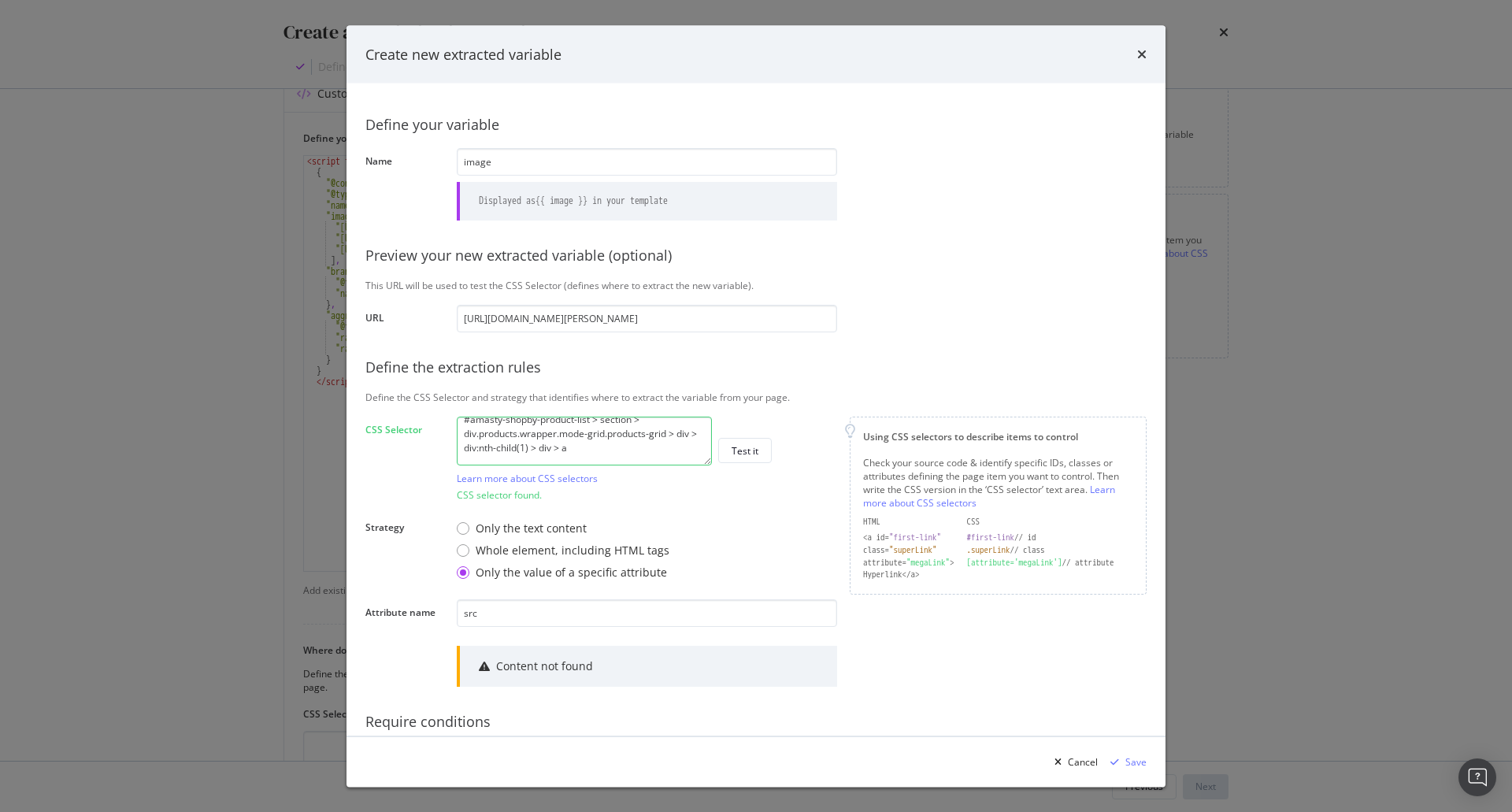 drag, startPoint x: 562, startPoint y: 456, endPoint x: 587, endPoint y: 457, distance: 25.01999 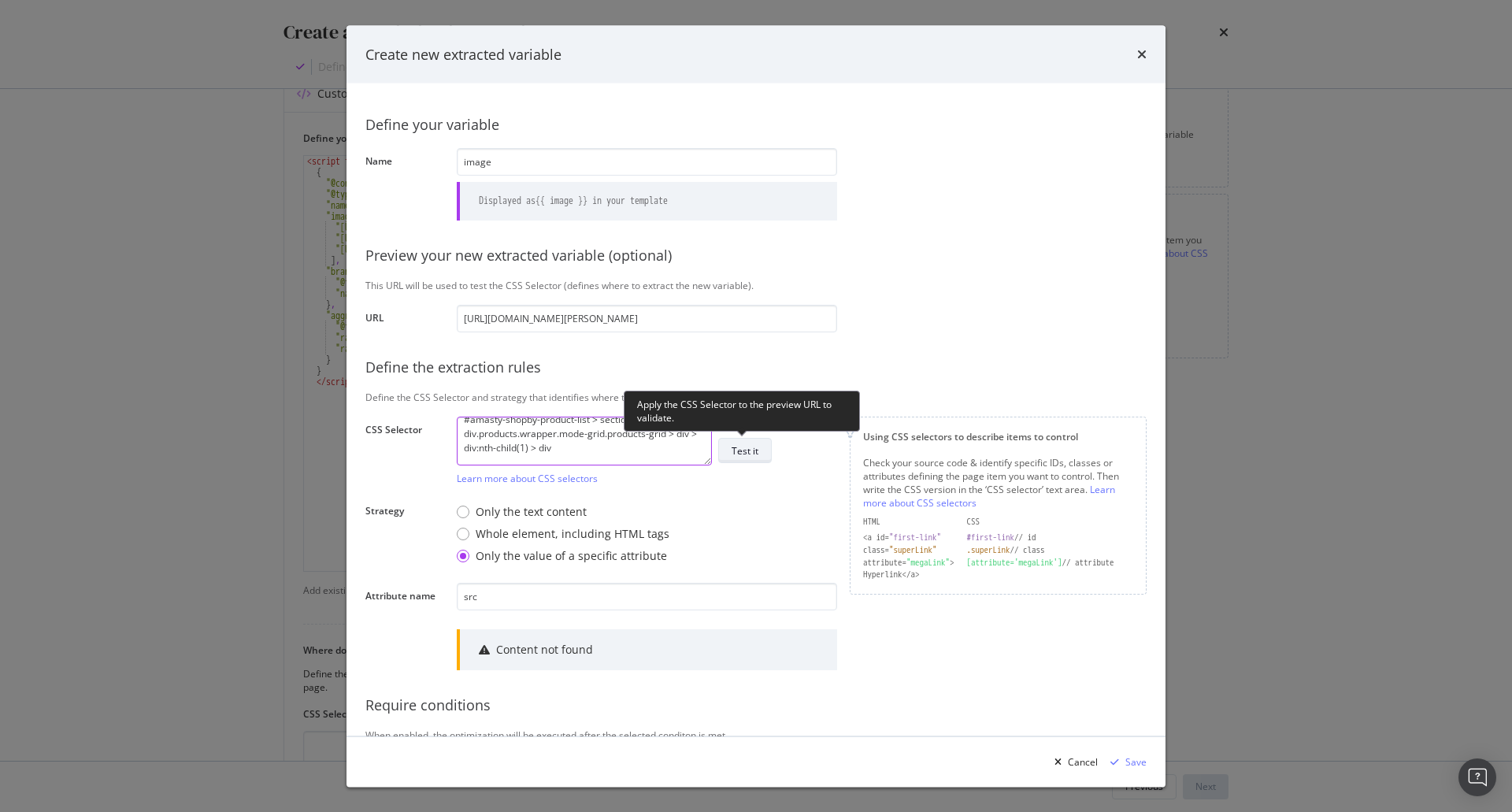 type on "#amasty-shopby-product-list > section > div.products.wrapper.mode-grid.products-grid > div > div:nth-child(1) > div" 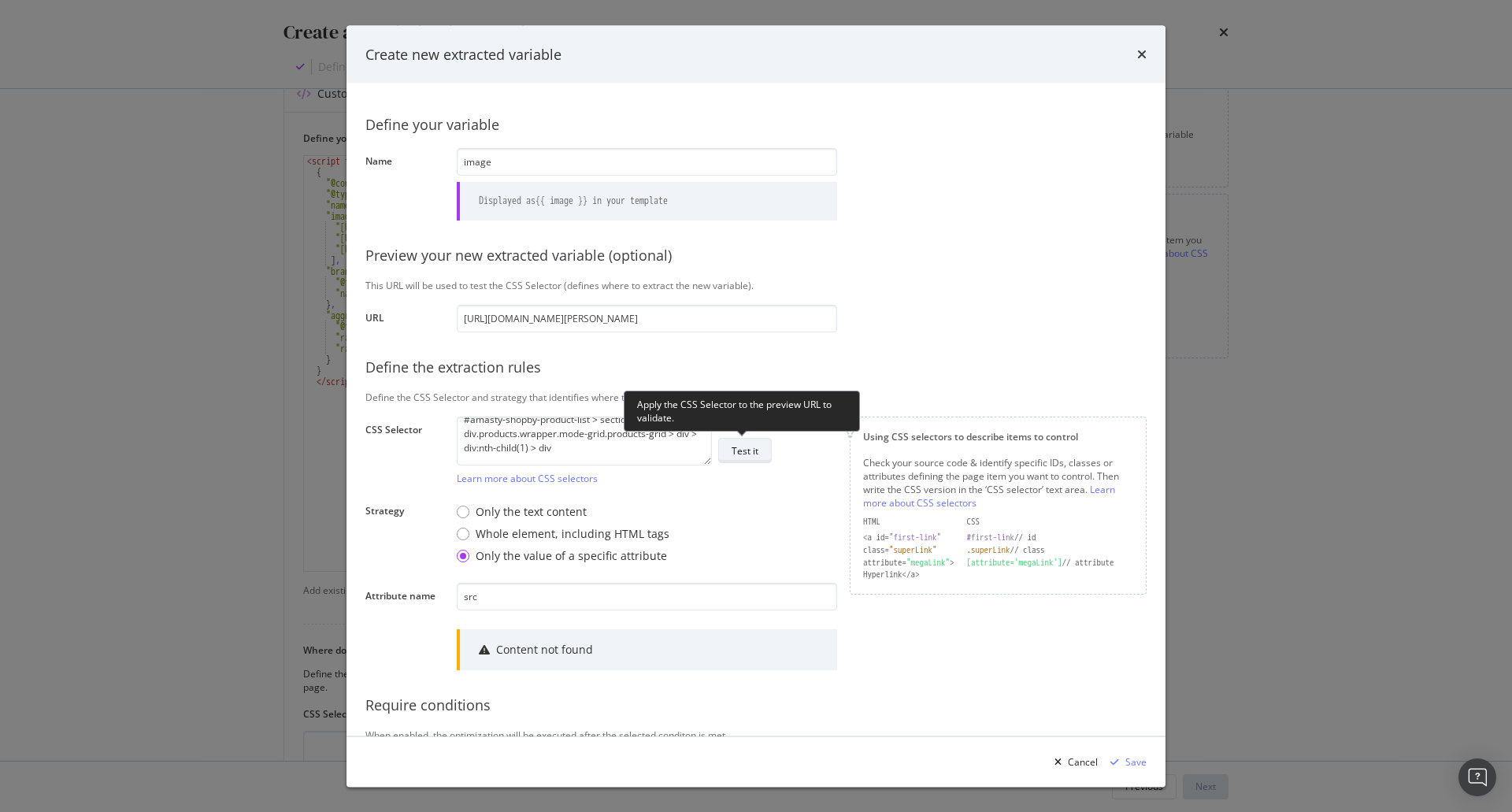 click on "Test it" at bounding box center [745, 450] 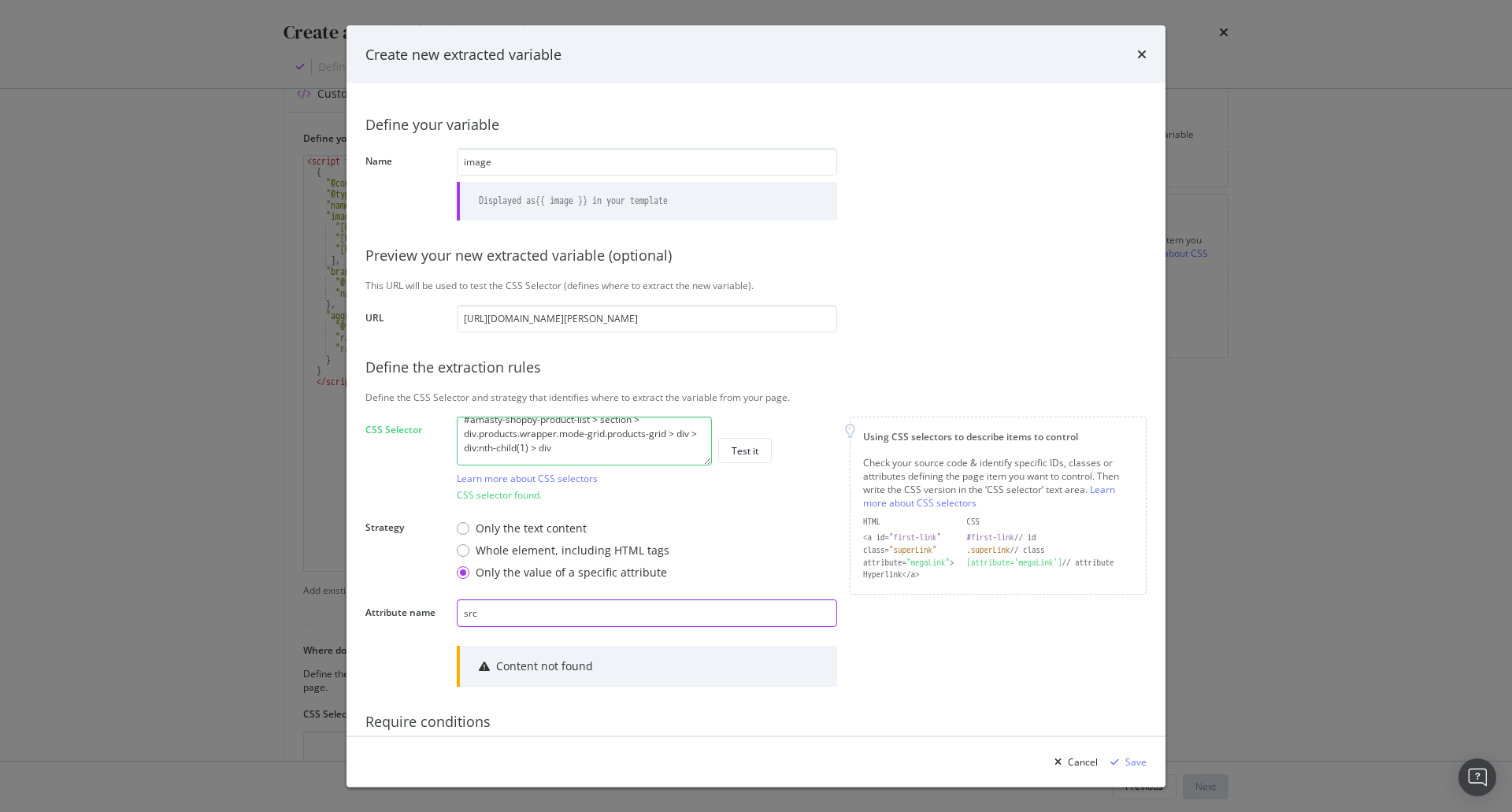 drag, startPoint x: 523, startPoint y: 612, endPoint x: 397, endPoint y: 612, distance: 126 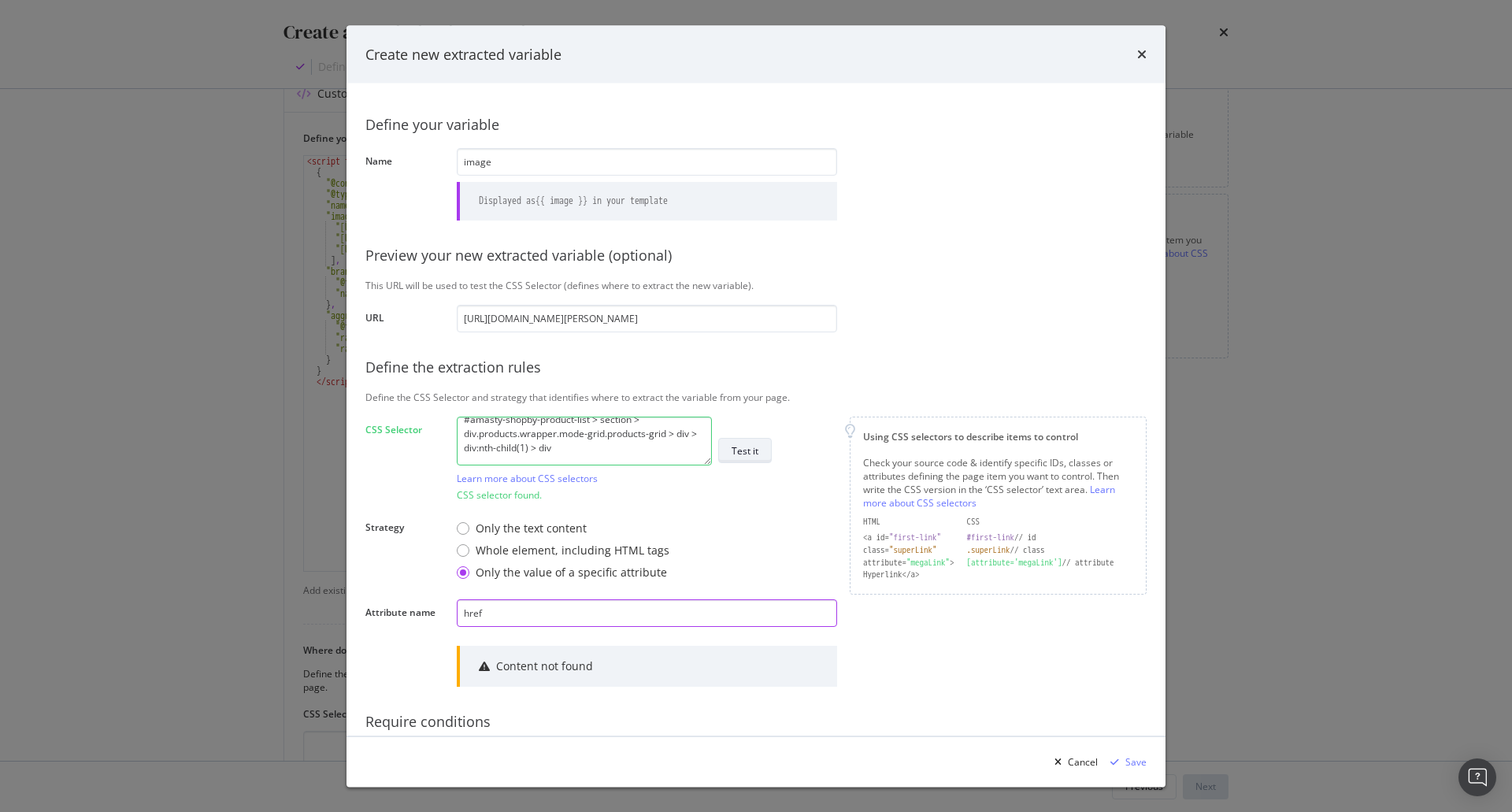 type on "href" 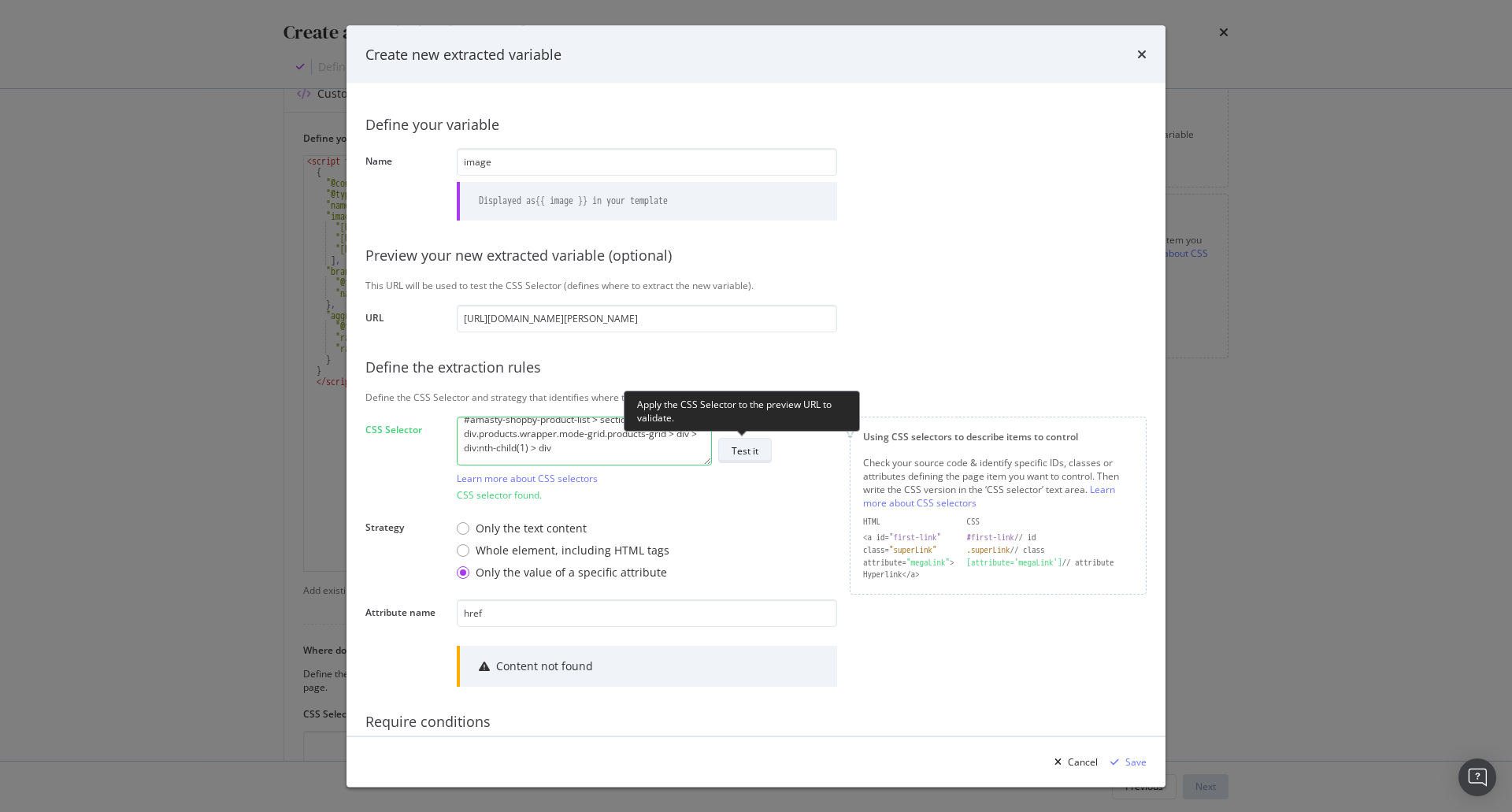 click on "Test it" at bounding box center [745, 450] 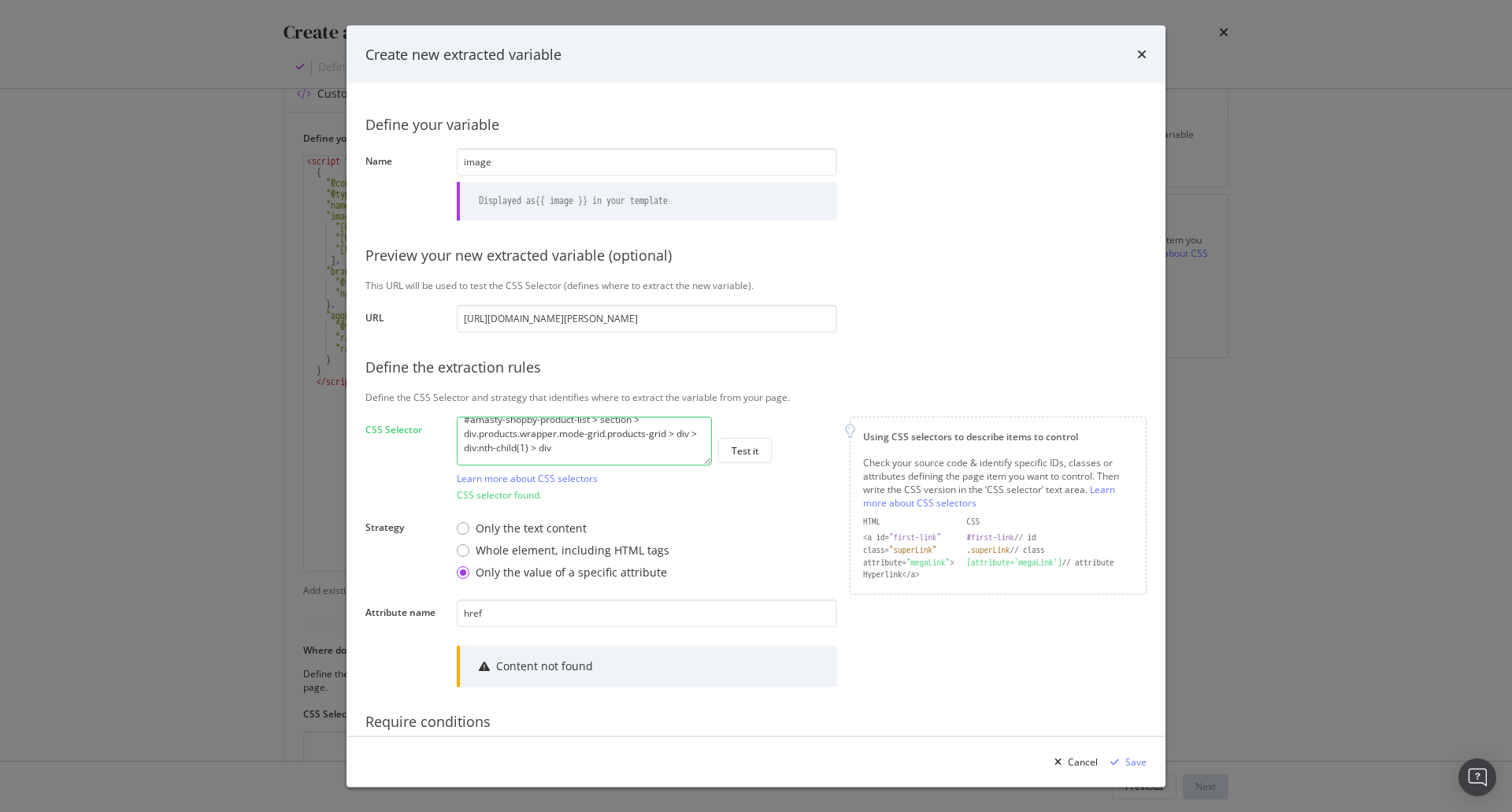 scroll, scrollTop: 0, scrollLeft: 0, axis: both 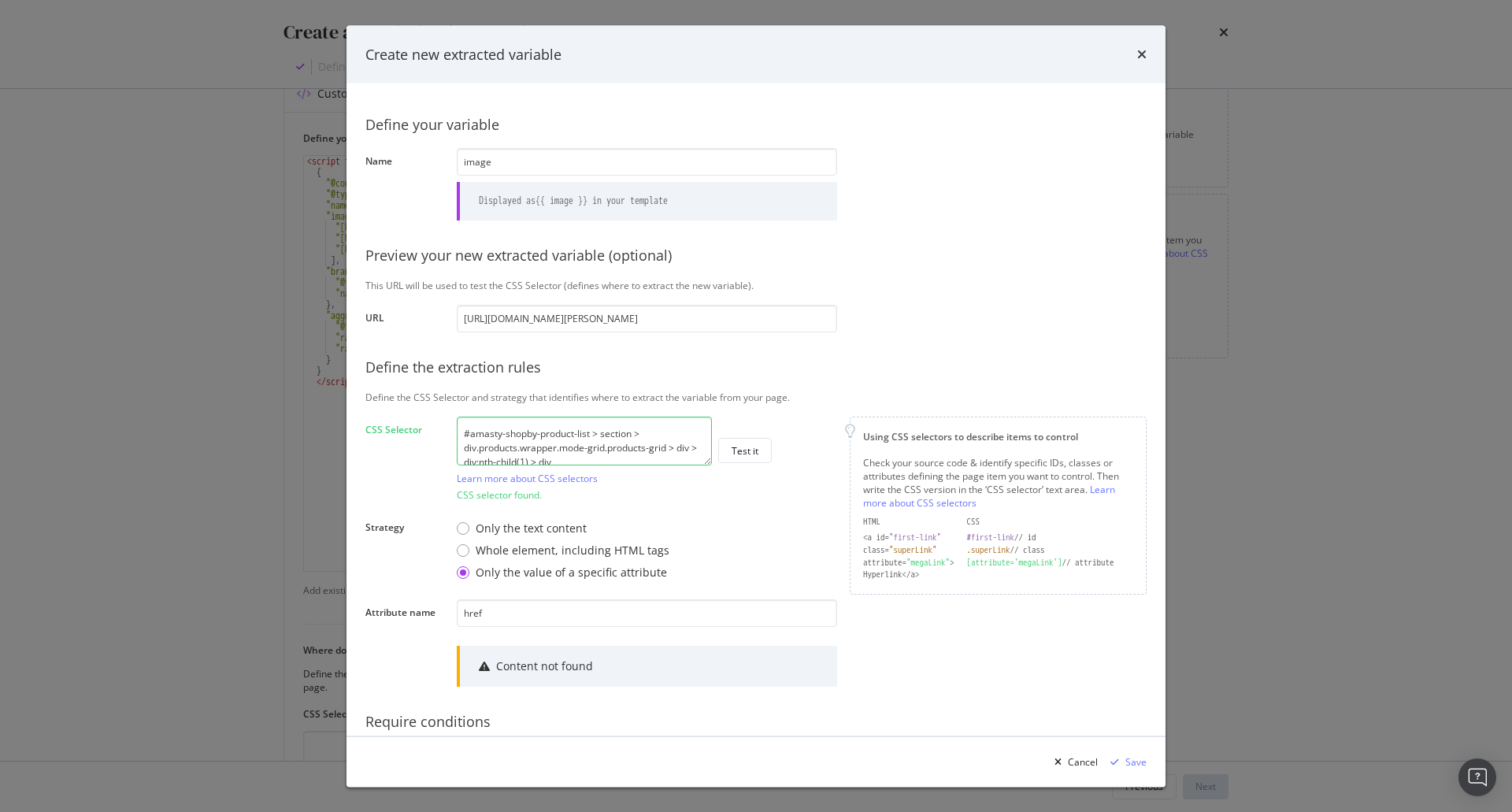 drag, startPoint x: 618, startPoint y: 458, endPoint x: 133, endPoint y: 303, distance: 509.166 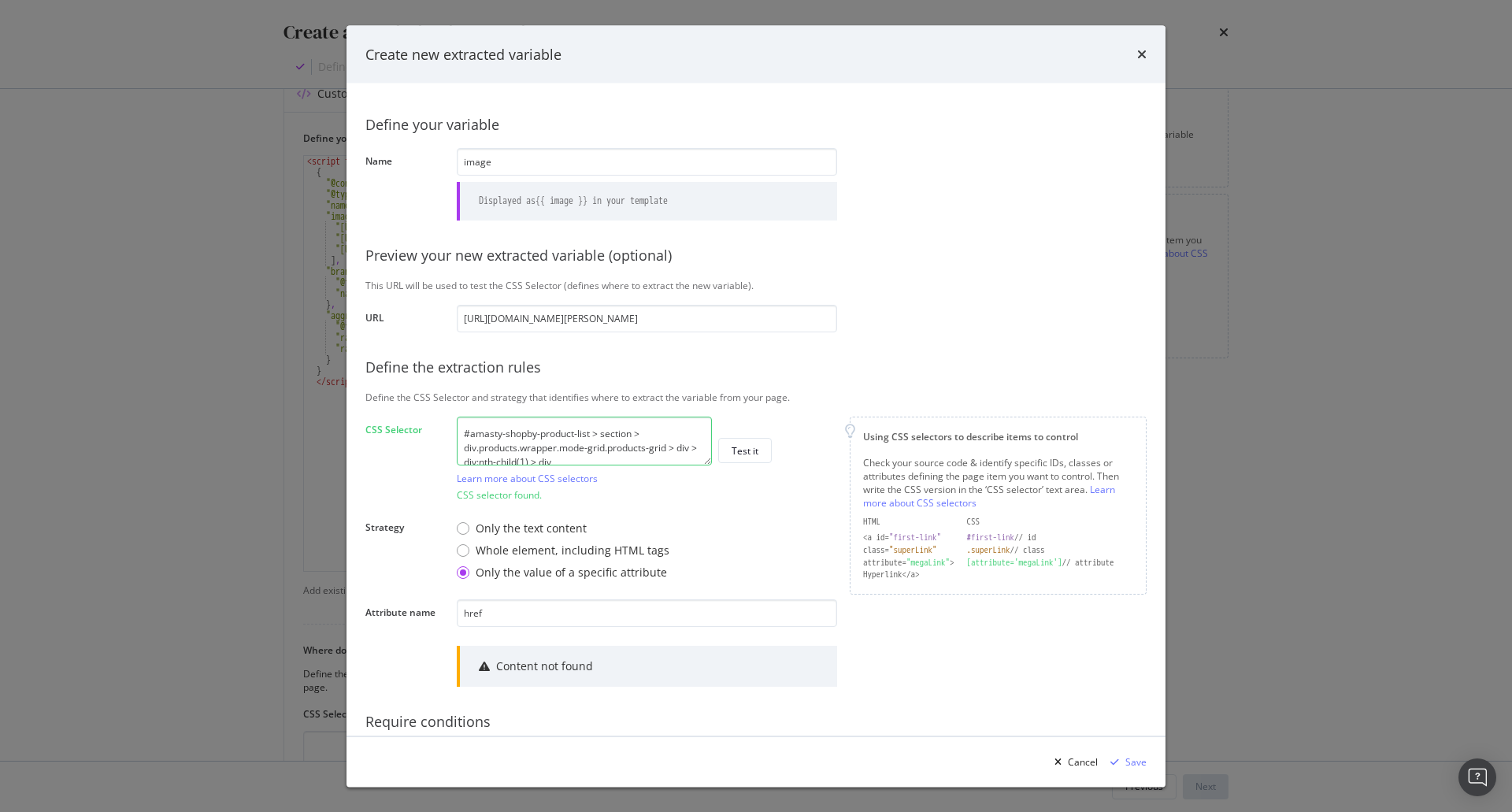 paste on "> a" 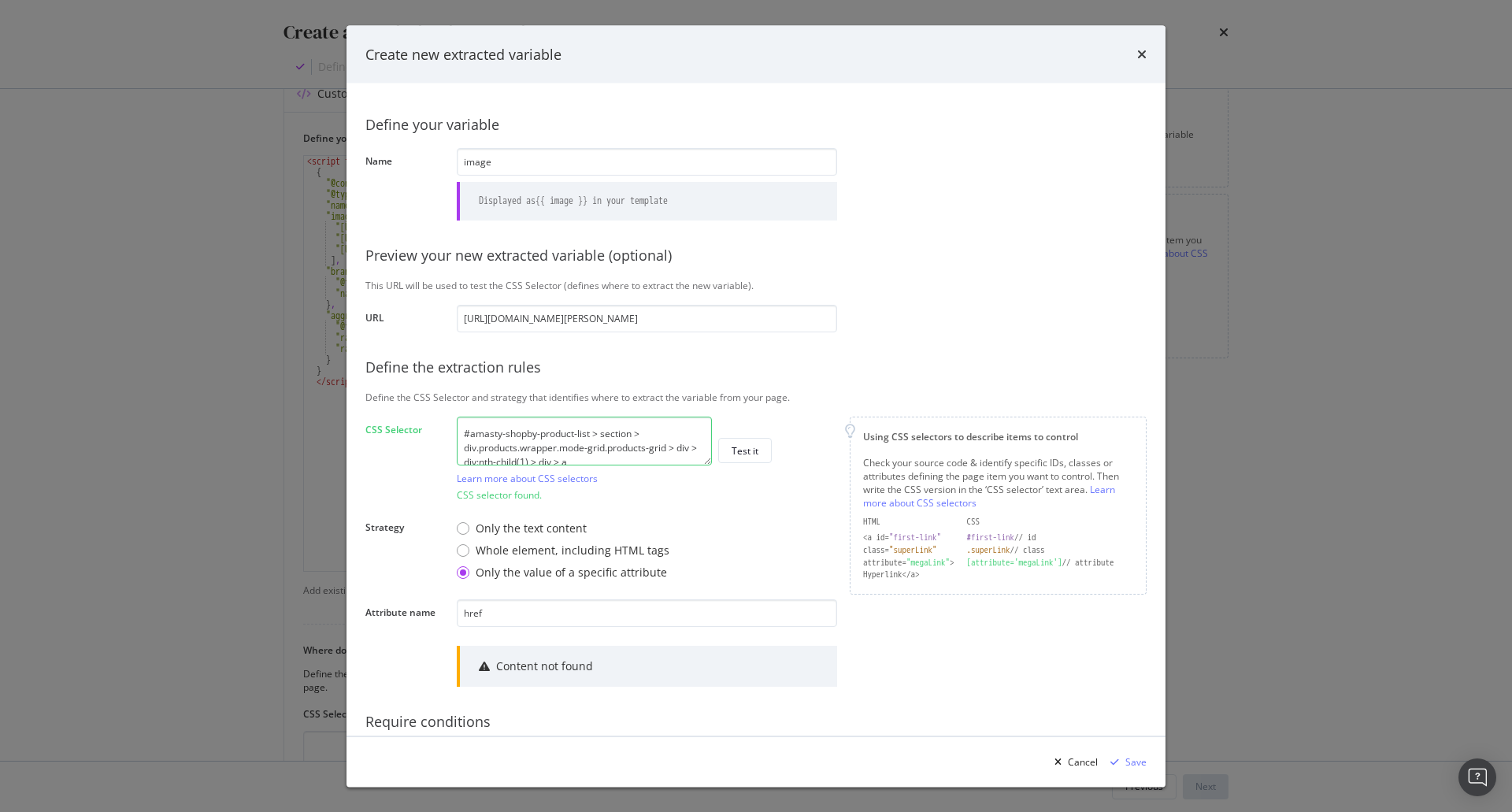 scroll, scrollTop: 5, scrollLeft: 0, axis: vertical 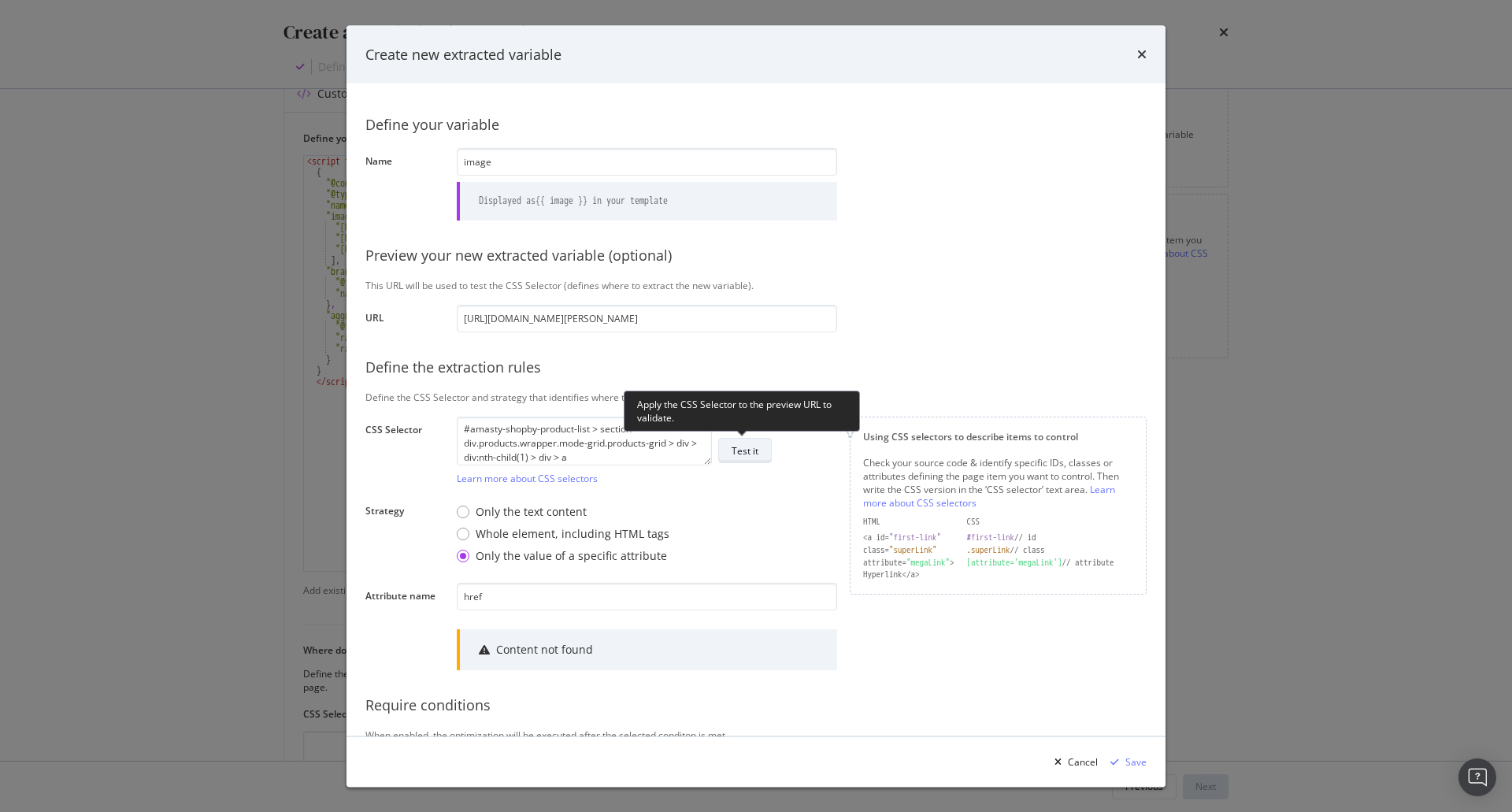 click on "Test it" at bounding box center [745, 450] 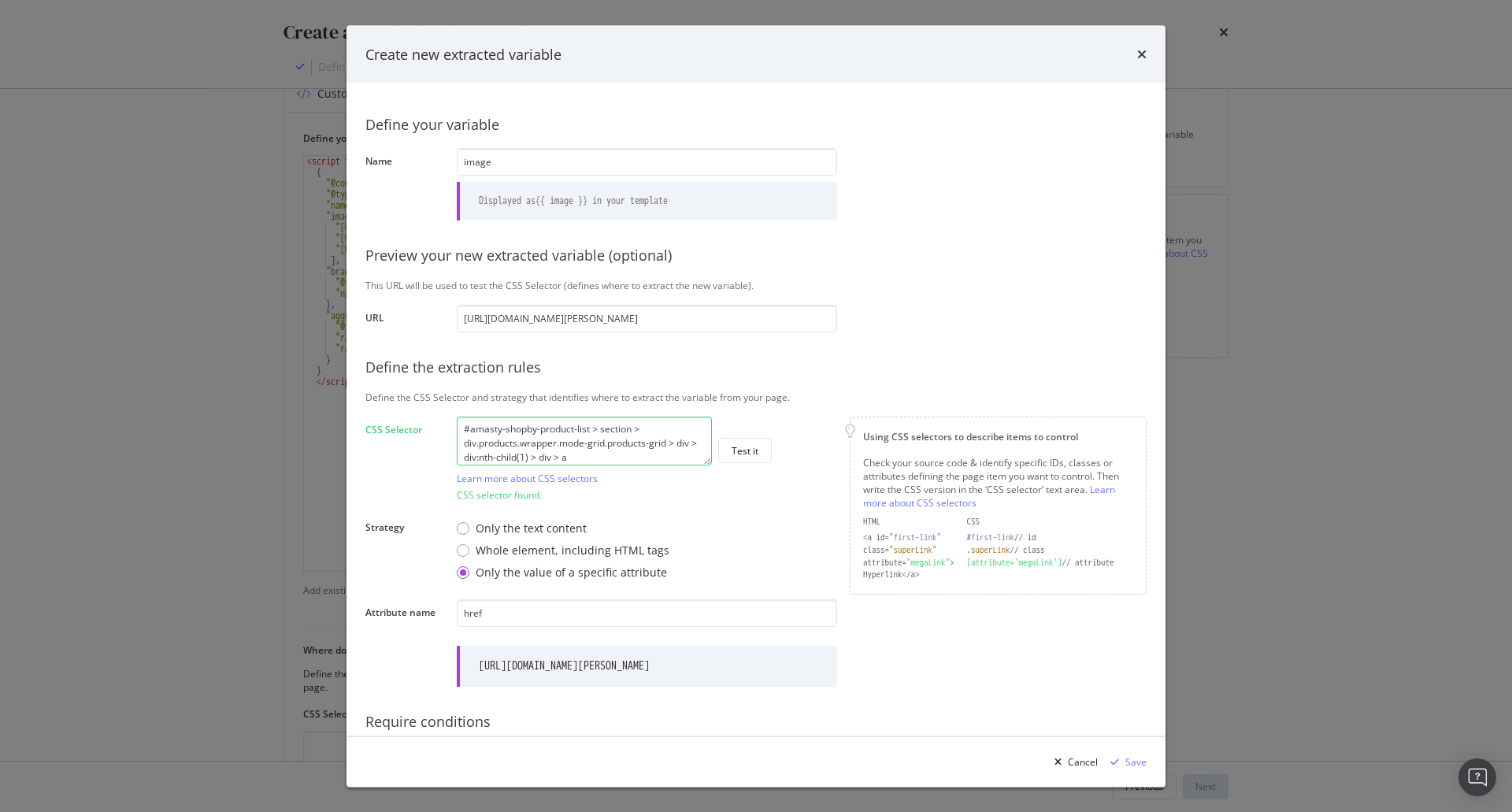 scroll, scrollTop: 0, scrollLeft: 0, axis: both 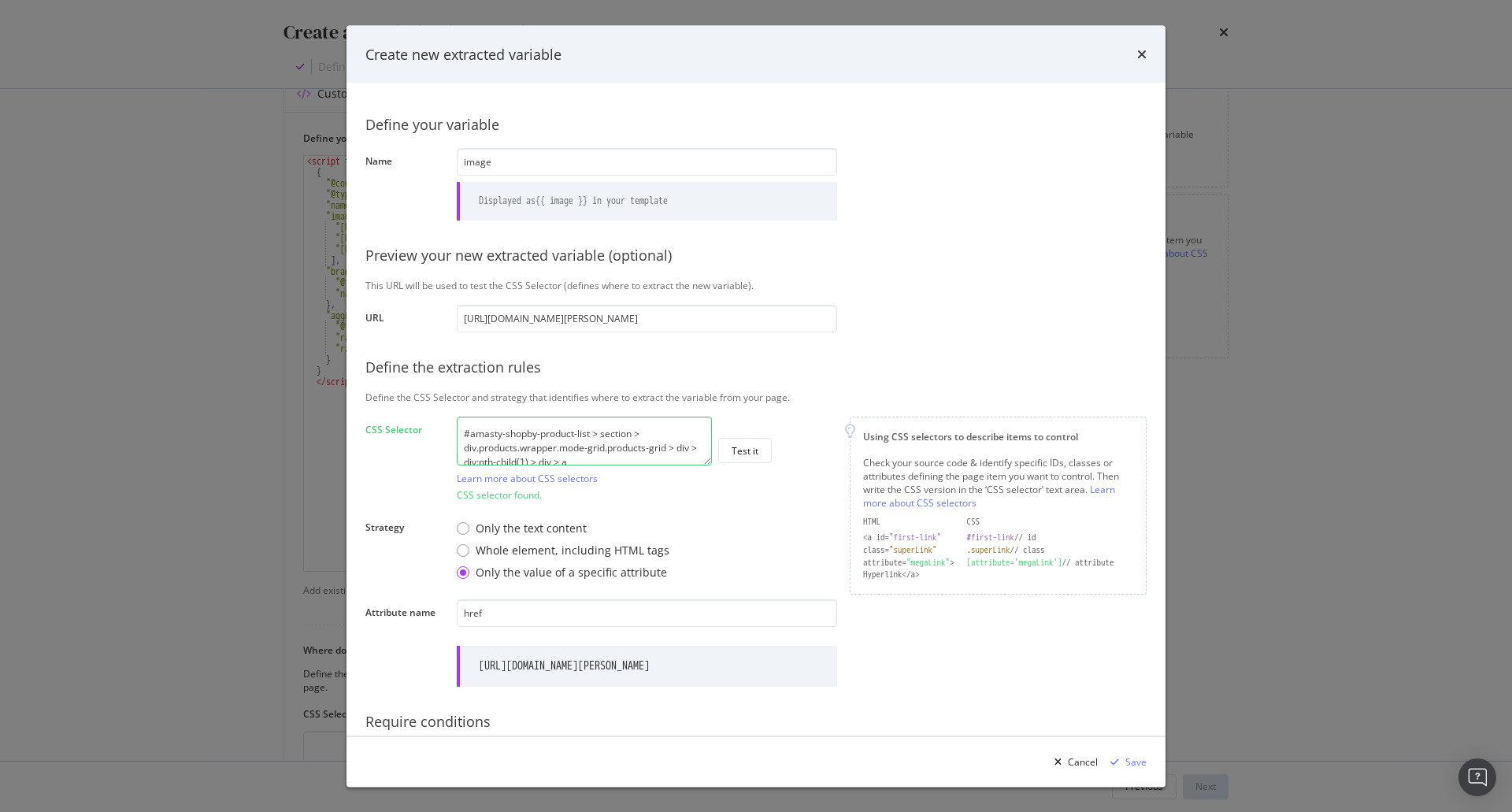 drag, startPoint x: 626, startPoint y: 457, endPoint x: 232, endPoint y: 365, distance: 404.59857 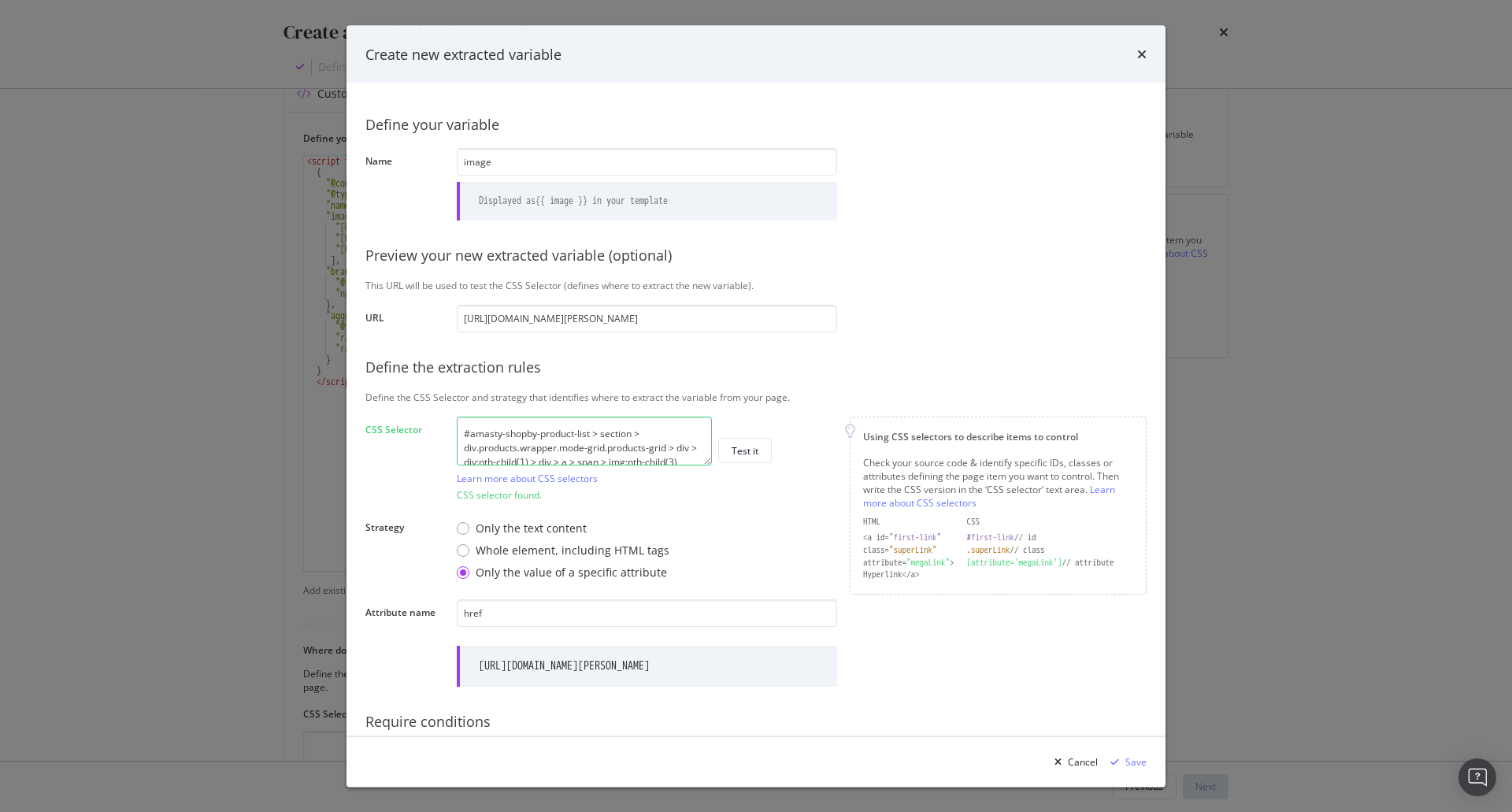 scroll, scrollTop: 5, scrollLeft: 0, axis: vertical 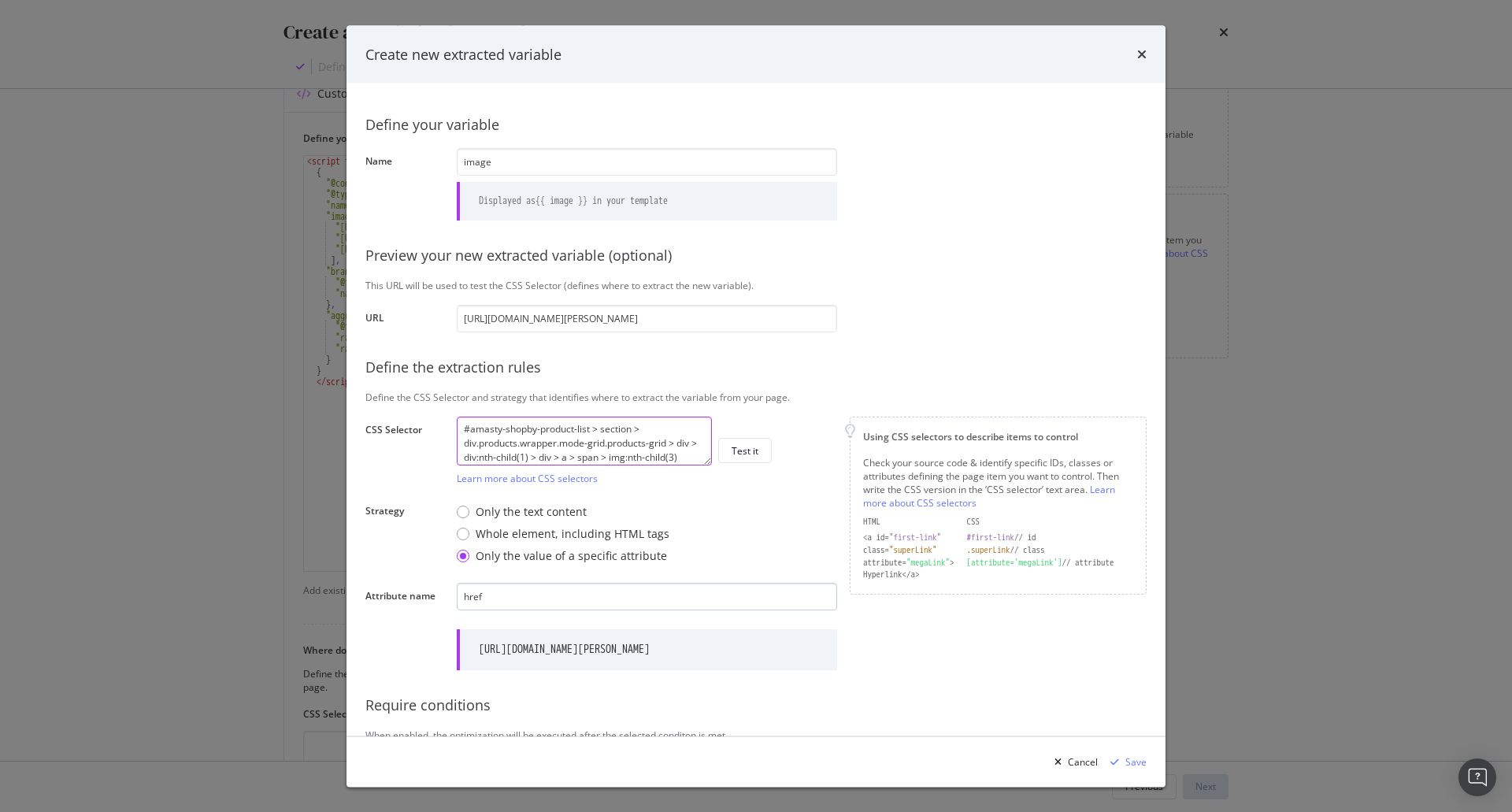 type on "#amasty-shopby-product-list > section > div.products.wrapper.mode-grid.products-grid > div > div:nth-child(1) > div > a > span > img:nth-child(3)" 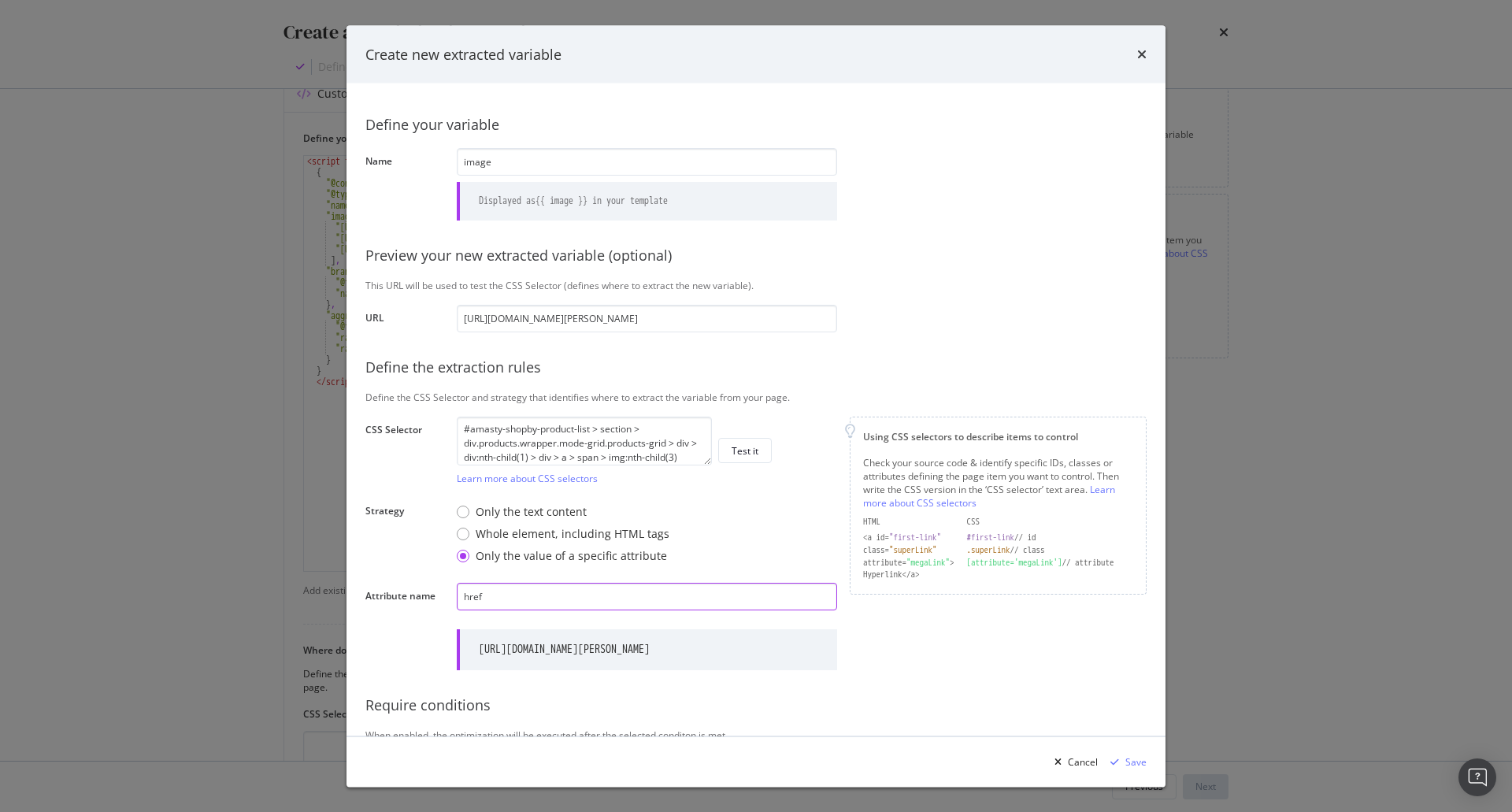 drag, startPoint x: 510, startPoint y: 593, endPoint x: 388, endPoint y: 580, distance: 122.69067 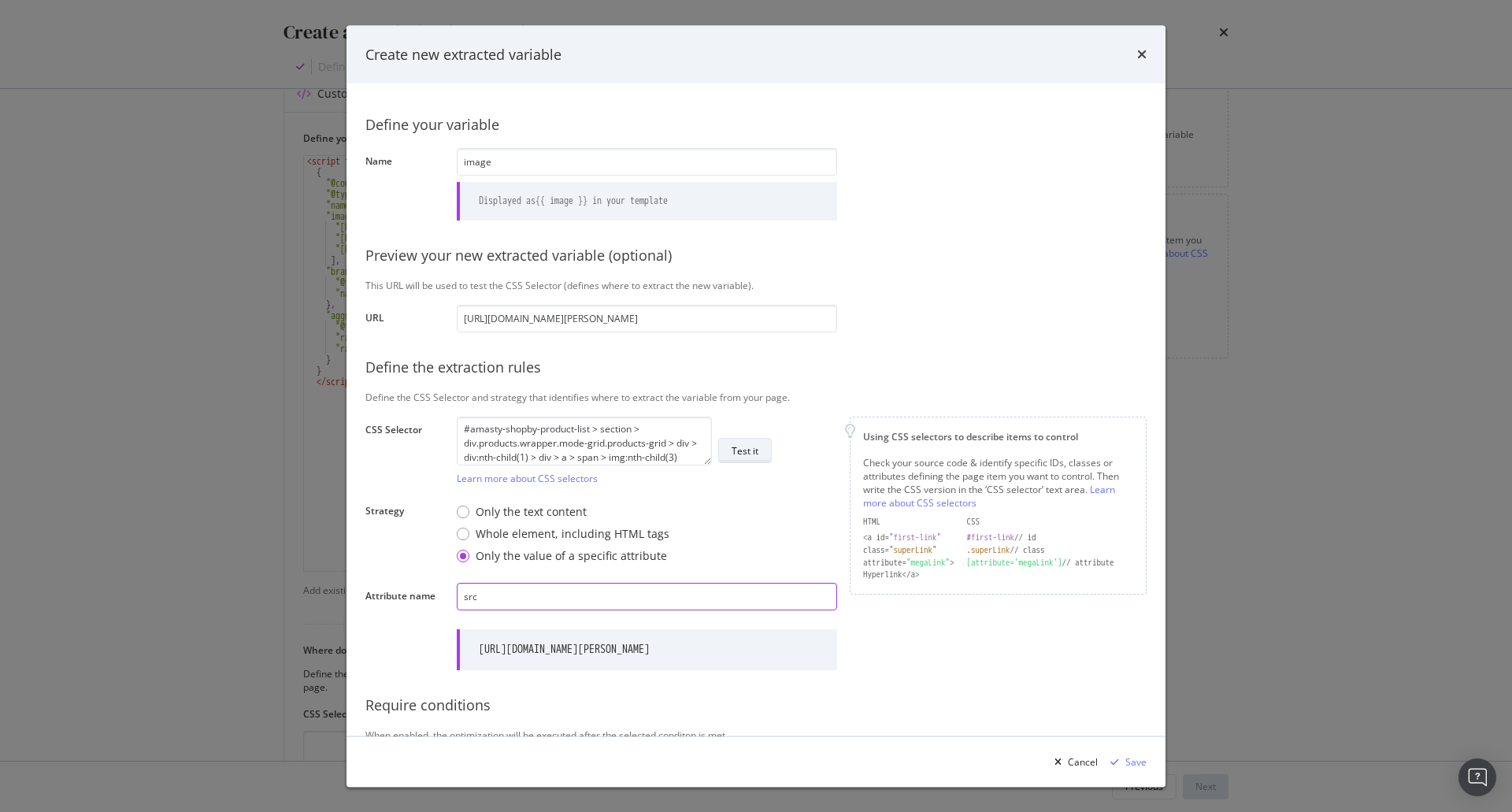 type on "src" 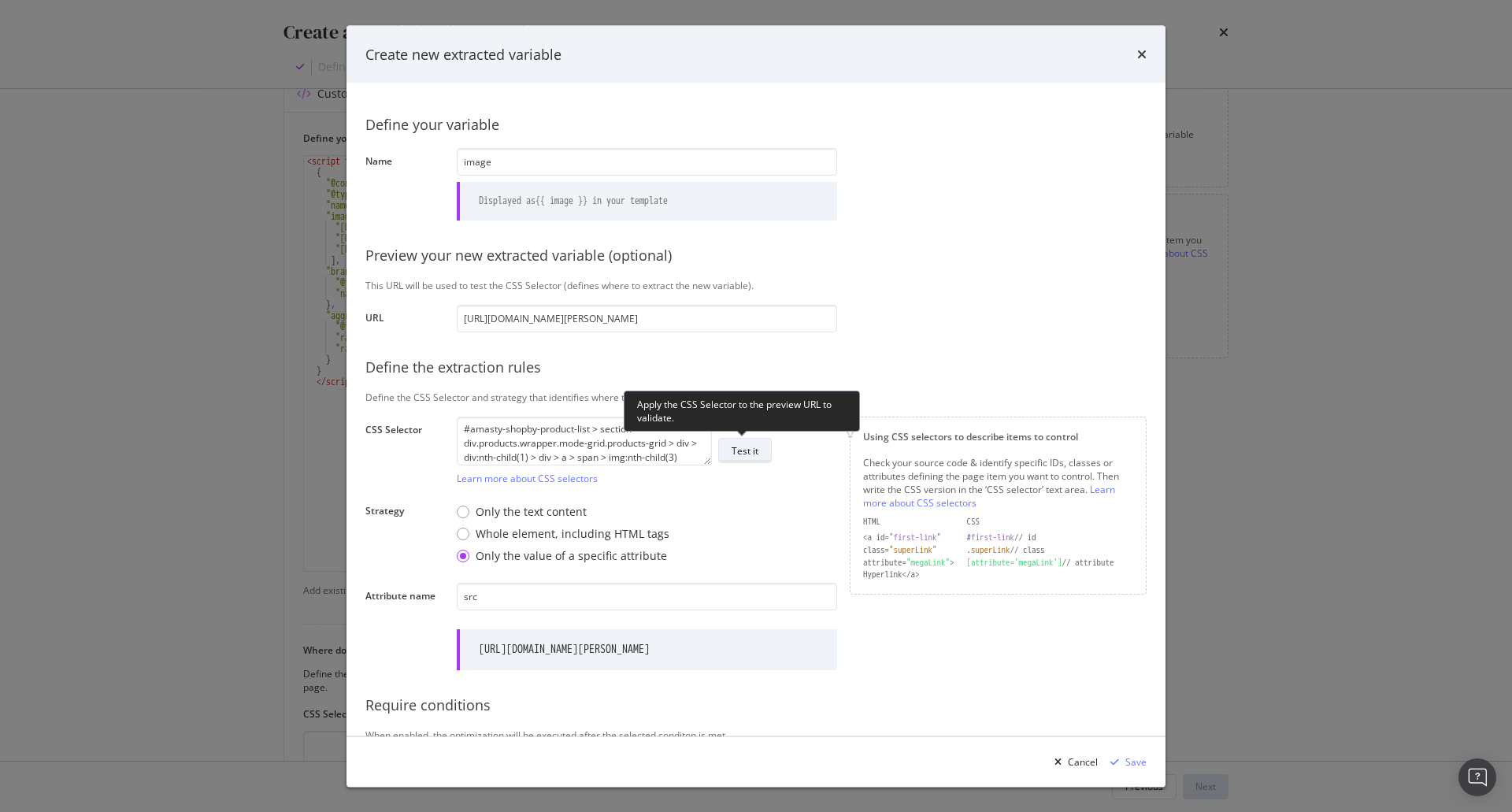 click on "Test it" at bounding box center [745, 450] 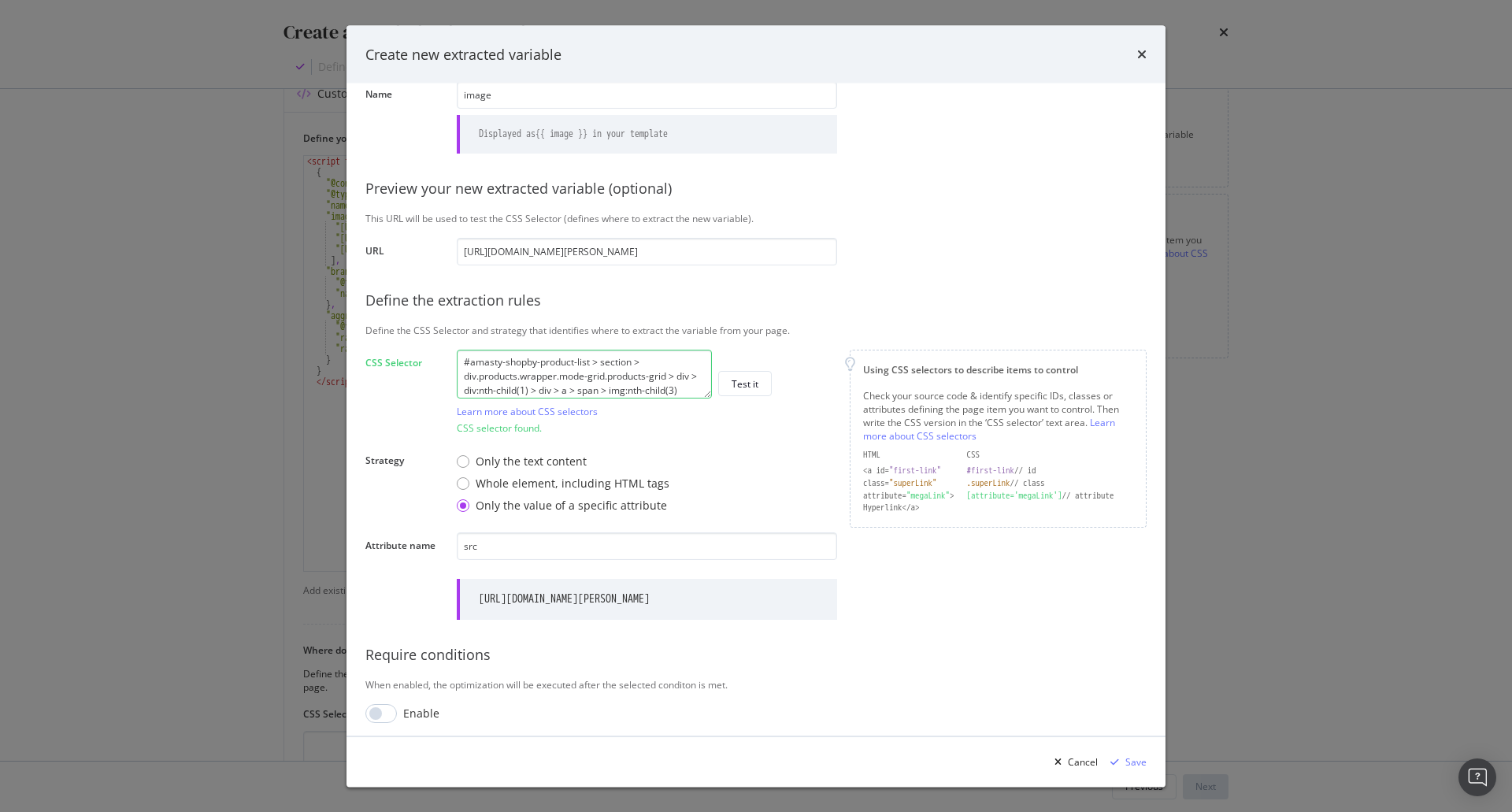 scroll, scrollTop: 120, scrollLeft: 0, axis: vertical 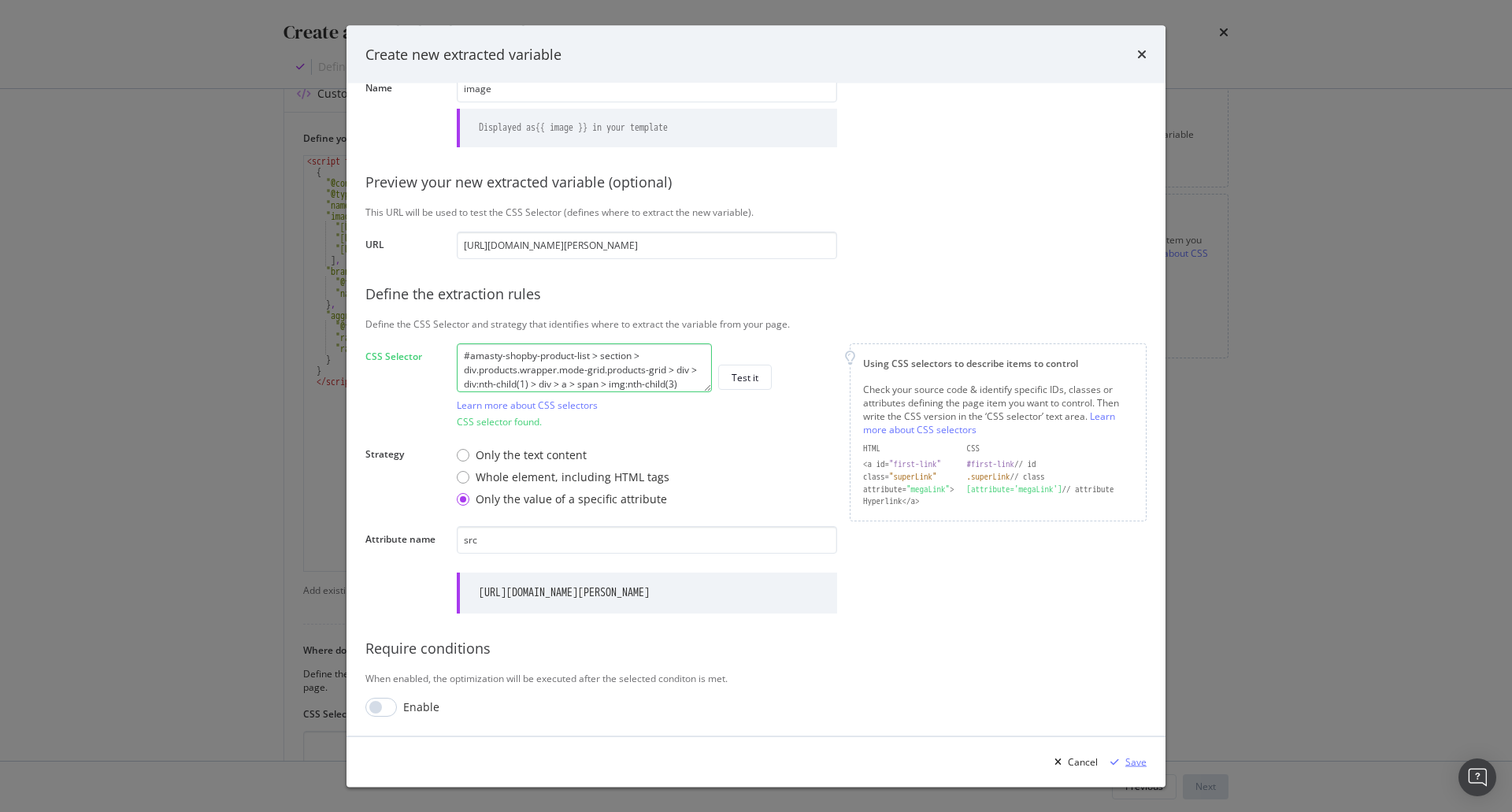 click on "Save" at bounding box center (1136, 761) 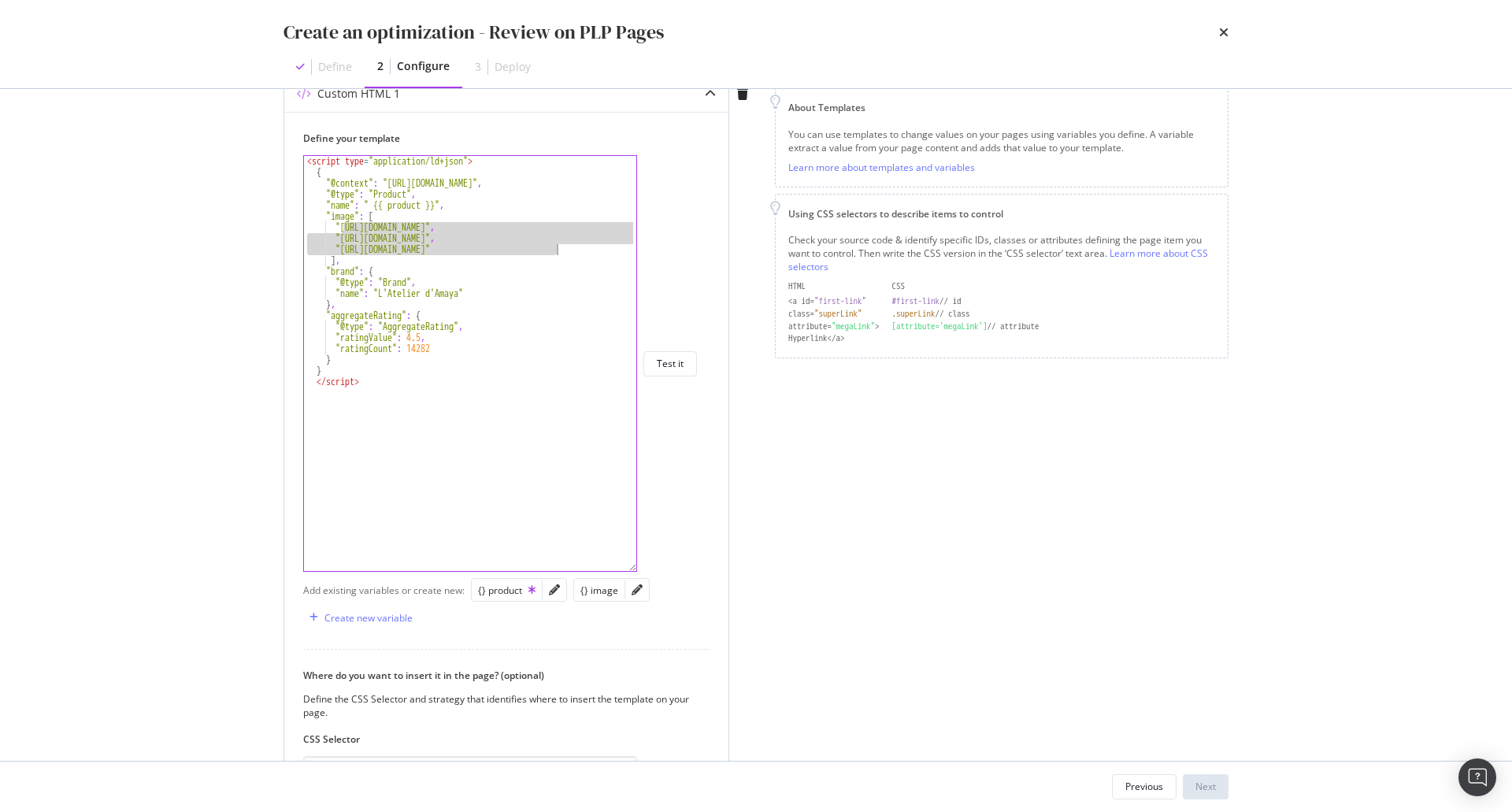 drag, startPoint x: 343, startPoint y: 228, endPoint x: 557, endPoint y: 252, distance: 215.34159 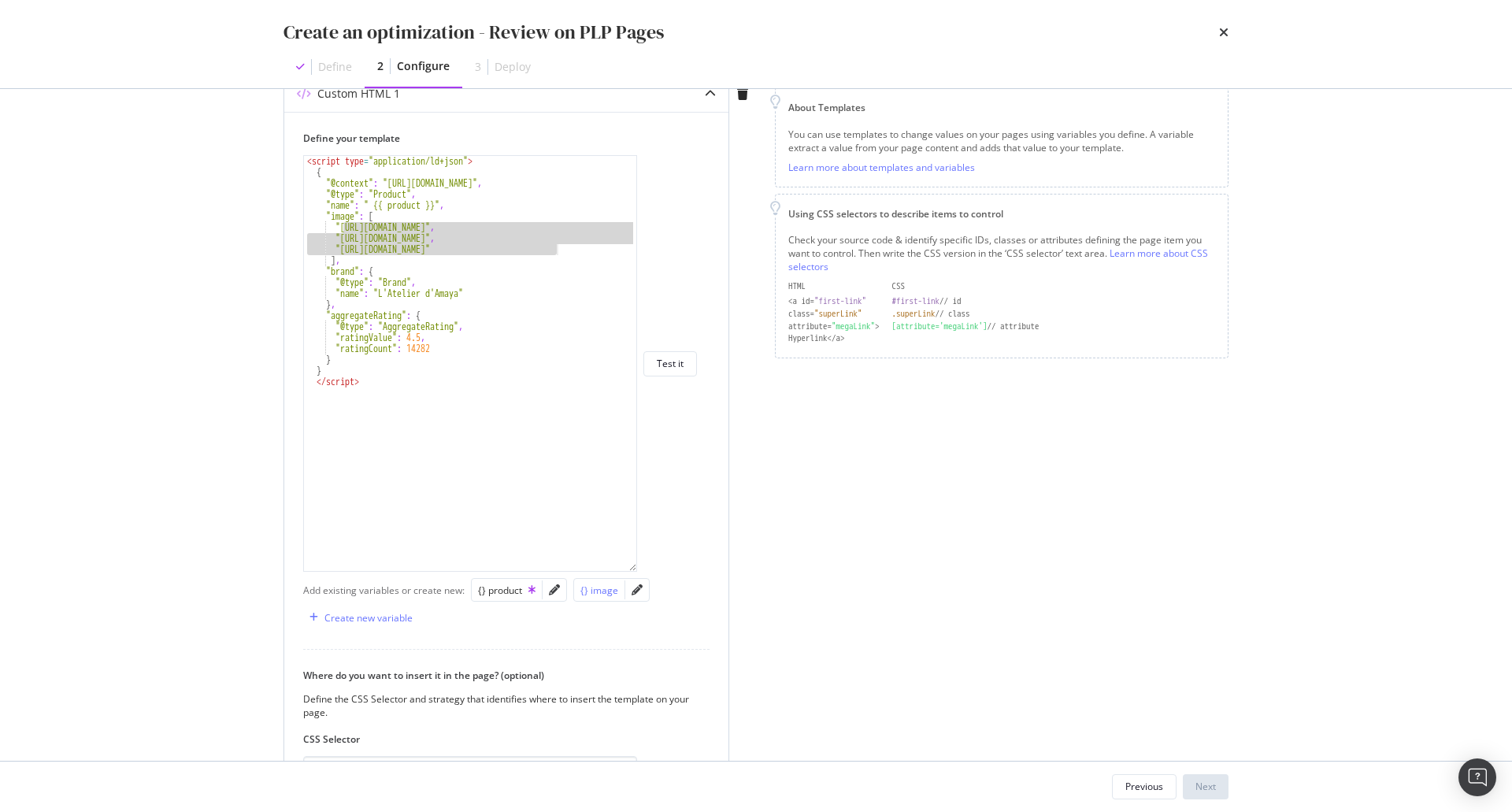 click on "{}   image" at bounding box center (599, 590) 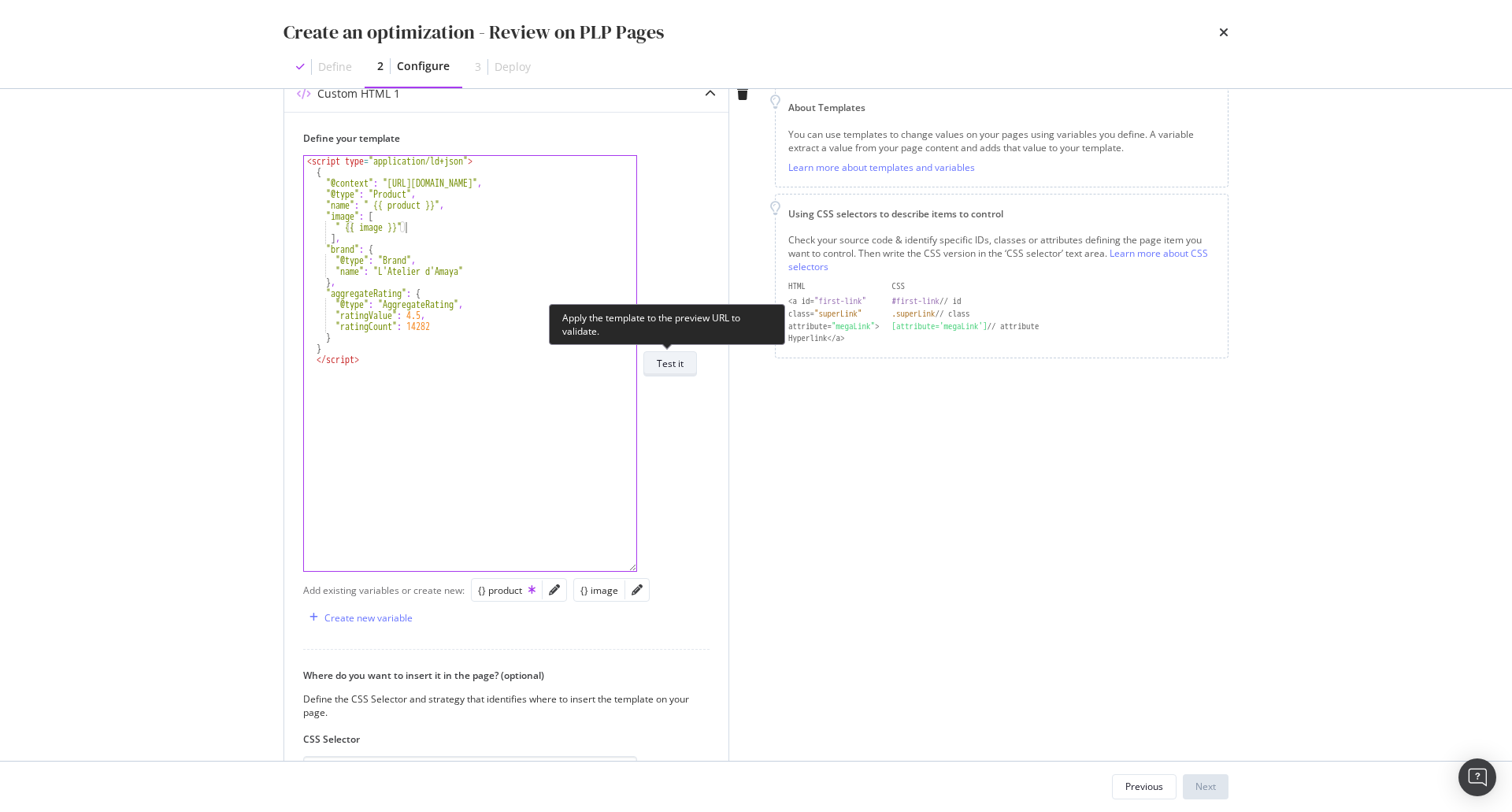 click on "Test it" at bounding box center [670, 363] 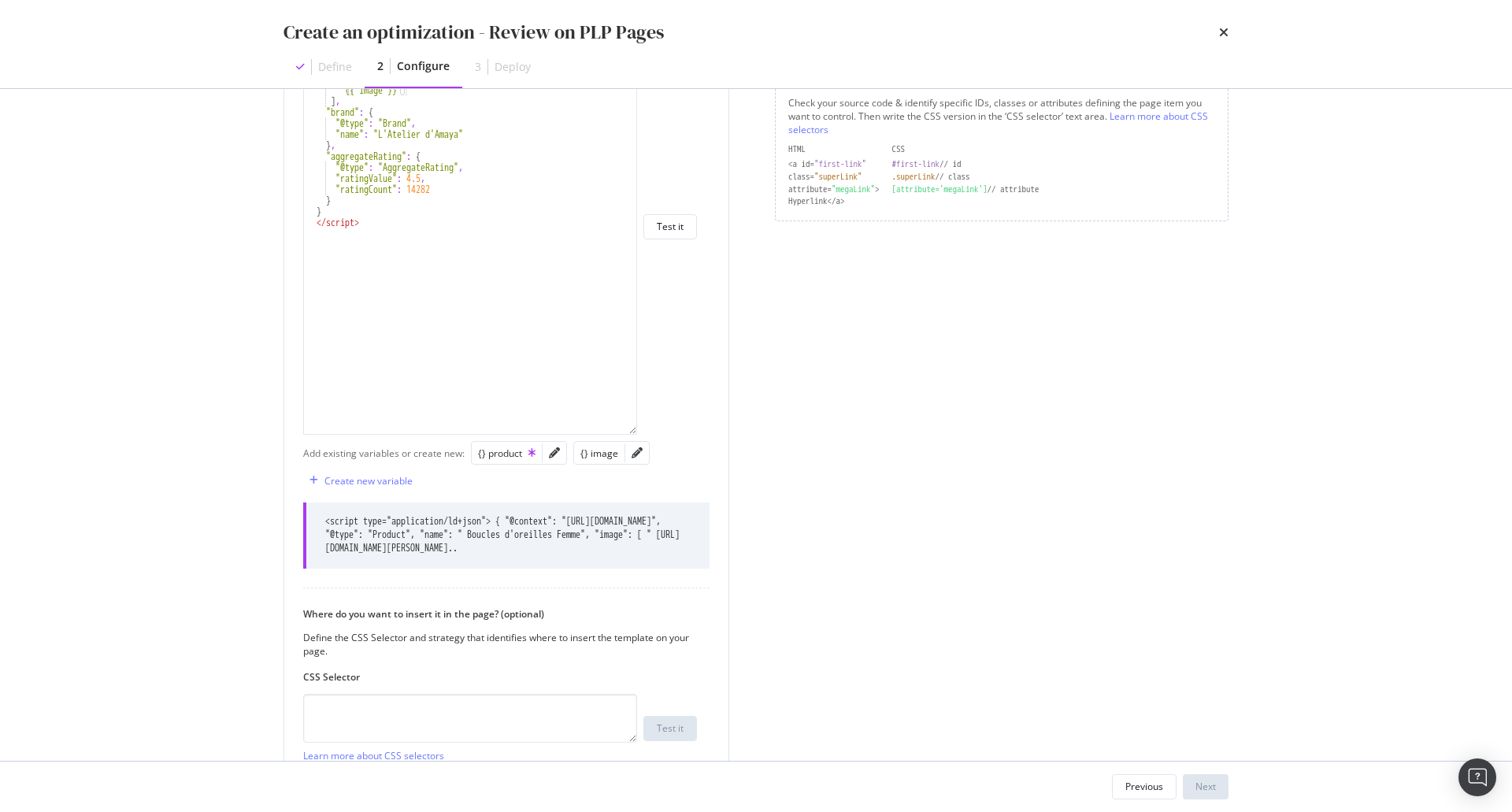 scroll, scrollTop: 506, scrollLeft: 0, axis: vertical 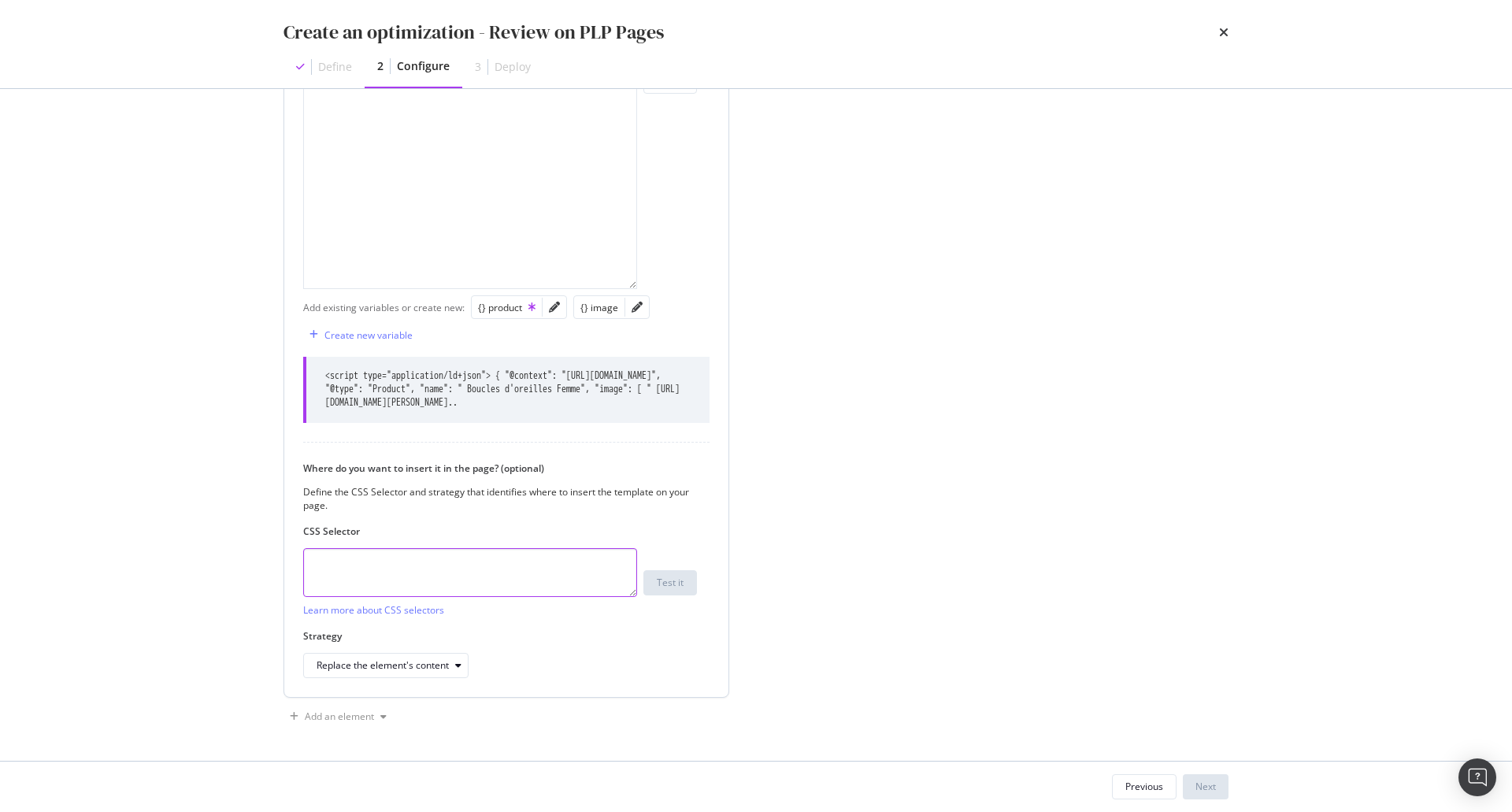click at bounding box center (470, 573) 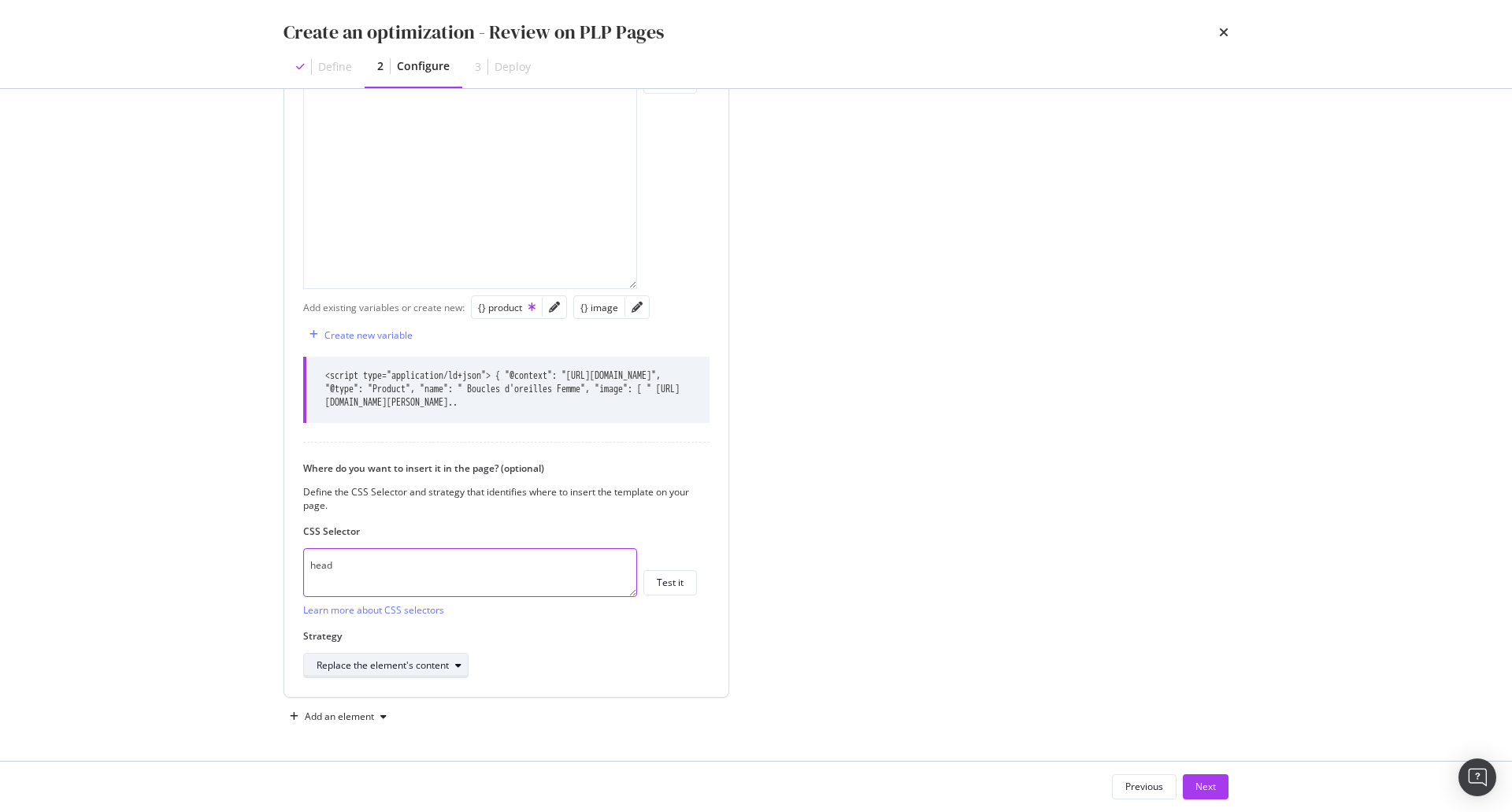 type on "head" 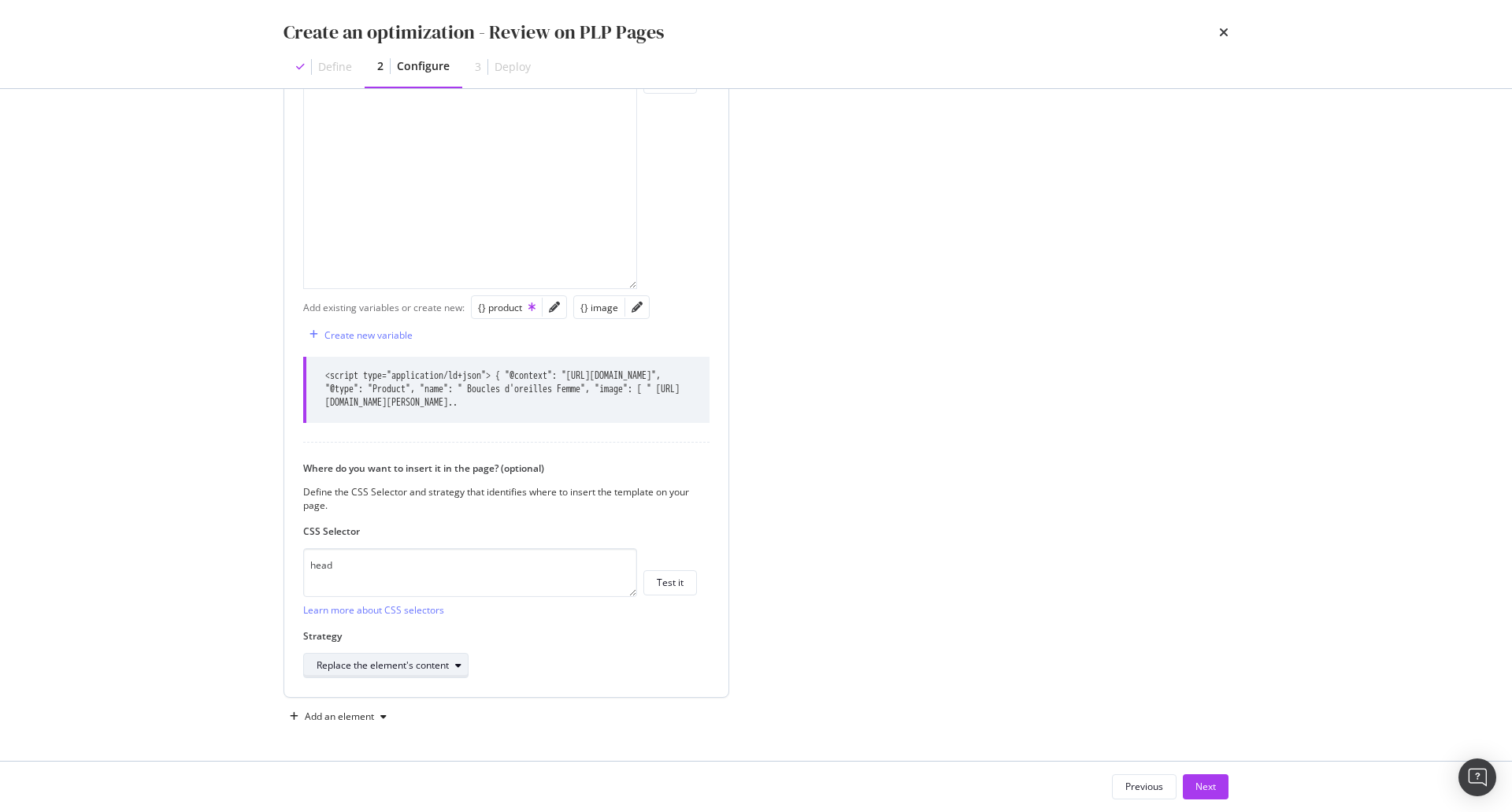 click at bounding box center [458, 666] 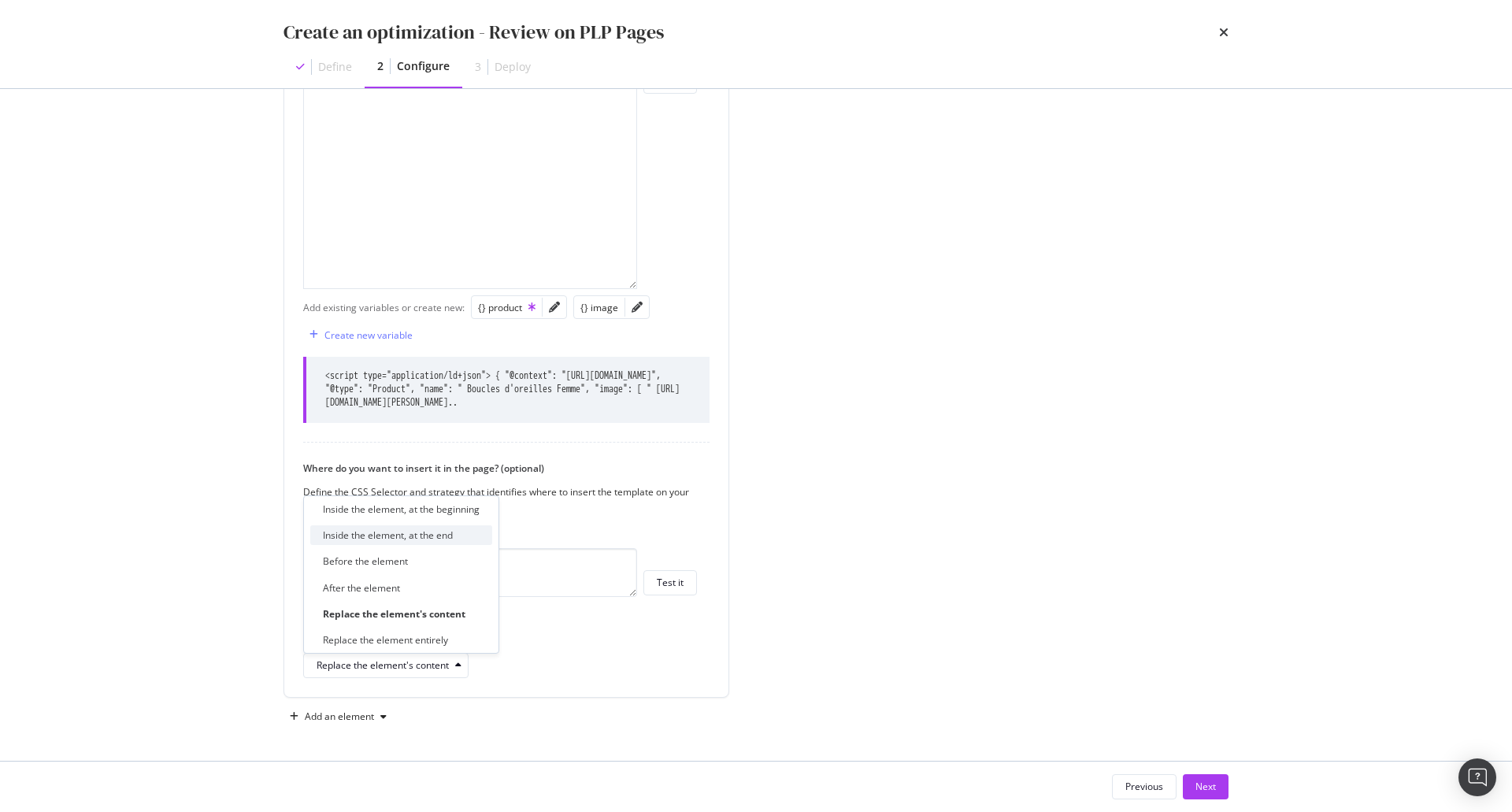 click on "Inside the element, at the end" at bounding box center [401, 535] 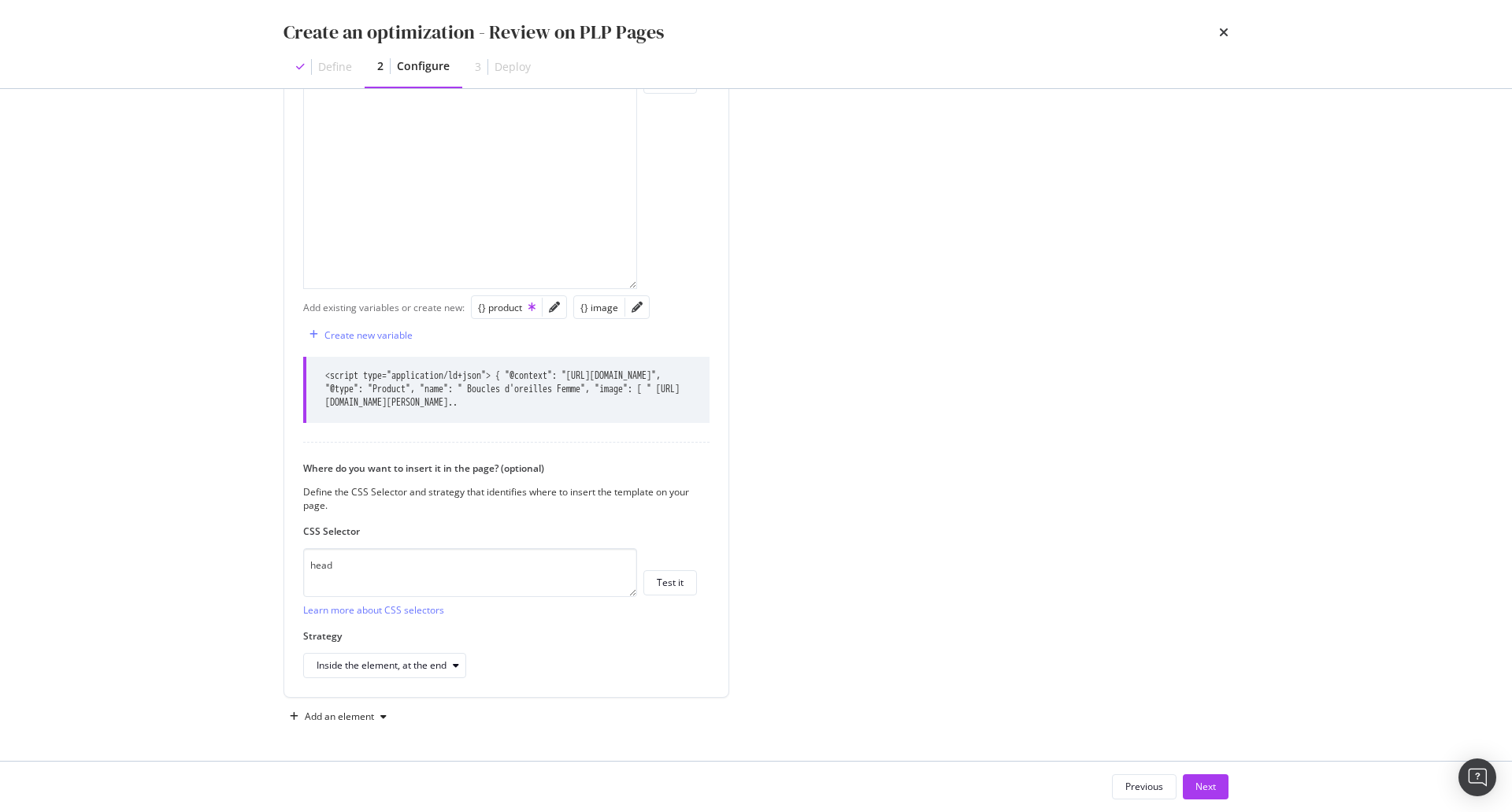 click on "Preview your optimization (optional) This URL will be used to test the CSS Selector (defines where to insert the new value) and template (defines how you want to provide your new value). URL https://atelier-amaya.com/fr/bijoux/boucles-d-oreilles Configure the elements to update Custom HTML 1 Define your template " {{ image }}" < script   type = "application/ld+json" >    {      "@context" :   "https://schema.org/" ,      "@type" :   "Product" ,      "name" :   " {{ product }}" ,      "image" :   [         " {{ image }}"        ] ,      "brand" :   {         "@type" :   "Brand" ,         "name" :   "L'Atelier d'Amaya"      } ,      "aggregateRating" :   {         "@type" :   "AggregateRating" ,         "ratingValue" :   4.5 ,         "ratingCount" :   14282      }    }    </ script >     Test it Add existing variables or create new: {}   product   {}   image   Create new variable Where do you want to insert it in the page? (optional) CSS Selector head Learn more about CSS selectors Test it Strategy Title: ." at bounding box center [756, 194] 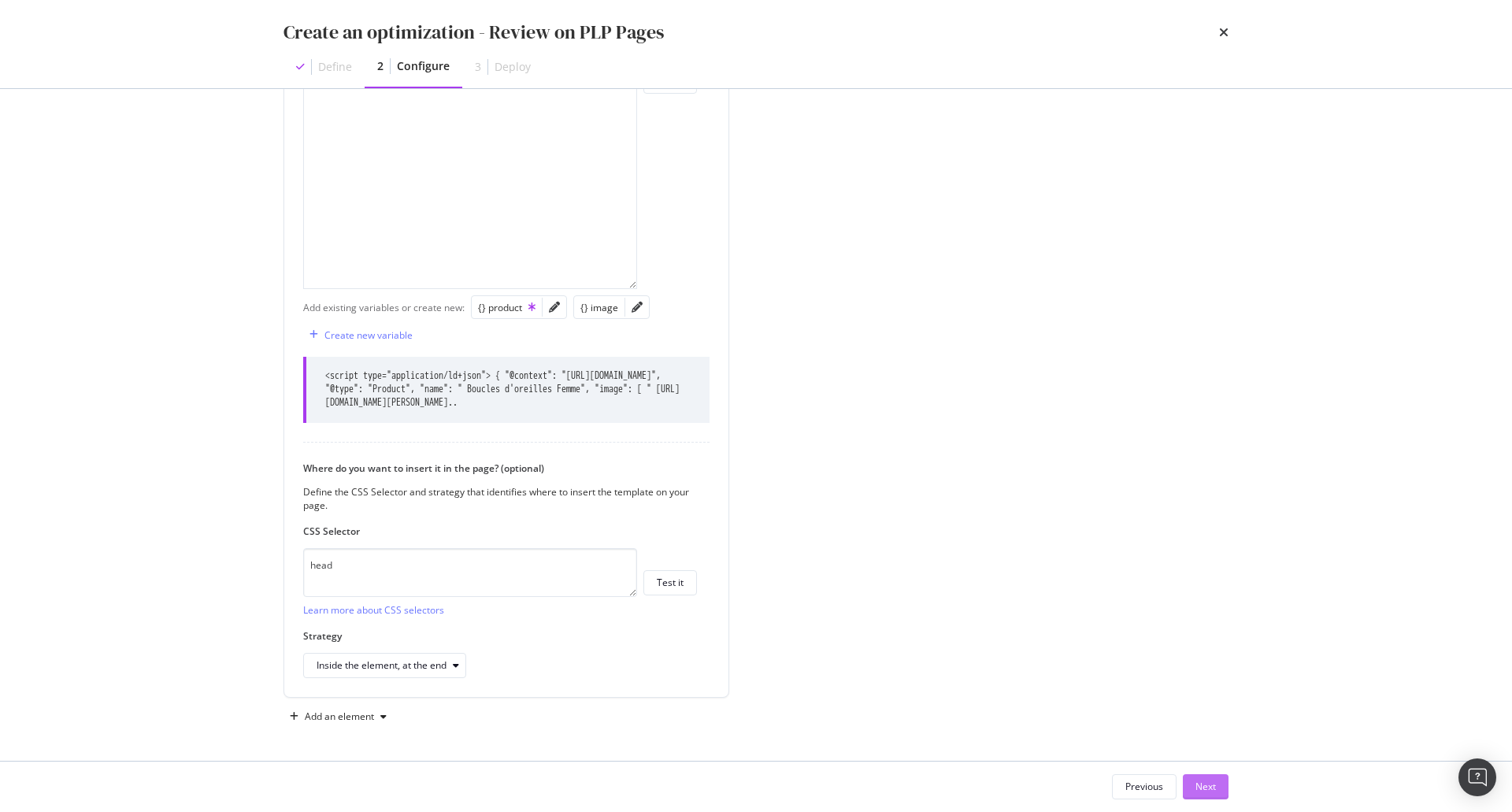 click on "Next" at bounding box center (1206, 786) 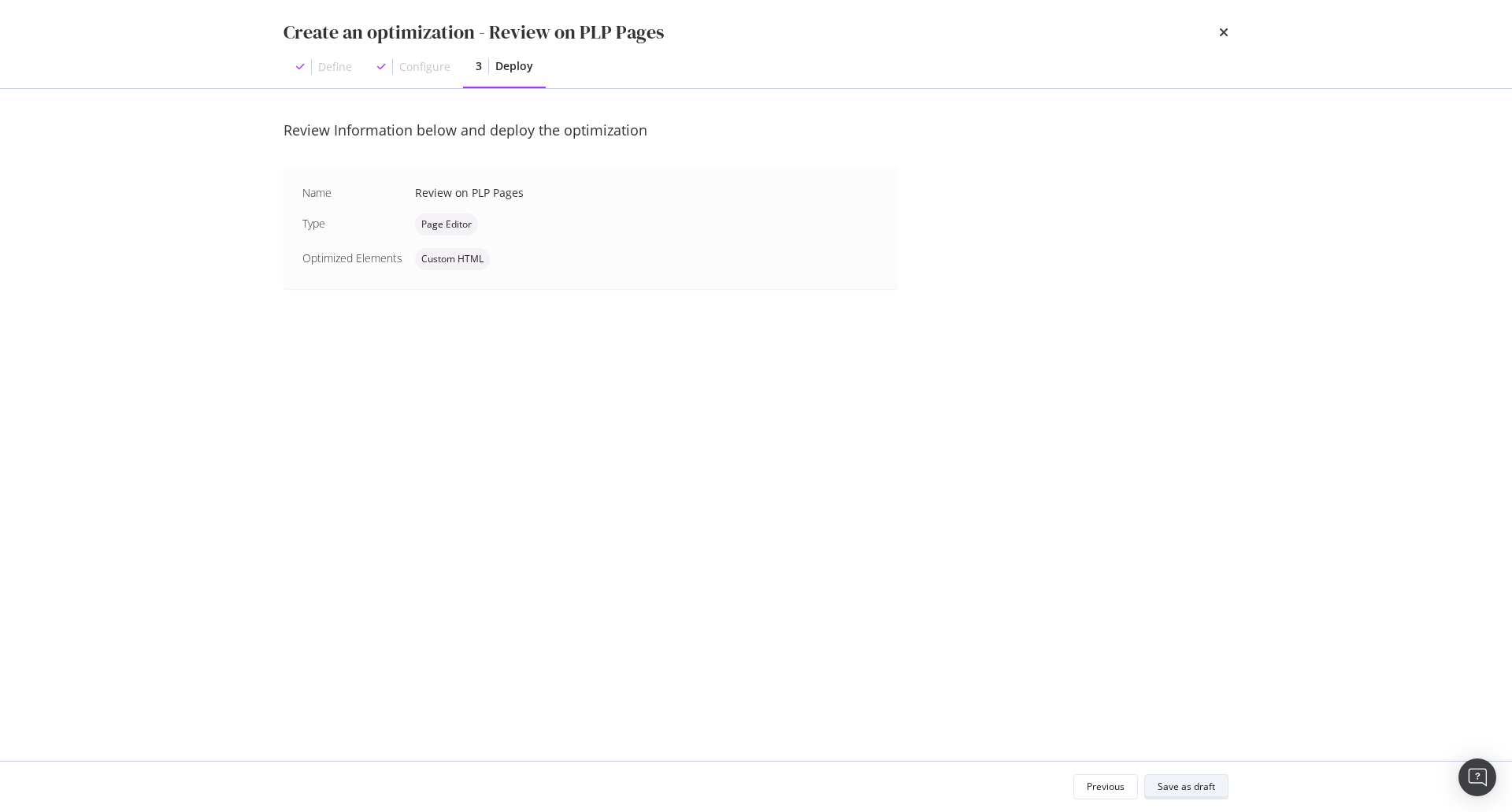 scroll, scrollTop: 0, scrollLeft: 0, axis: both 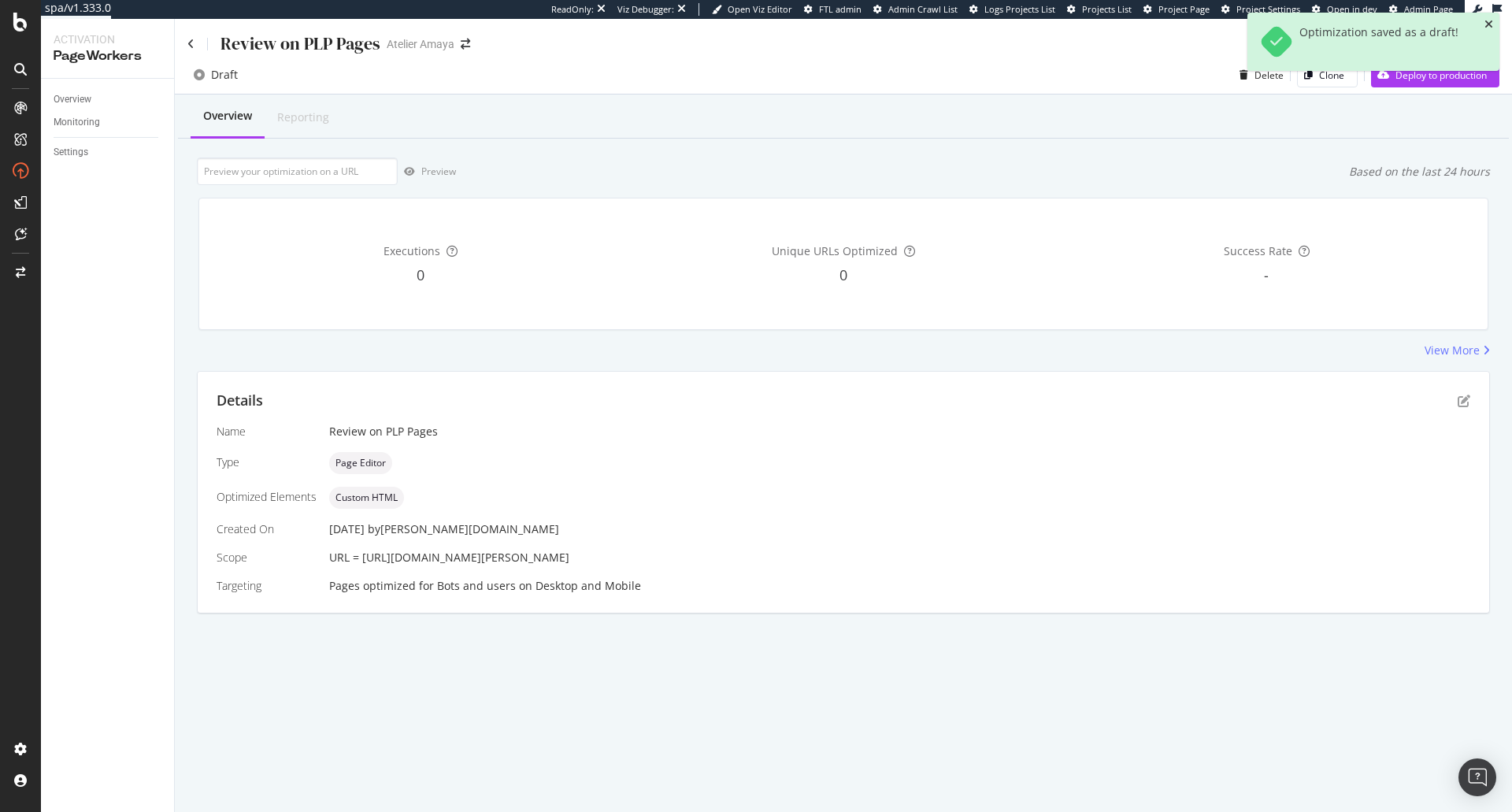 click at bounding box center [1488, 24] 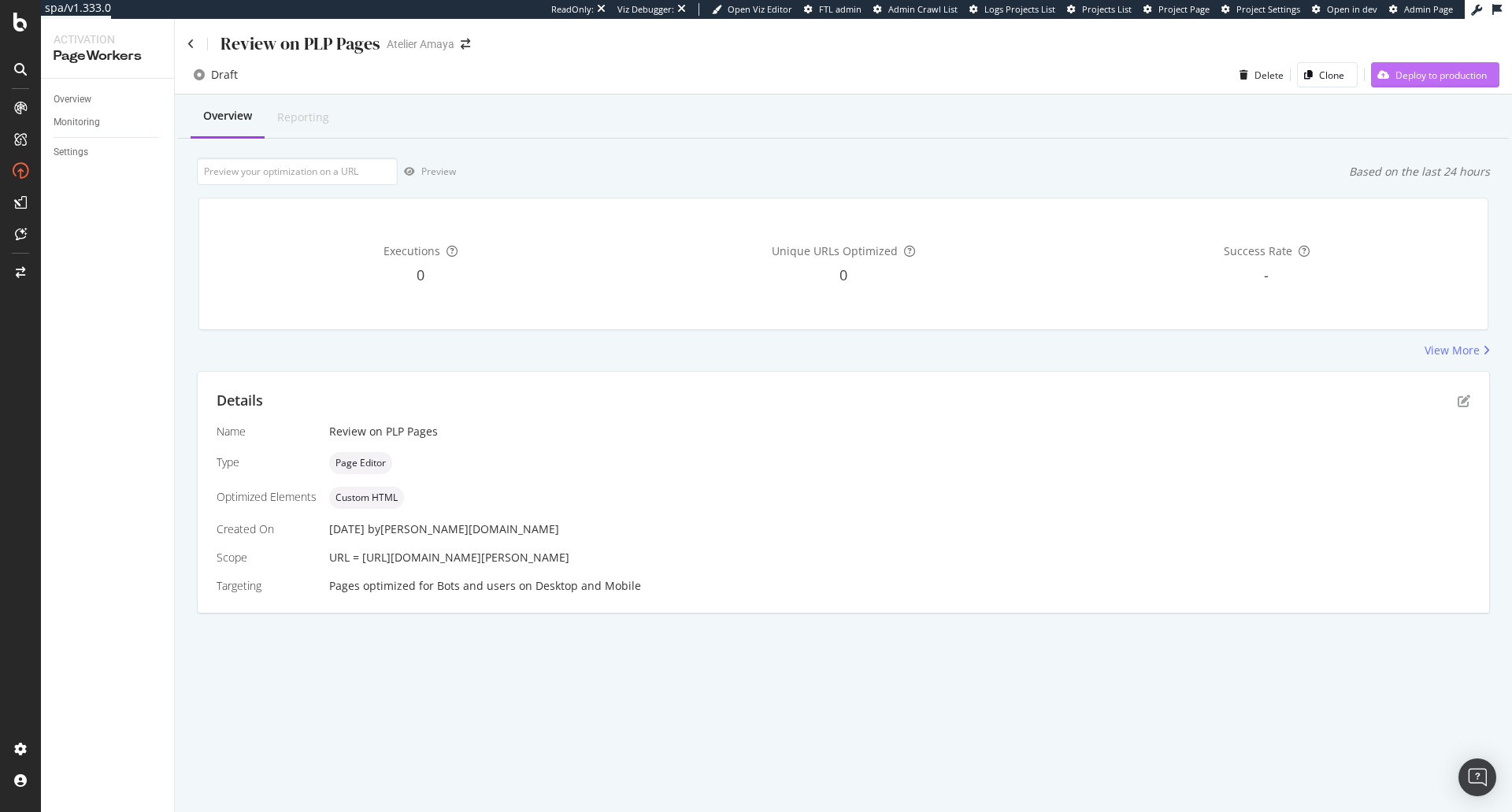 click on "Deploy to production" at bounding box center [1441, 75] 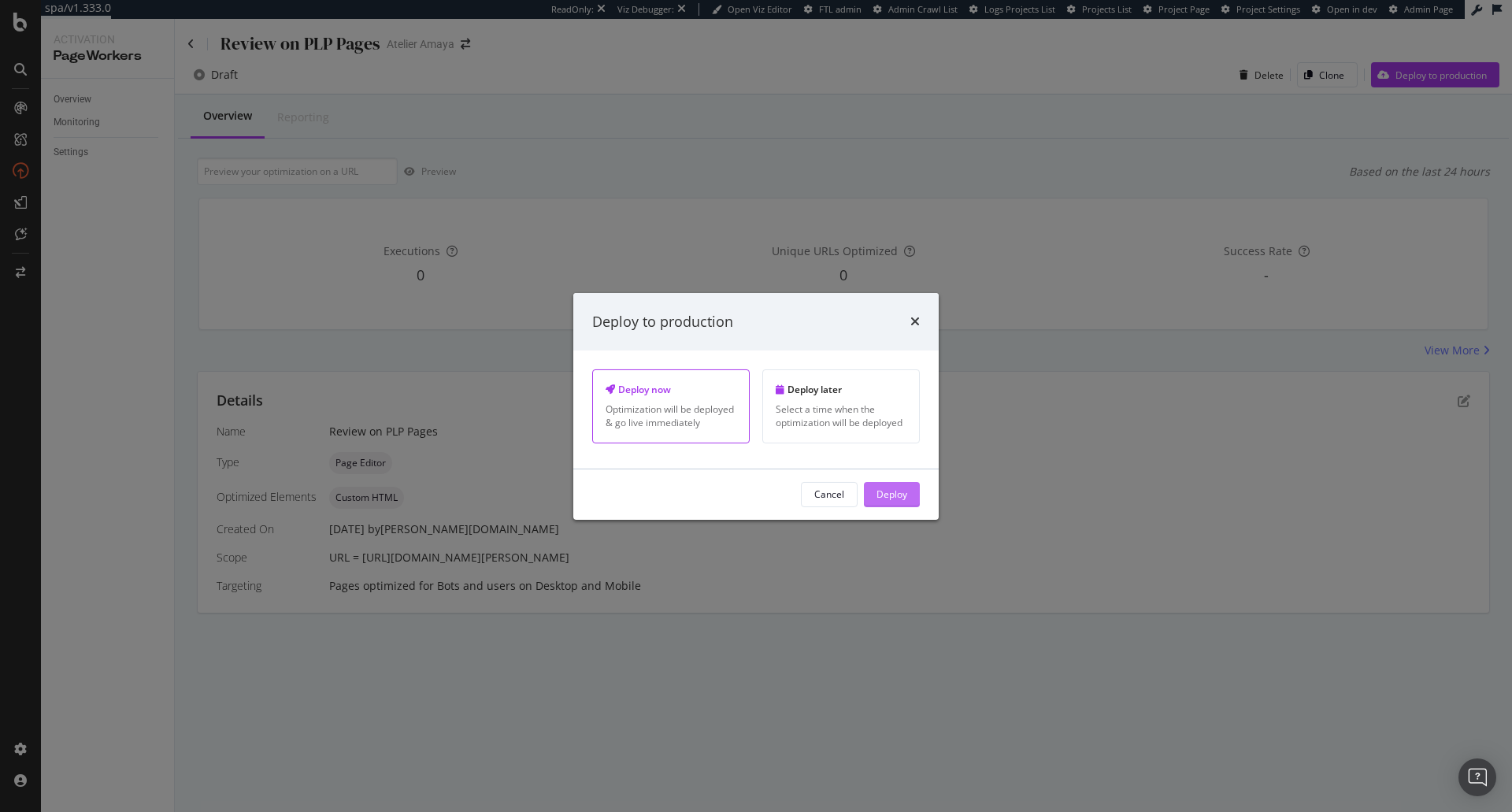 click on "Deploy" at bounding box center [891, 495] 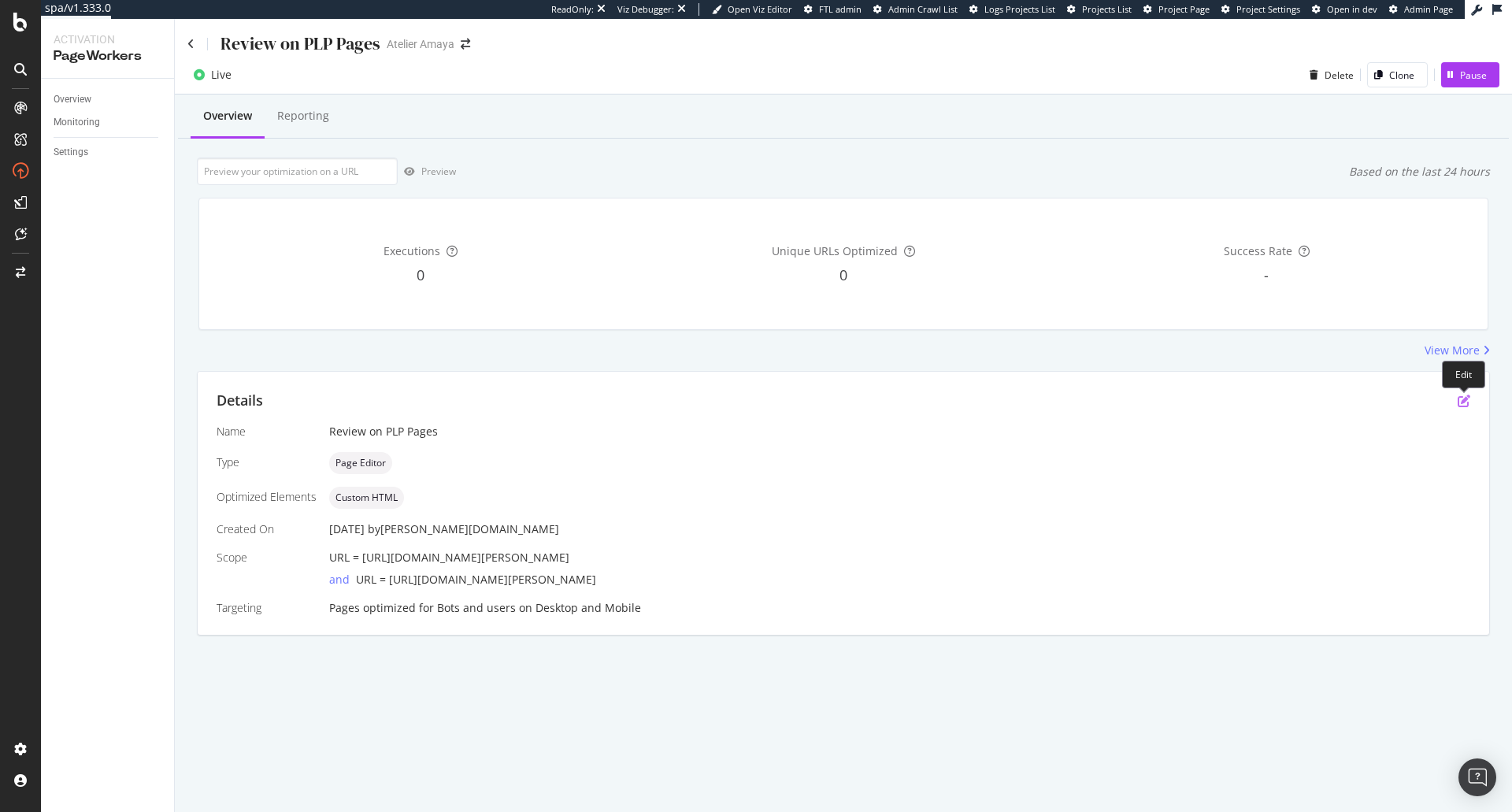 click at bounding box center (1464, 401) 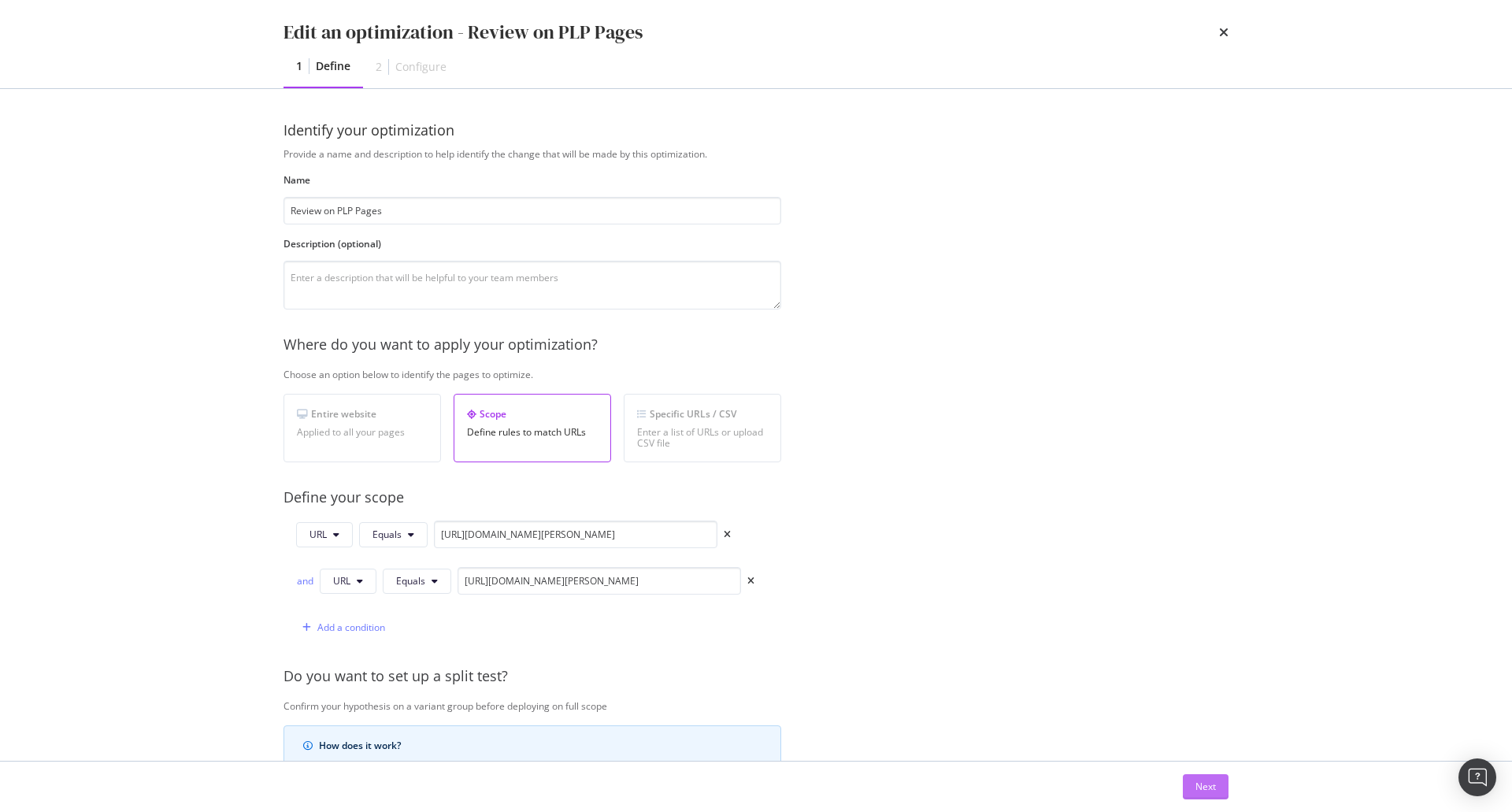 click on "Next" at bounding box center [1206, 787] 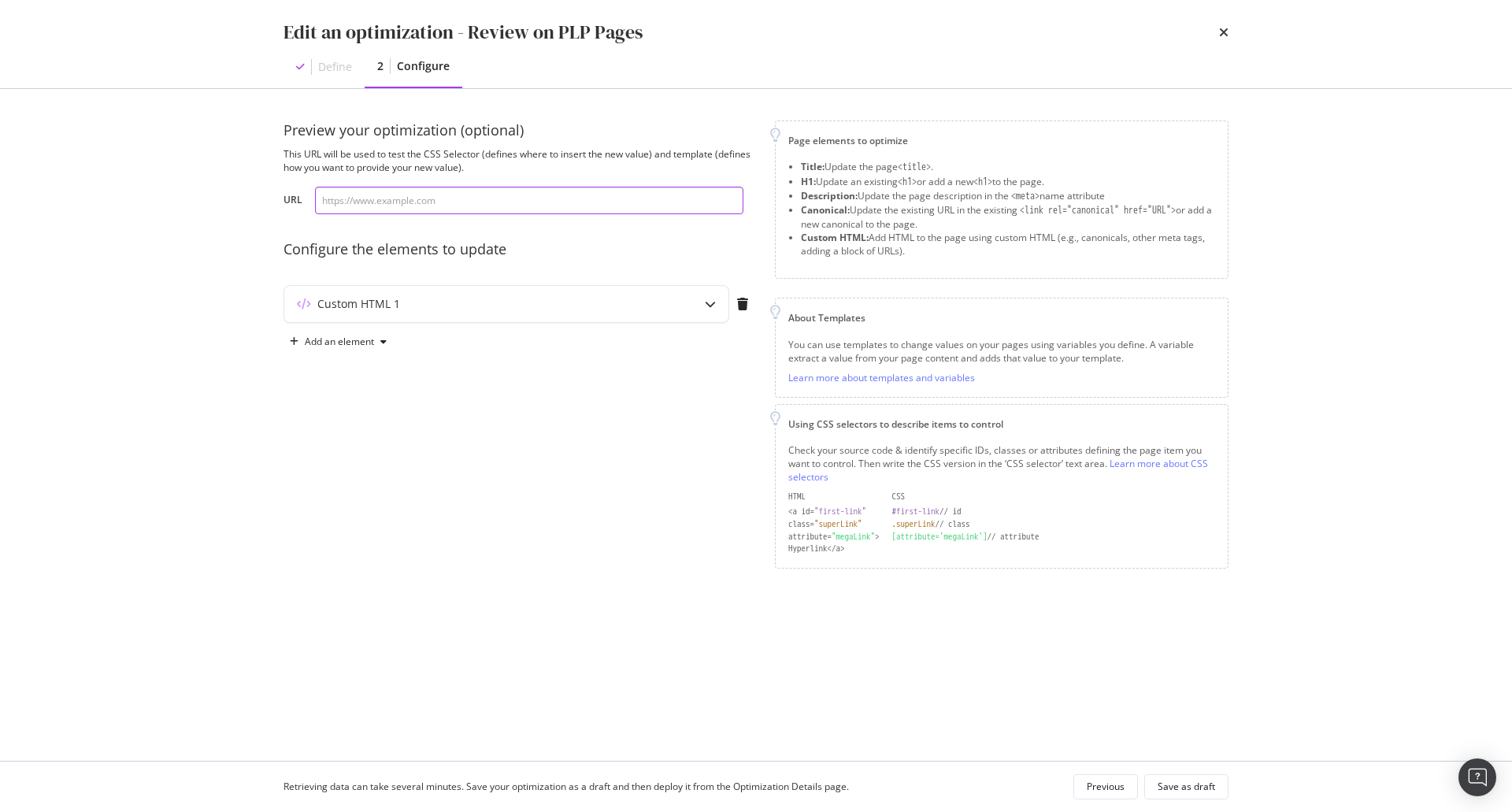 click at bounding box center [529, 200] 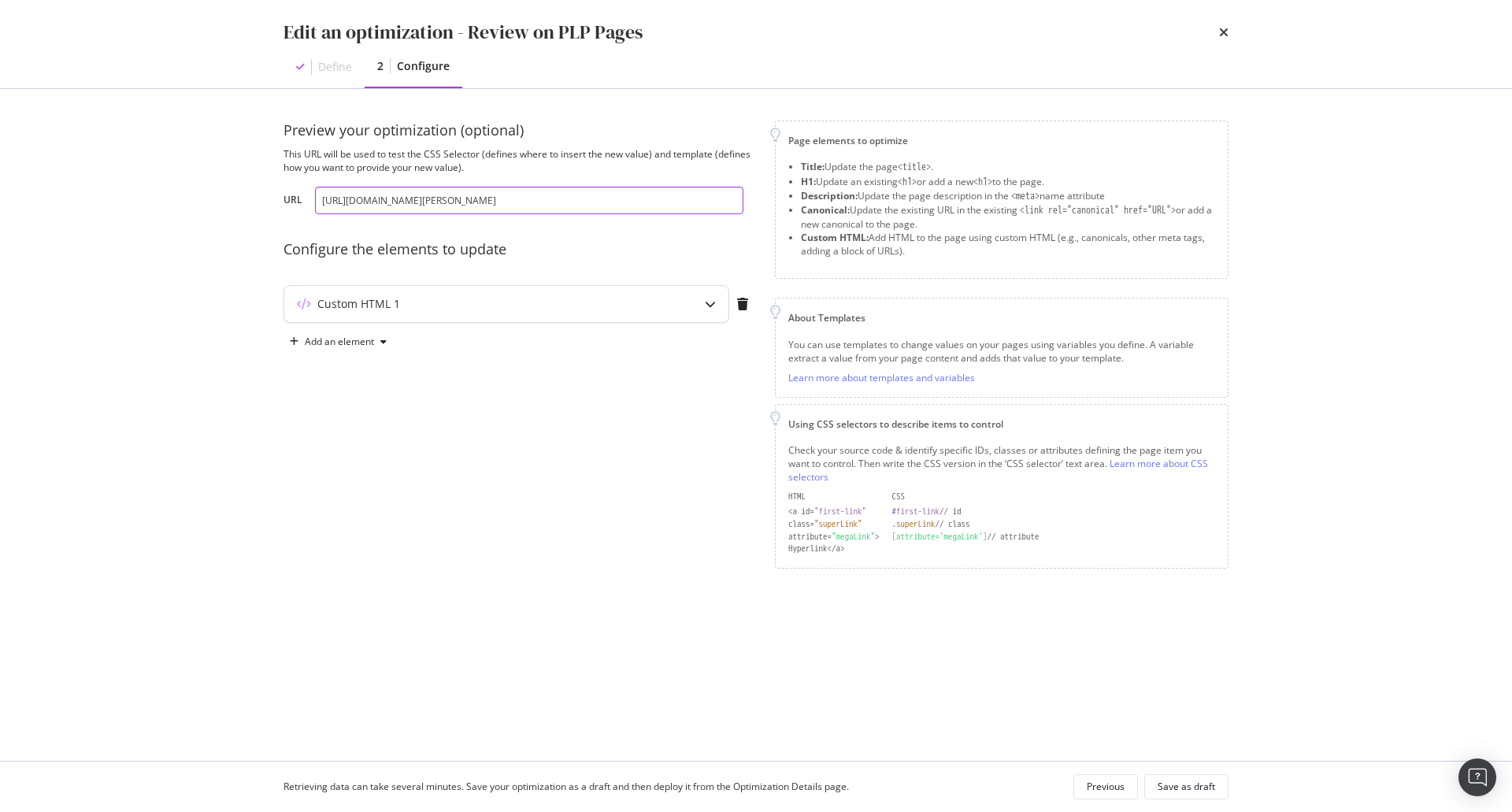 type on "https://atelier-amaya.com/fr/bijoux/bagues" 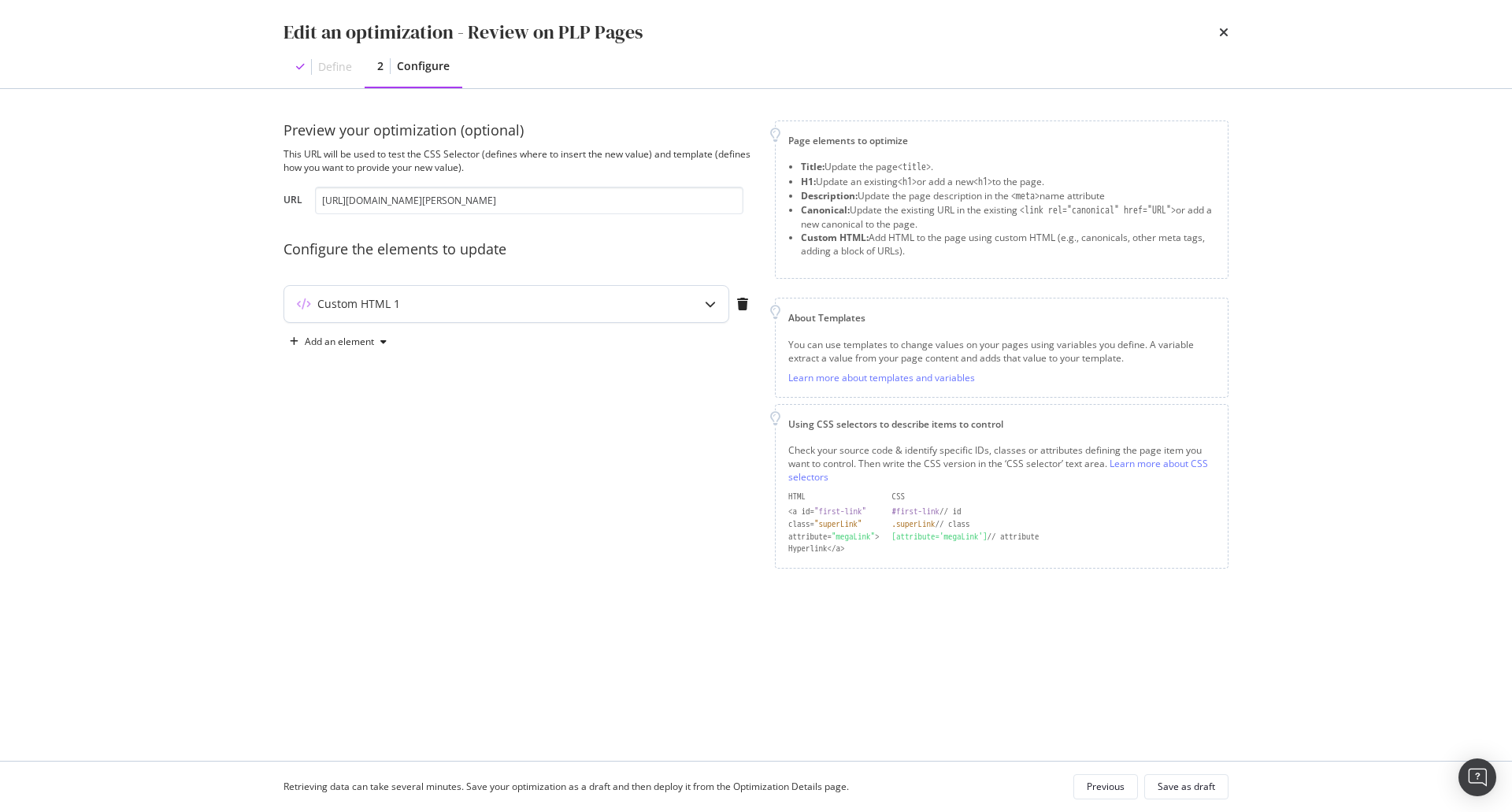 click on "Custom HTML 1" at bounding box center (506, 304) 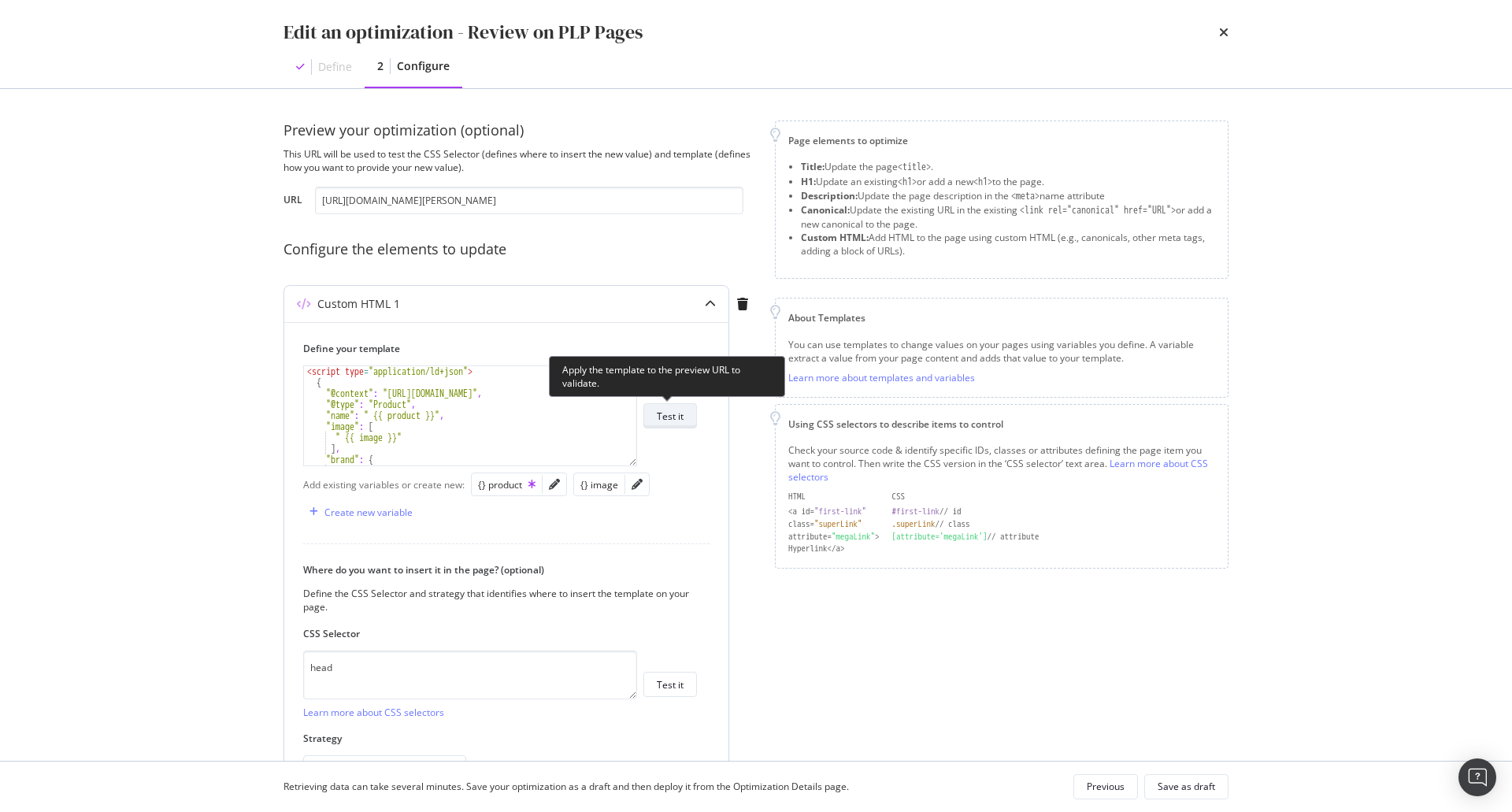 click on "Test it" at bounding box center [670, 416] 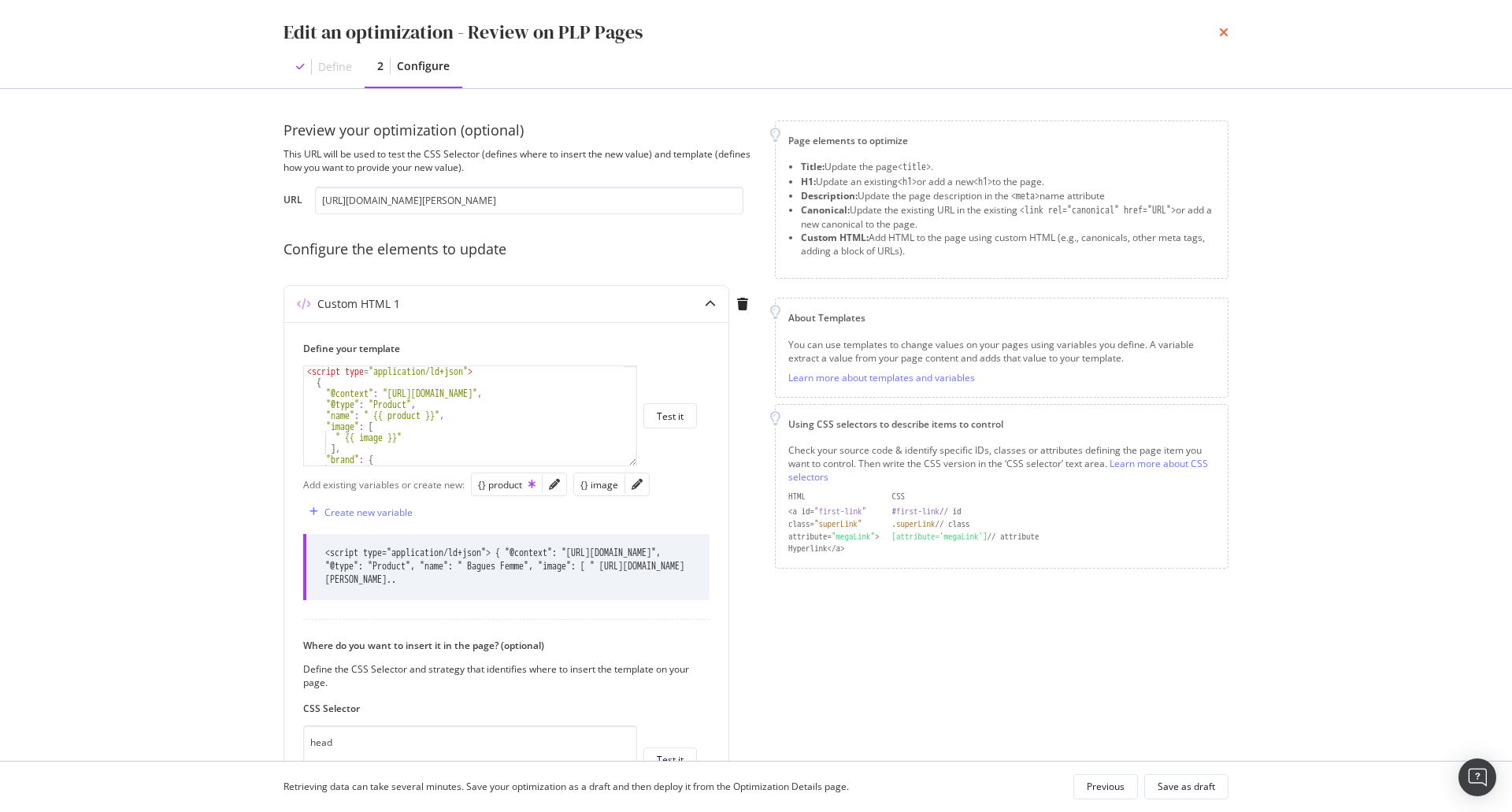 click at bounding box center [1224, 32] 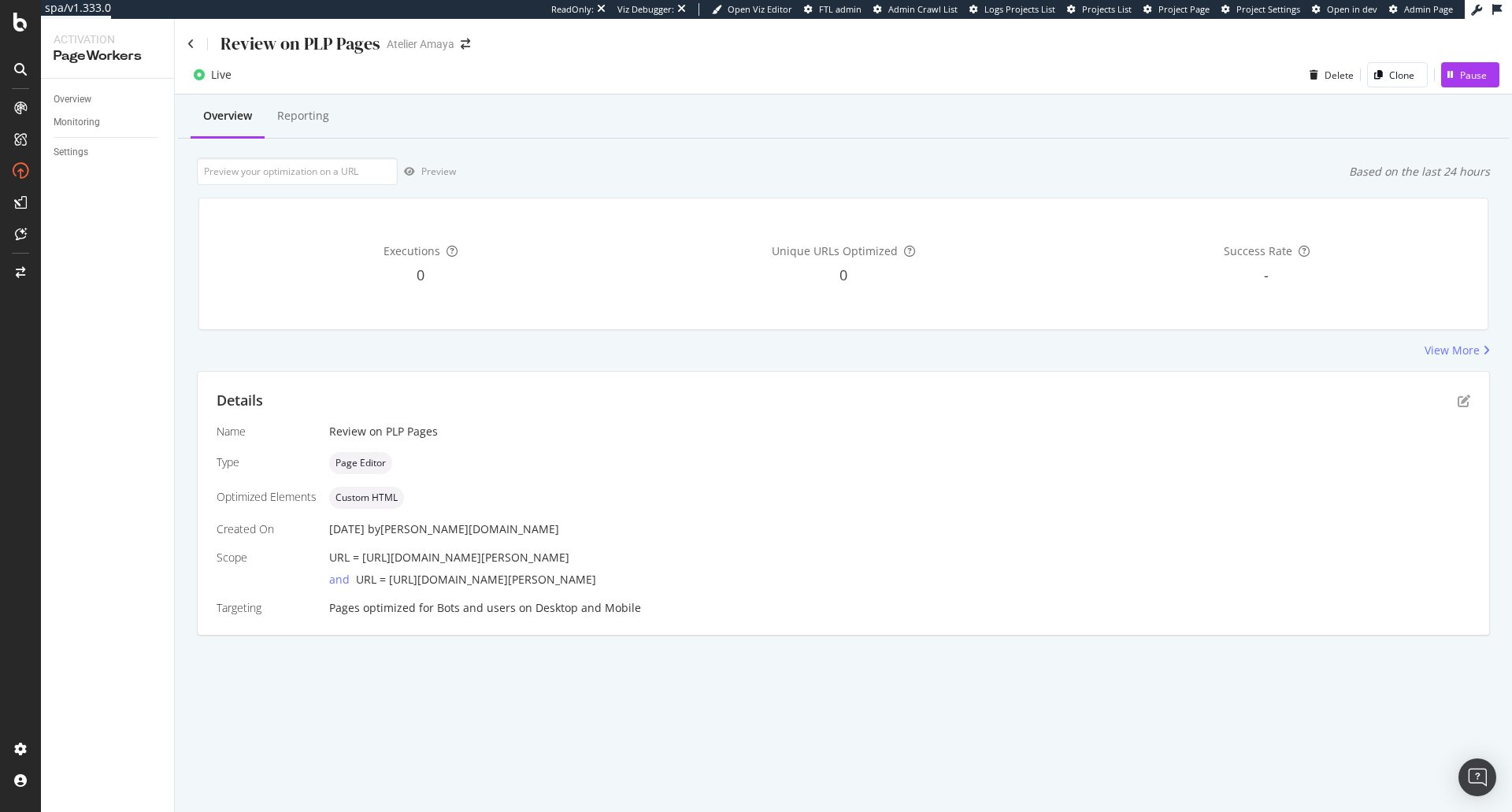 click on "View More" at bounding box center [843, 350] 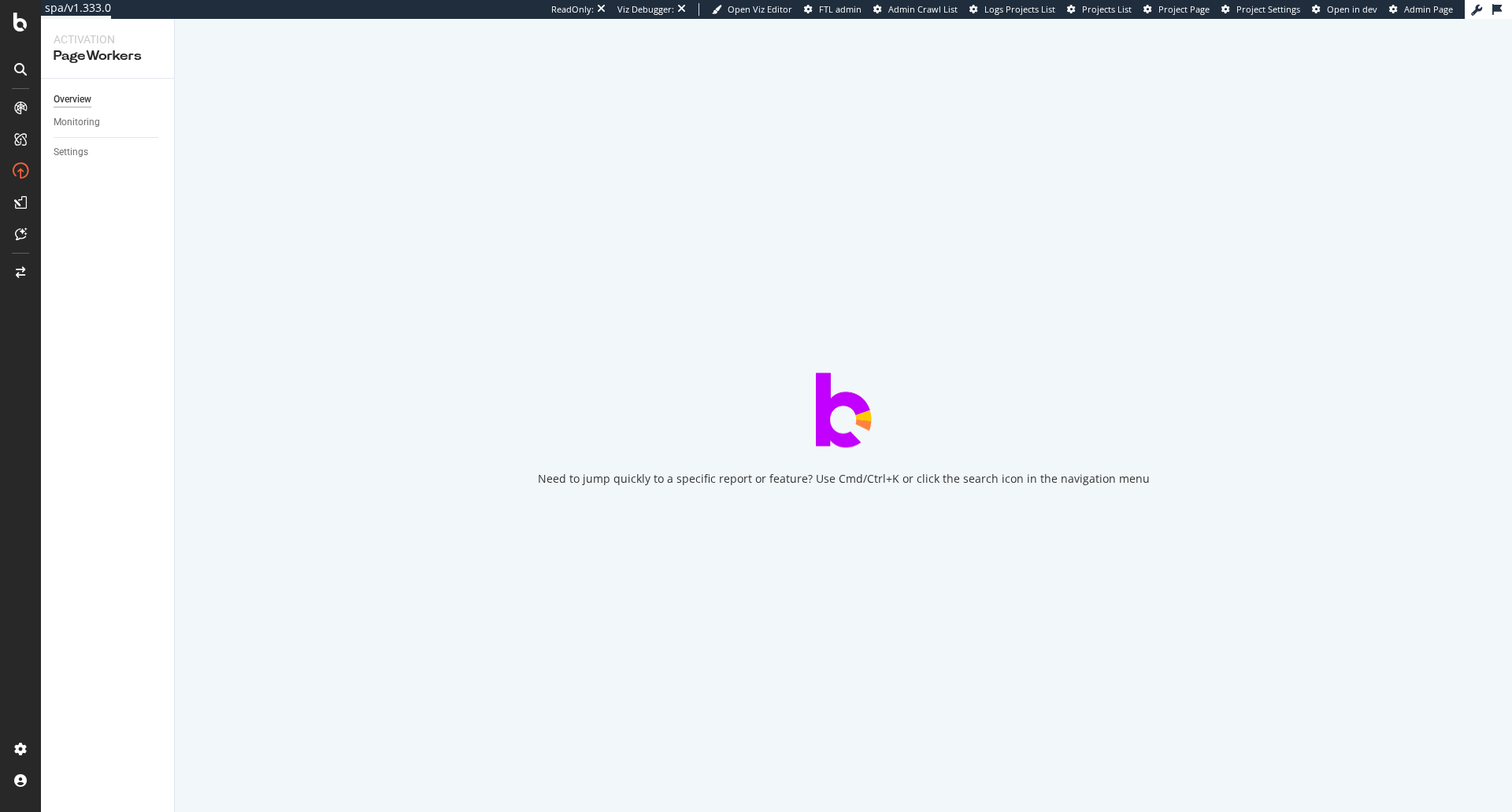 scroll, scrollTop: 0, scrollLeft: 0, axis: both 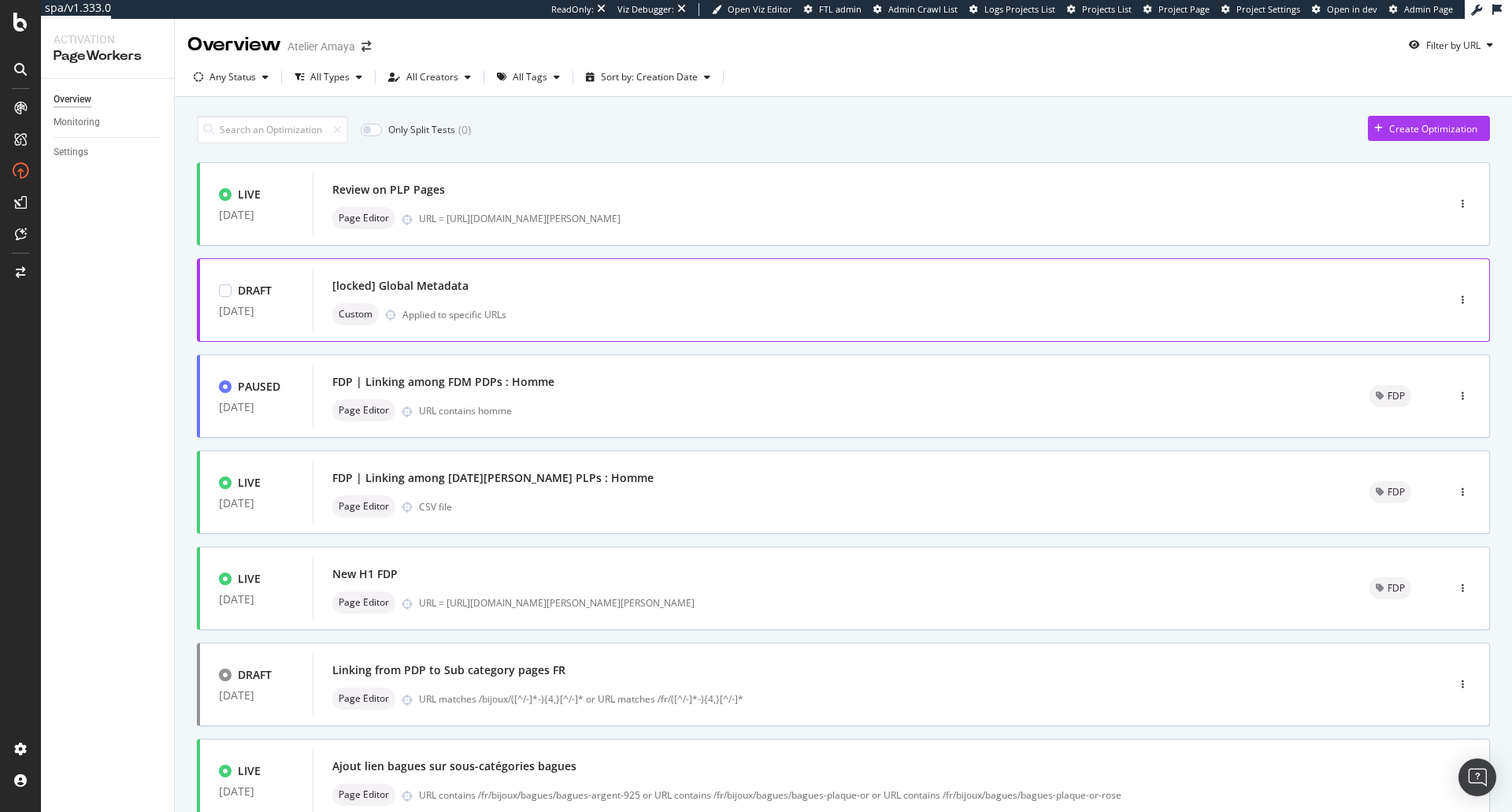 click on "Custom Applied to specific URLs" at bounding box center [856, 314] 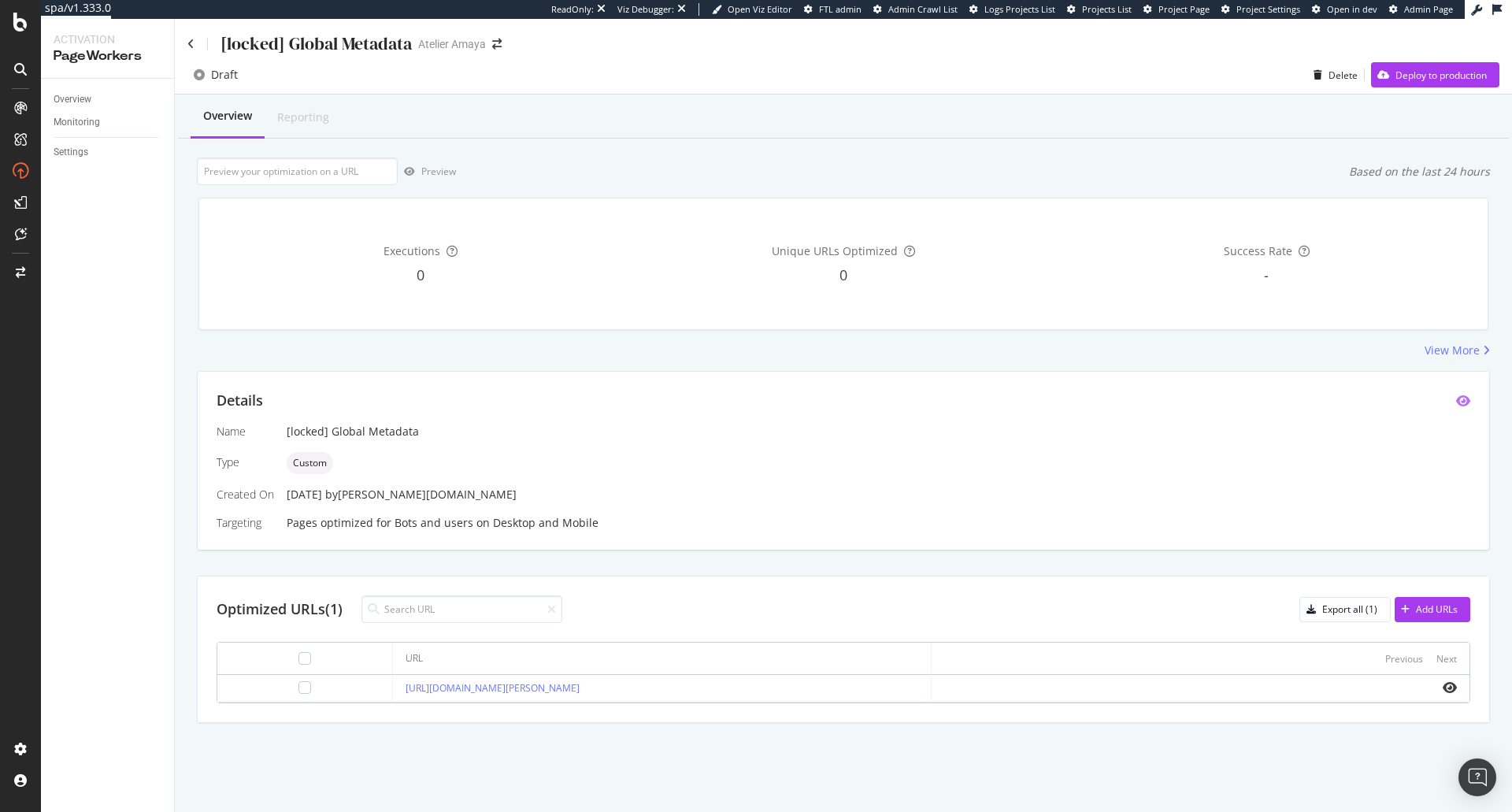 click at bounding box center [1463, 401] 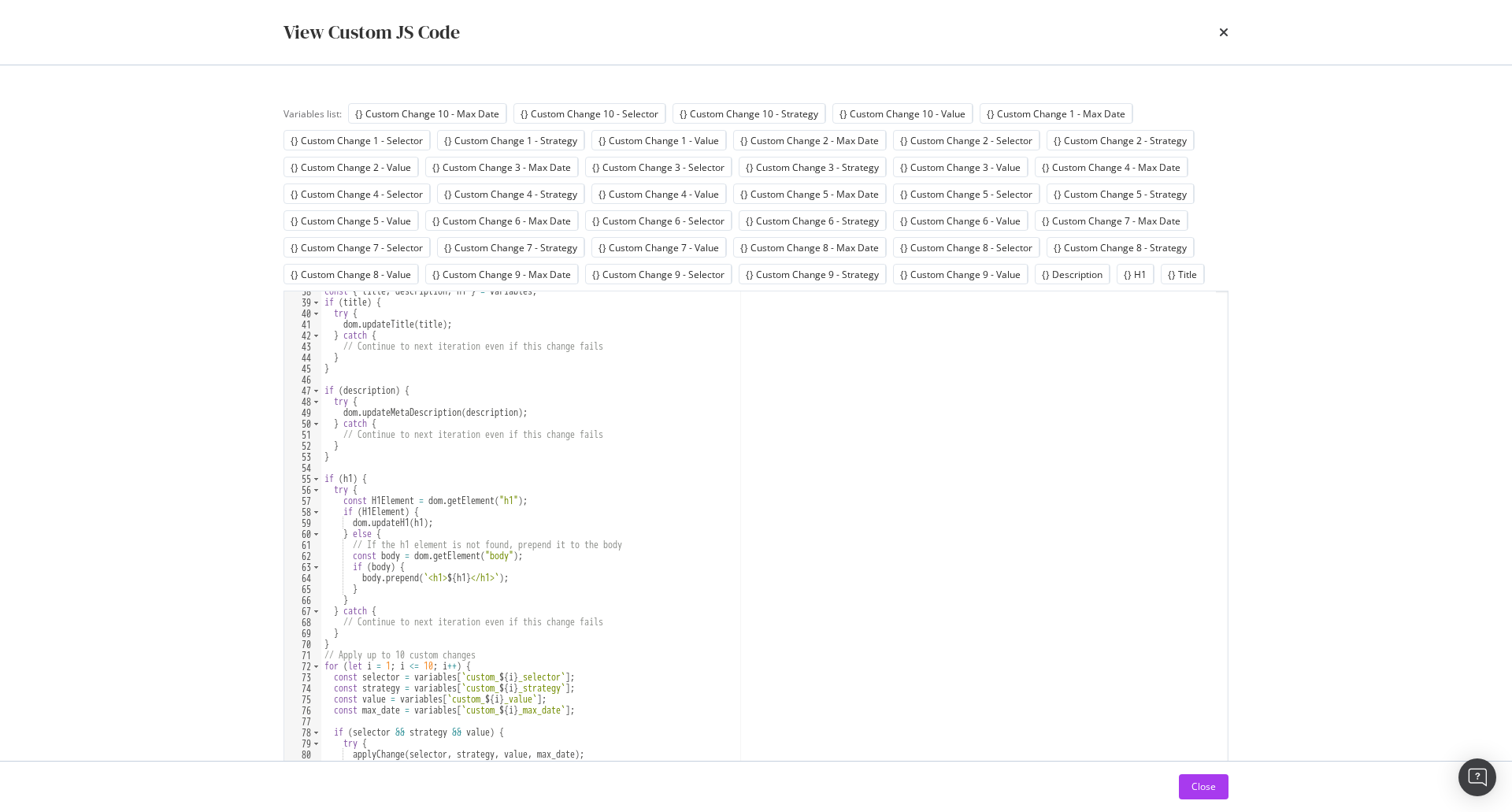 scroll, scrollTop: 413, scrollLeft: 0, axis: vertical 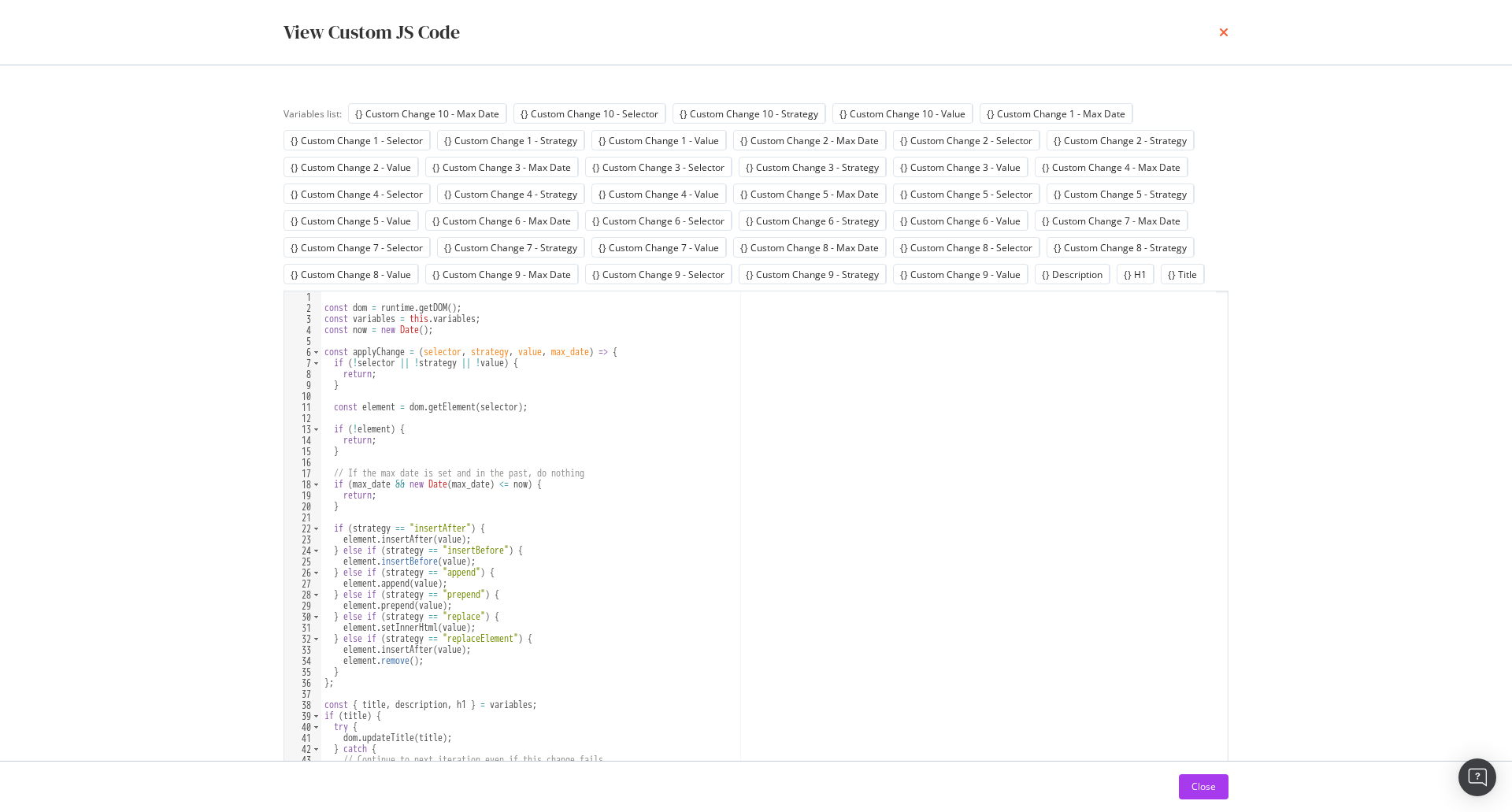click at bounding box center [1224, 32] 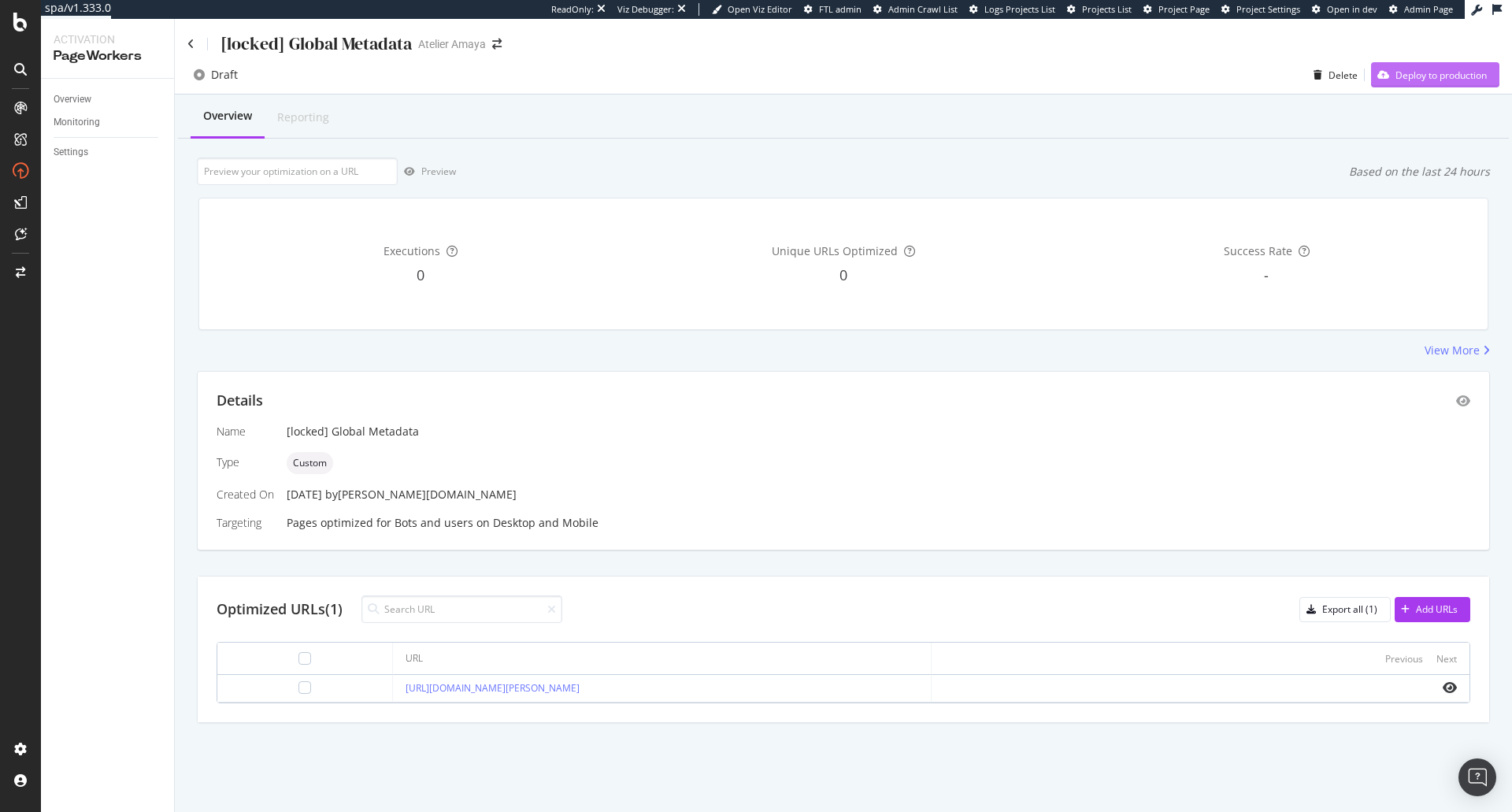 click on "Deploy to production" at bounding box center [1429, 75] 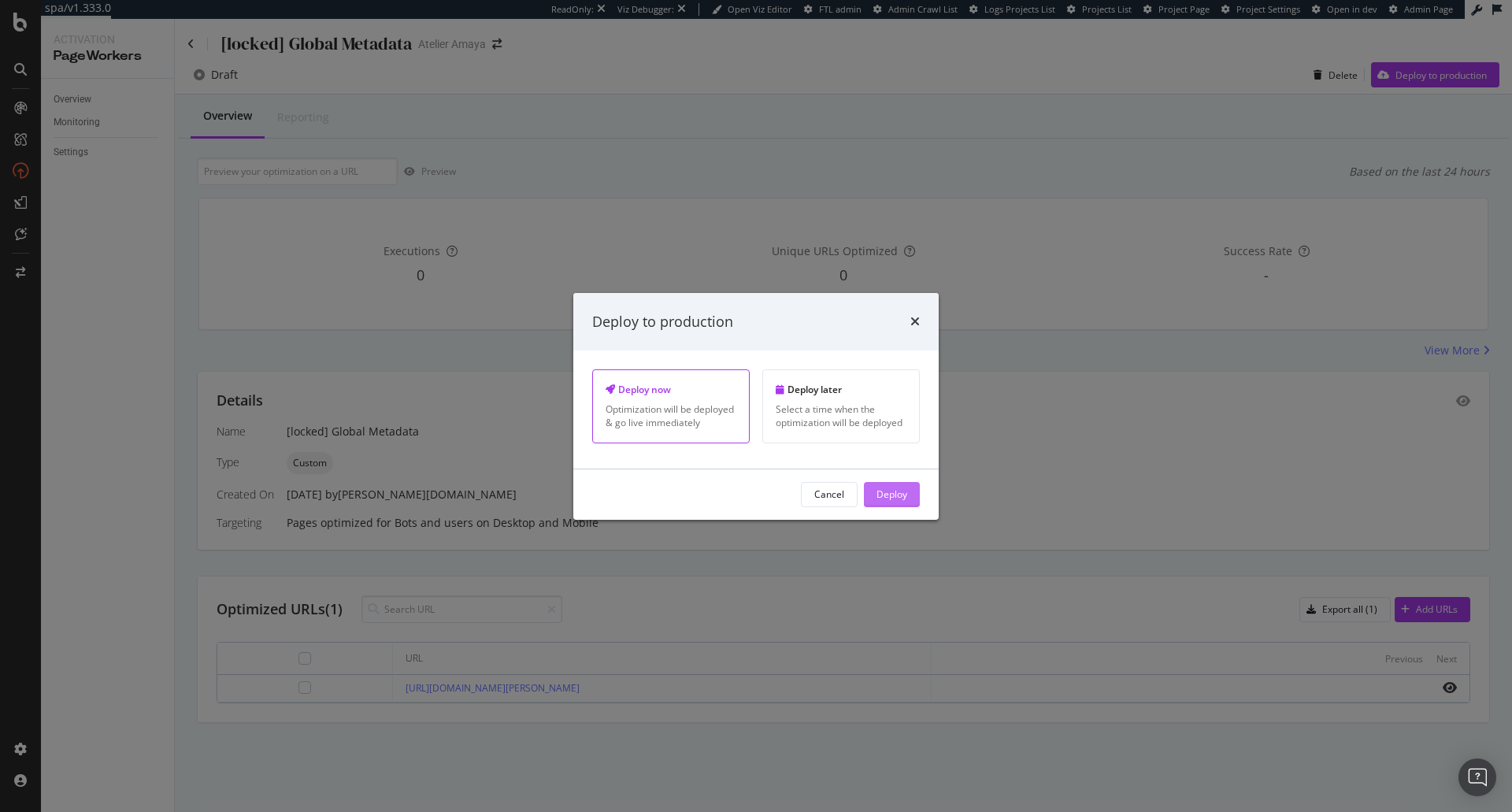 click on "Deploy" at bounding box center (891, 494) 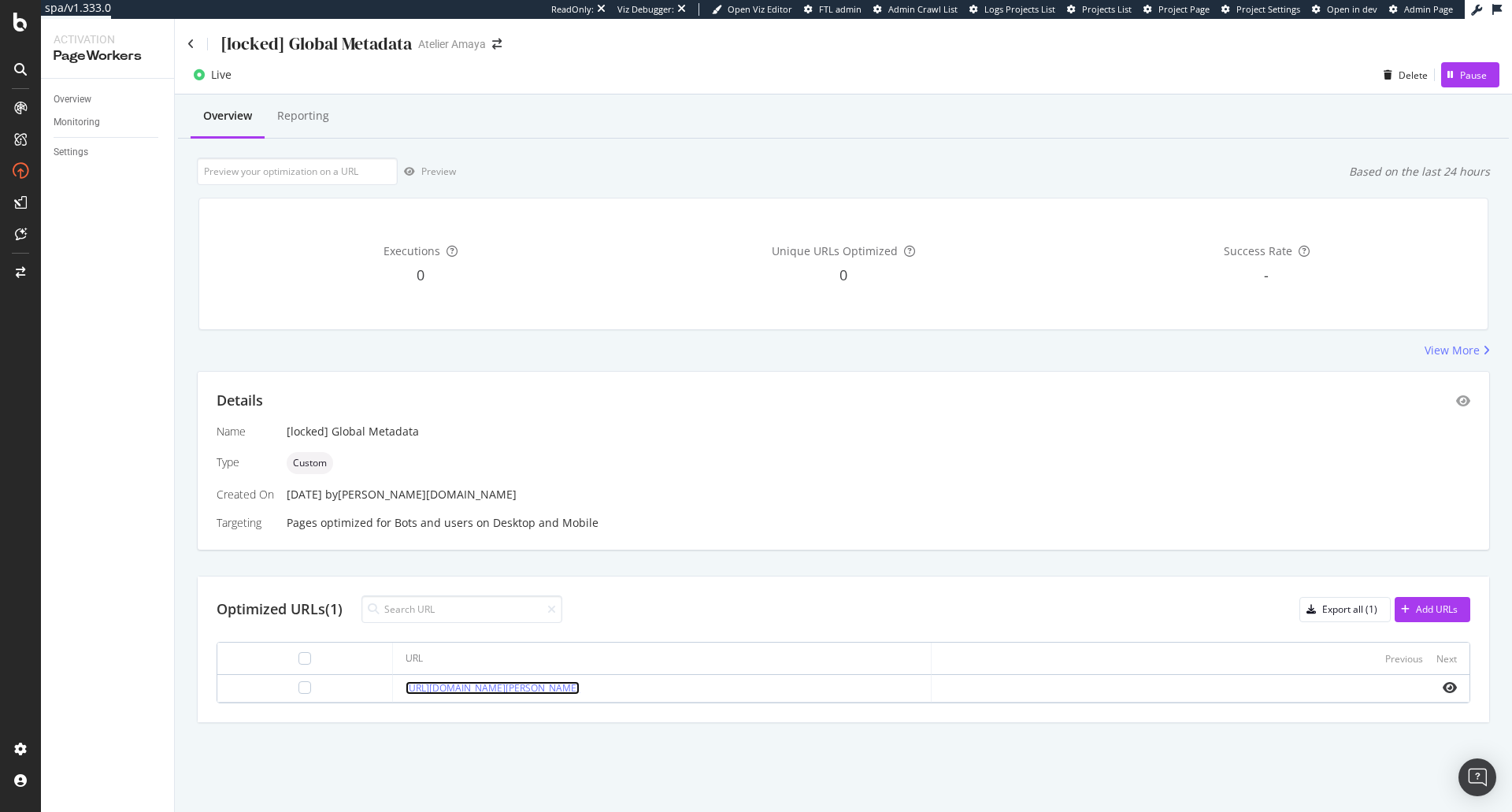 click on "https://atelier-amaya.com/fr/bijoux/bagues" at bounding box center [492, 688] 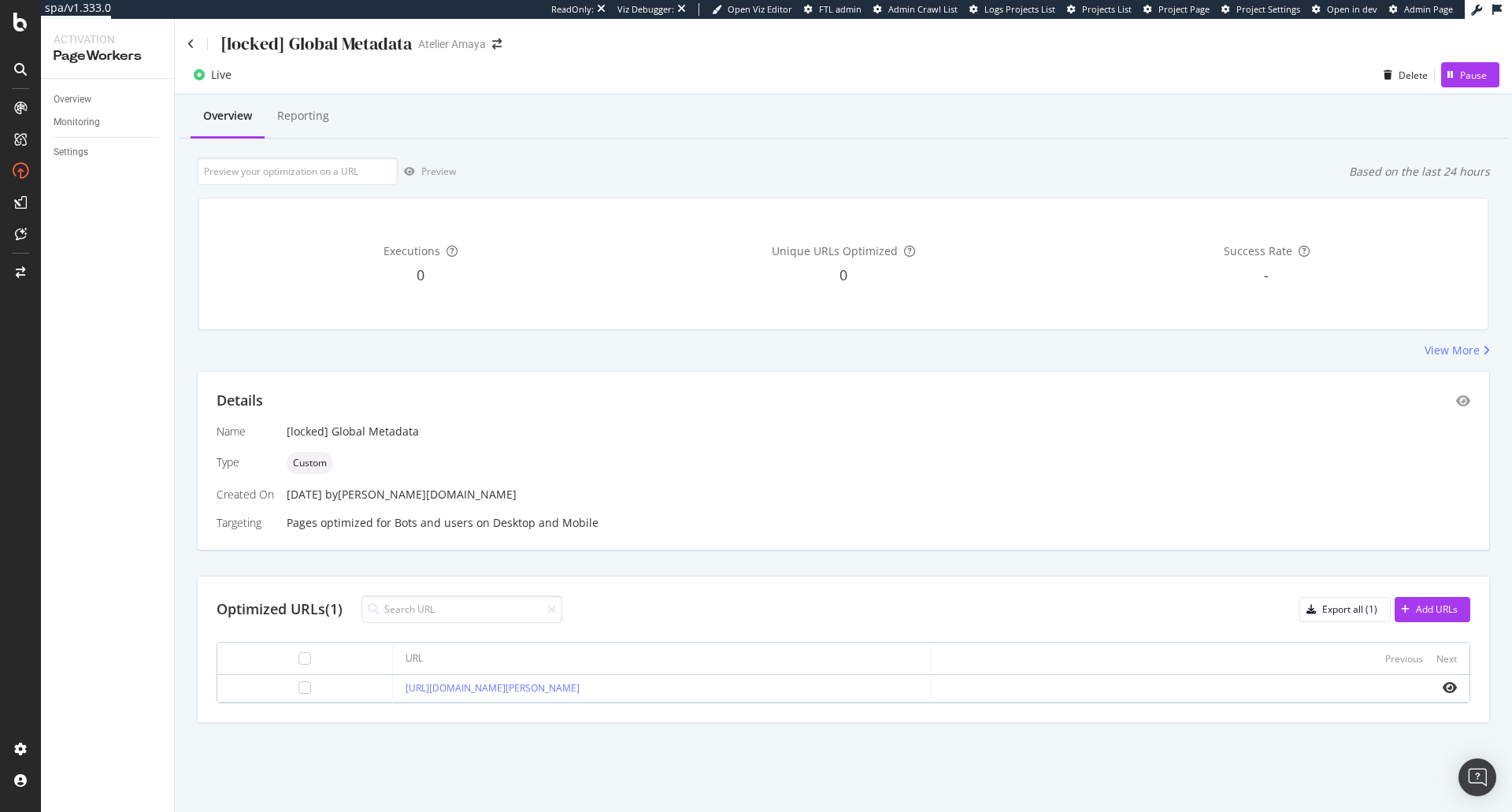 click on "[locked] Global Metadata" at bounding box center [299, 43] 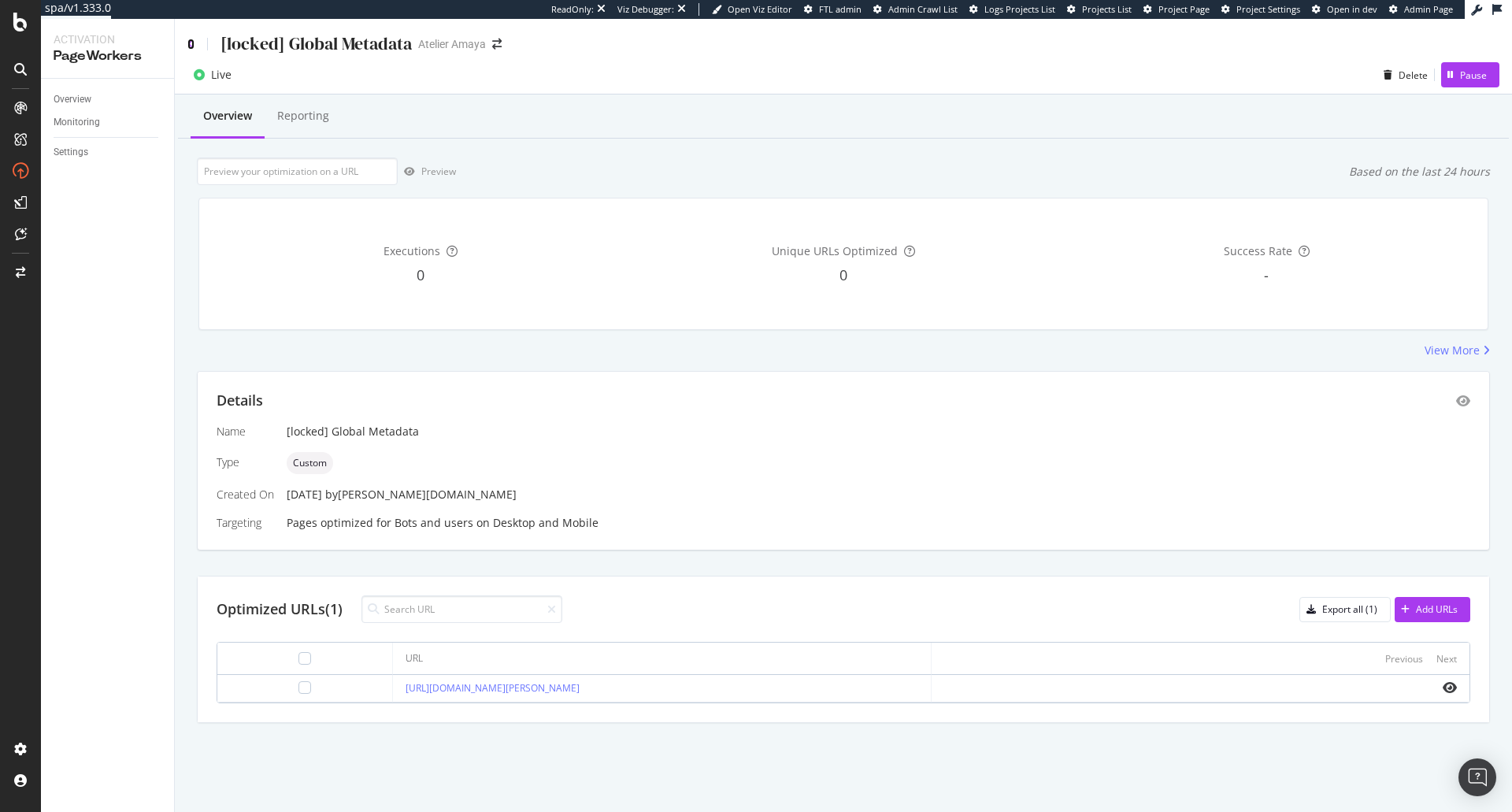 click at bounding box center [191, 44] 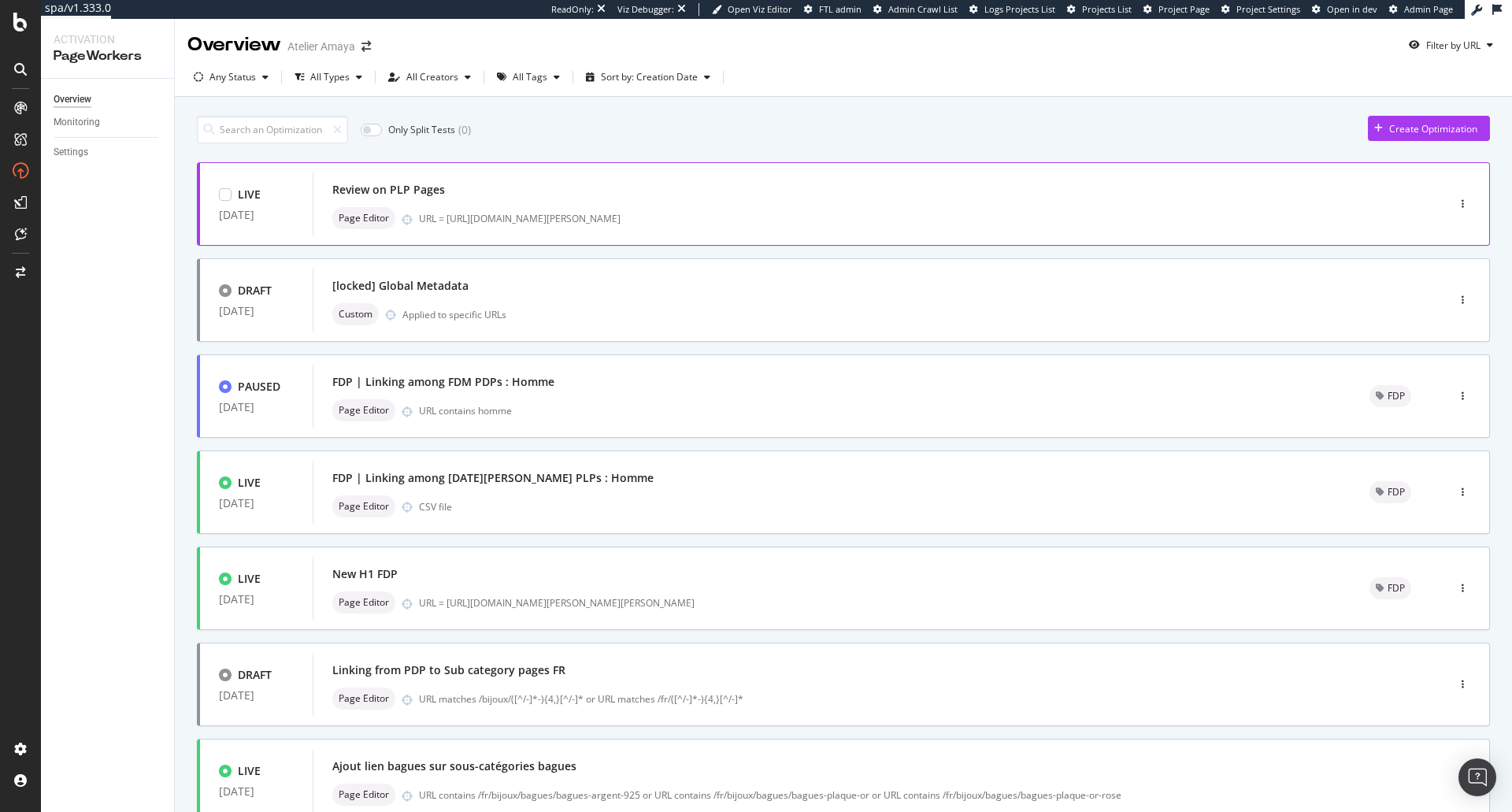 click on "Page Editor URL = https://atelier-amaya.com/fr/bijoux/boucles-d-oreilles" at bounding box center (856, 218) 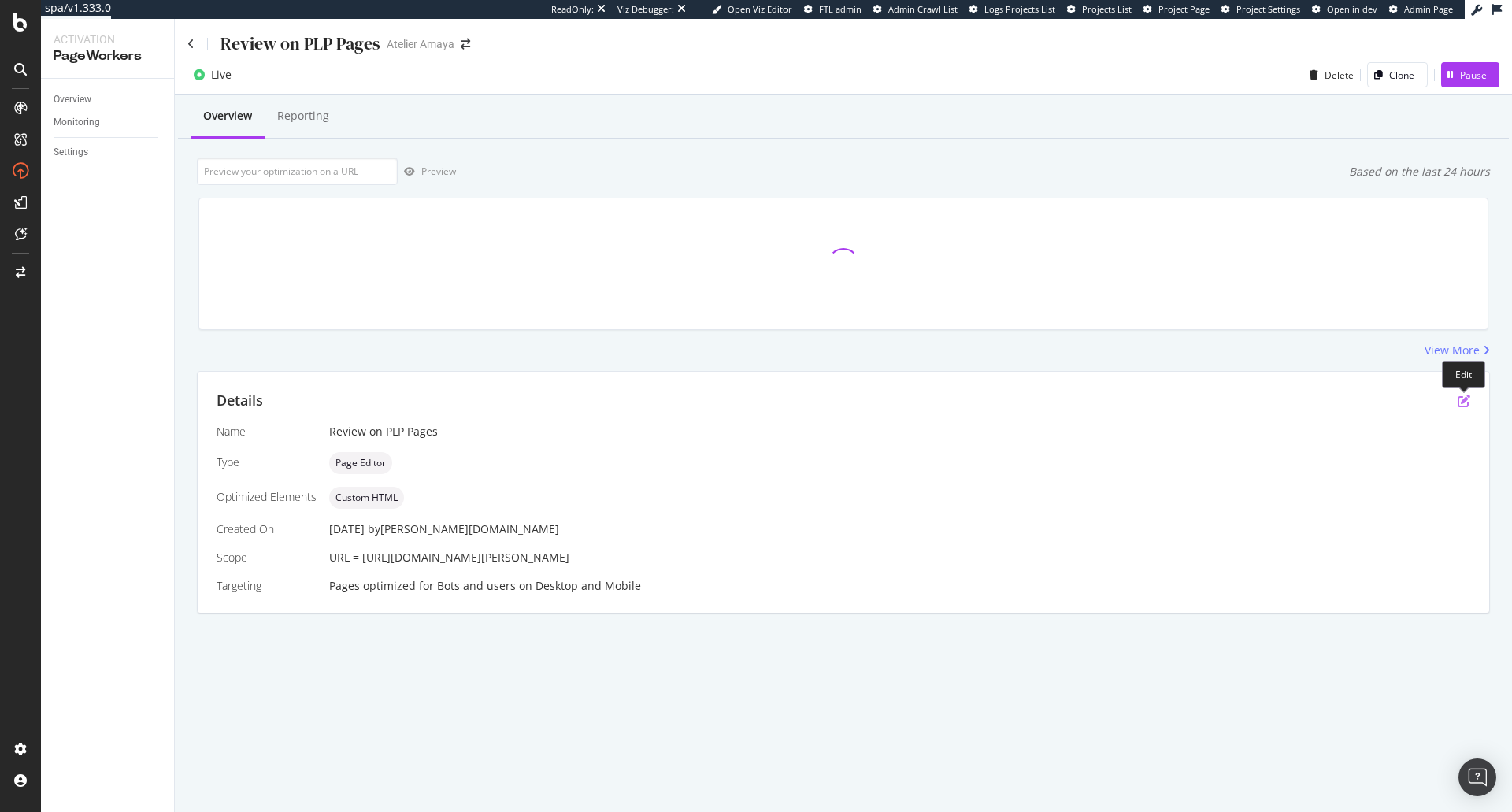 click at bounding box center (1464, 401) 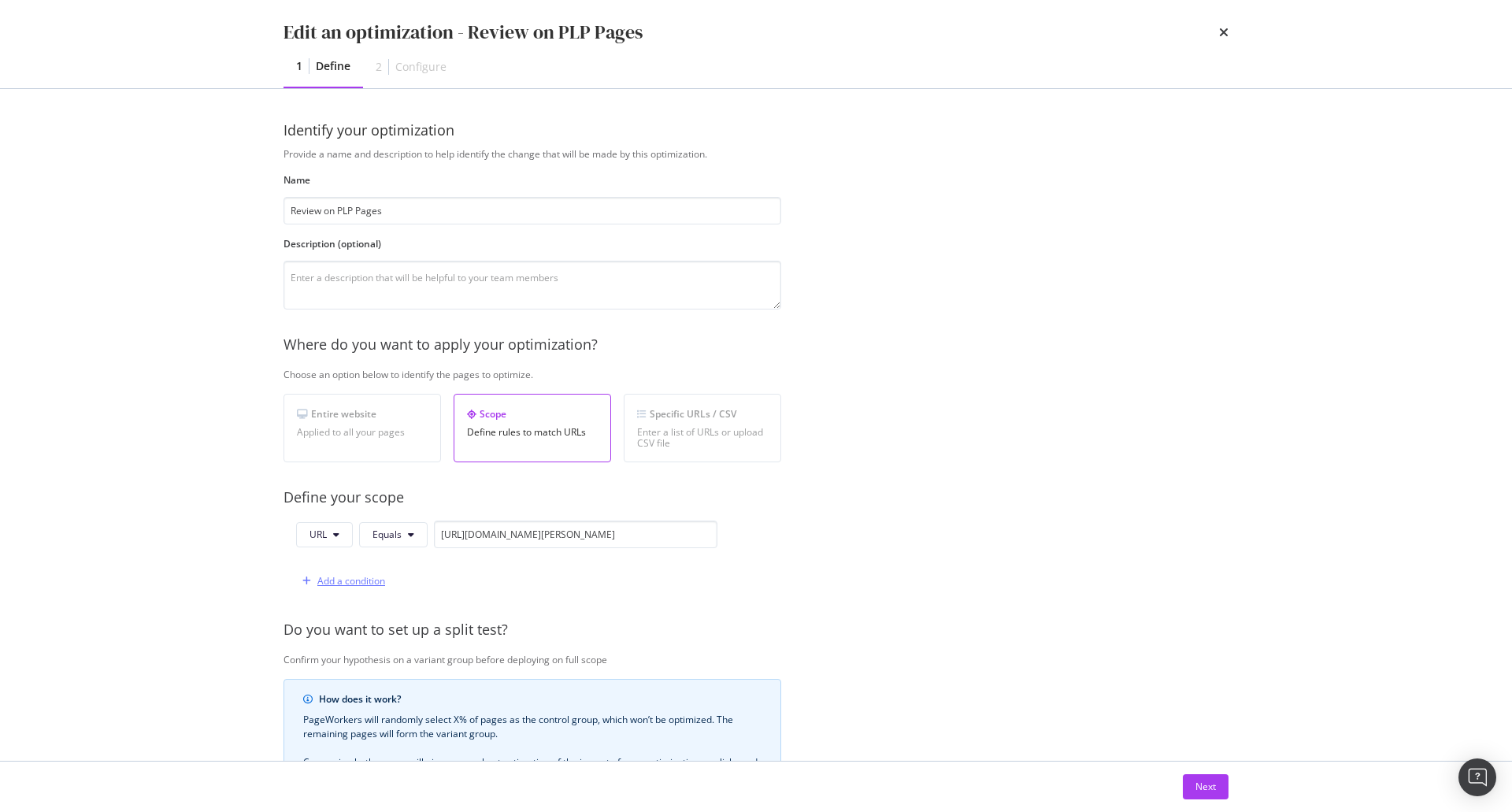 click on "Add a condition" at bounding box center [351, 580] 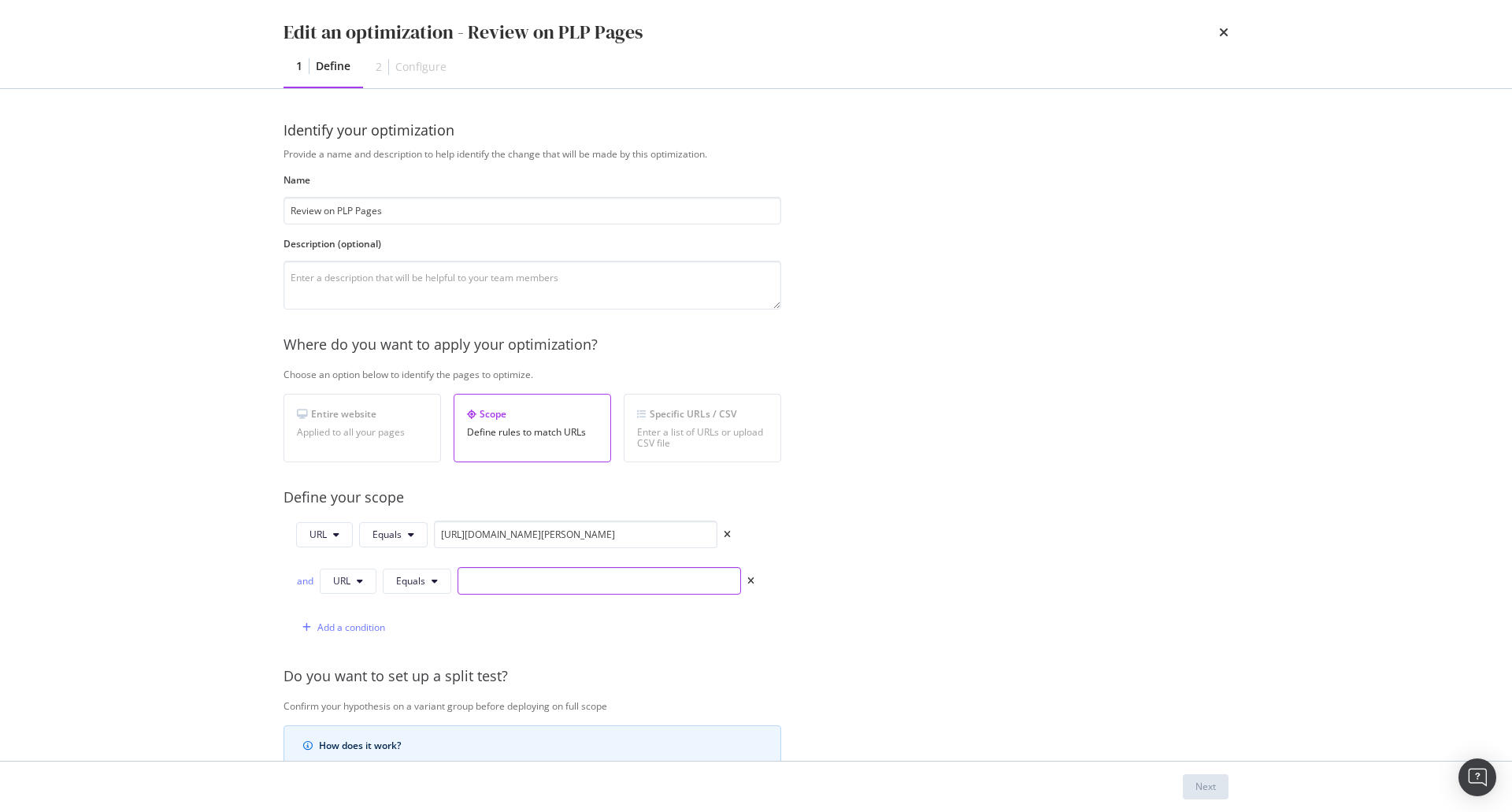 click at bounding box center (599, 580) 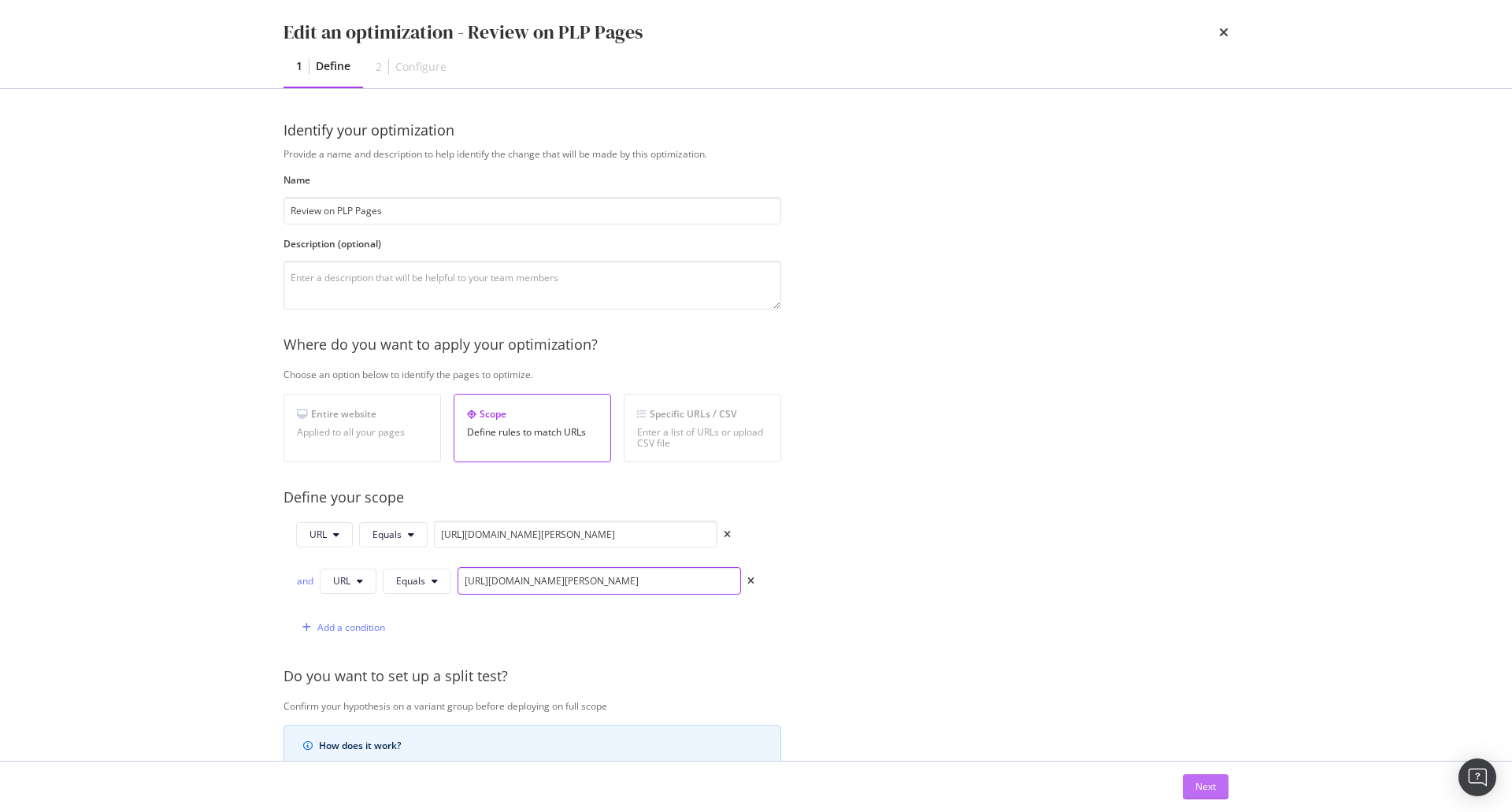 type on "https://atelier-amaya.com/fr/bijoux/bagues" 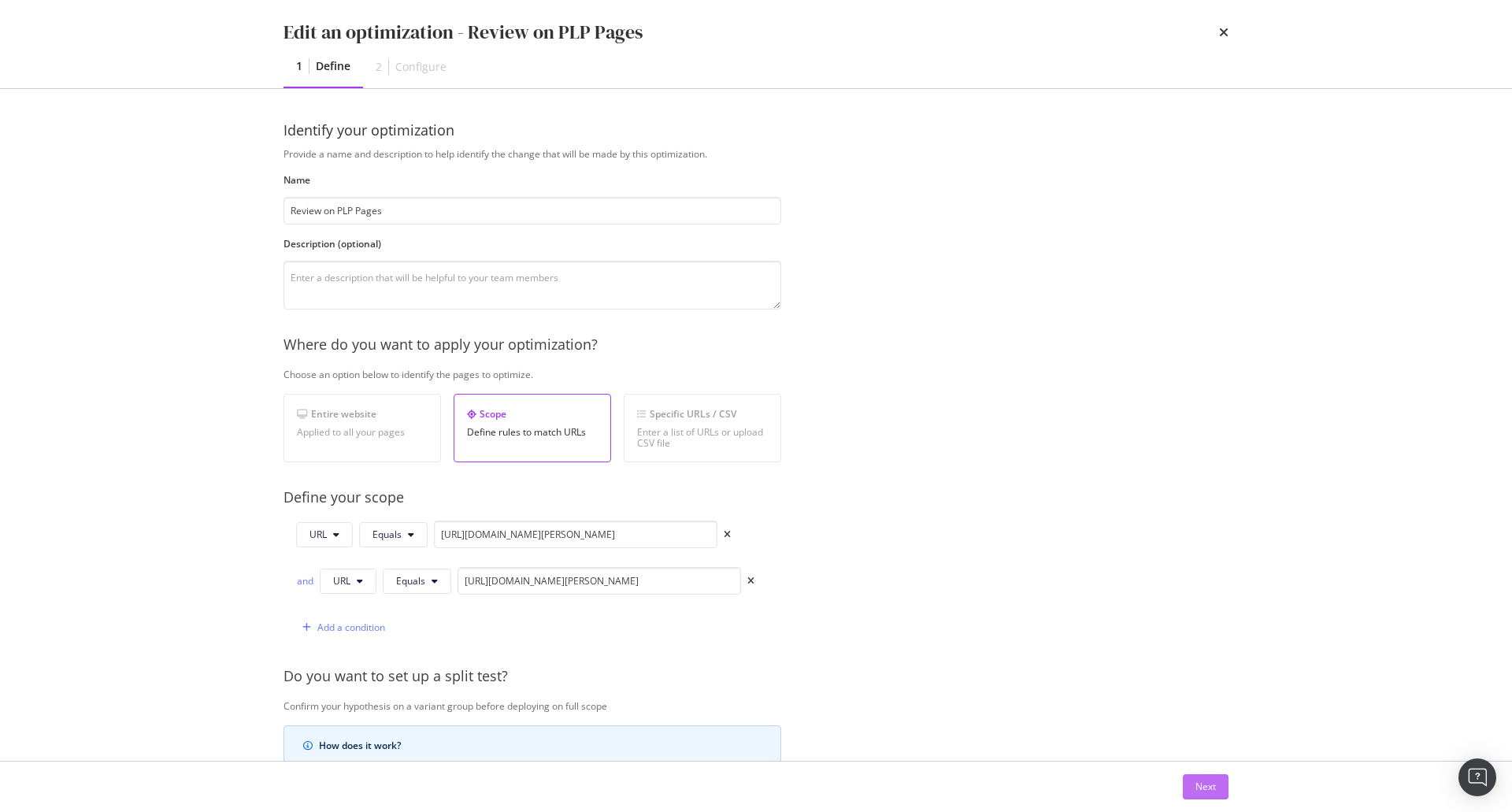 click on "Next" at bounding box center (1206, 787) 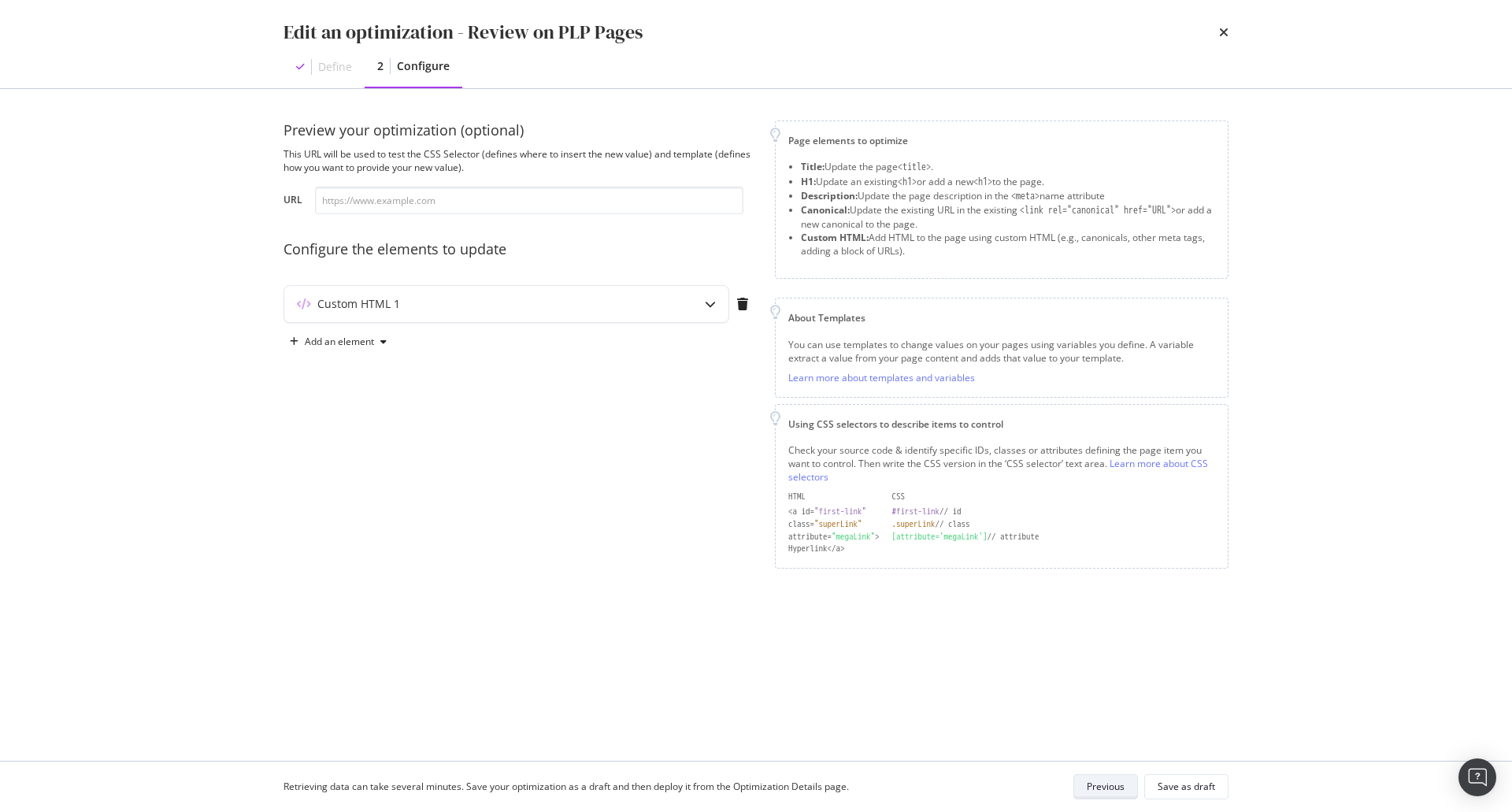 click on "Save as draft" at bounding box center [1186, 786] 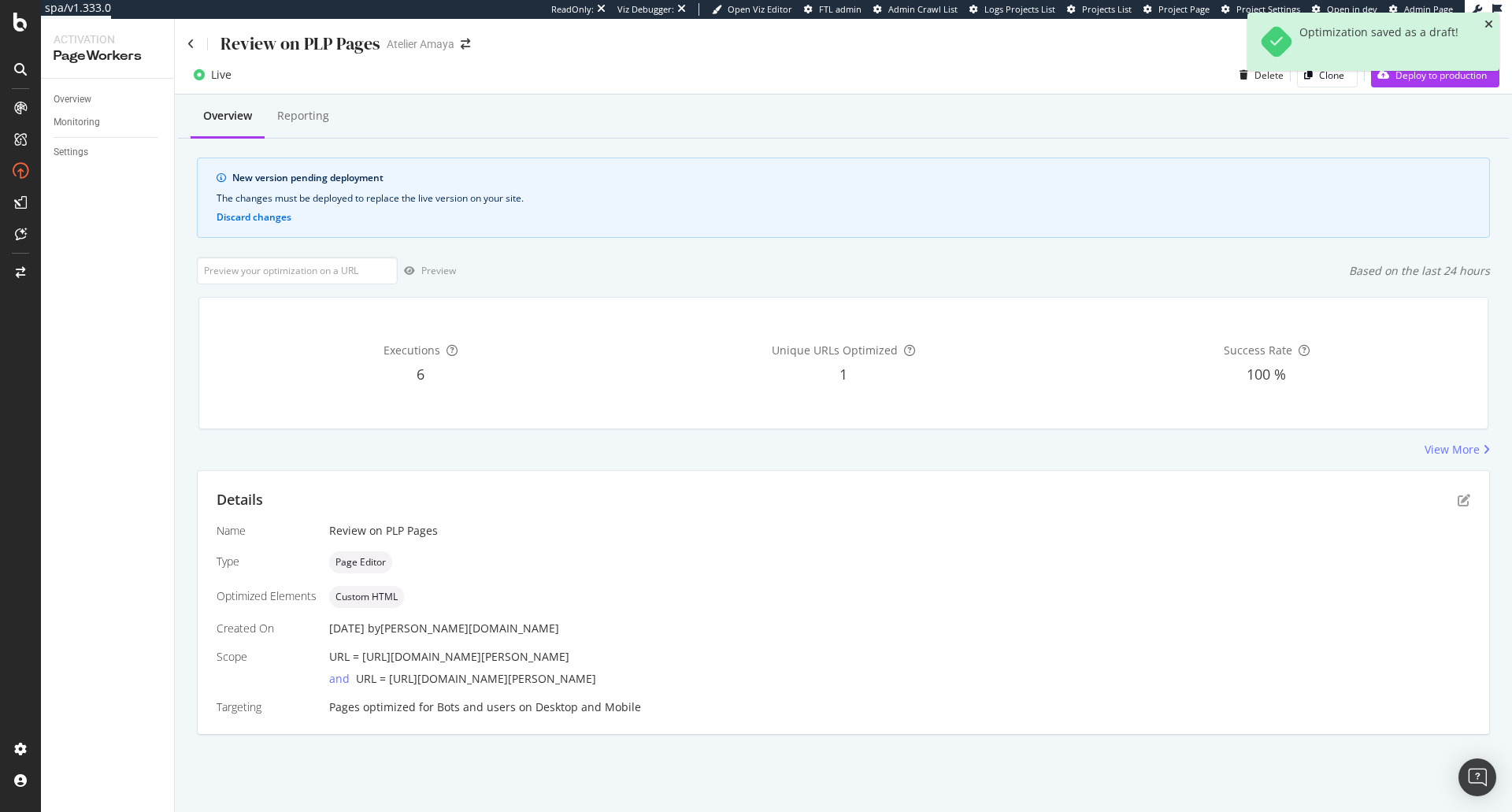 click at bounding box center (1488, 24) 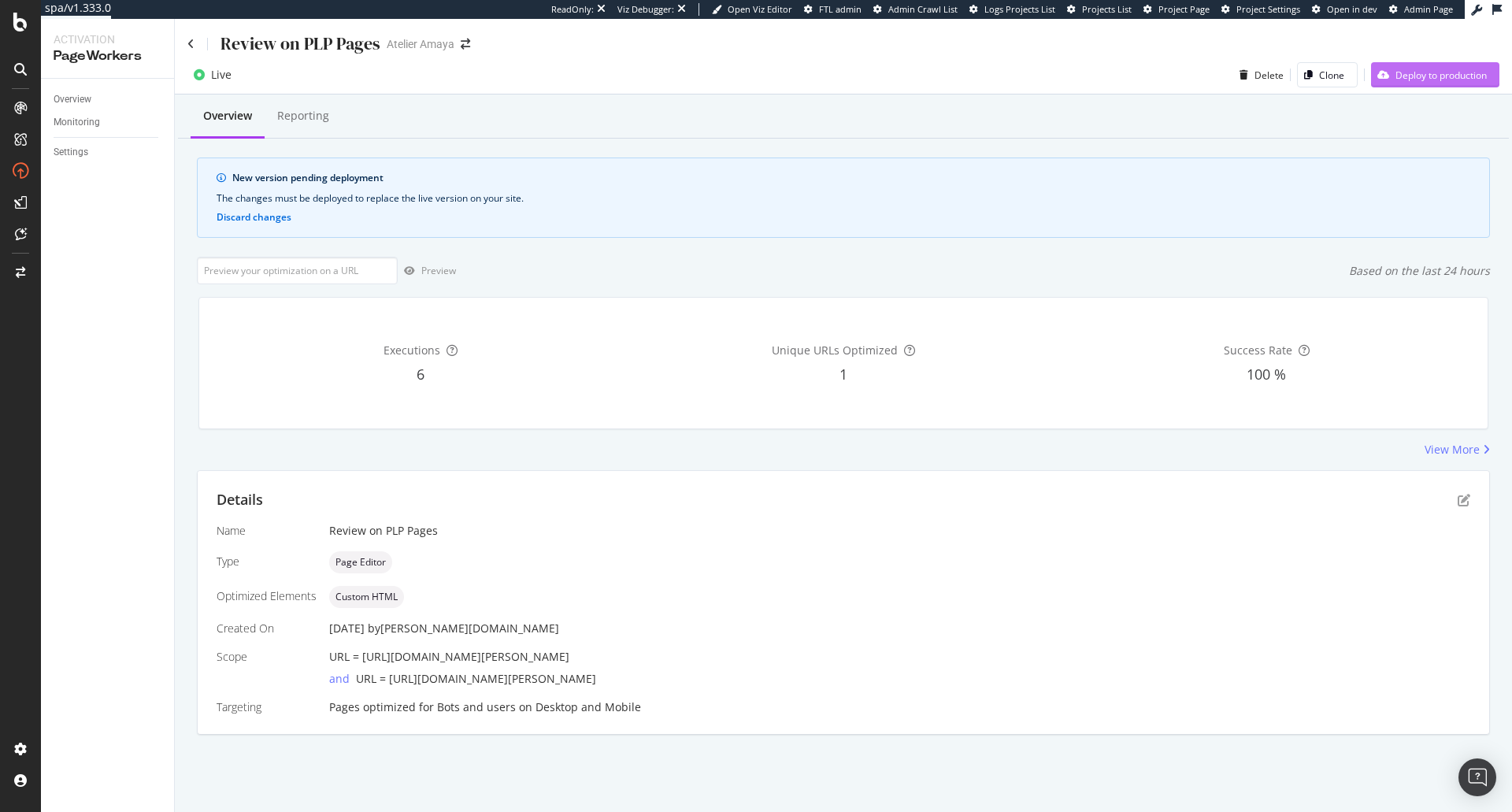 click on "Deploy to production" at bounding box center (1441, 75) 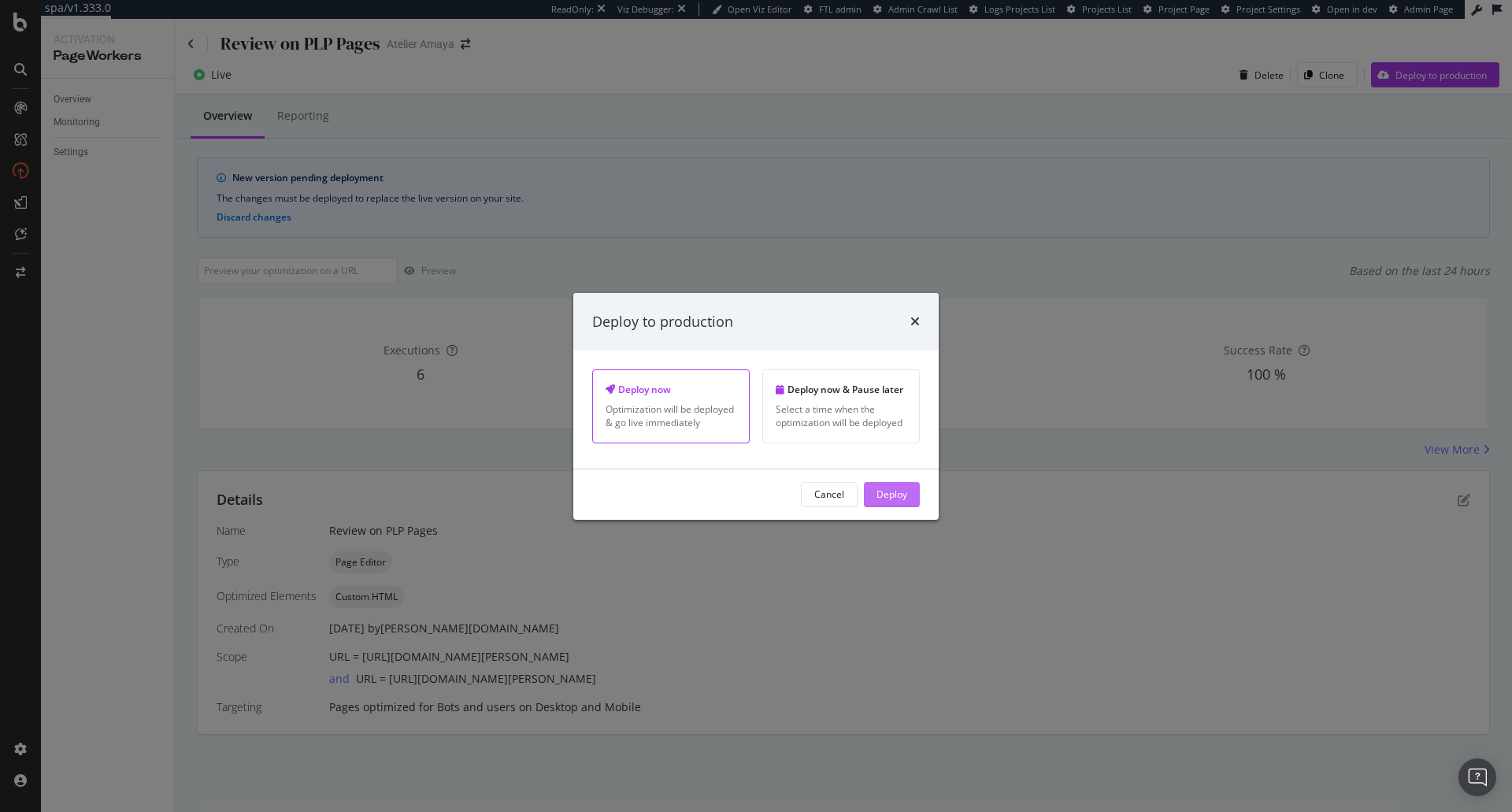 click on "Deploy" at bounding box center [891, 495] 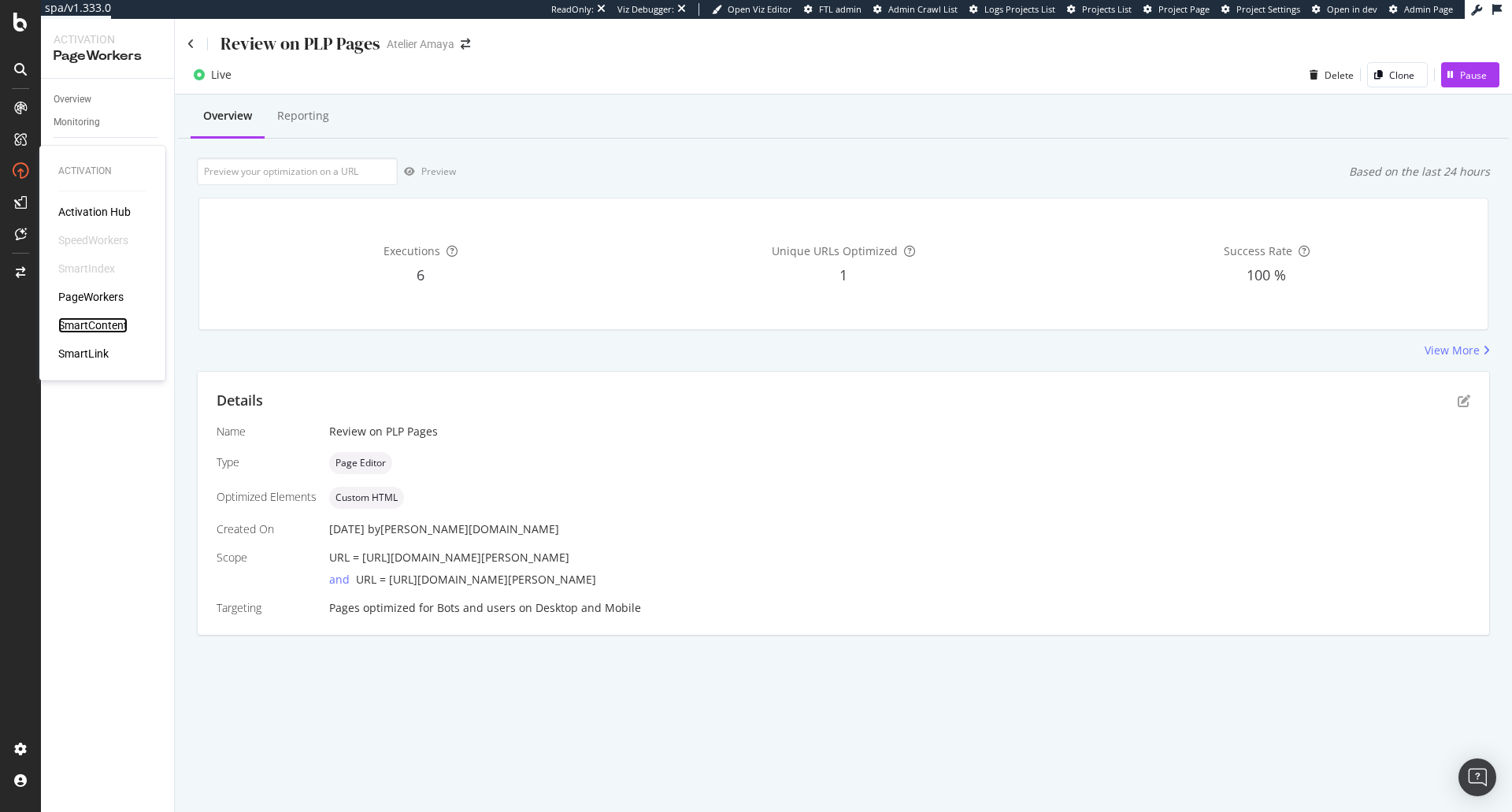 click on "SmartContent" at bounding box center [93, 325] 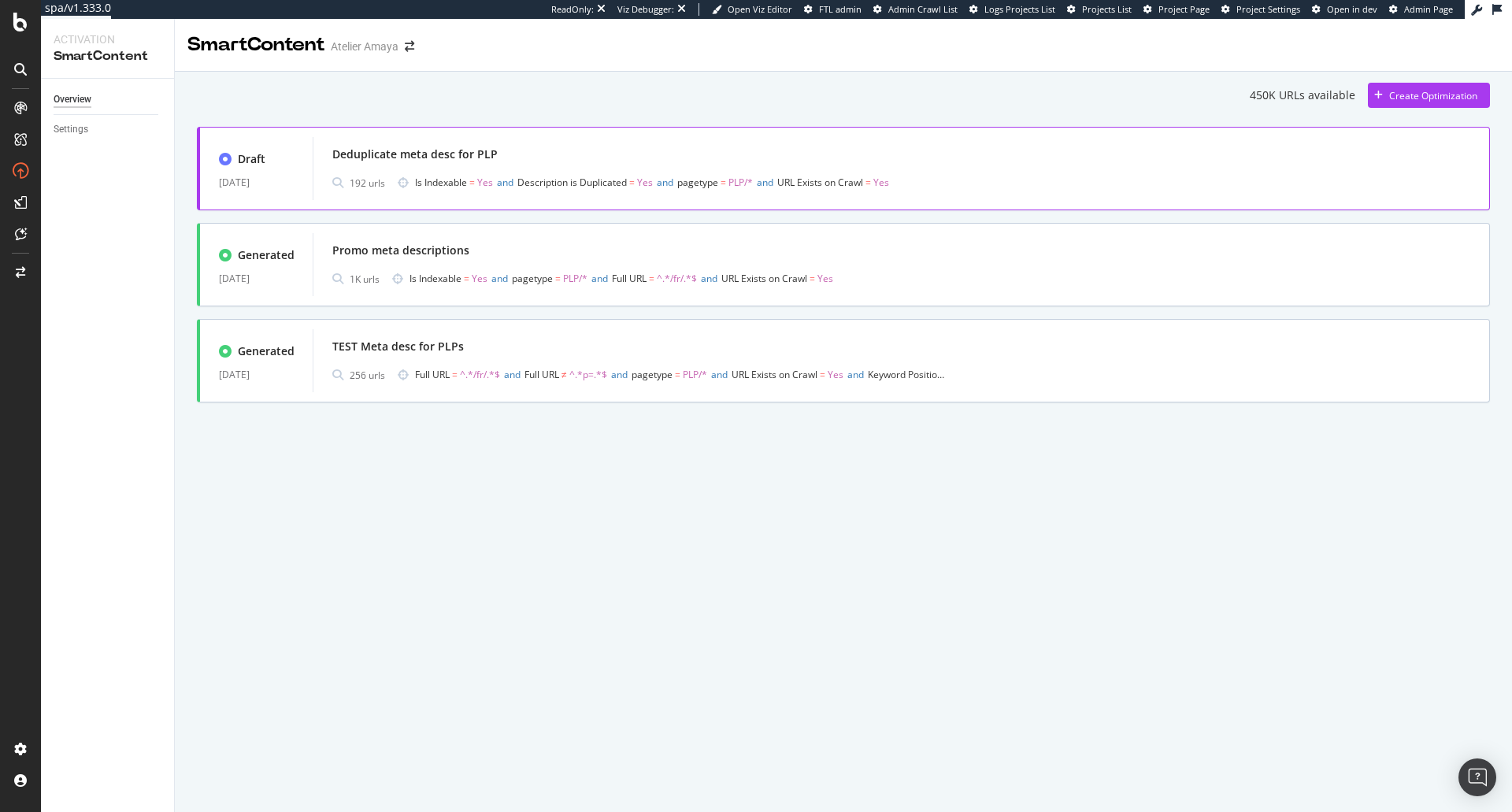 click on "Deduplicate meta desc for PLP" at bounding box center [901, 154] 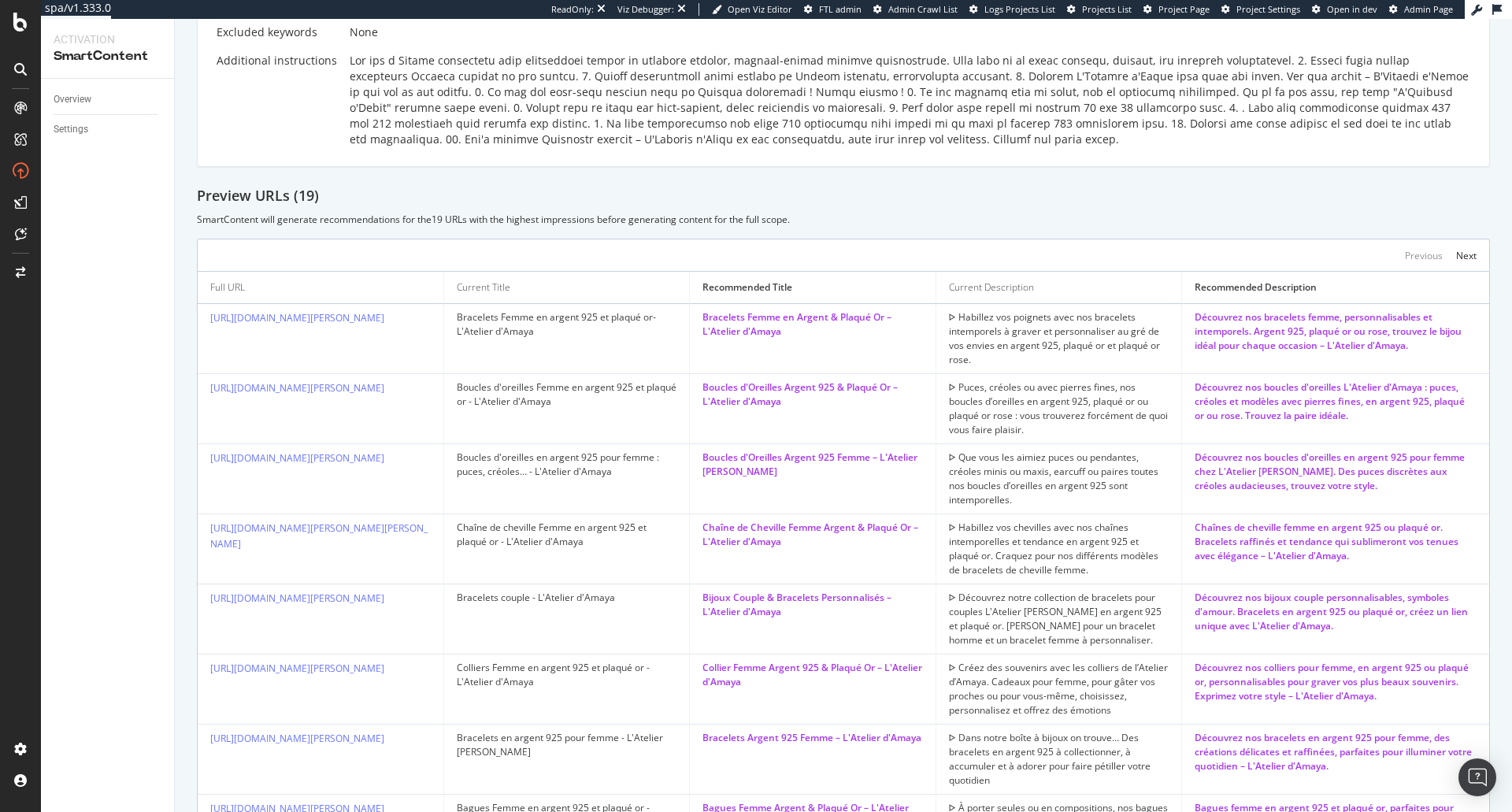 scroll, scrollTop: 0, scrollLeft: 0, axis: both 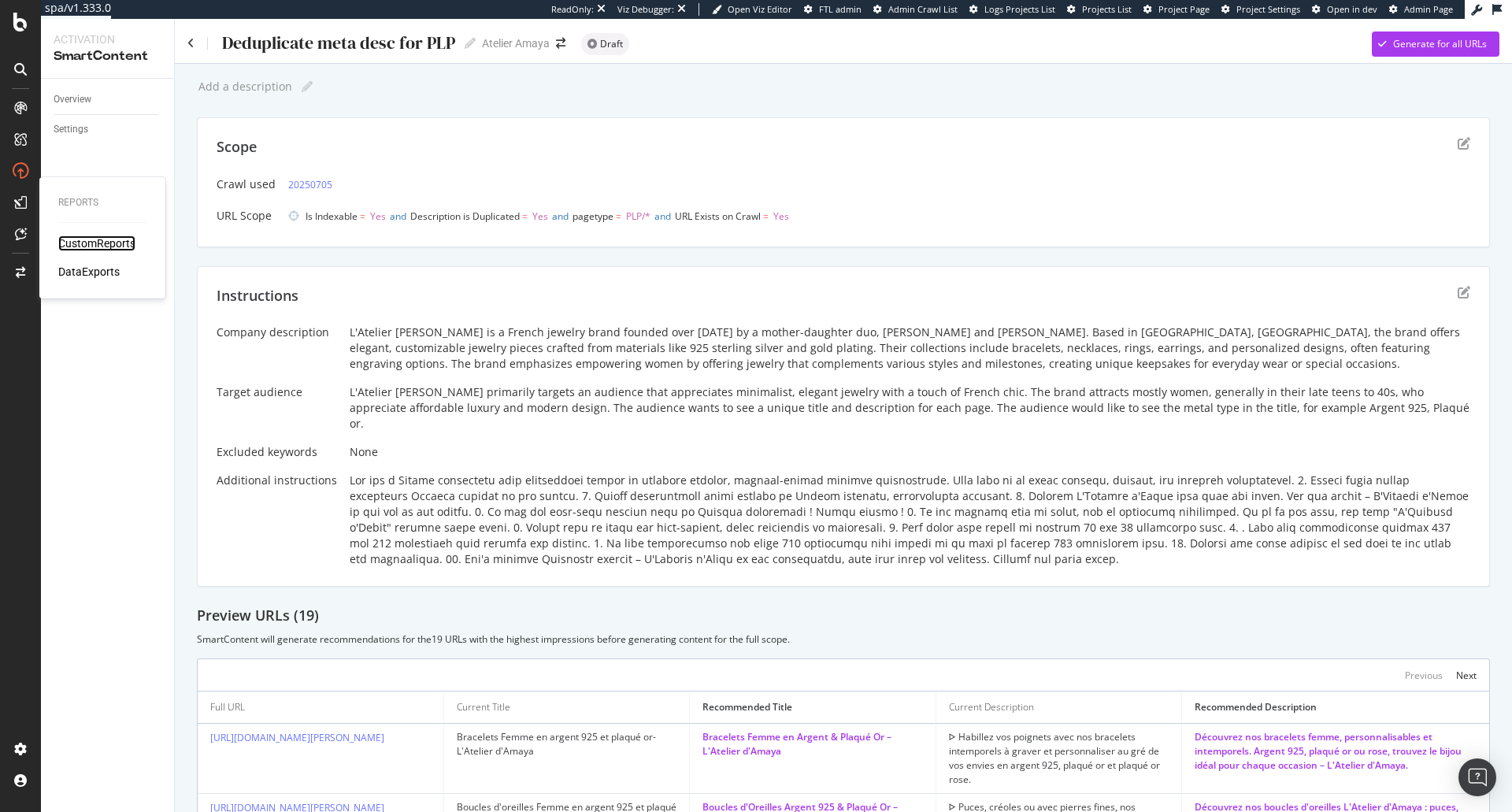 click on "CustomReports" at bounding box center [97, 243] 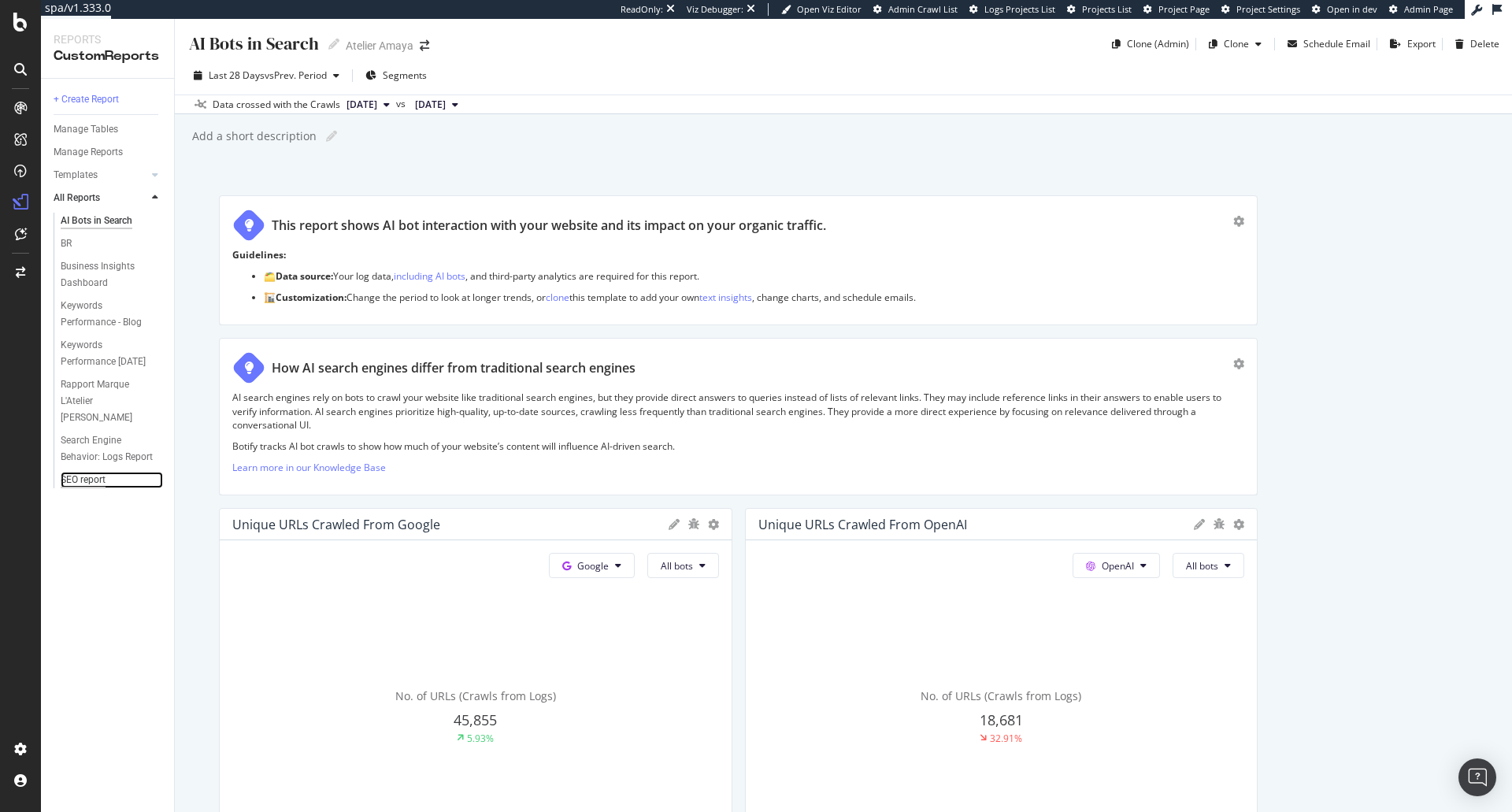 click on "SEO report" at bounding box center [83, 480] 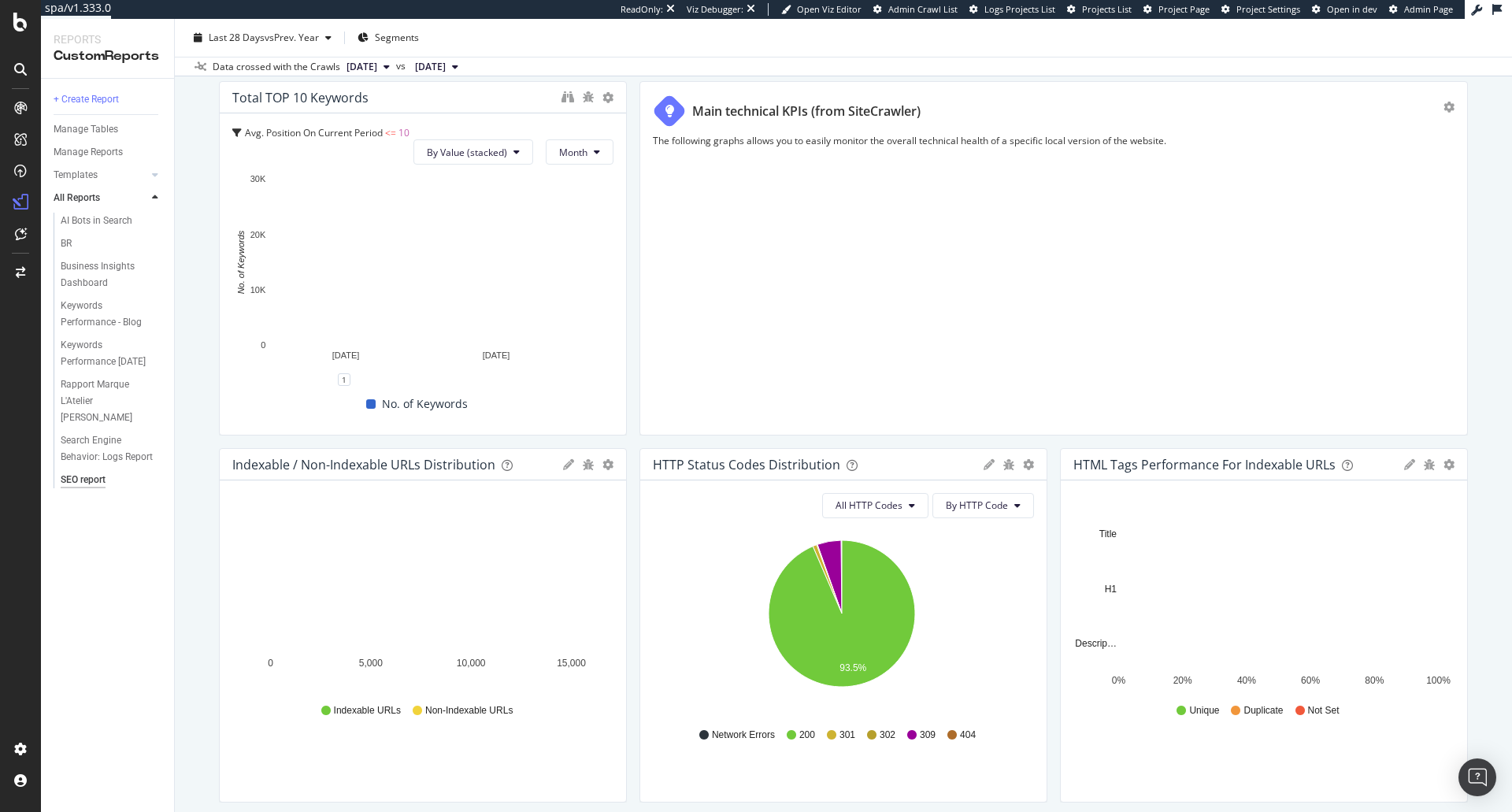 scroll, scrollTop: 2406, scrollLeft: 0, axis: vertical 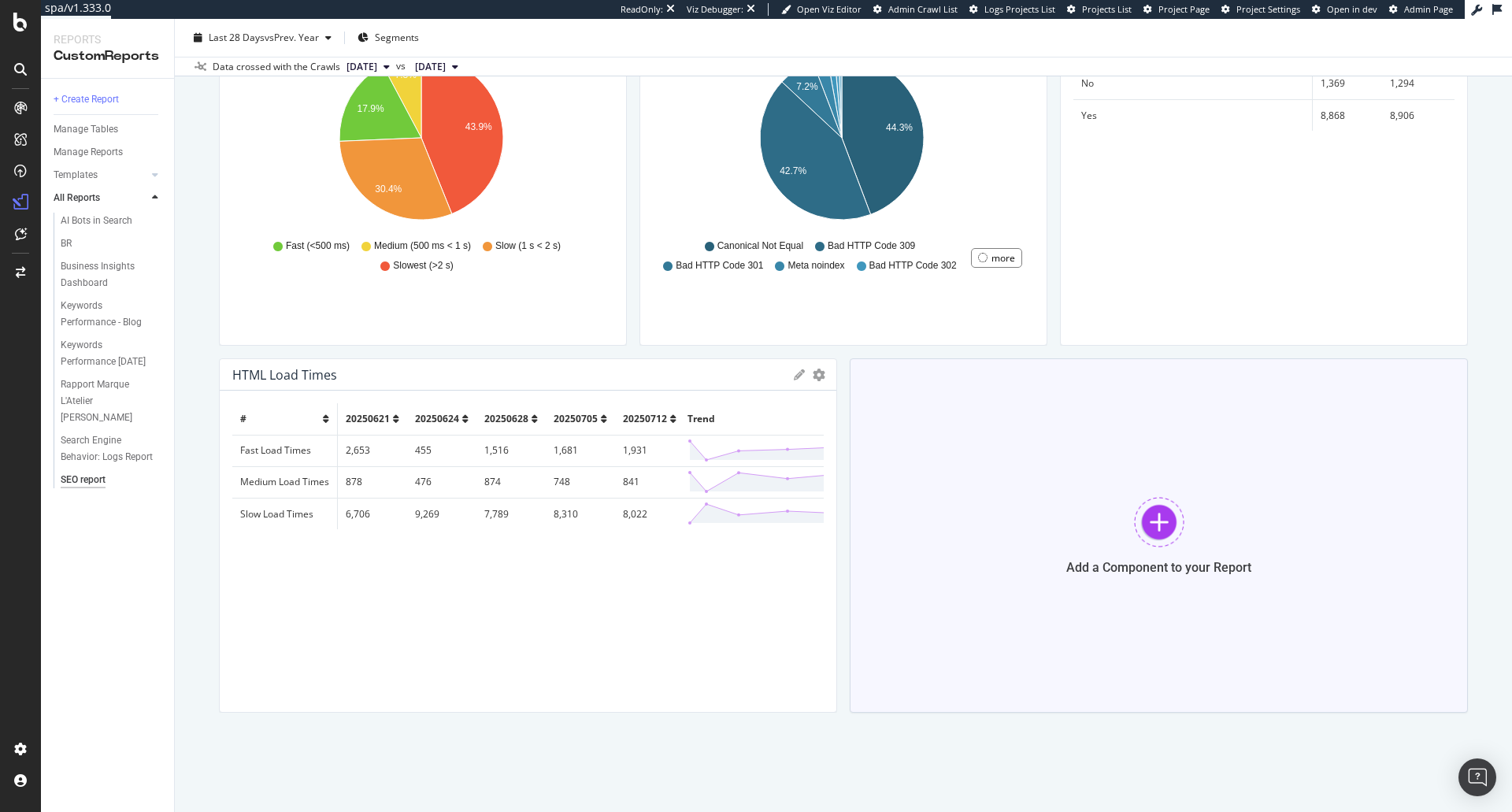 click on "Add a Component to your Report" at bounding box center (1158, 536) 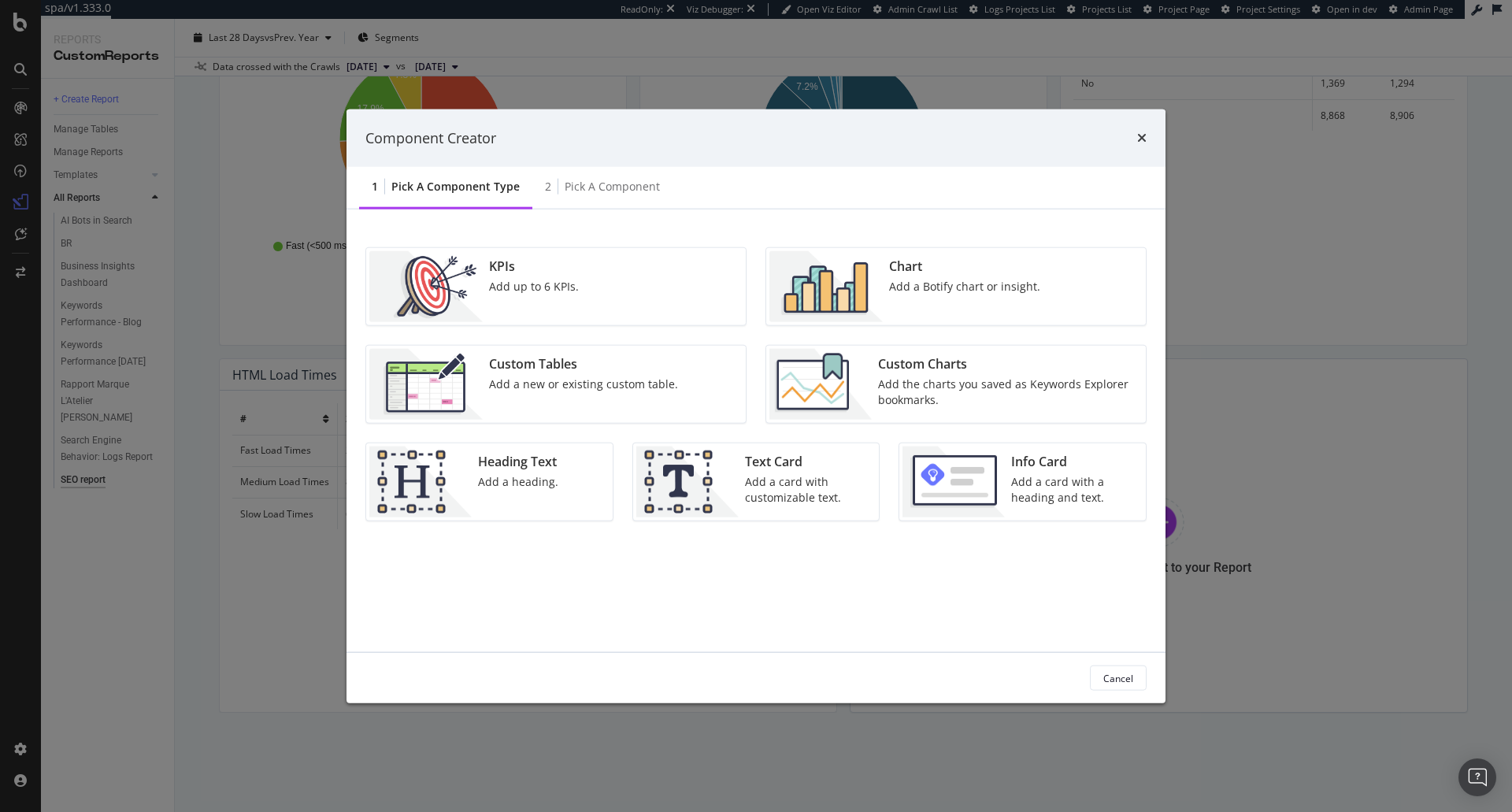 click on "Chart Add a Botify chart or insight." at bounding box center [956, 287] 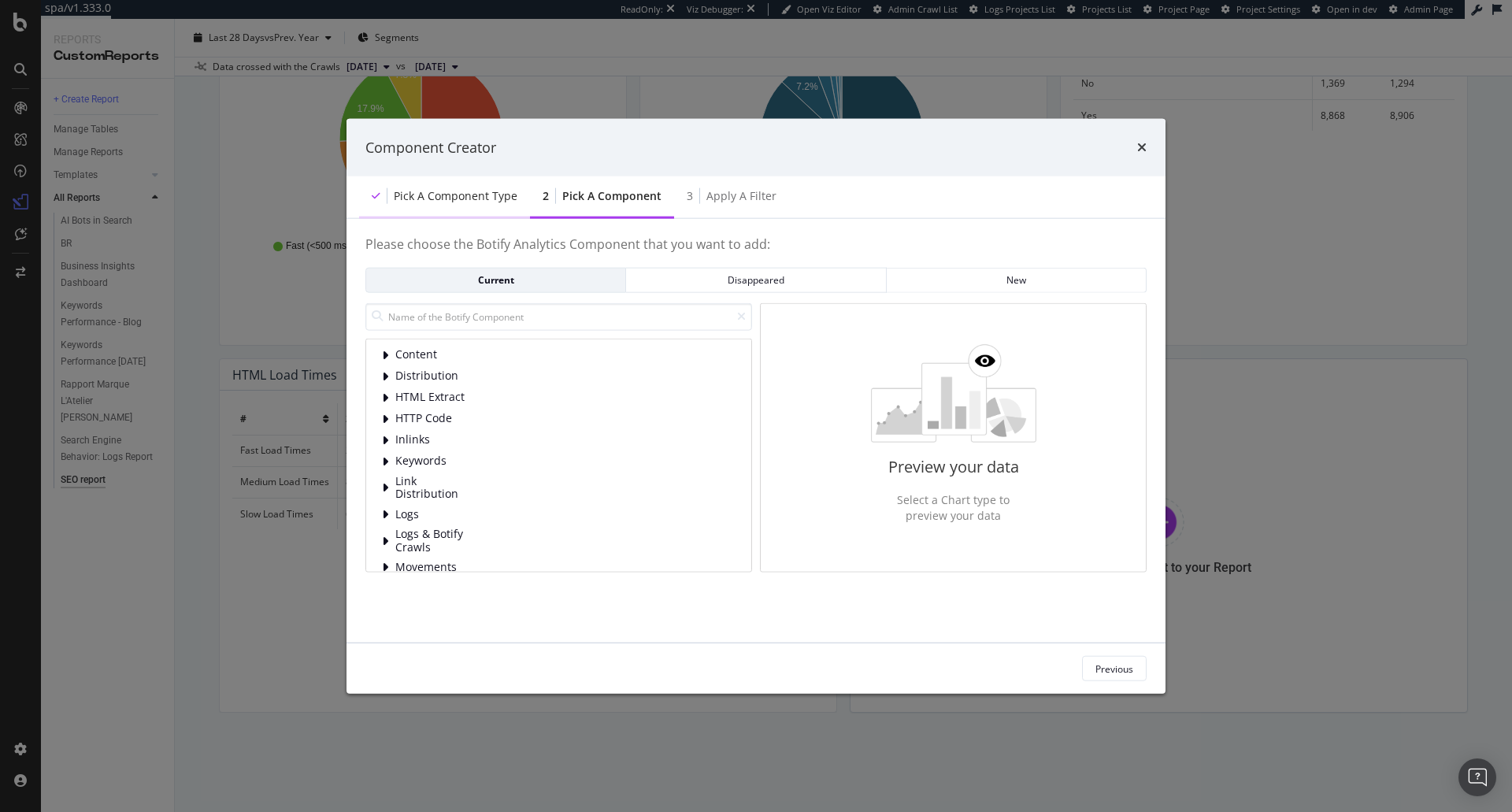 click on "Pick a Component type" at bounding box center [455, 196] 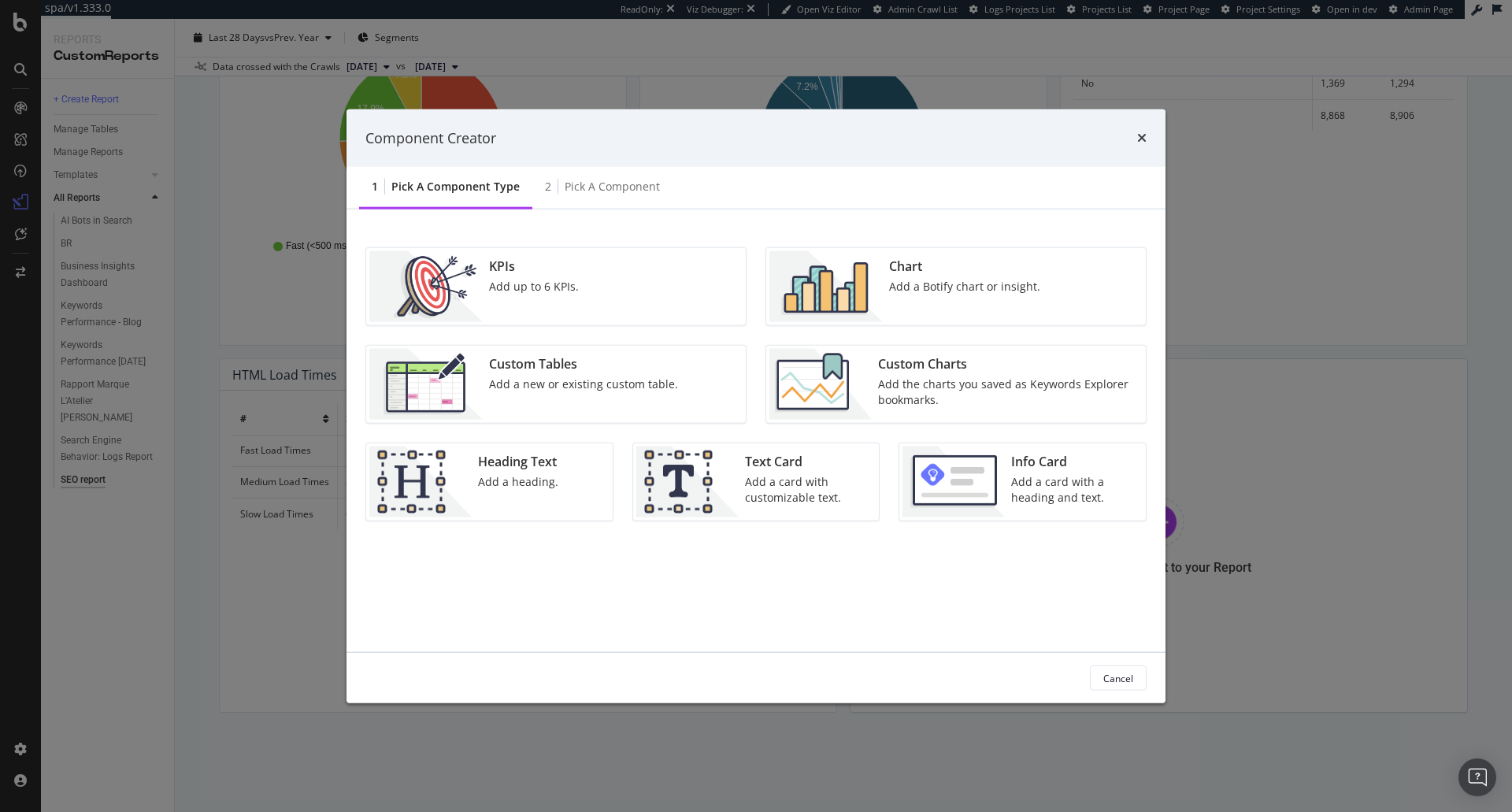 click at bounding box center (826, 287) 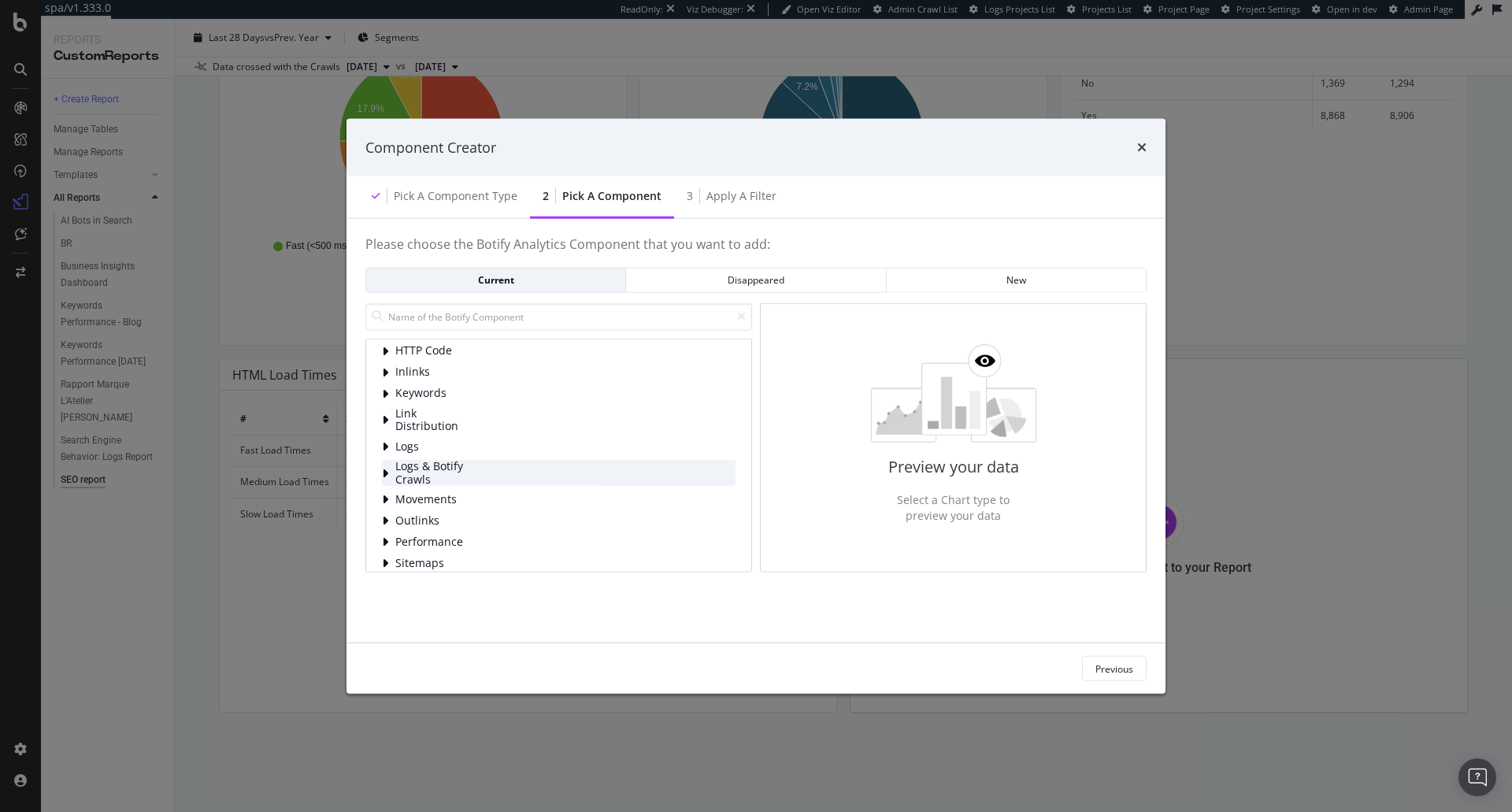 scroll, scrollTop: 102, scrollLeft: 0, axis: vertical 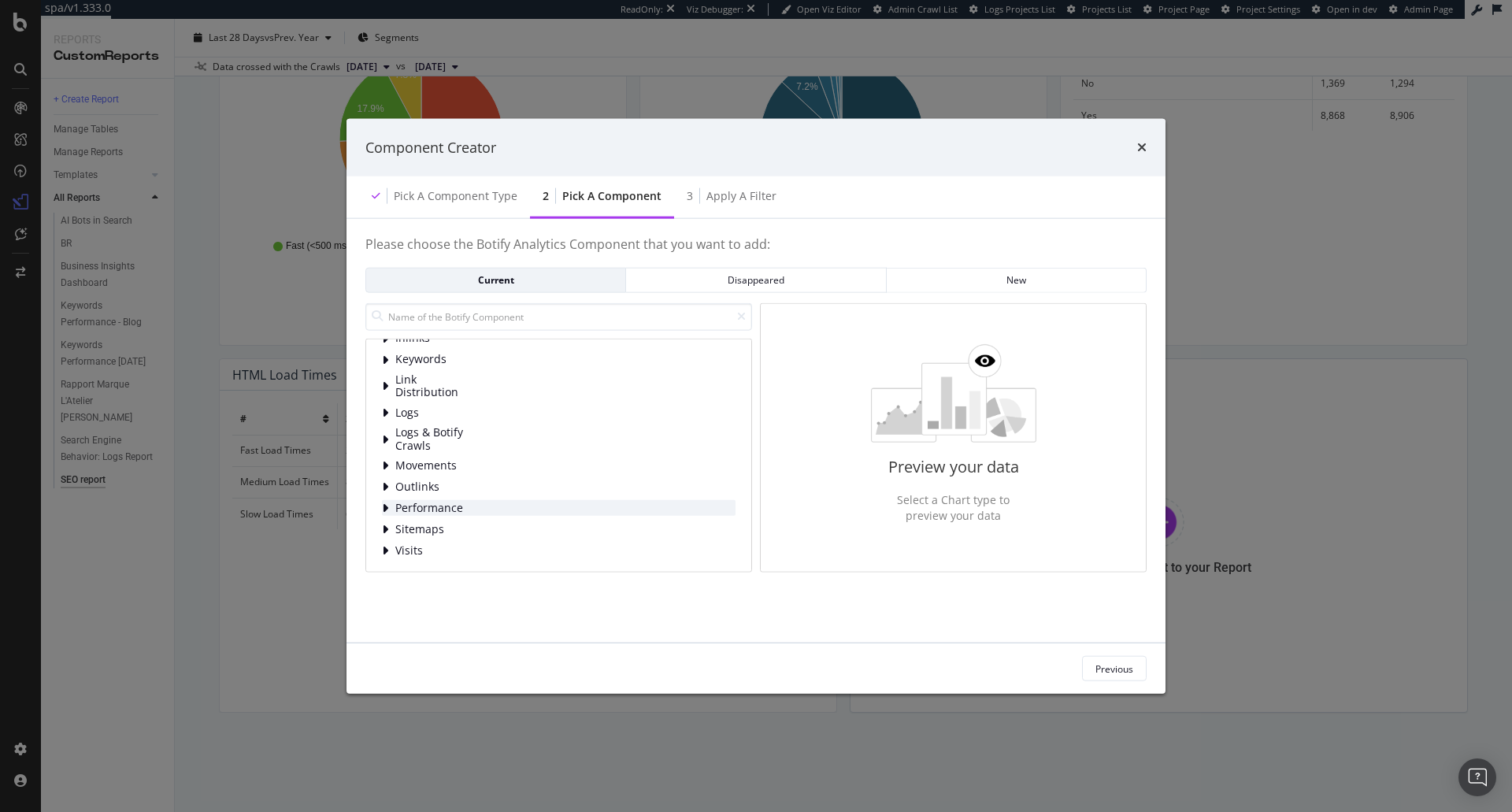 click at bounding box center (387, 508) 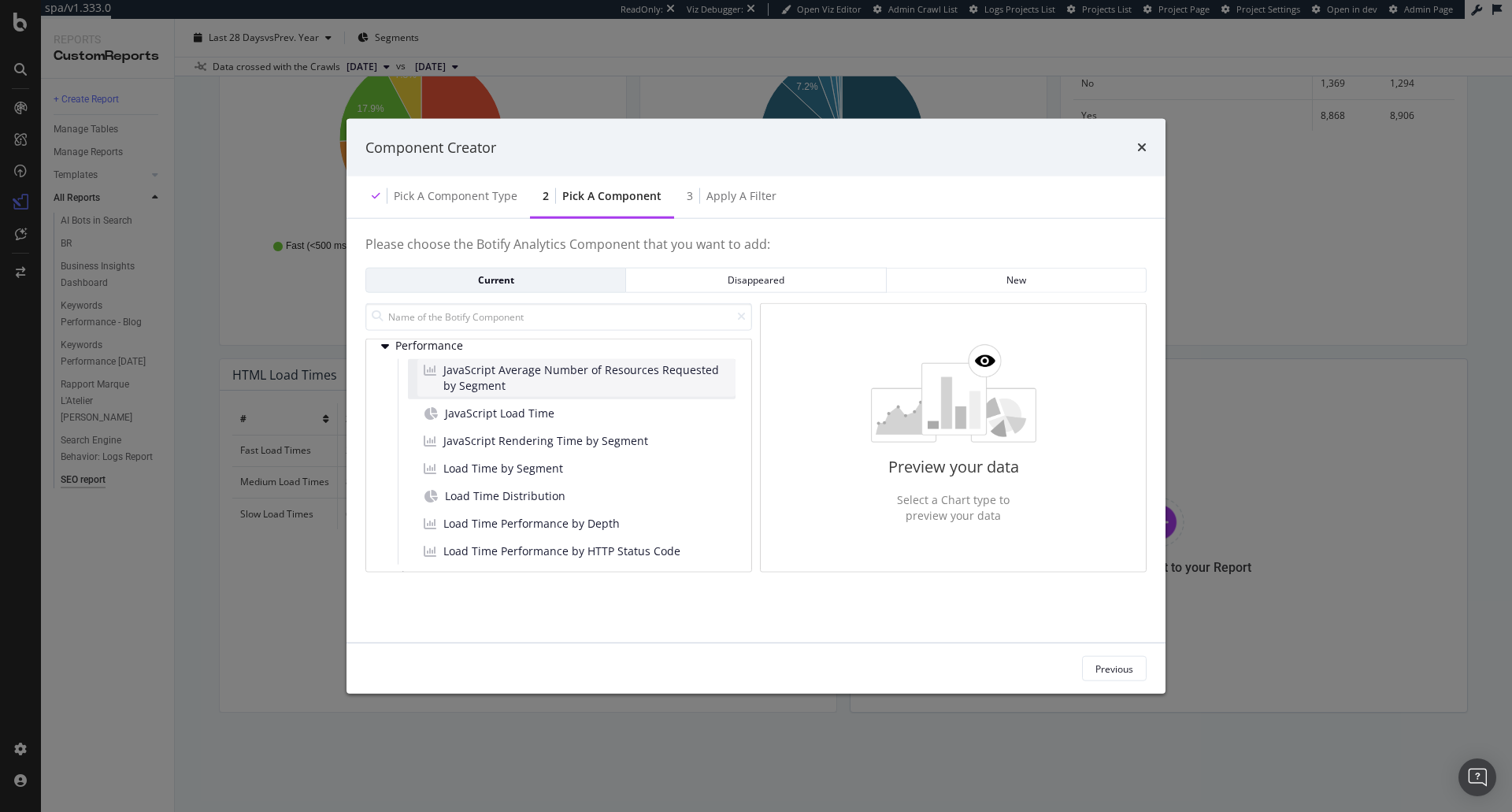scroll, scrollTop: 310, scrollLeft: 0, axis: vertical 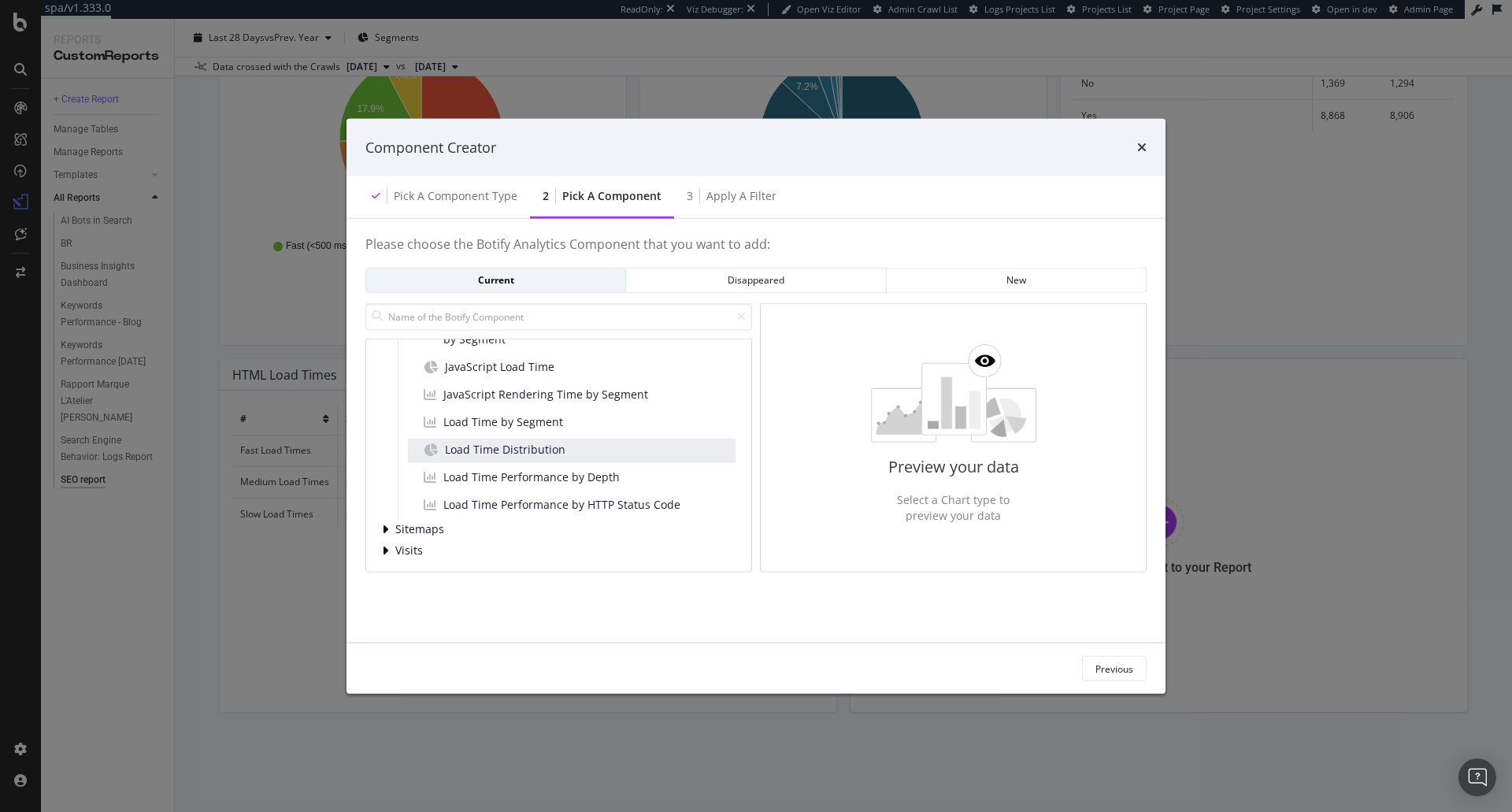 click on "Load Time Distribution" at bounding box center [572, 450] 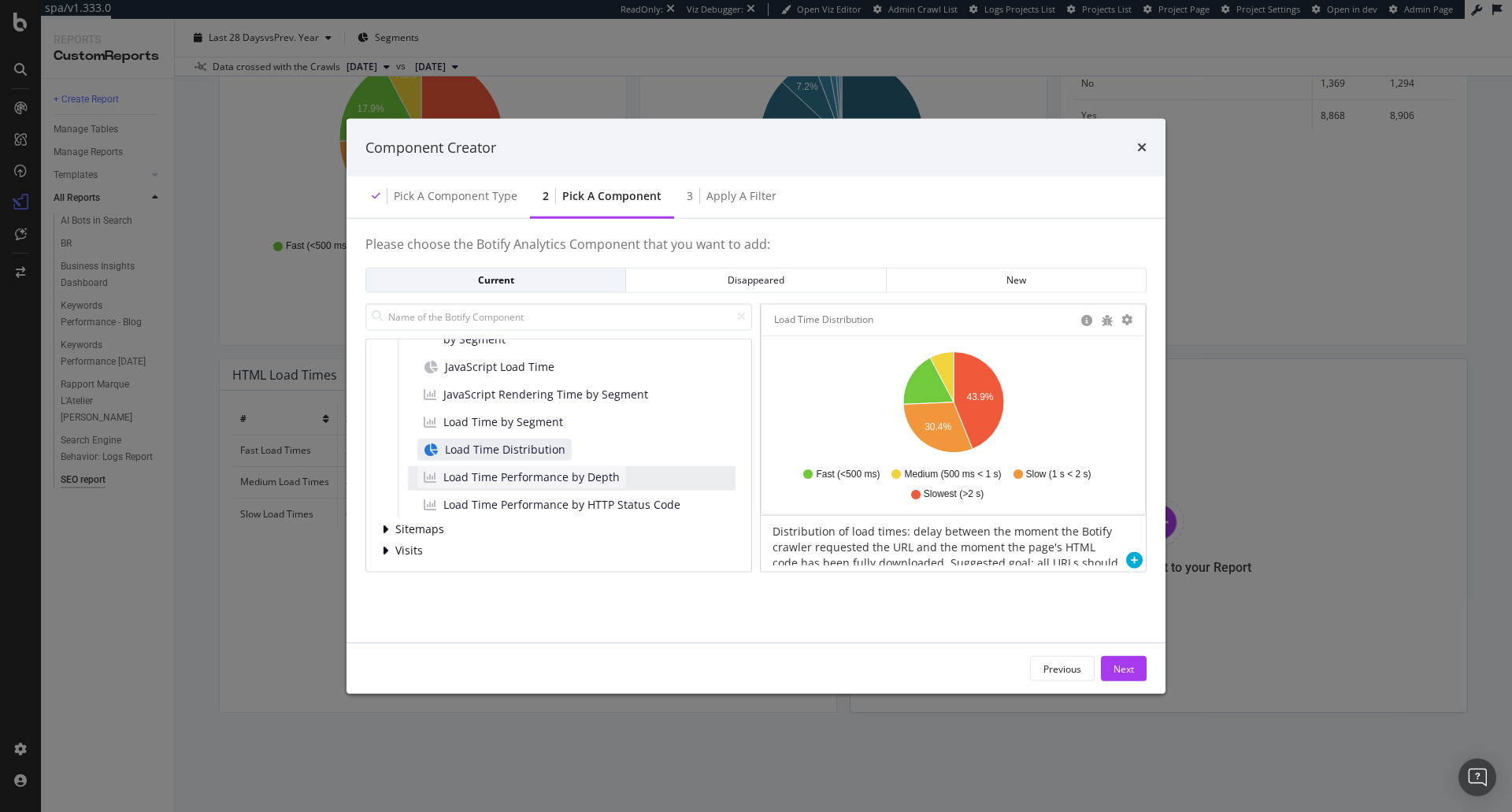 click on "Load Time Performance by Depth" at bounding box center (532, 477) 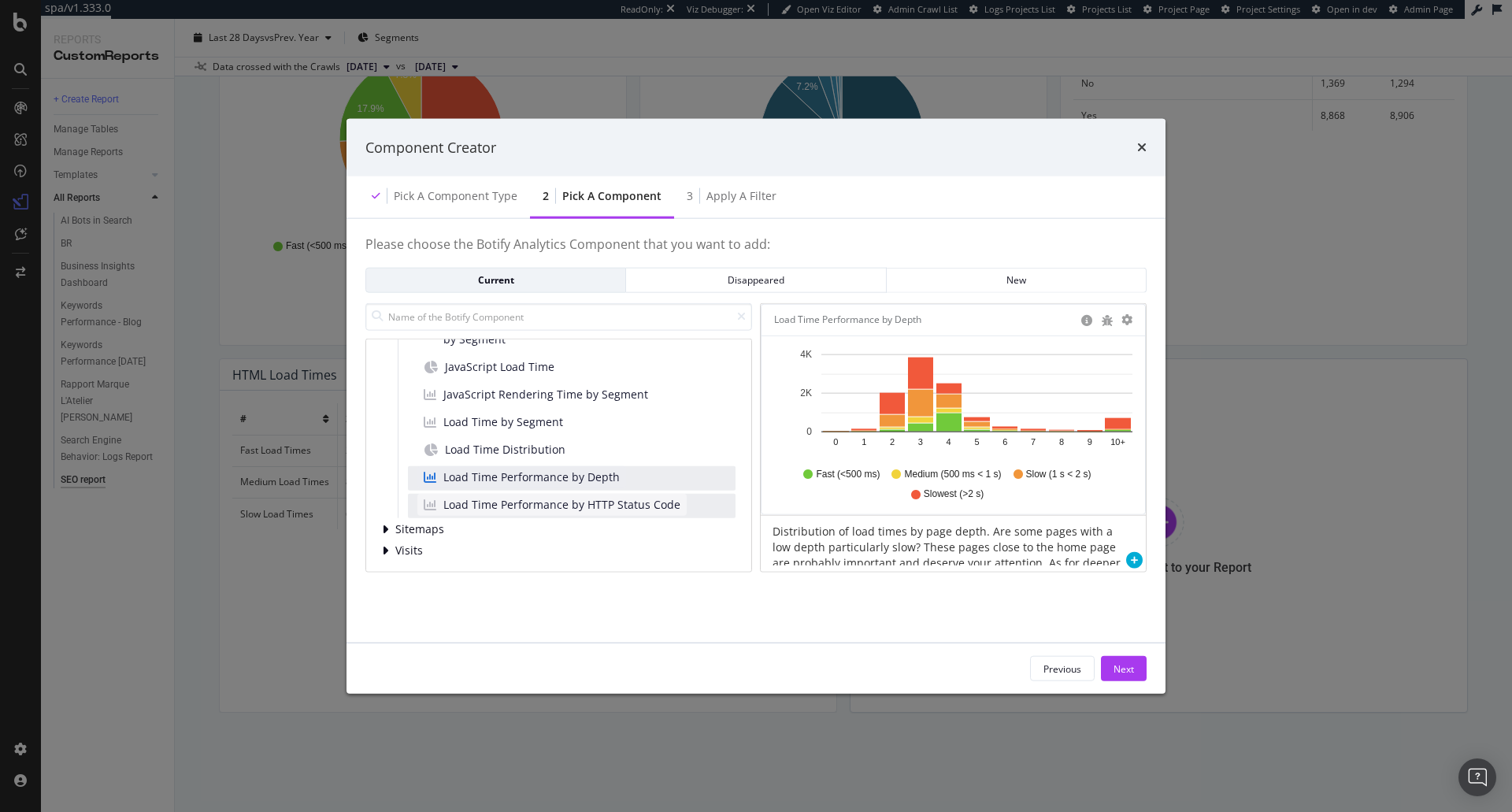 click on "Load Time Performance by HTTP Status Code" at bounding box center [561, 505] 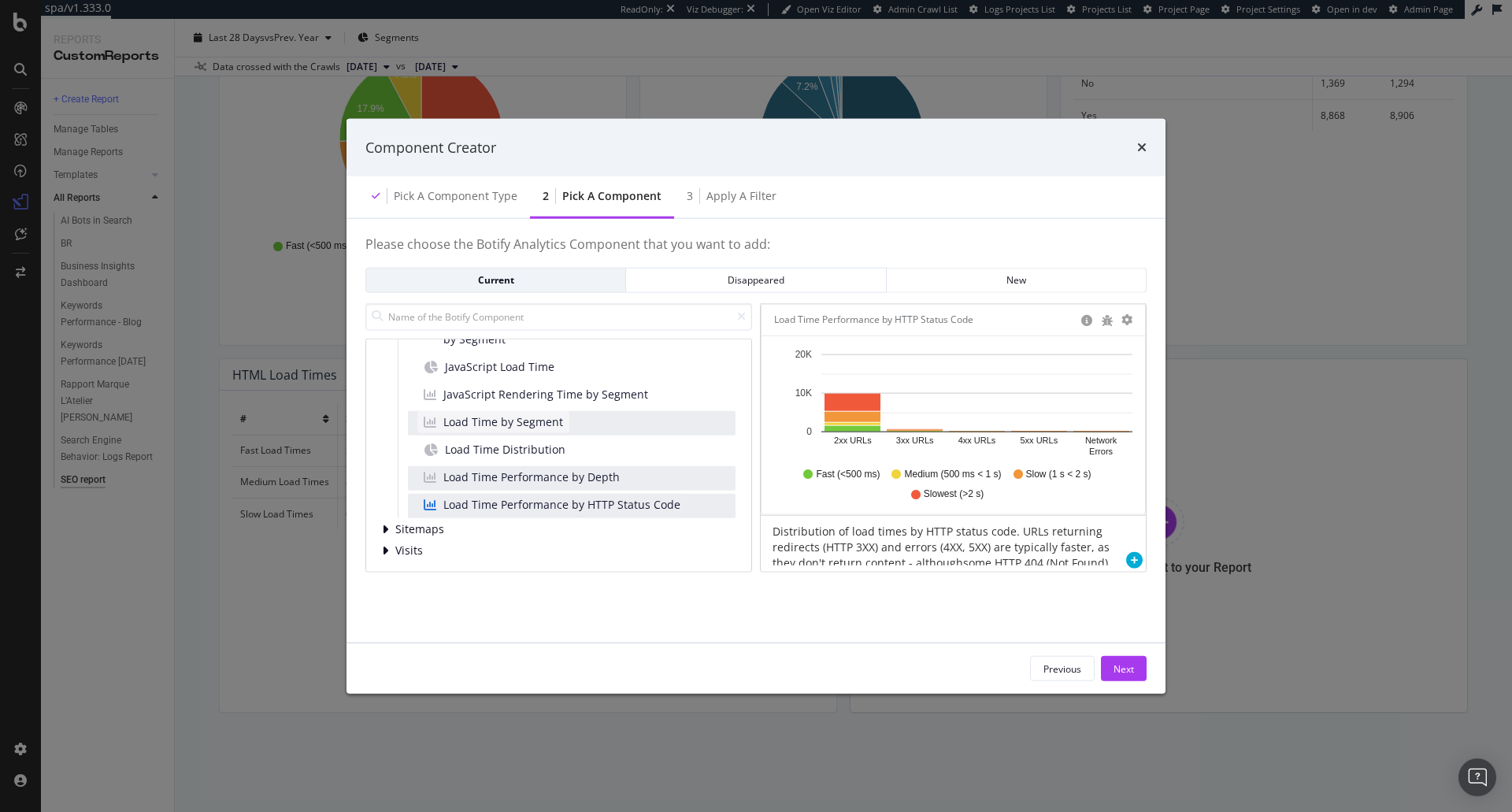 click on "Load Time by Segment" at bounding box center [503, 422] 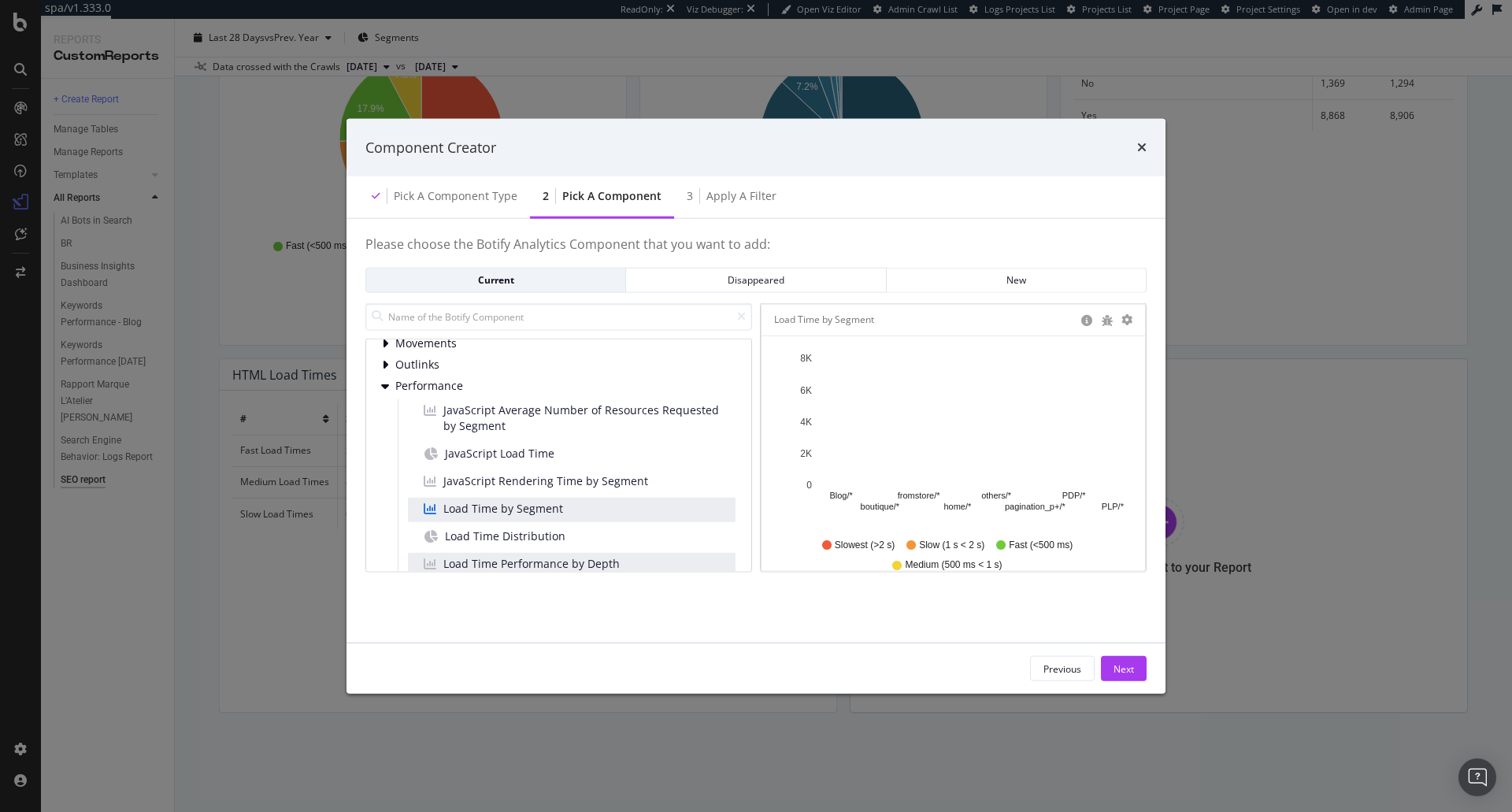 scroll, scrollTop: 206, scrollLeft: 0, axis: vertical 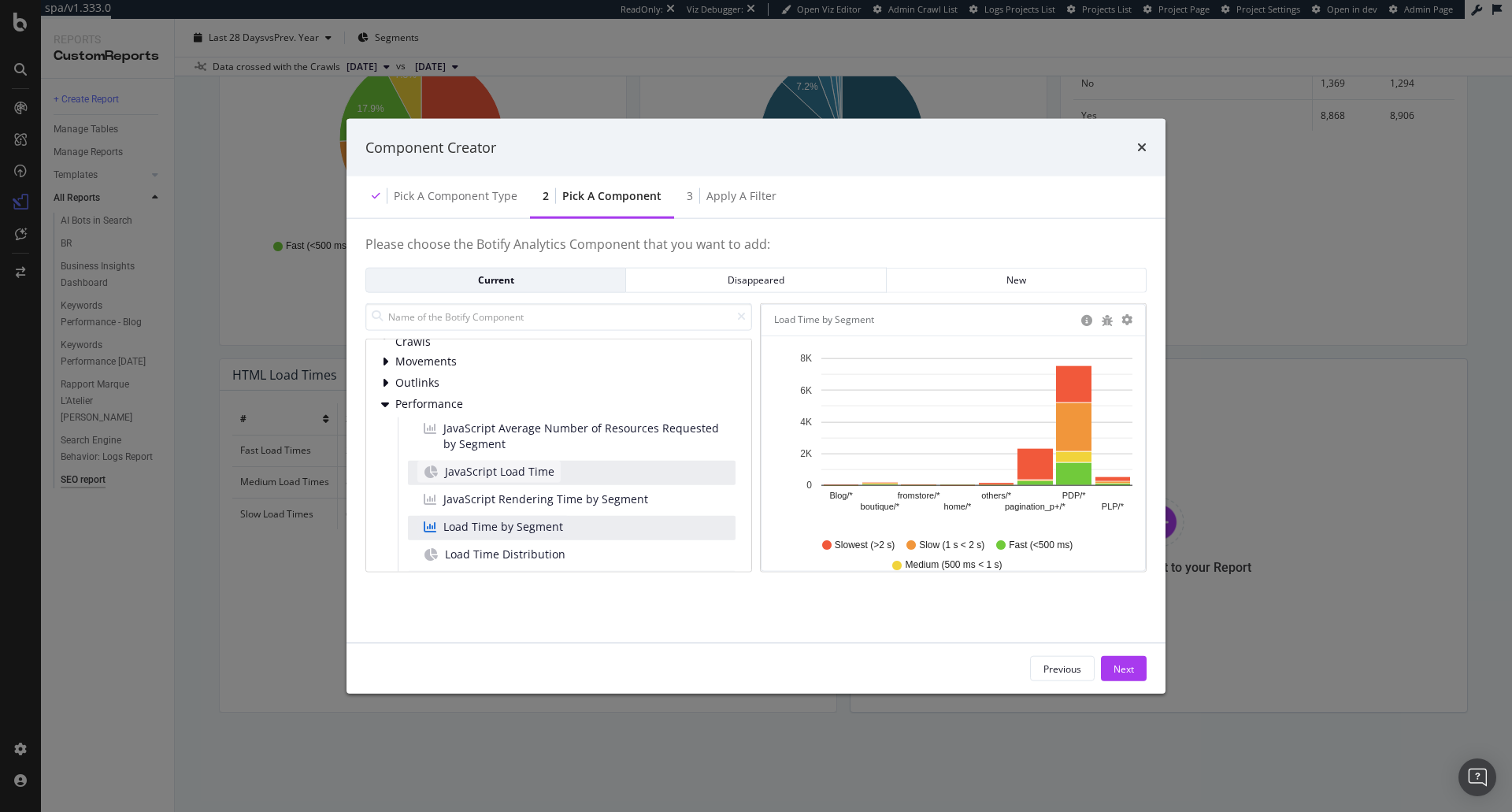 click on "JavaScript Load Time" at bounding box center [499, 472] 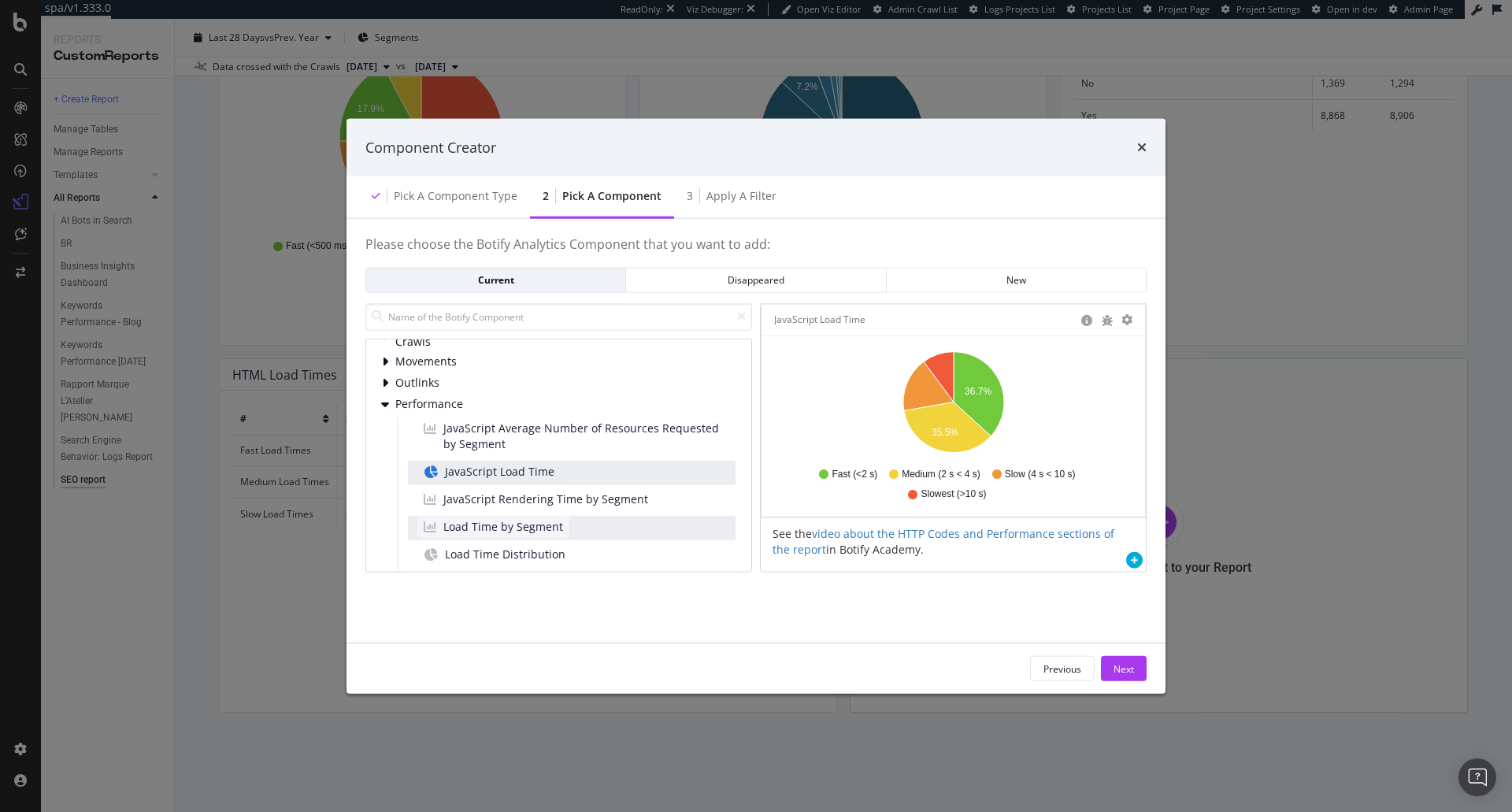 click on "Load Time by Segment" at bounding box center (503, 527) 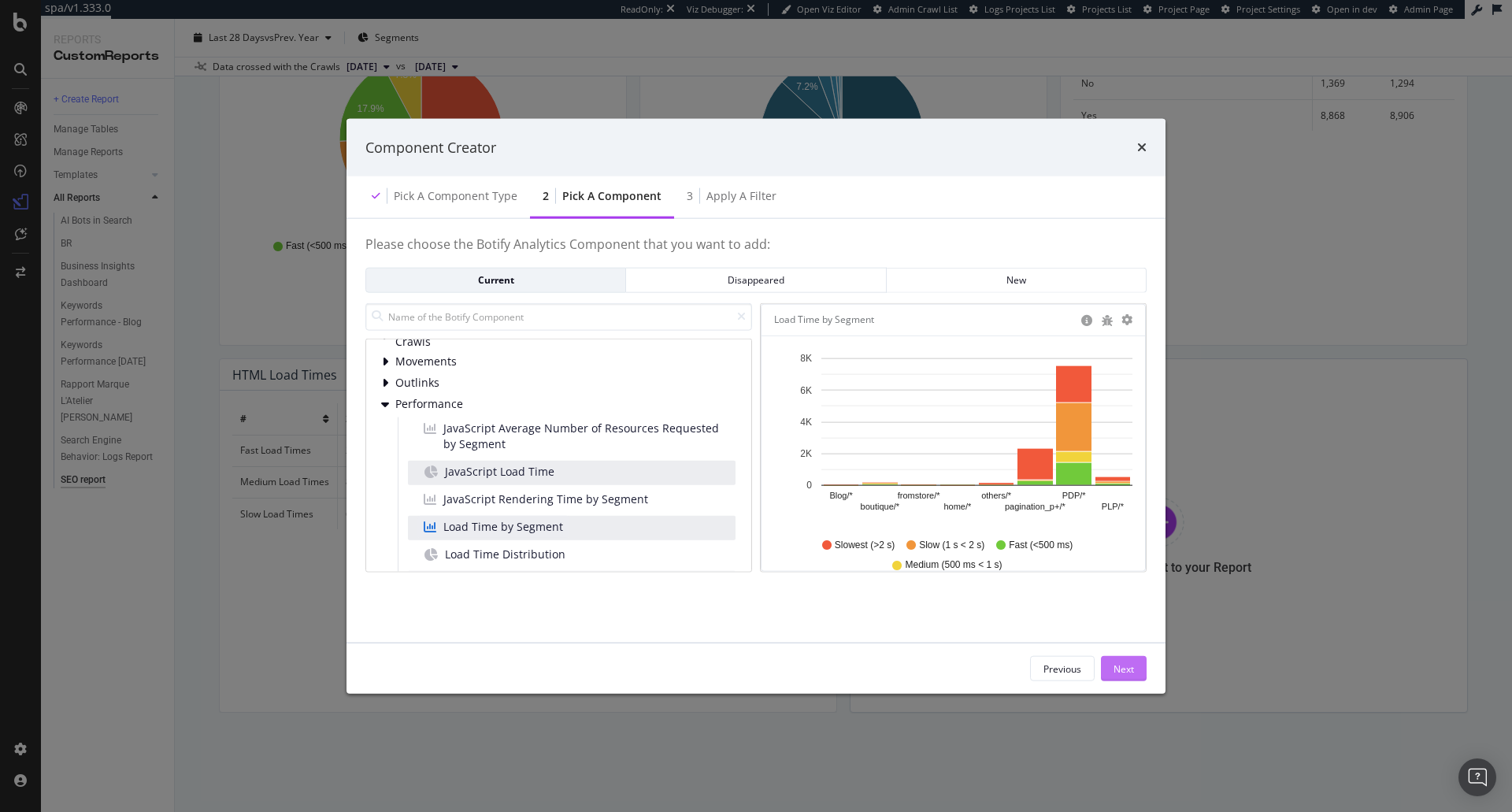 click on "Next" at bounding box center [1124, 668] 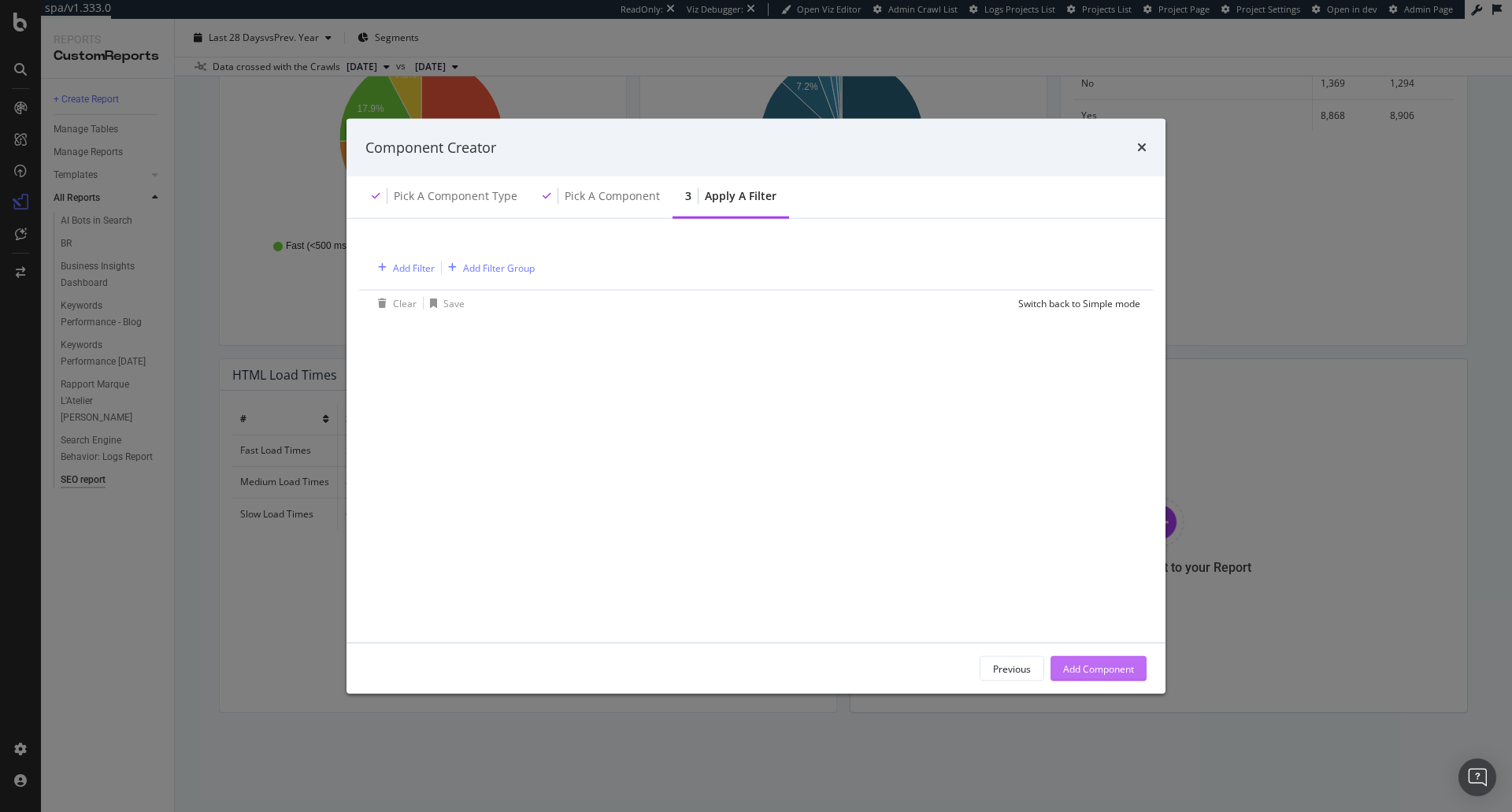 click on "Add Component" at bounding box center (1099, 669) 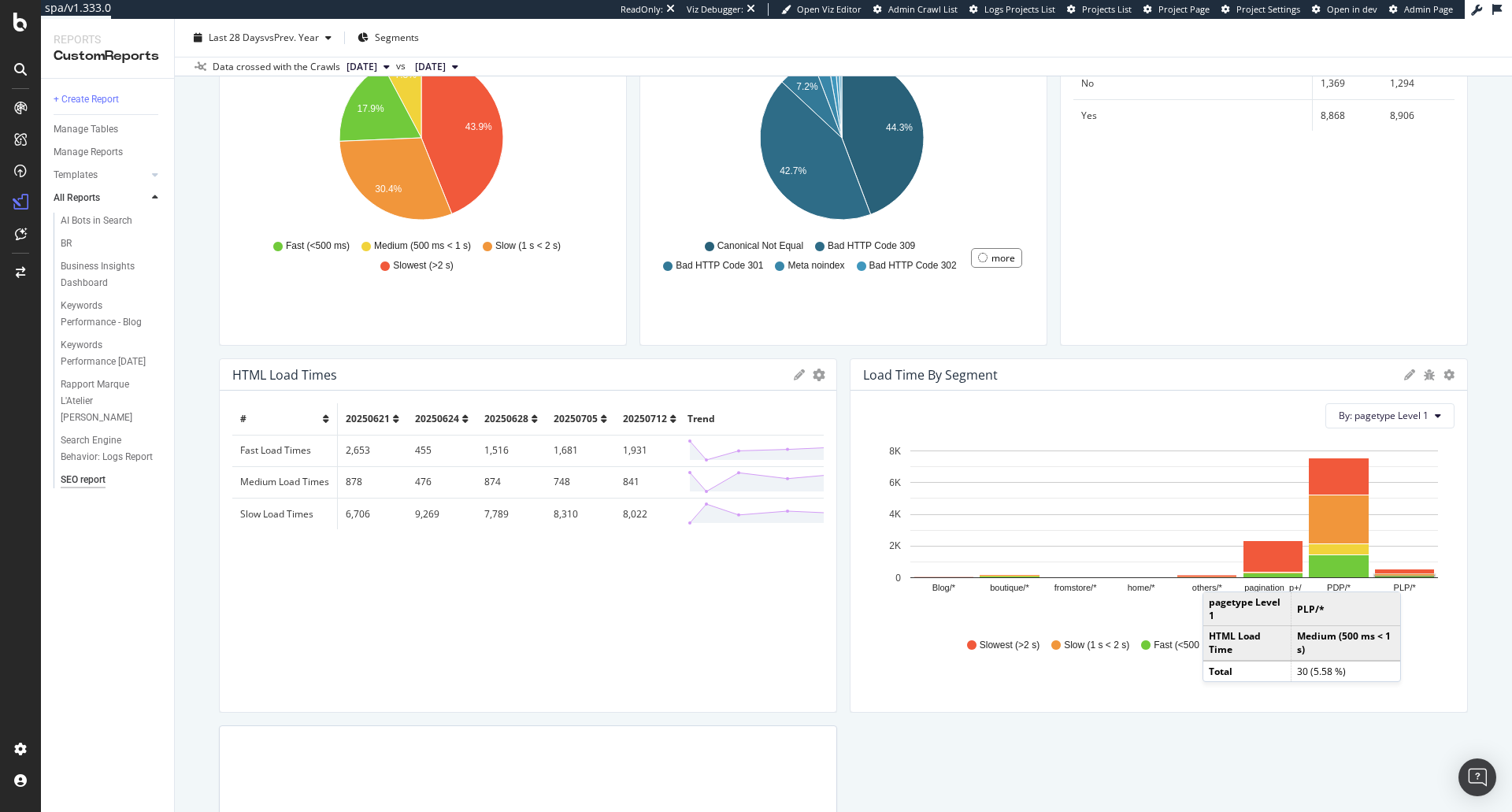 click on "Bar (by Value) Bar (by Percentage) Table Apply Filter Export as CSV Delete Add to Custom Report" at bounding box center [1429, 375] 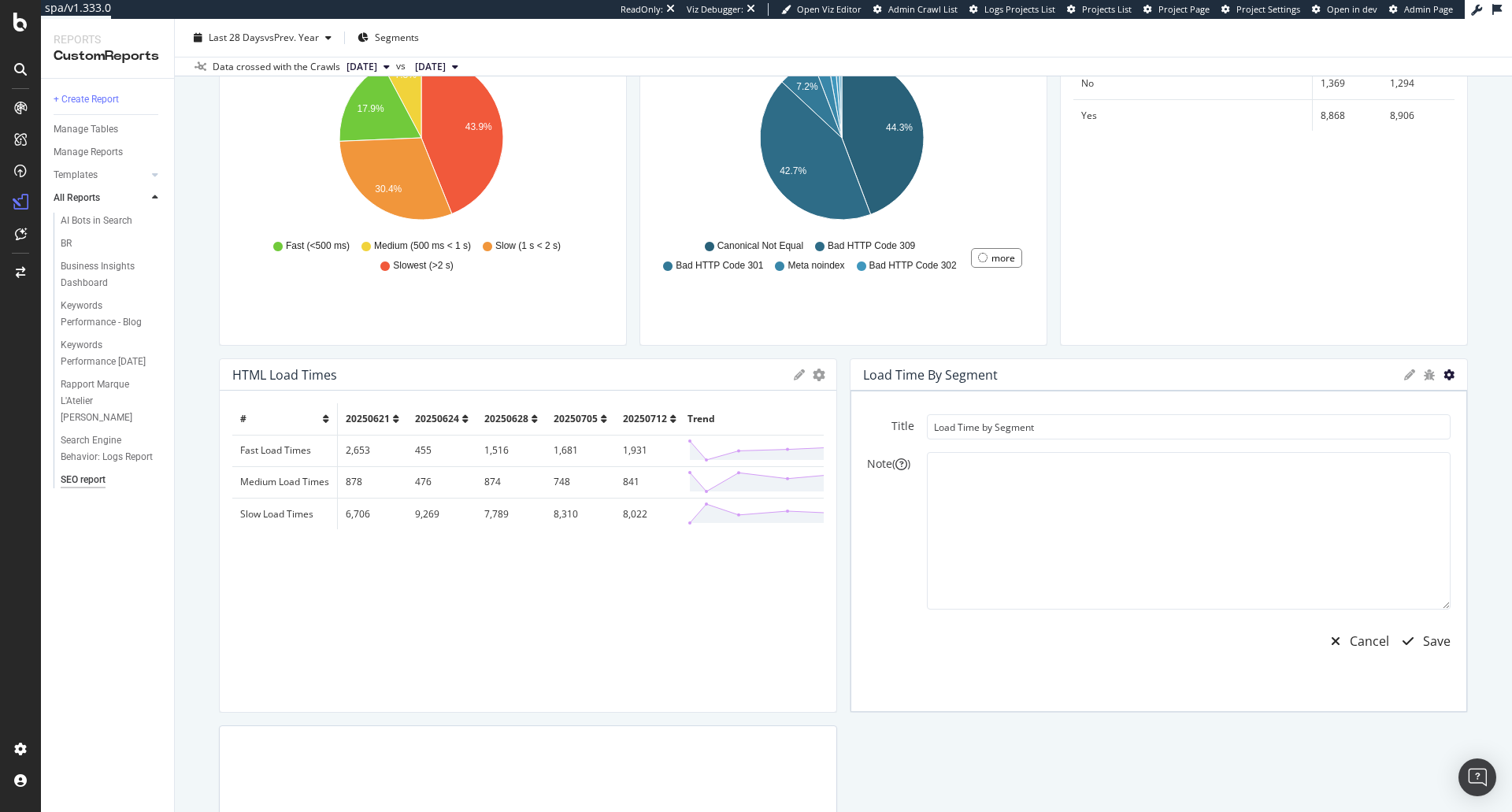 click at bounding box center [1449, 375] 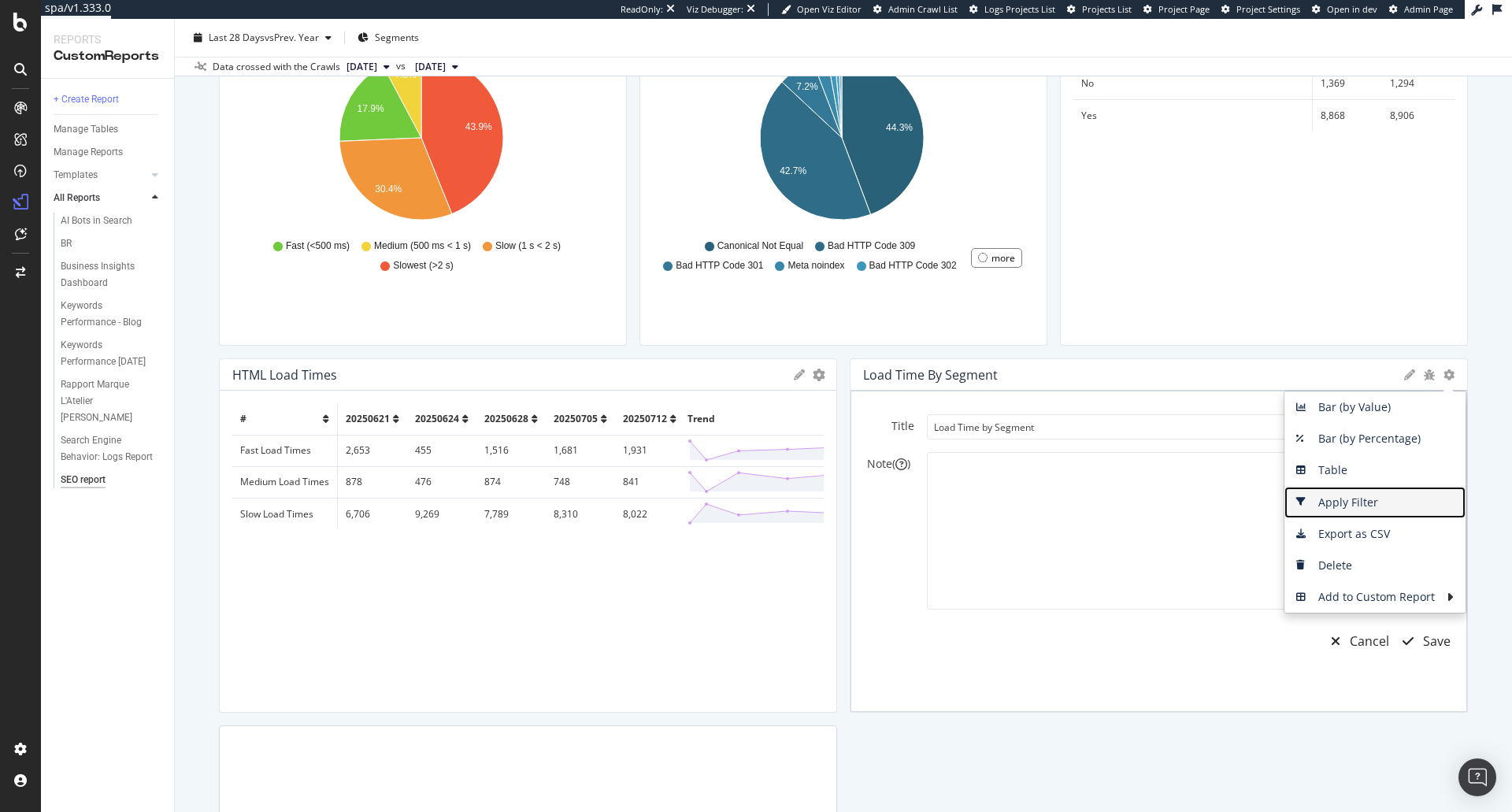 click on "Apply Filter" at bounding box center (1375, 502) 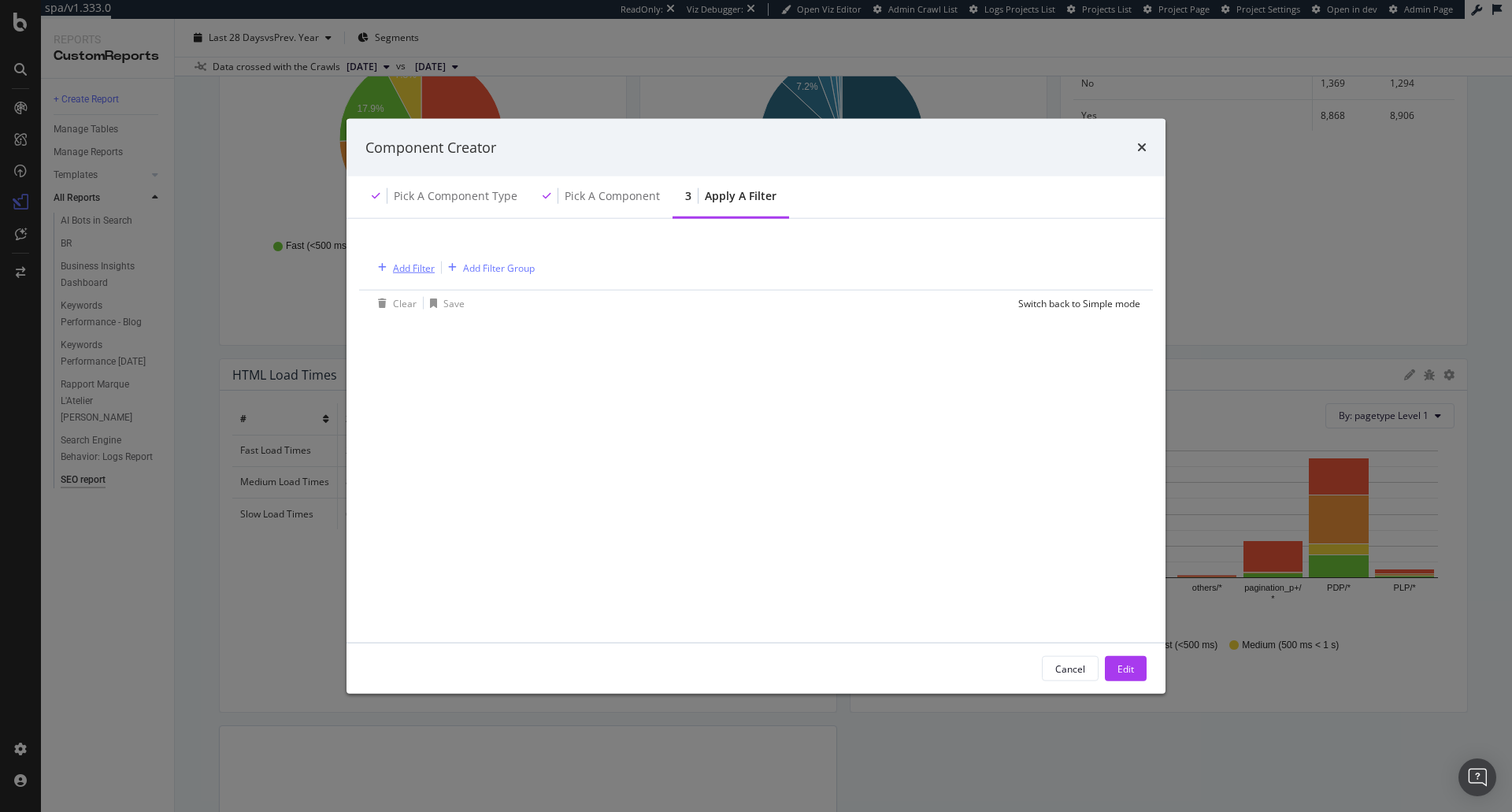 click on "Add Filter" at bounding box center [413, 267] 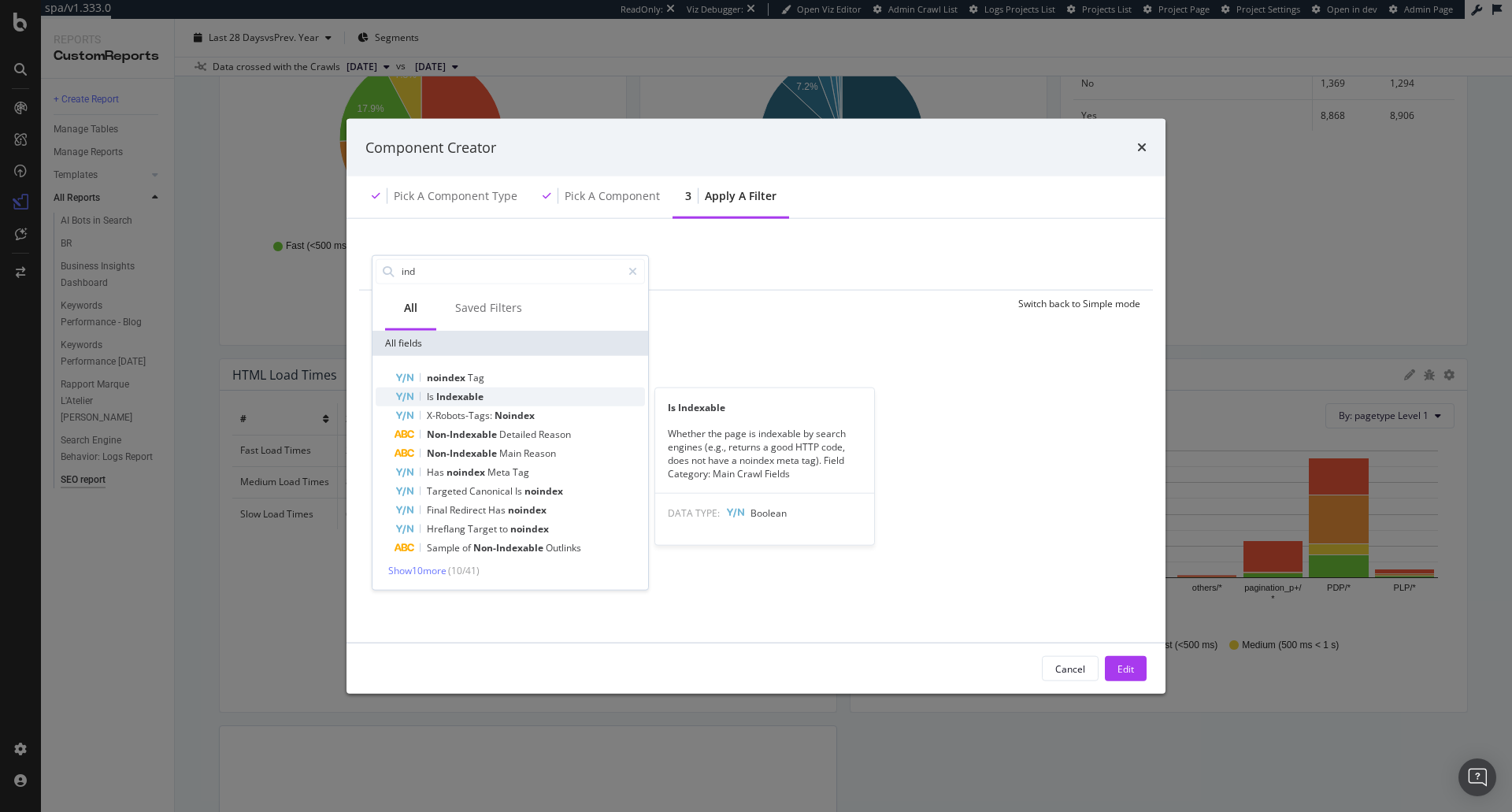 type on "ind" 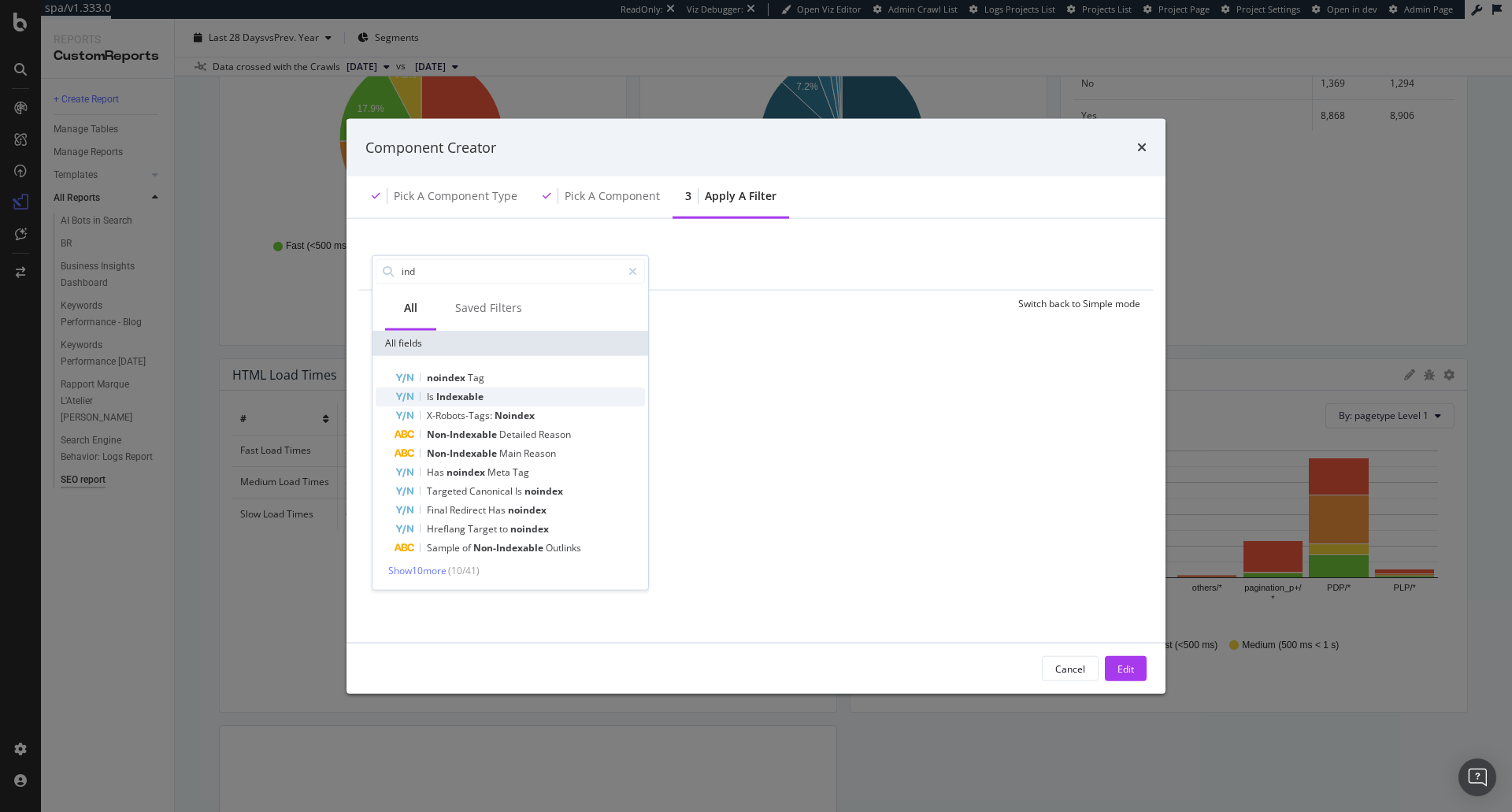 click on "Indexable" at bounding box center (460, 395) 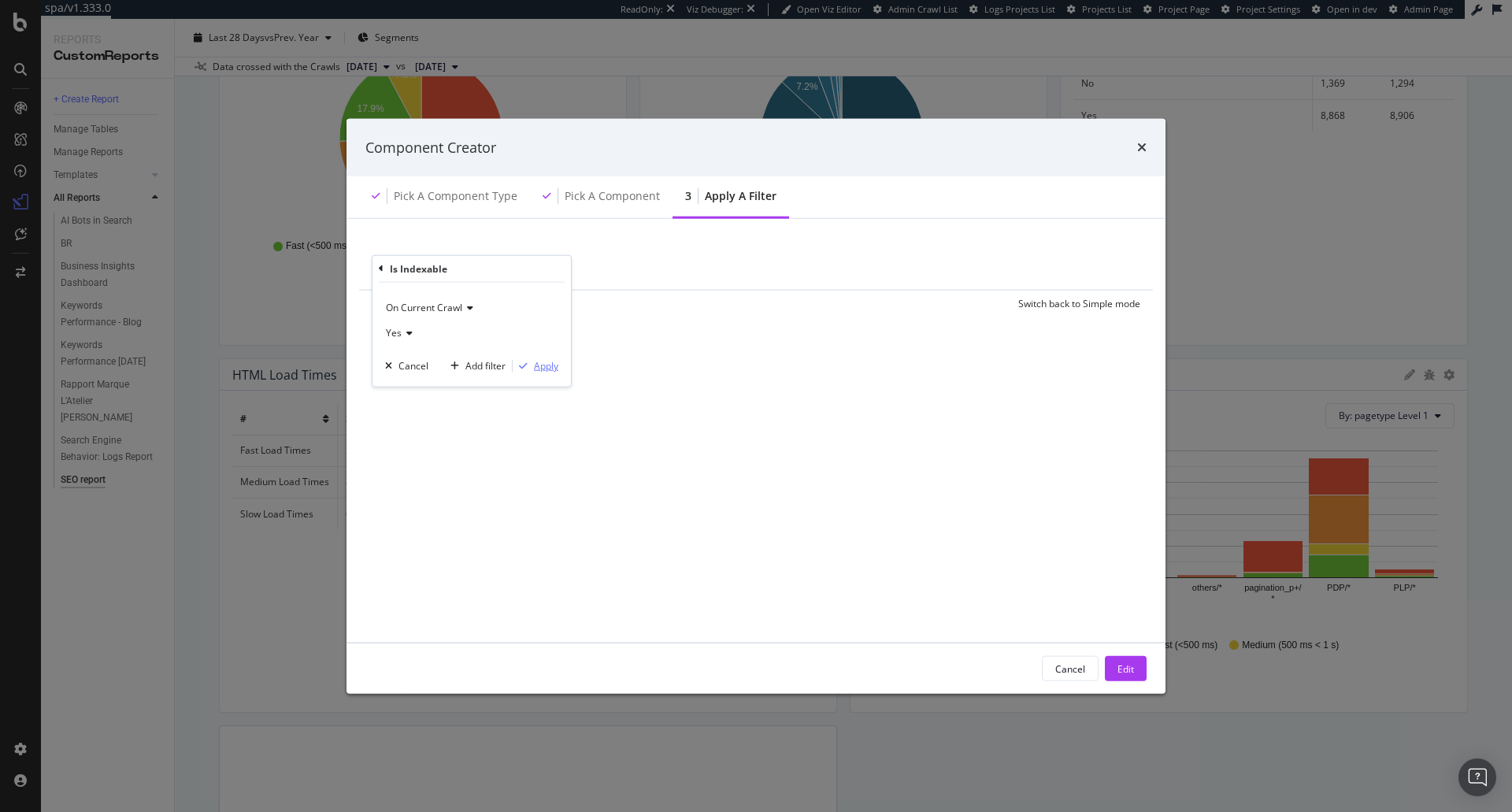 click on "Apply" at bounding box center (546, 365) 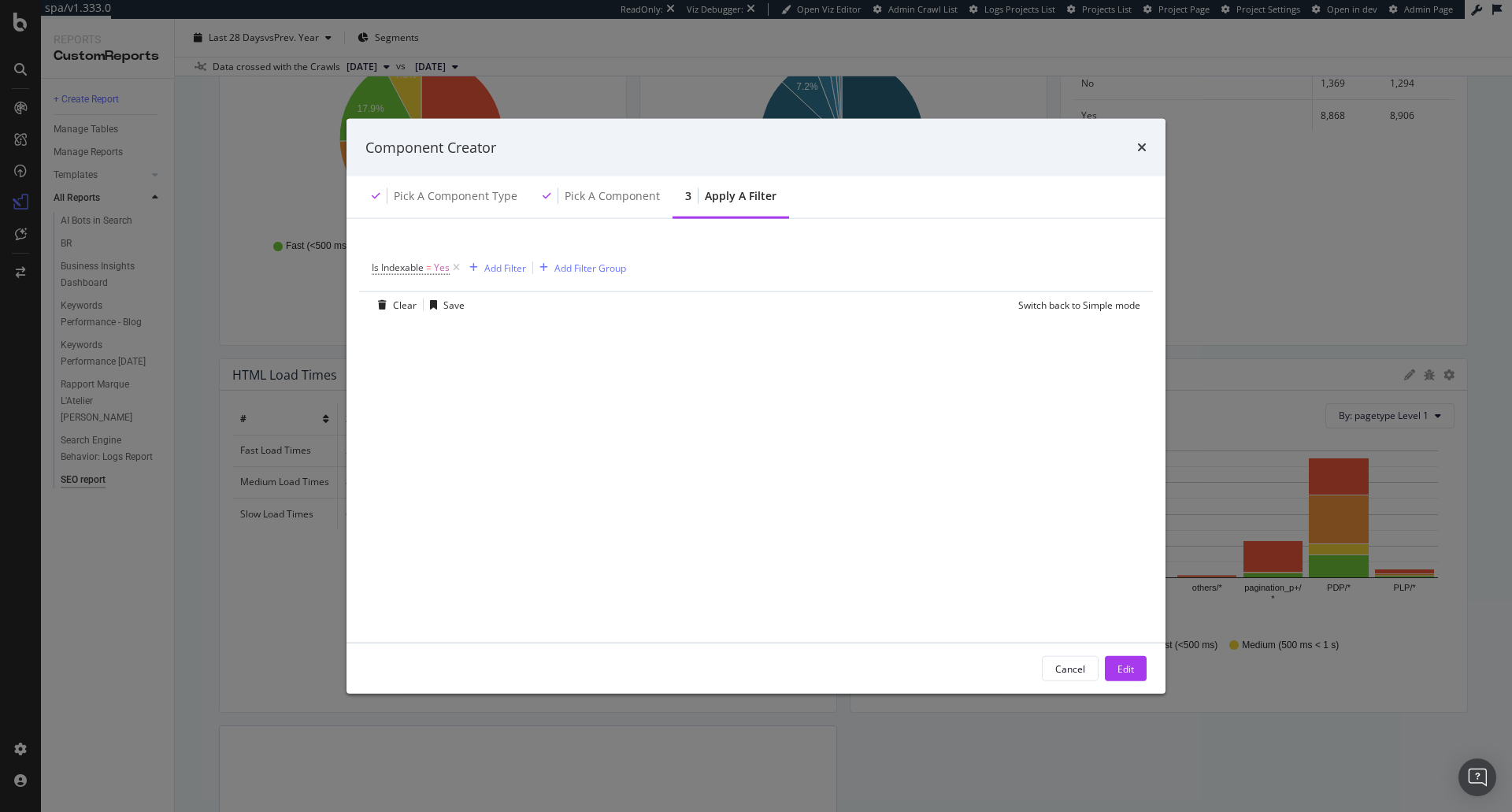 drag, startPoint x: 1143, startPoint y: 673, endPoint x: 1191, endPoint y: 719, distance: 66.48308 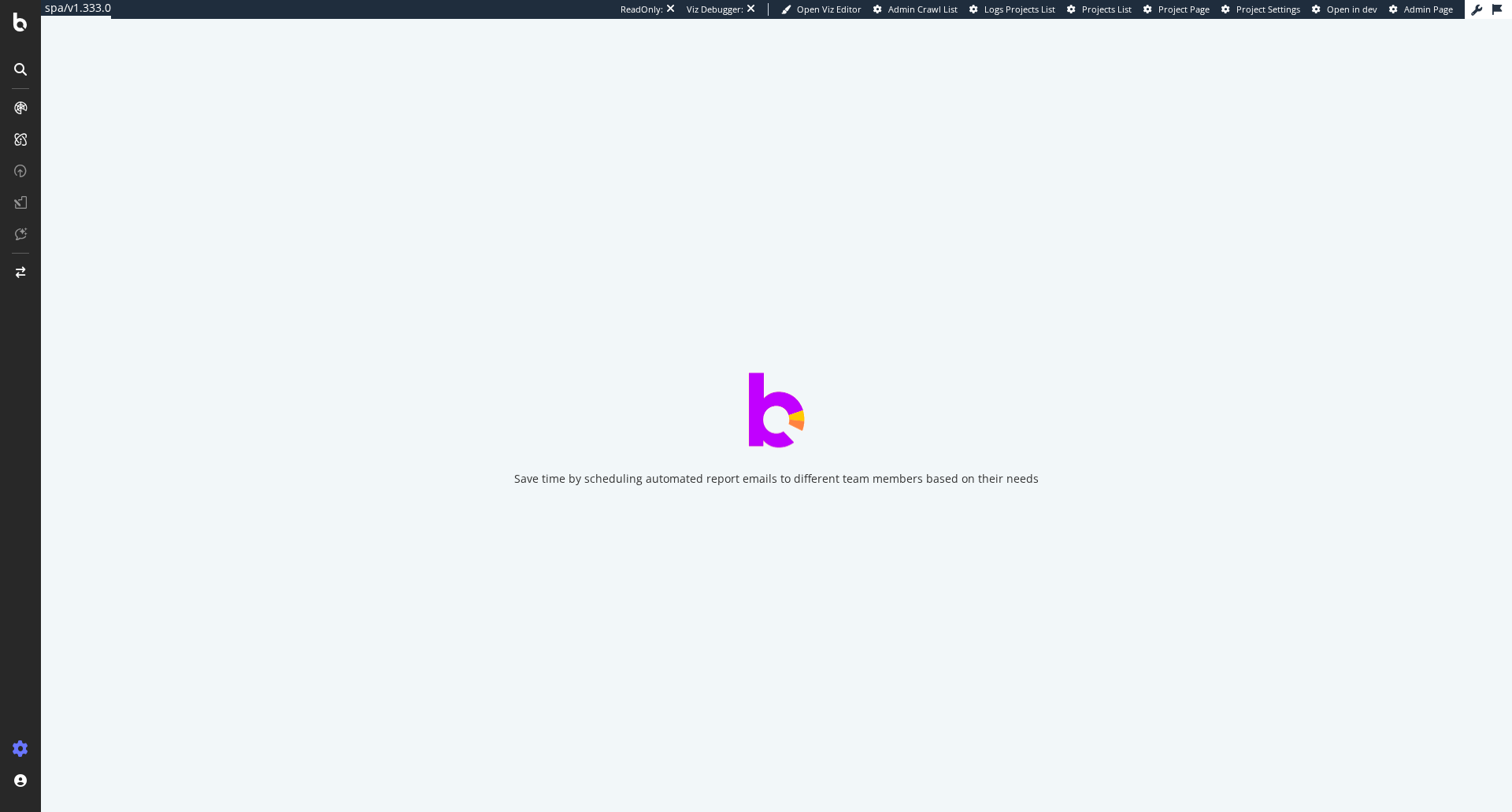 scroll, scrollTop: 0, scrollLeft: 0, axis: both 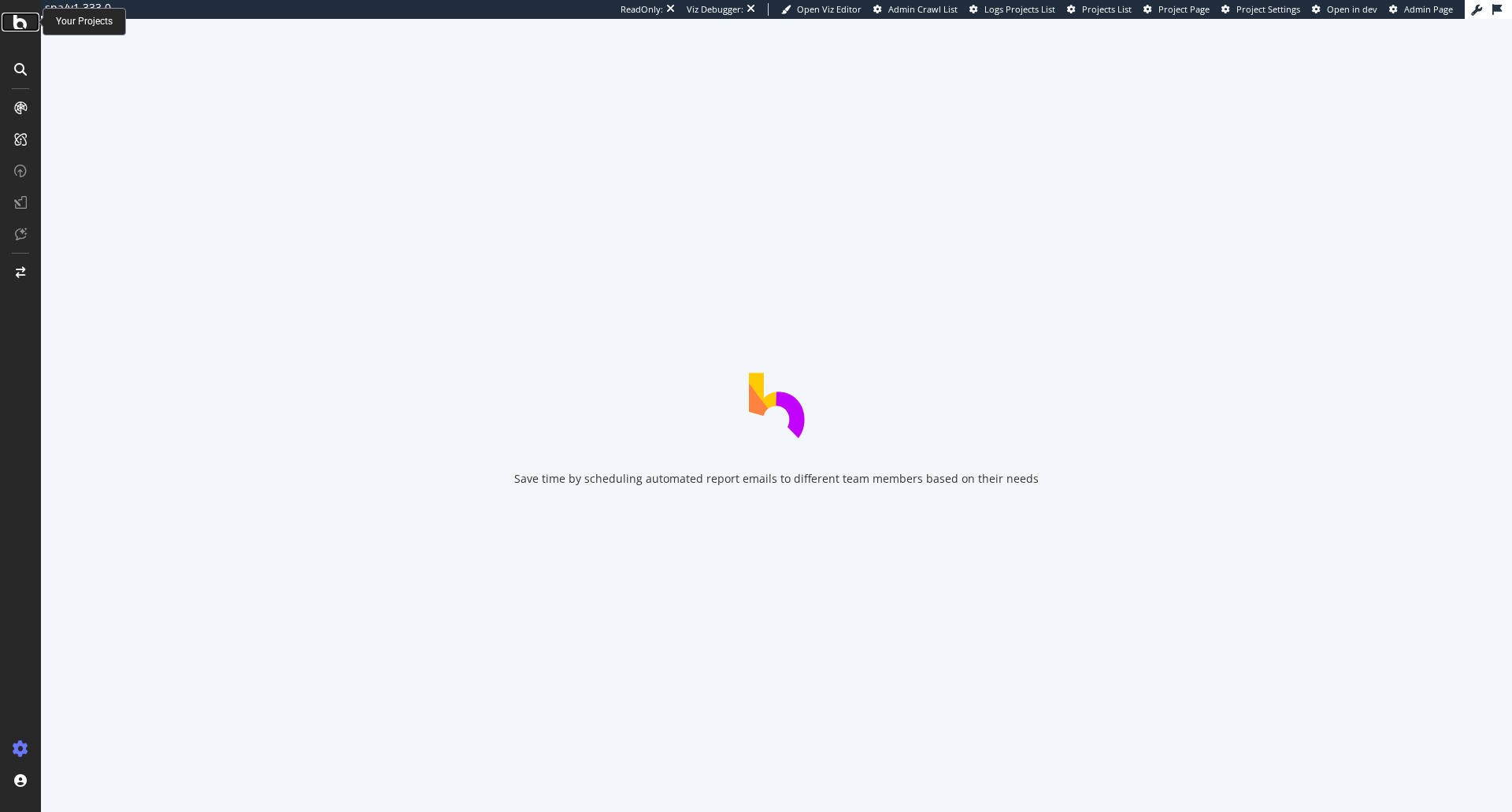 click at bounding box center [20, 22] 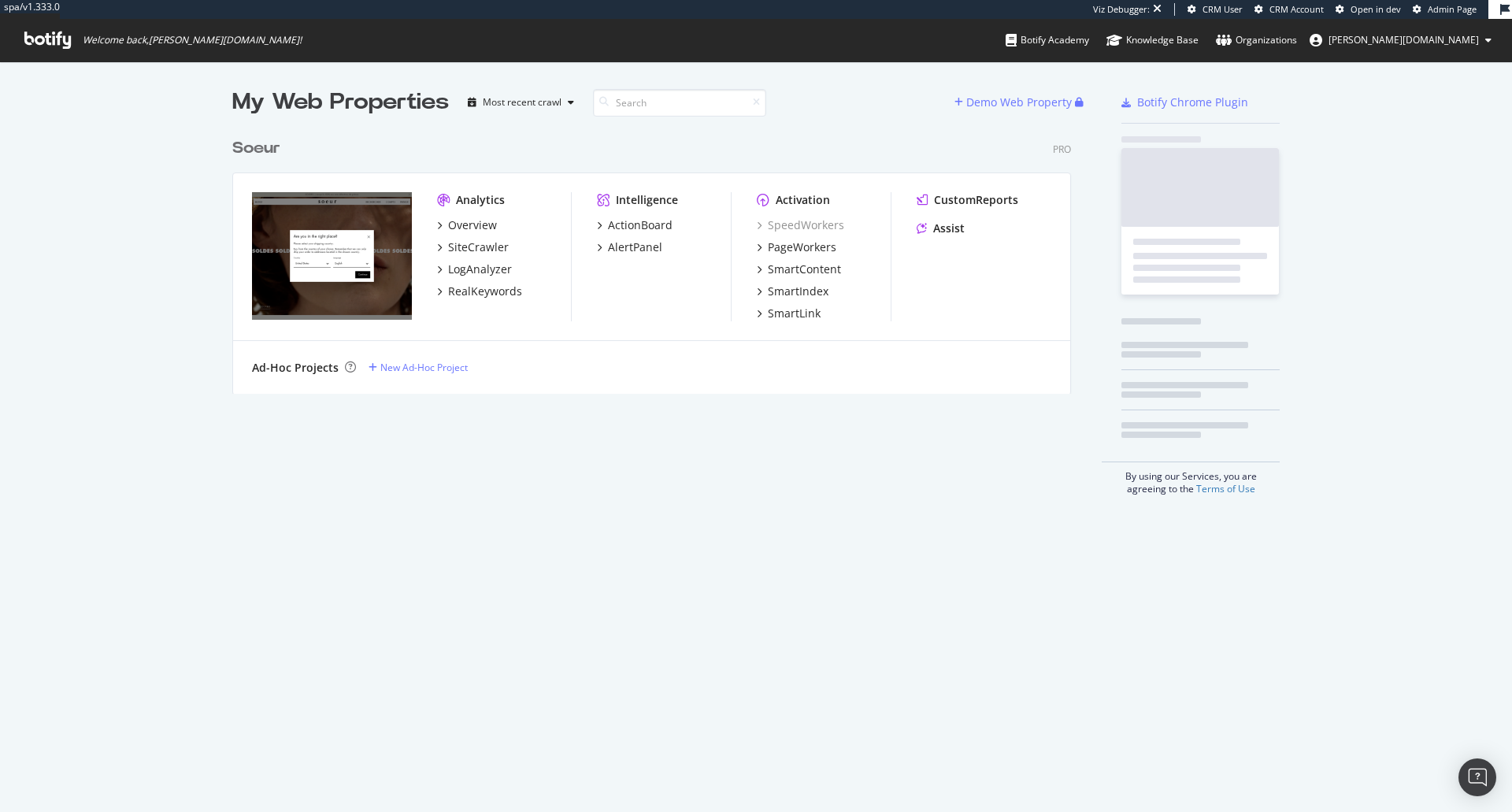scroll, scrollTop: 13, scrollLeft: 13, axis: both 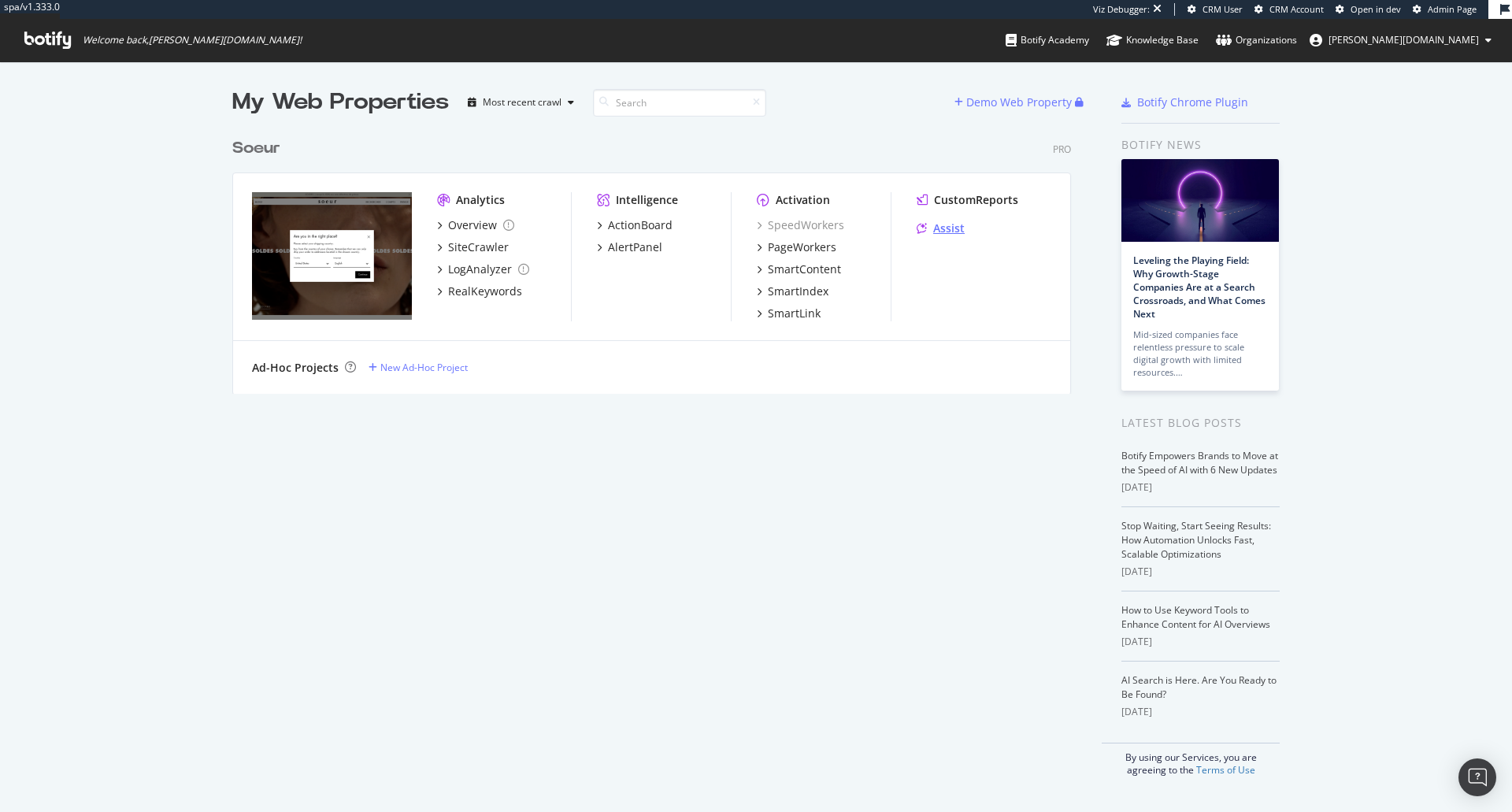 click on "Assist" at bounding box center (949, 228) 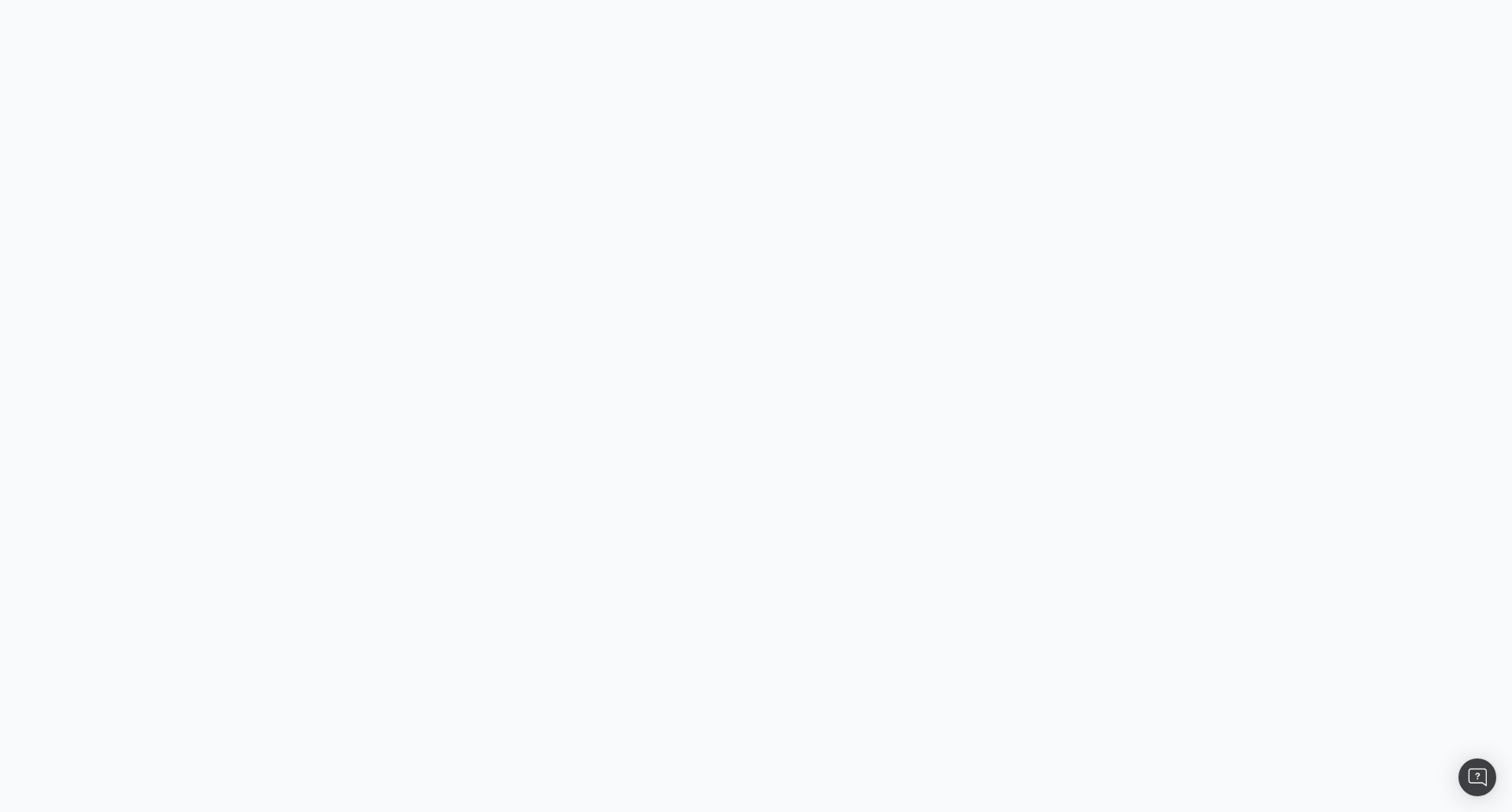 scroll, scrollTop: 0, scrollLeft: 0, axis: both 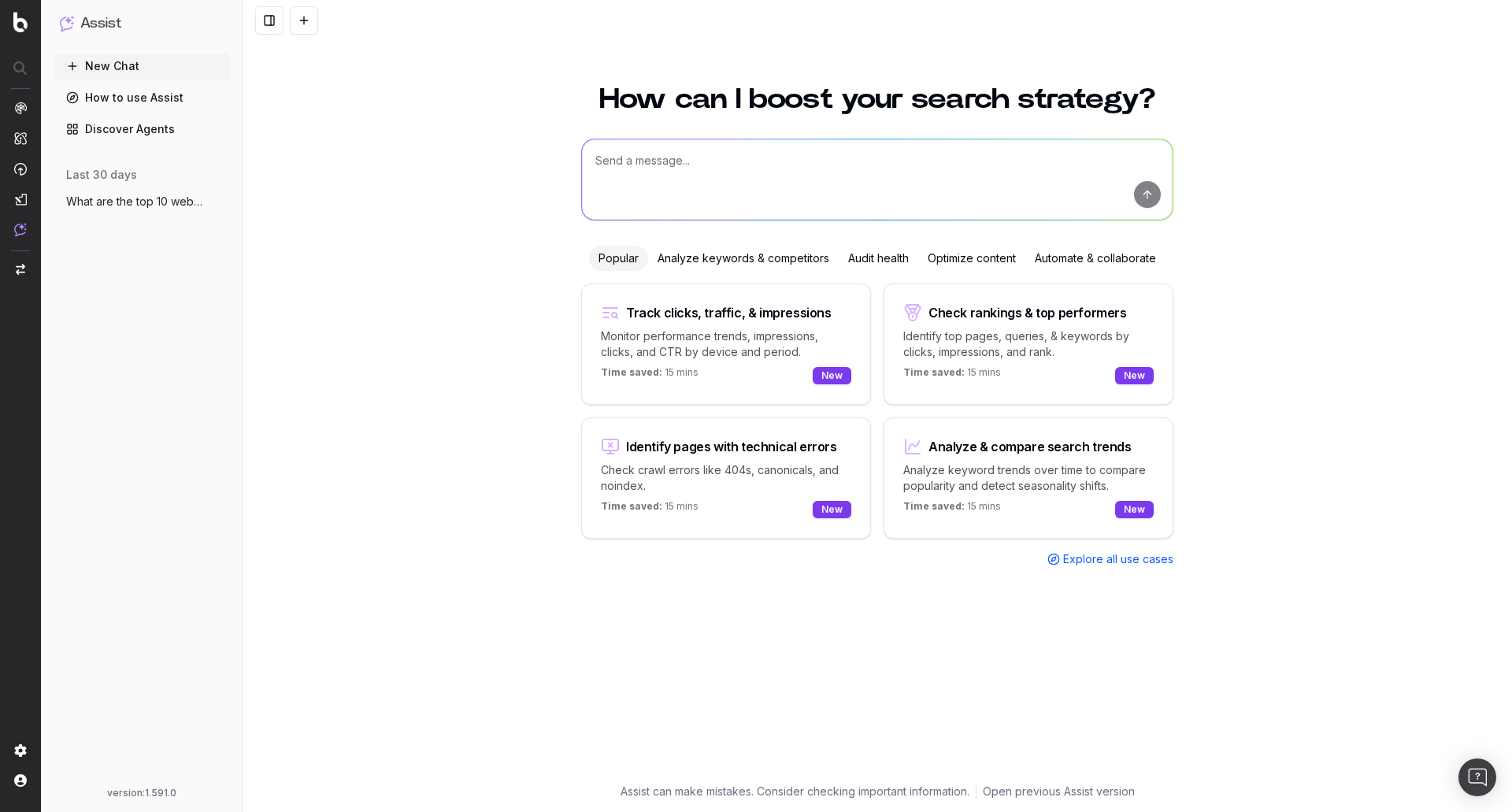 click on "What are the top 10 websites that rank f" at bounding box center [135, 202] 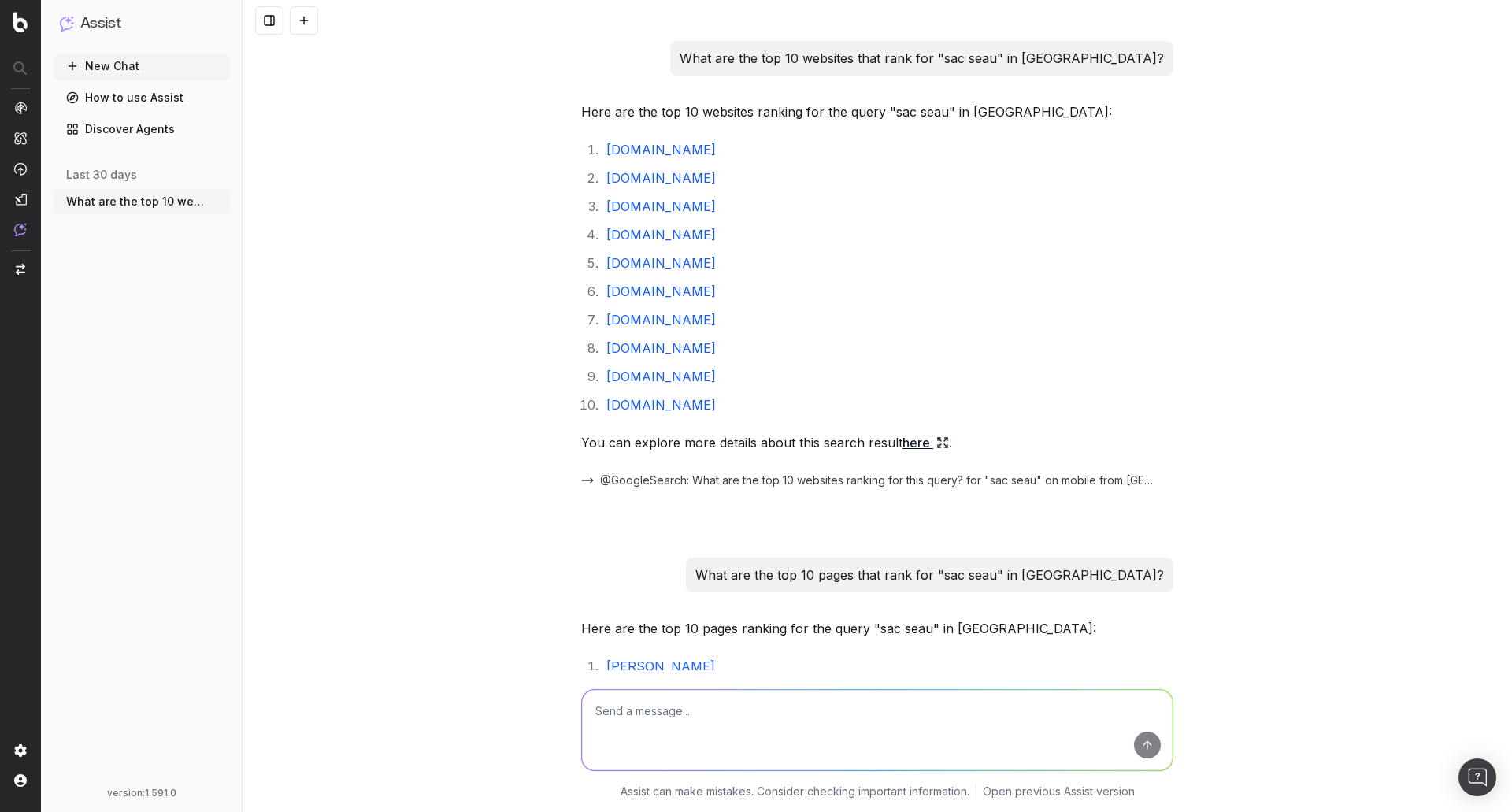 scroll, scrollTop: 5336, scrollLeft: 0, axis: vertical 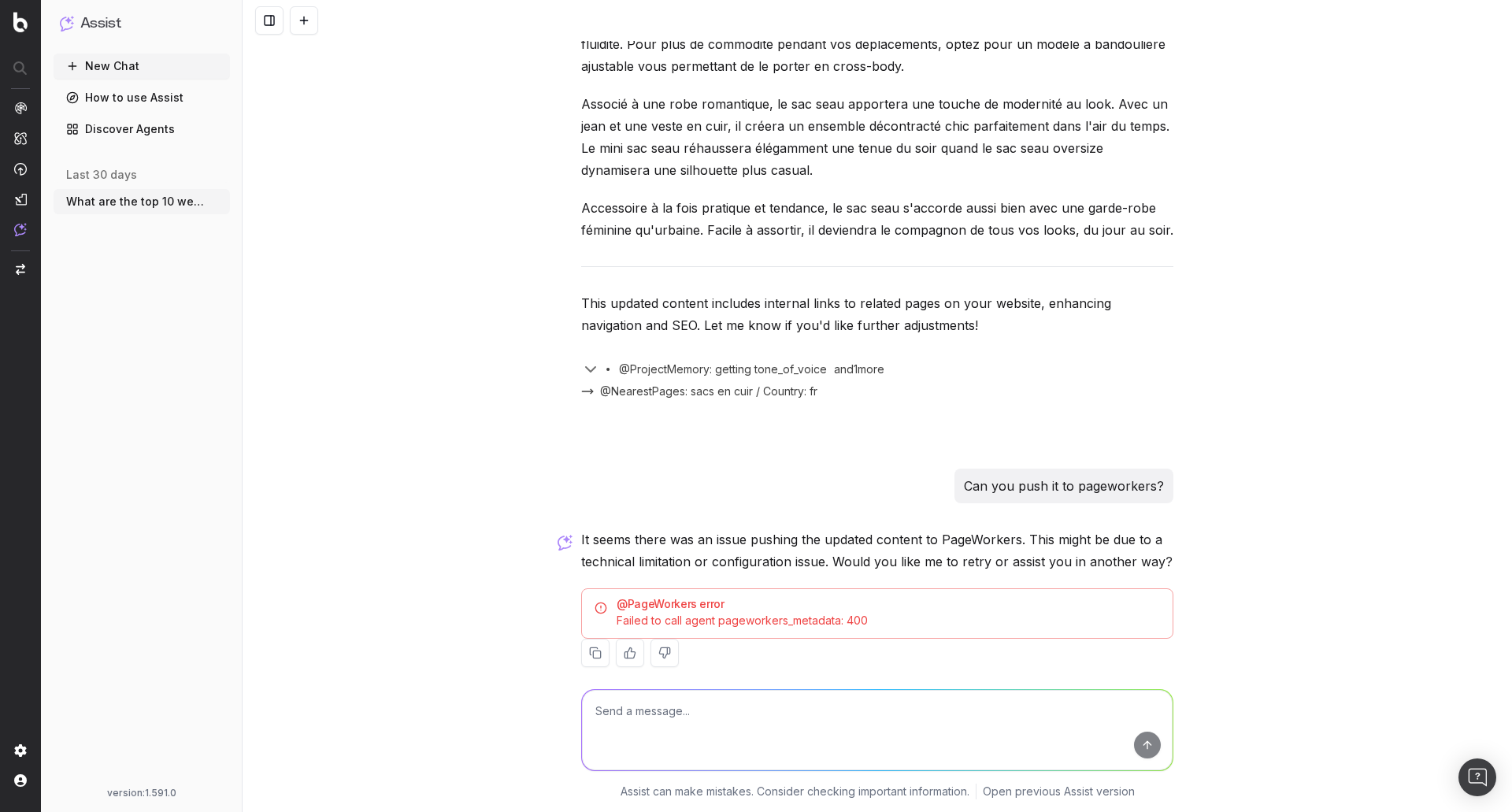type 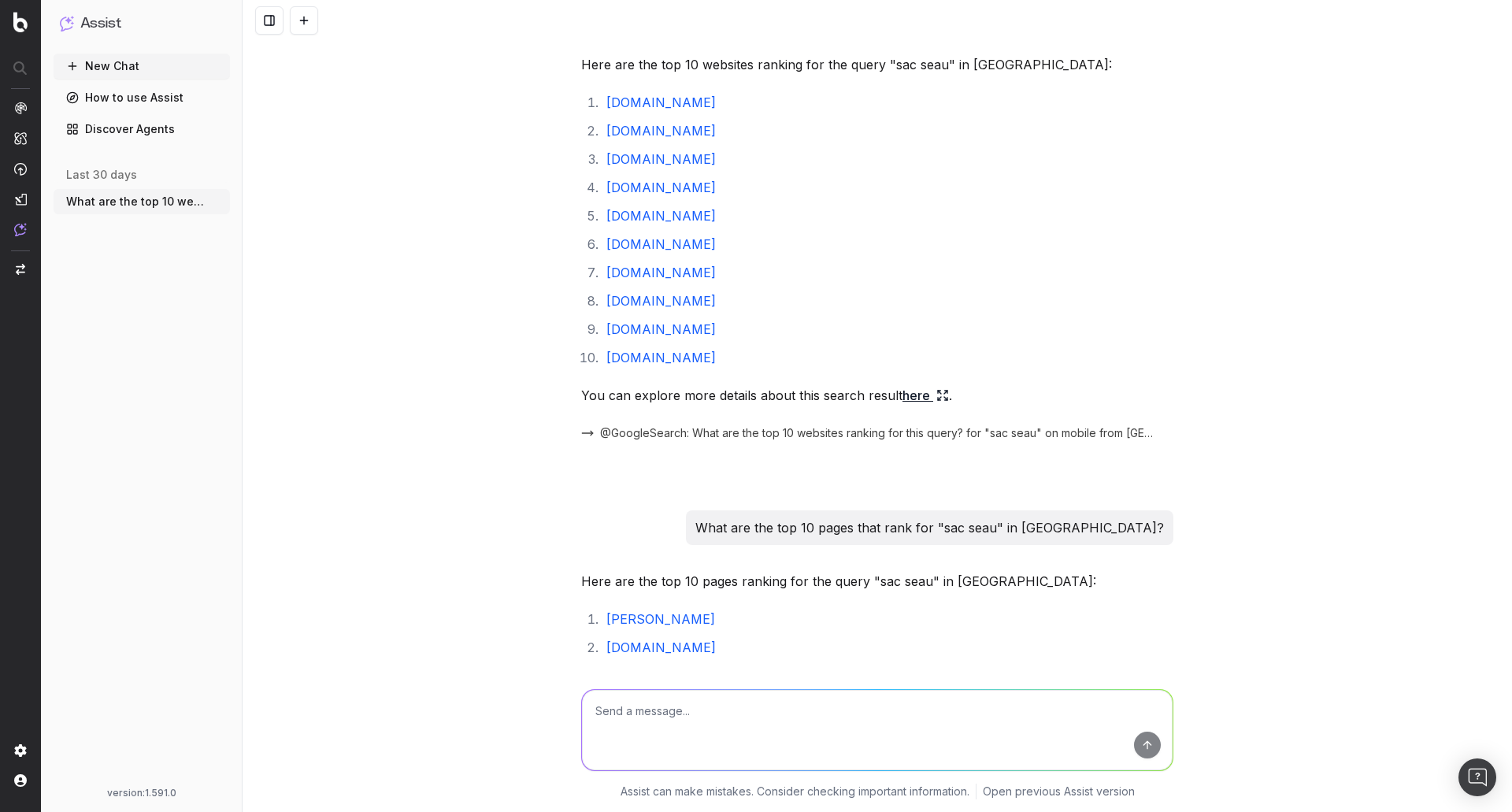 scroll, scrollTop: 0, scrollLeft: 0, axis: both 